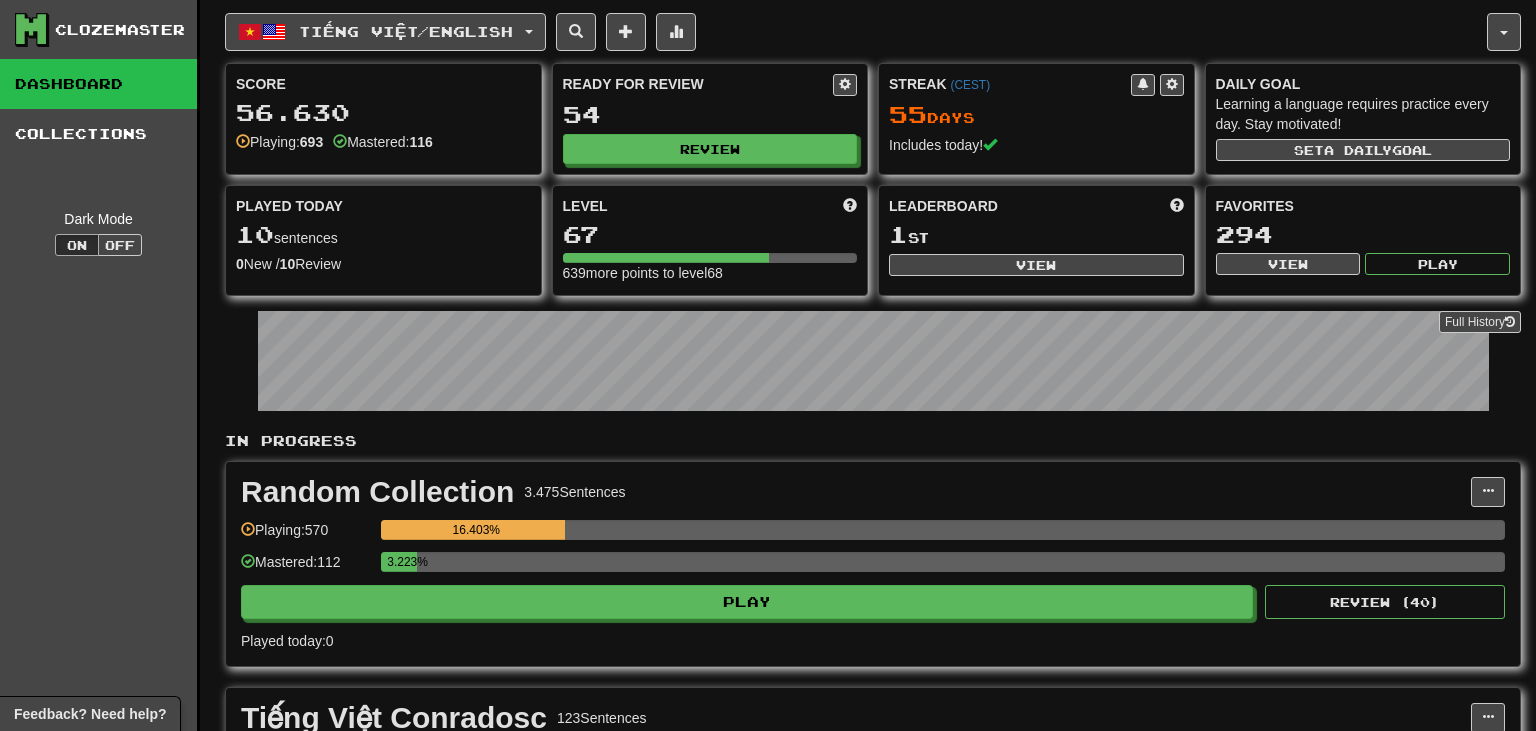 scroll, scrollTop: 0, scrollLeft: 0, axis: both 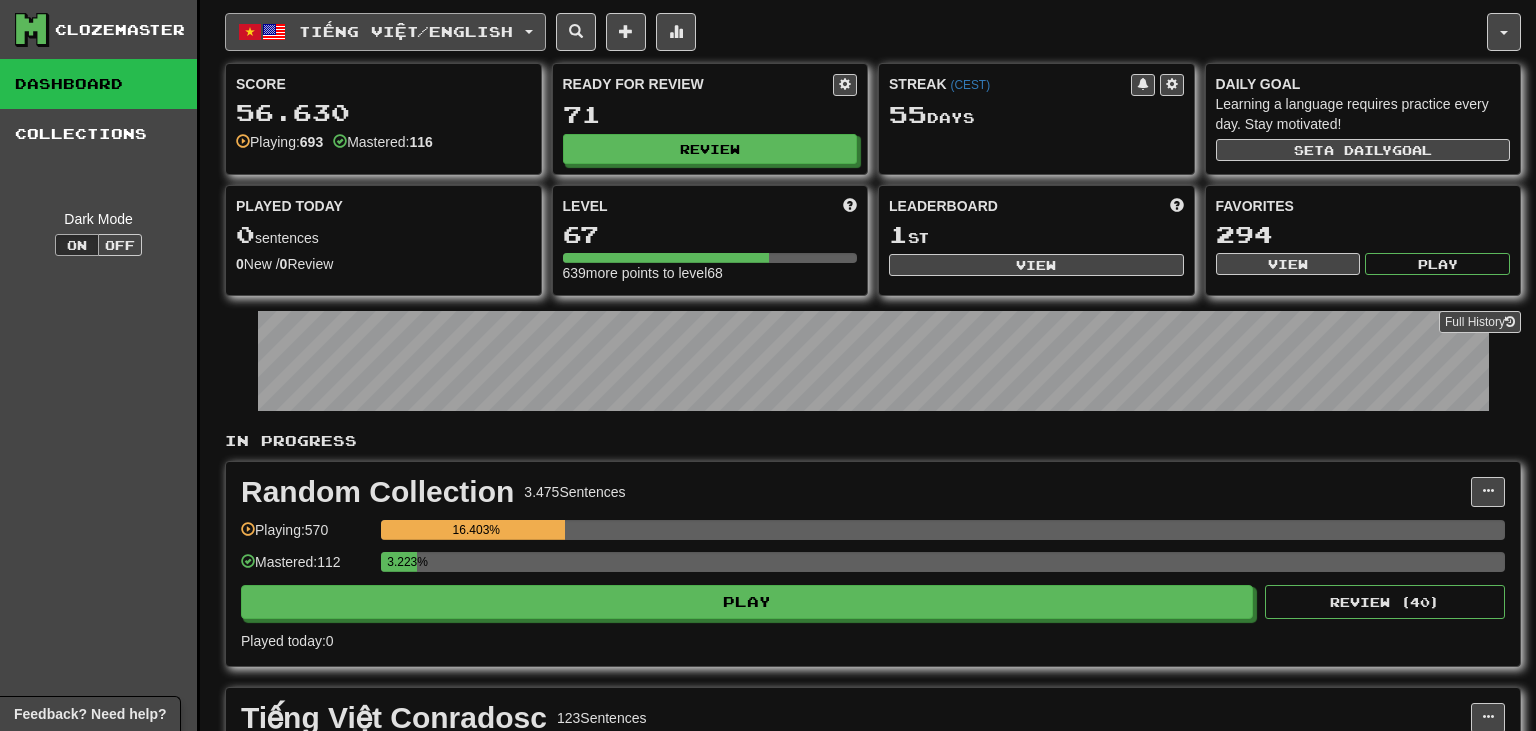 click at bounding box center [274, 32] 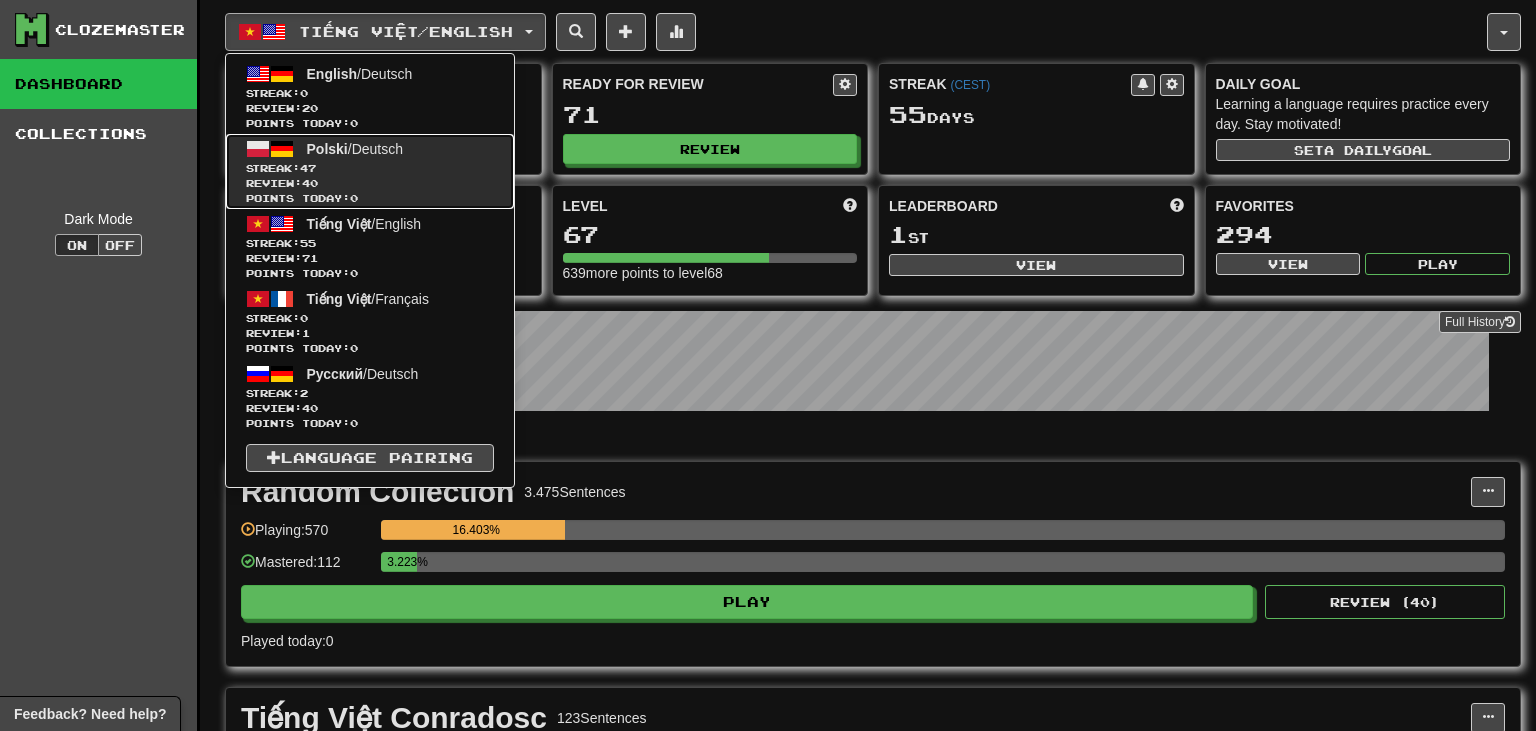 click on "Streak:  47" at bounding box center (370, 168) 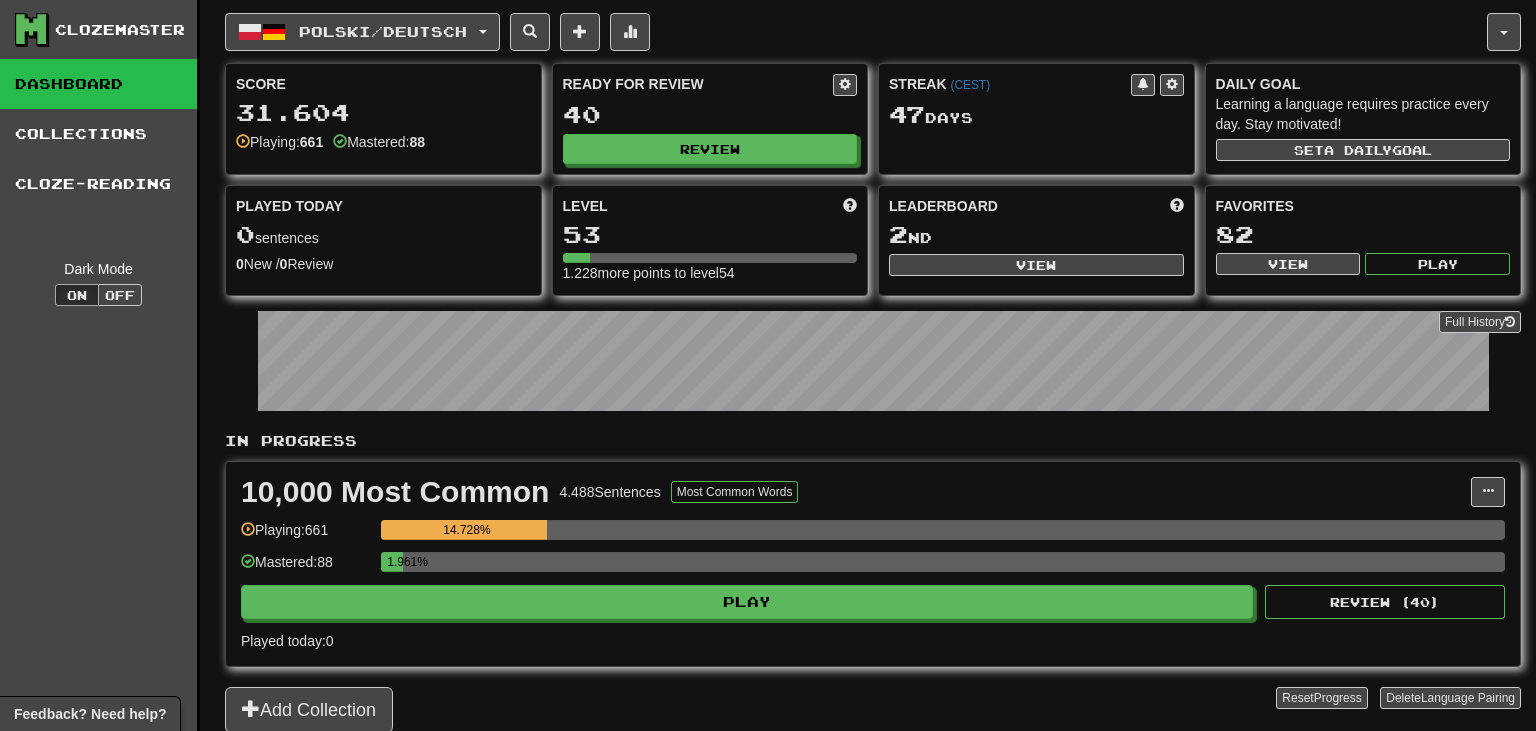 scroll, scrollTop: 0, scrollLeft: 0, axis: both 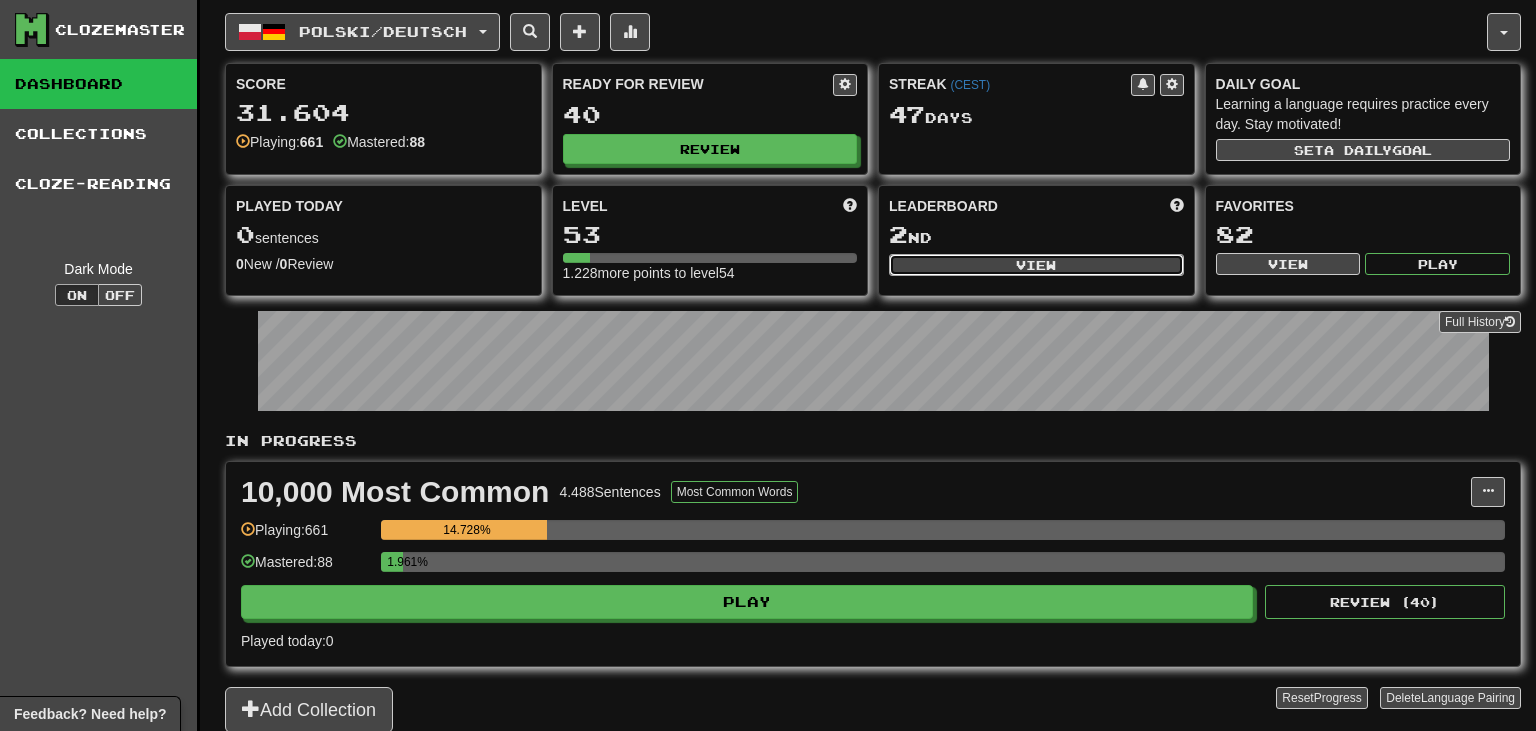 click on "View" at bounding box center (1036, 265) 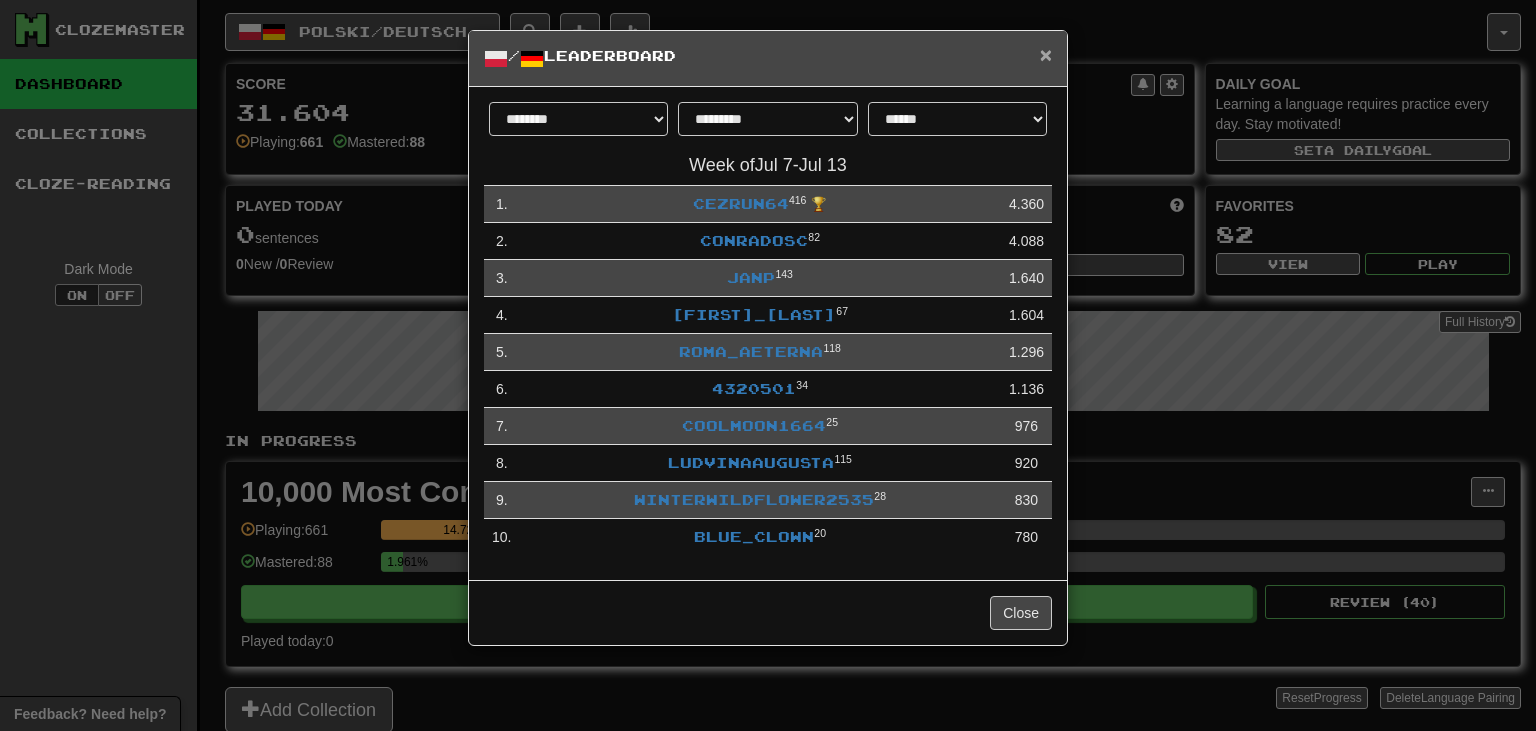 click on "×" at bounding box center [1046, 54] 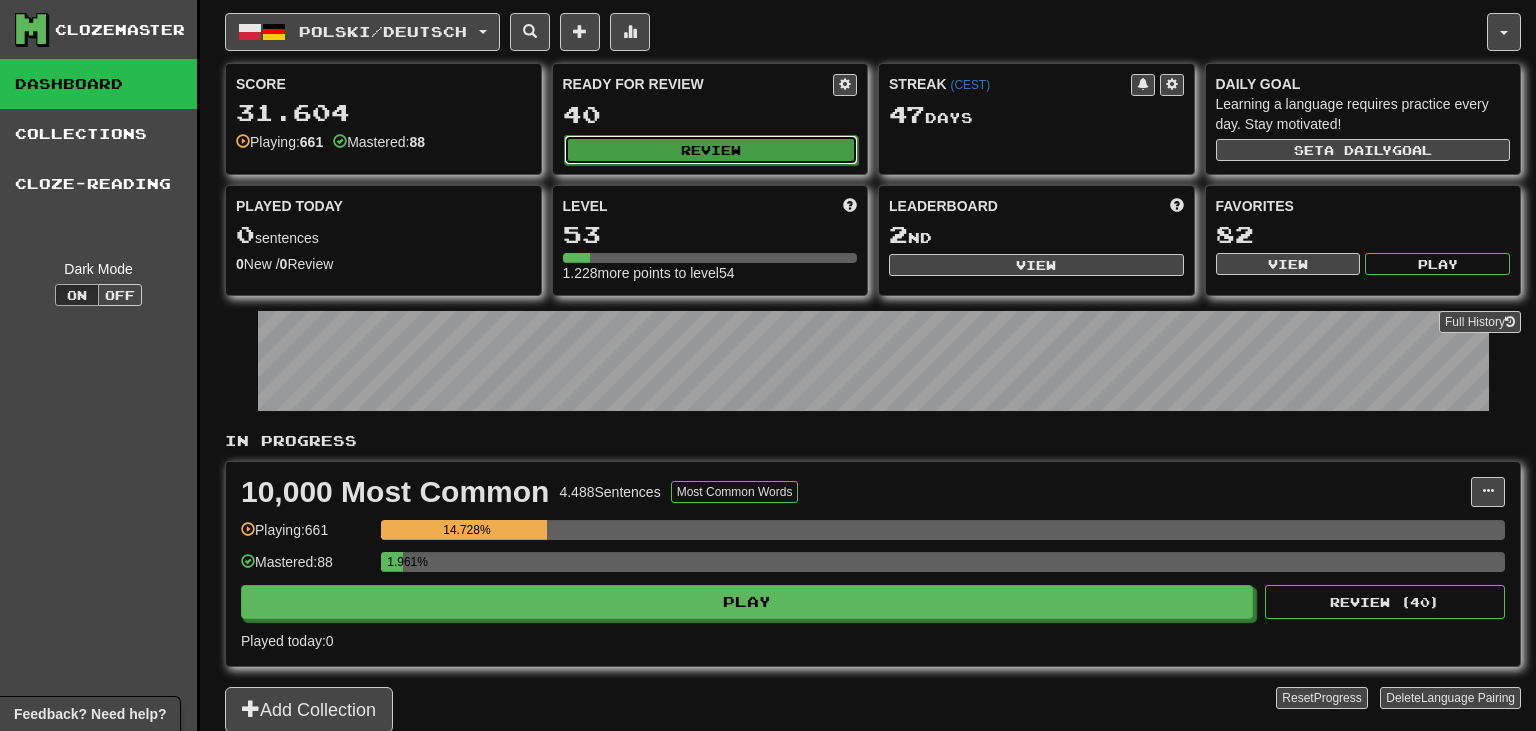 click on "Review" at bounding box center (711, 150) 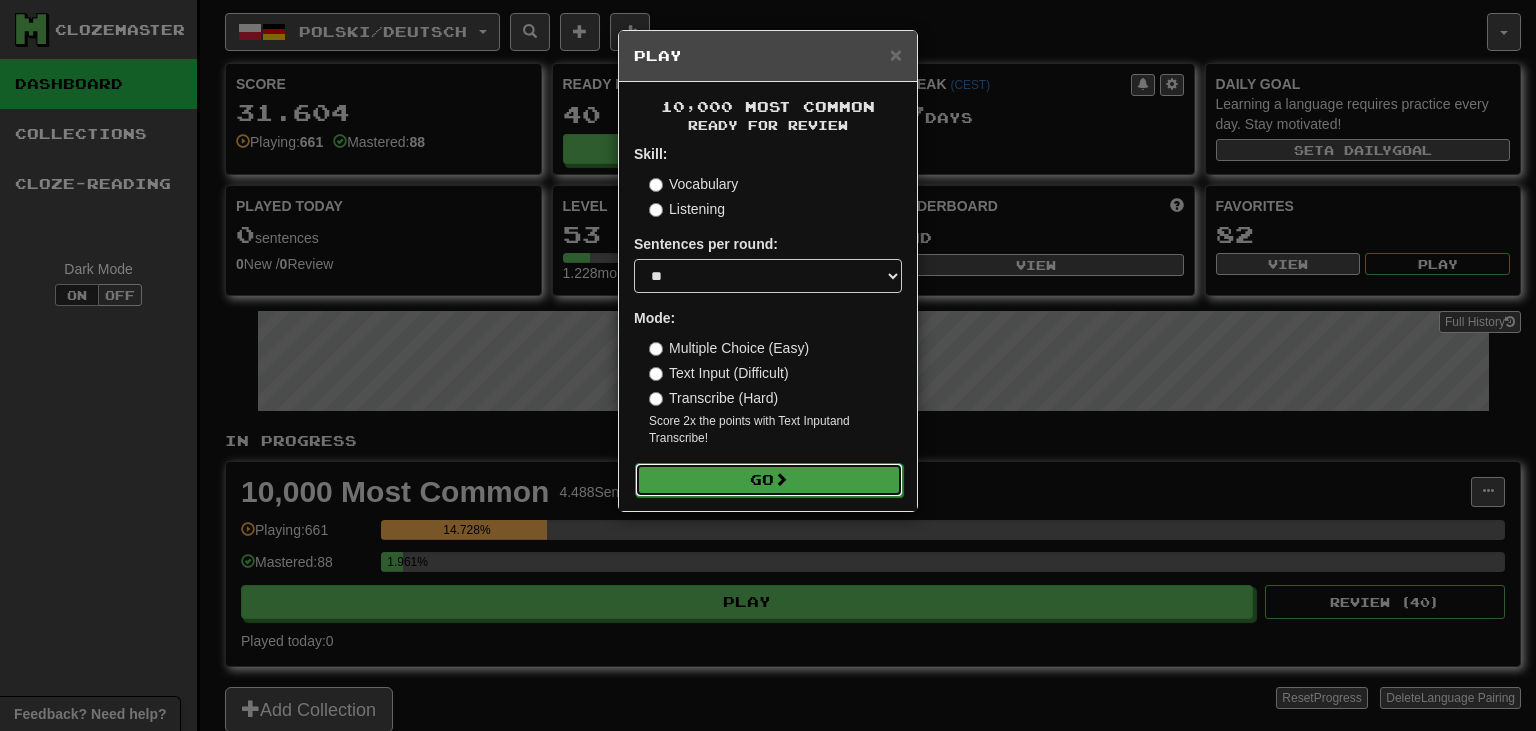 click on "Go" at bounding box center (769, 480) 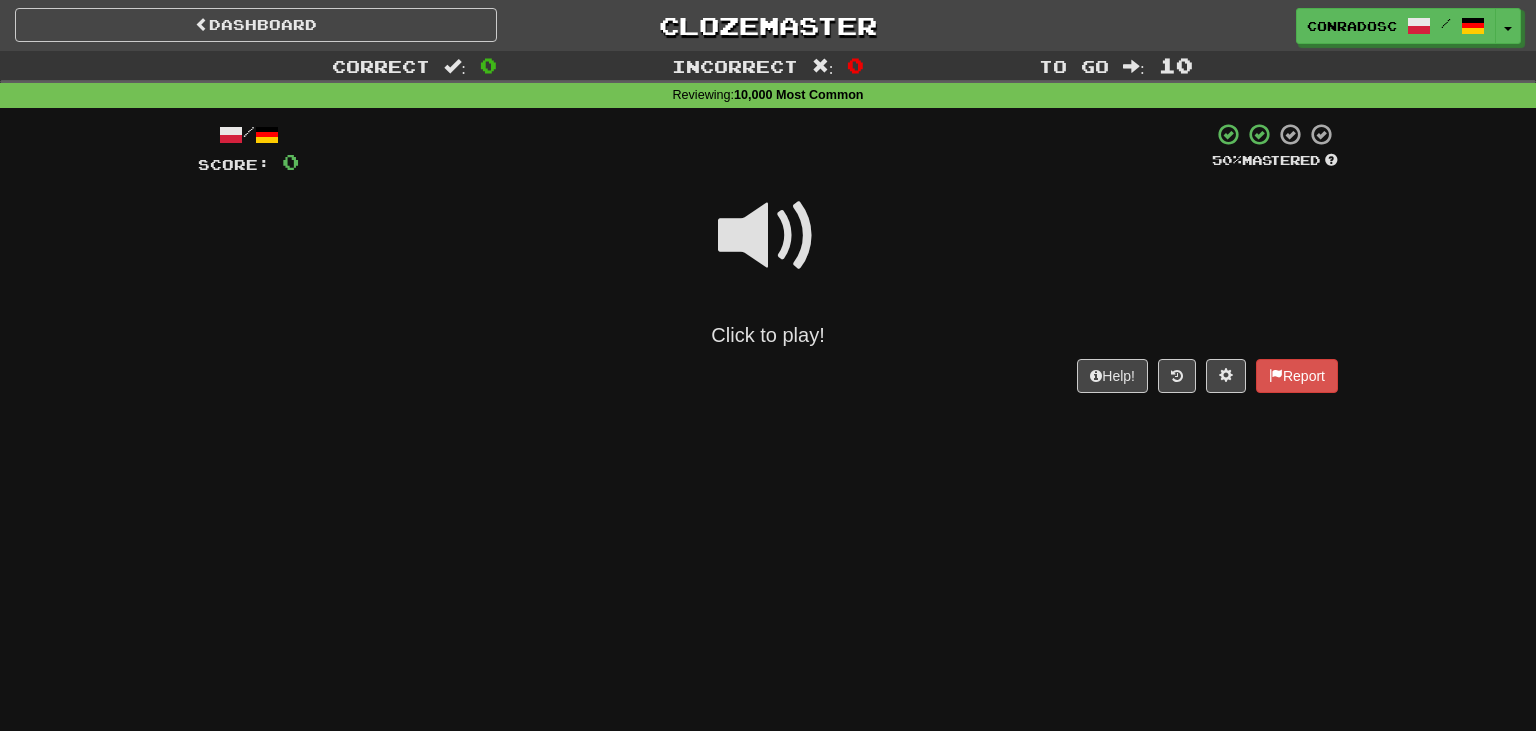 scroll, scrollTop: 0, scrollLeft: 0, axis: both 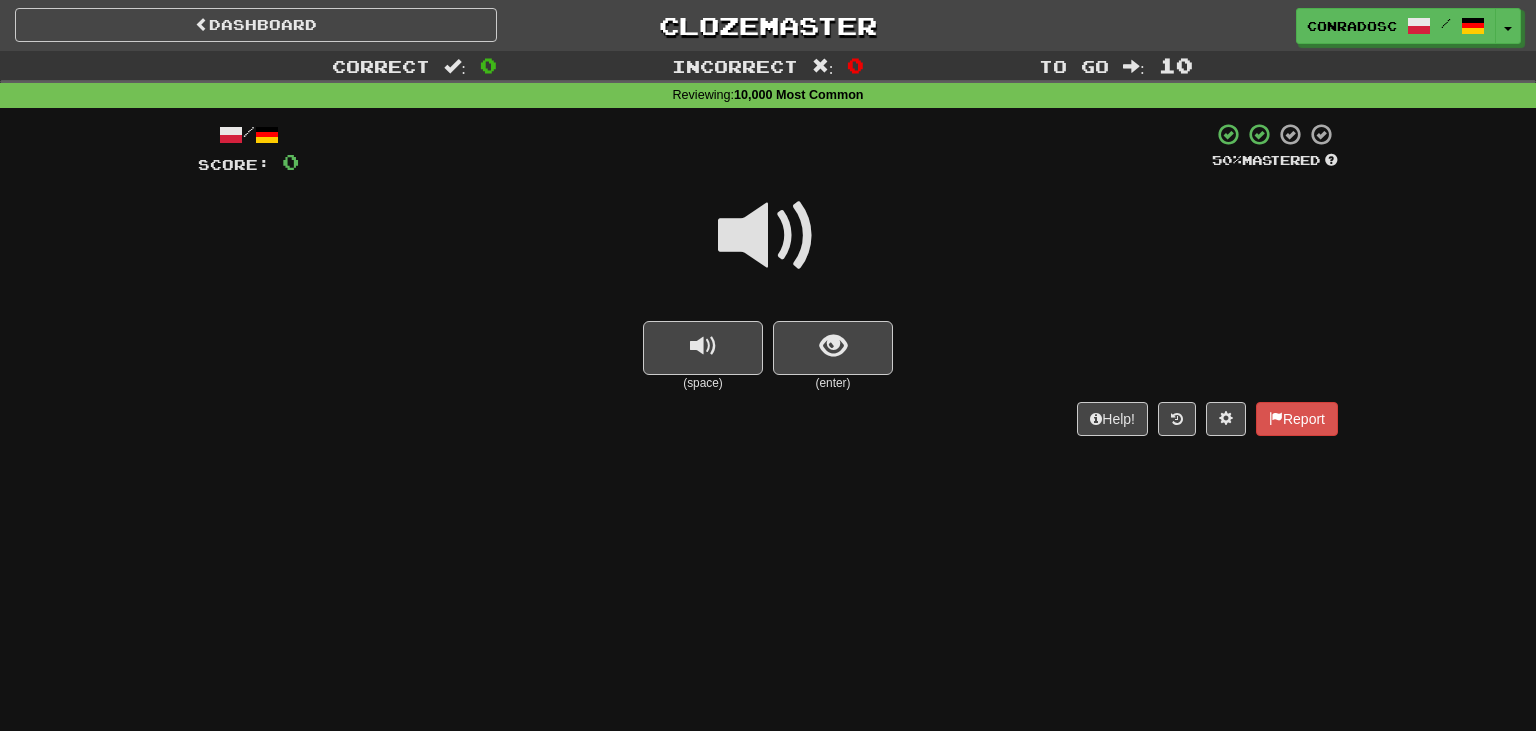 click at bounding box center [768, 236] 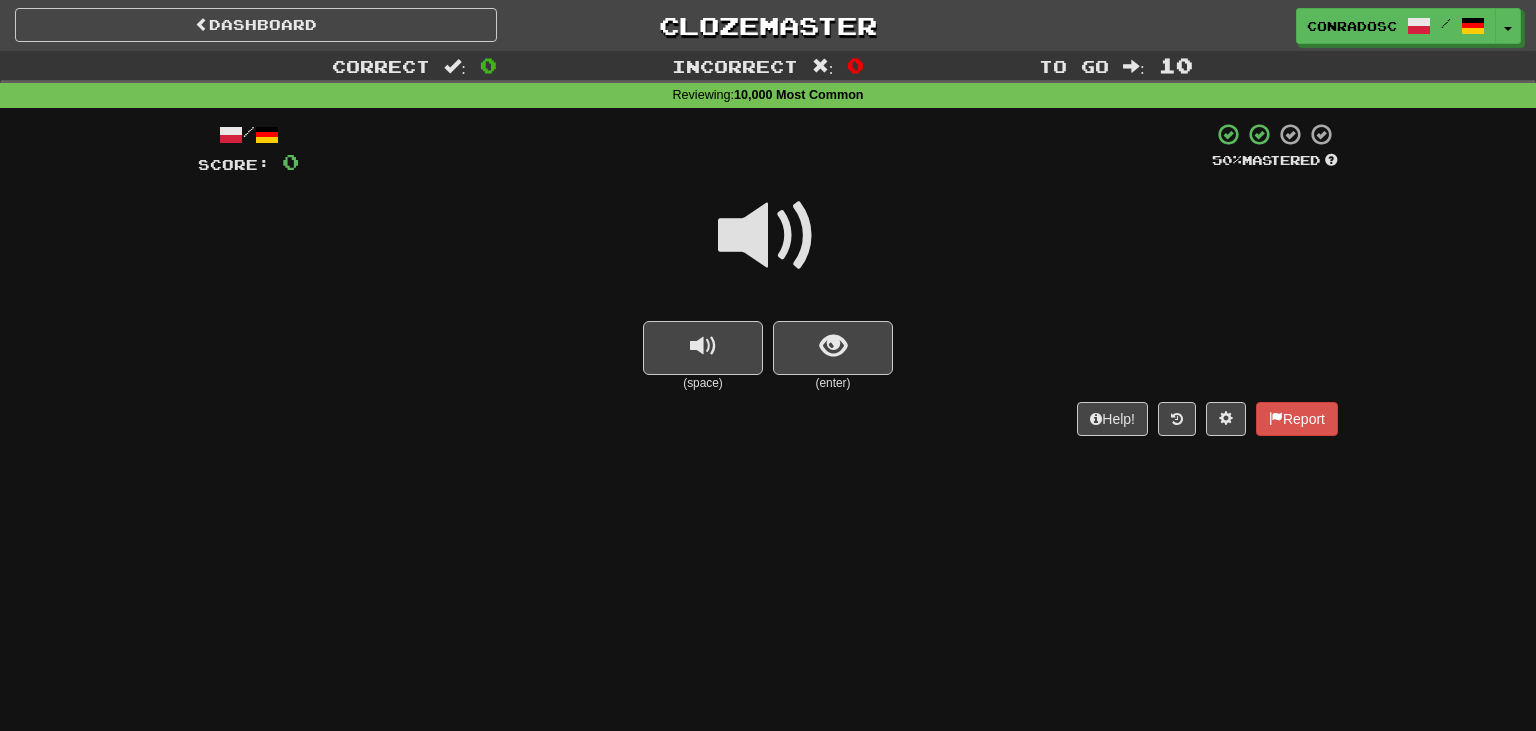 click at bounding box center (768, 236) 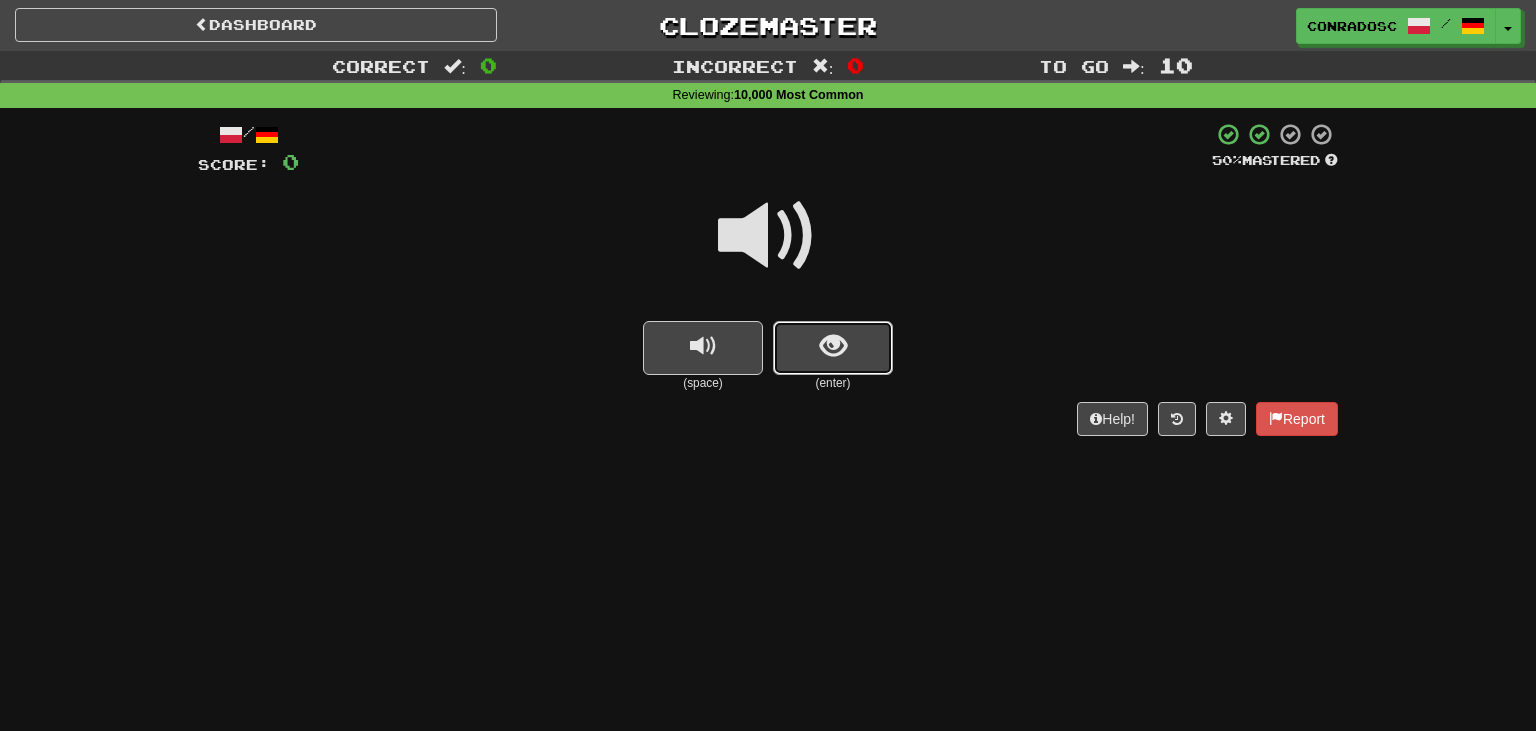 click at bounding box center [833, 348] 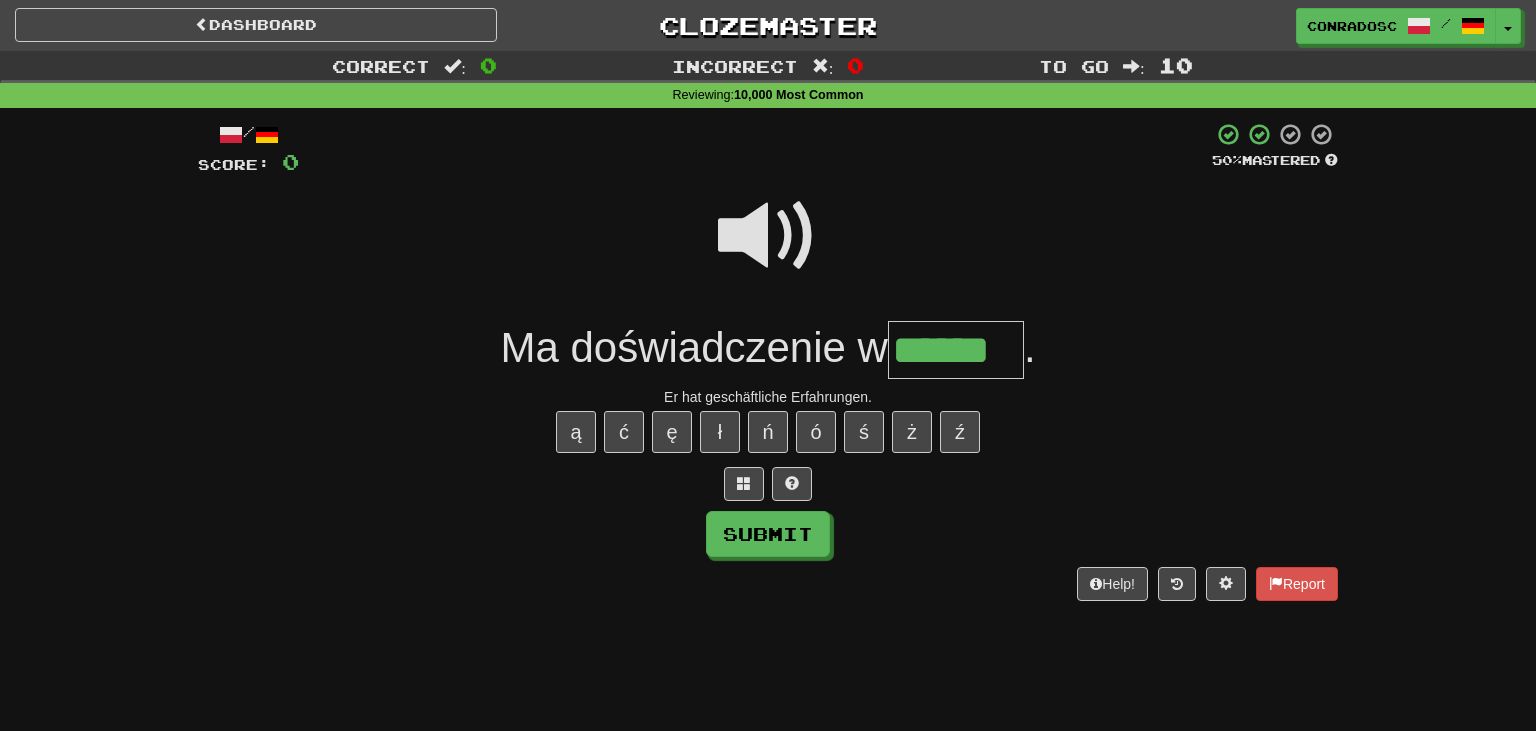 type on "******" 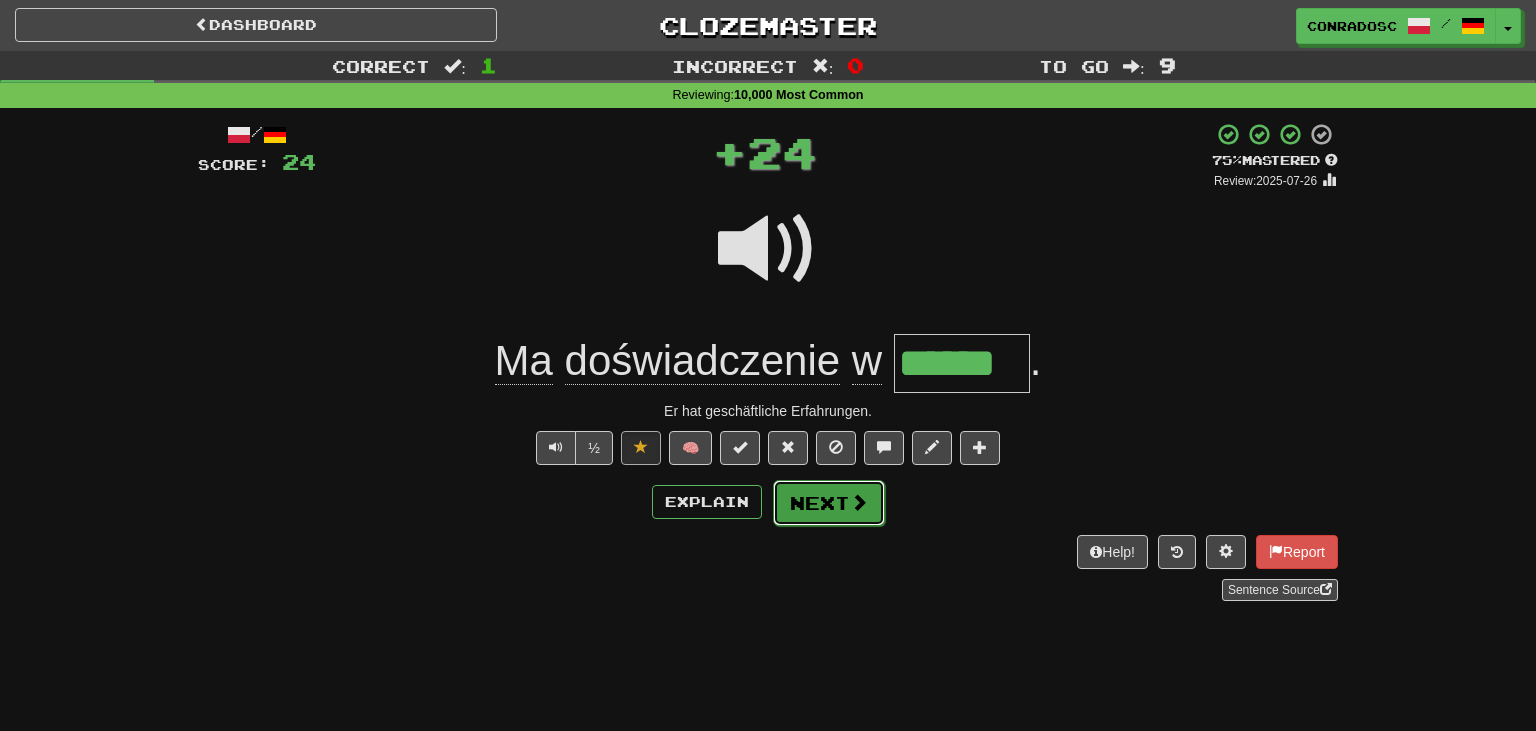 click at bounding box center [859, 502] 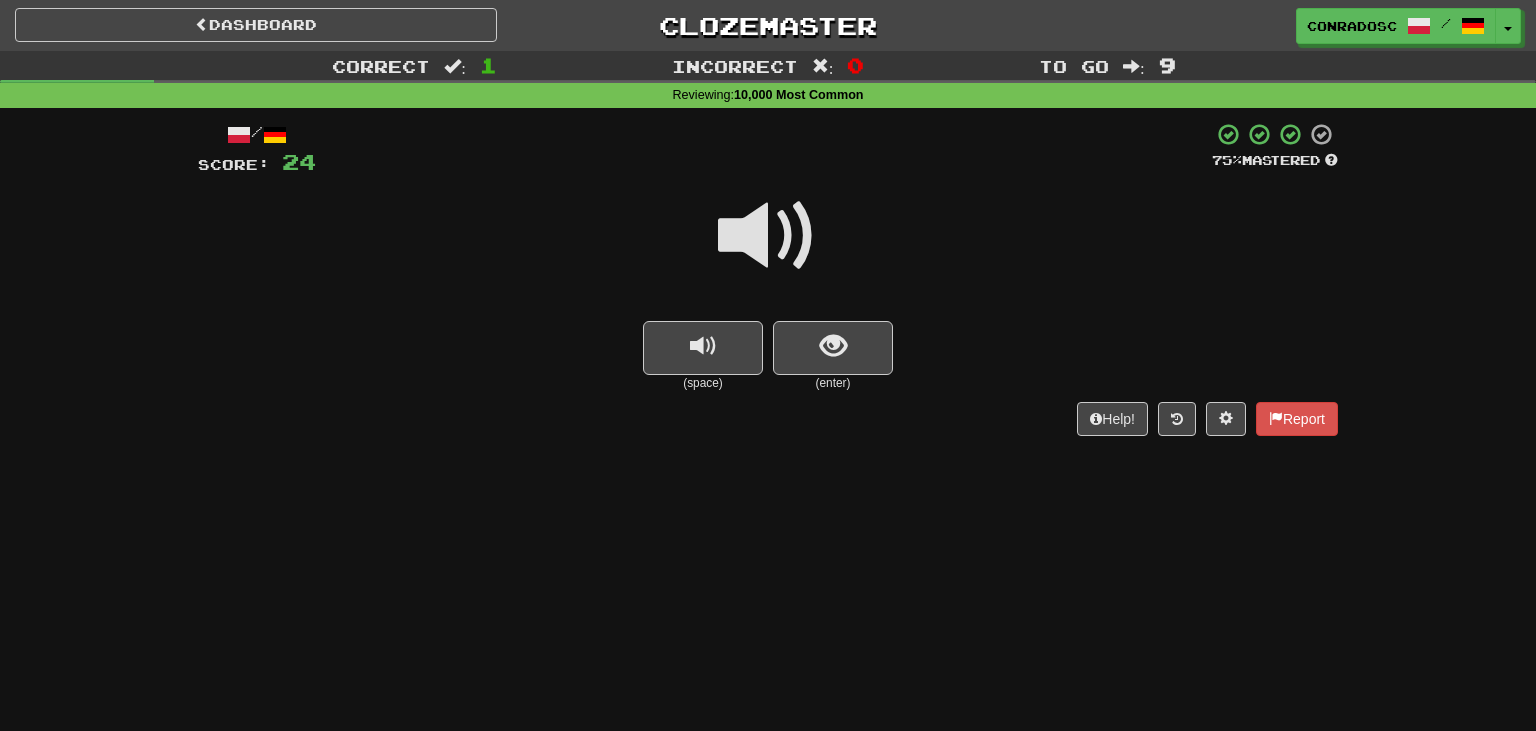 click at bounding box center (768, 249) 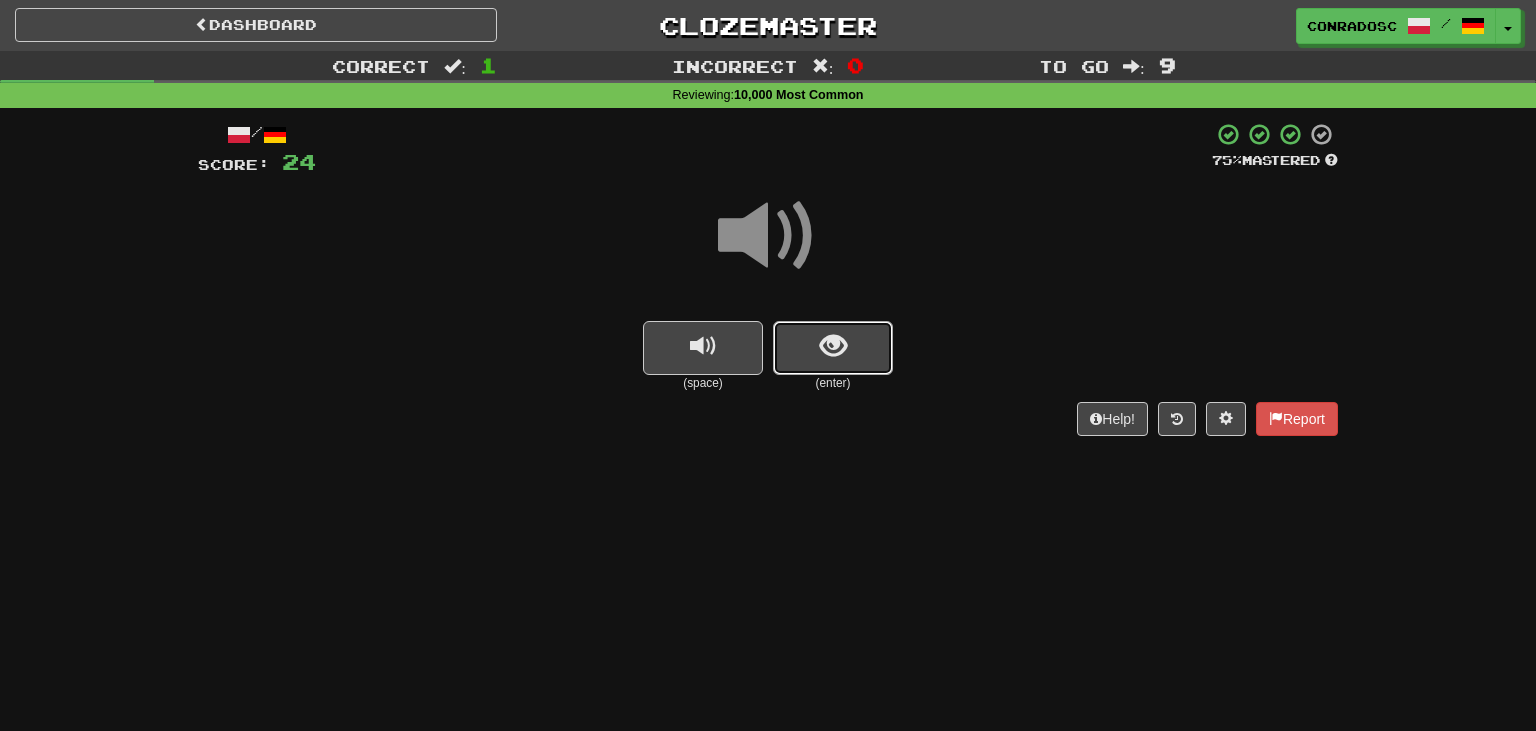 click at bounding box center [833, 348] 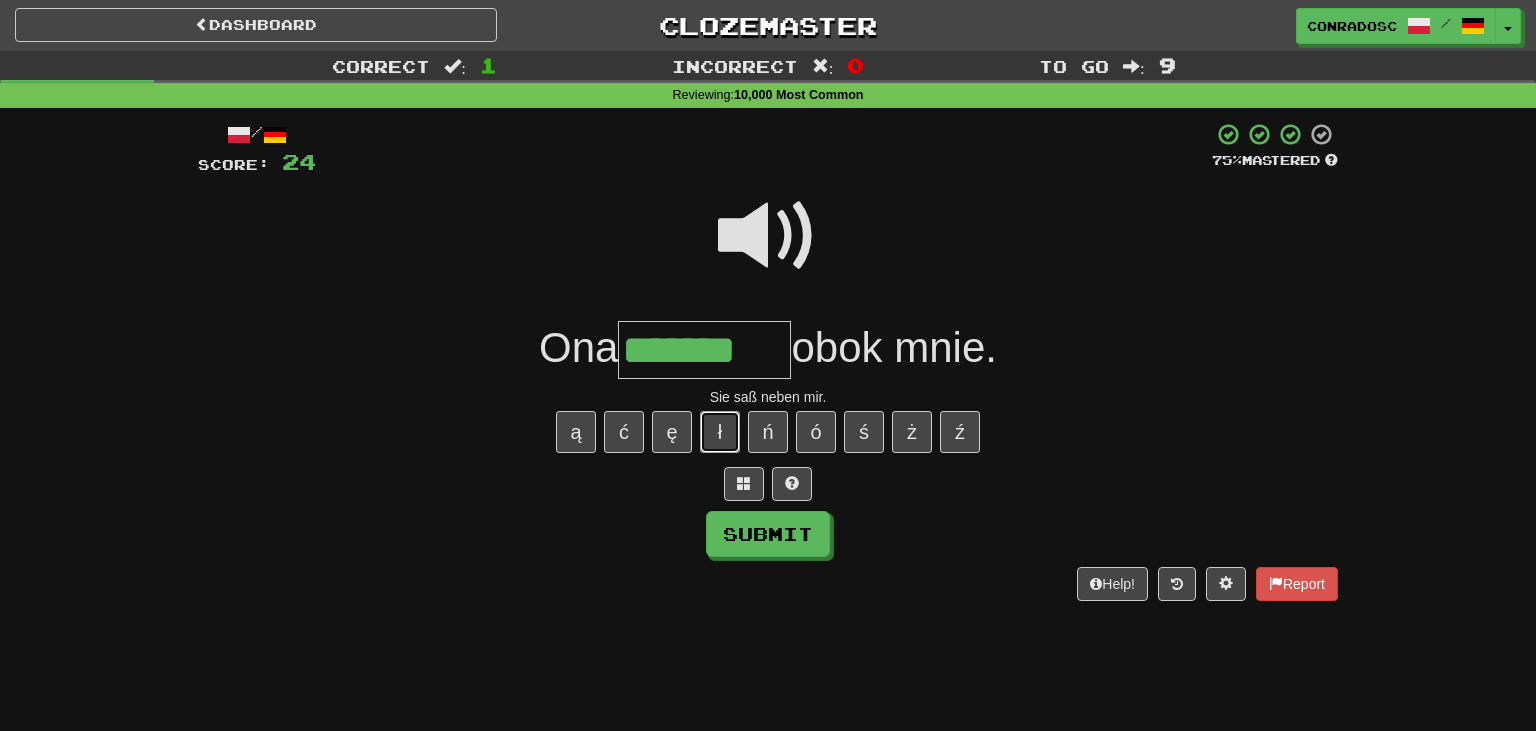 click on "ł" at bounding box center (720, 432) 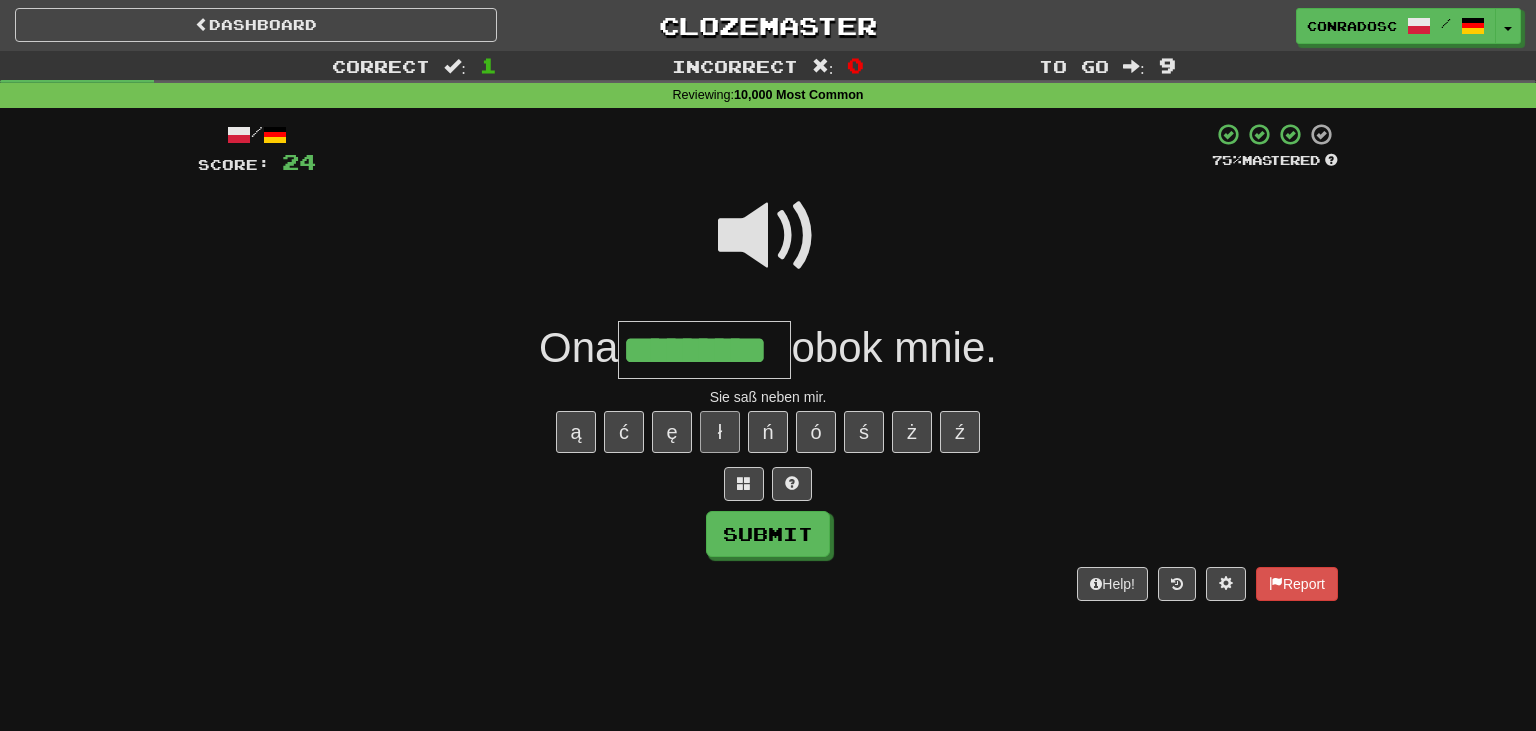 type on "*********" 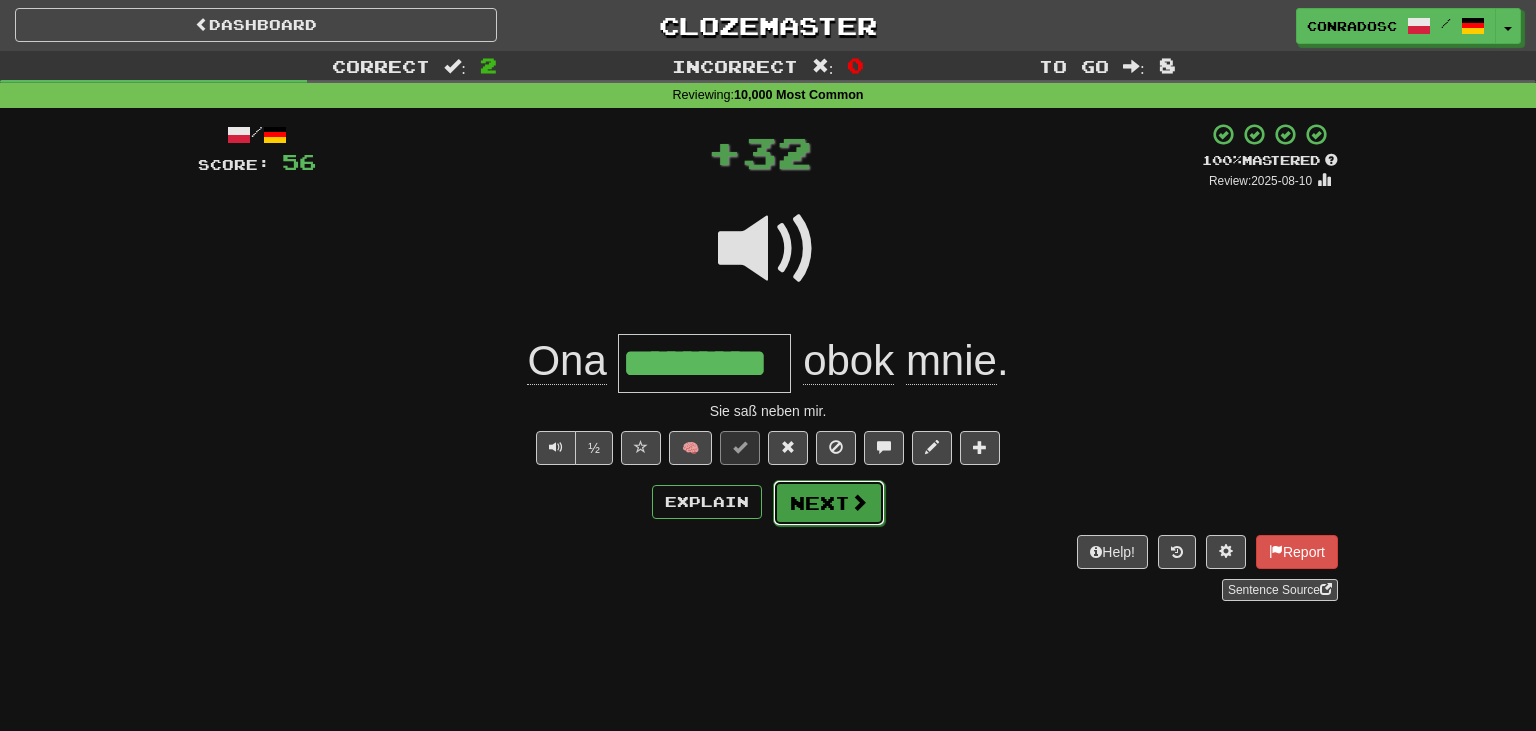 click on "Next" at bounding box center [829, 503] 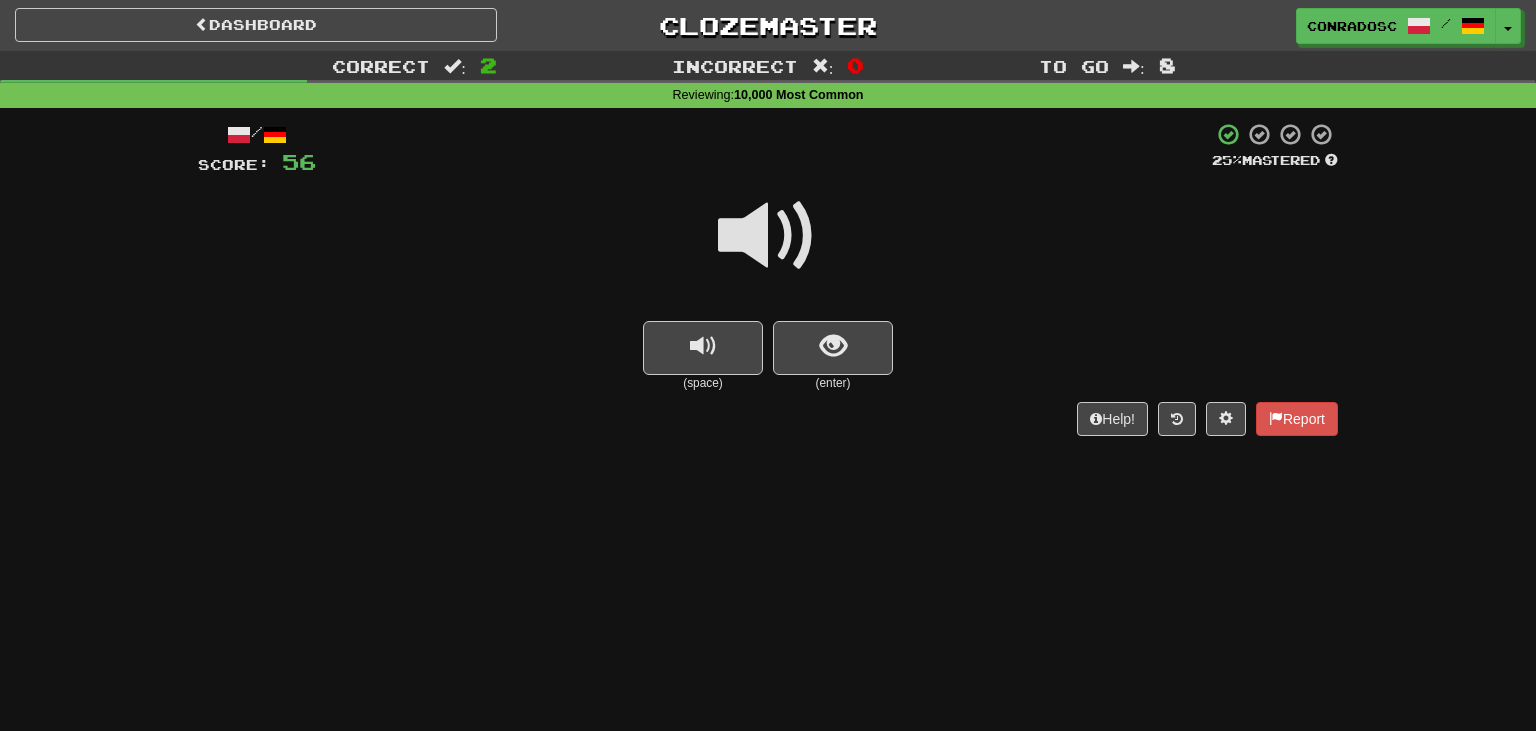 click at bounding box center (768, 236) 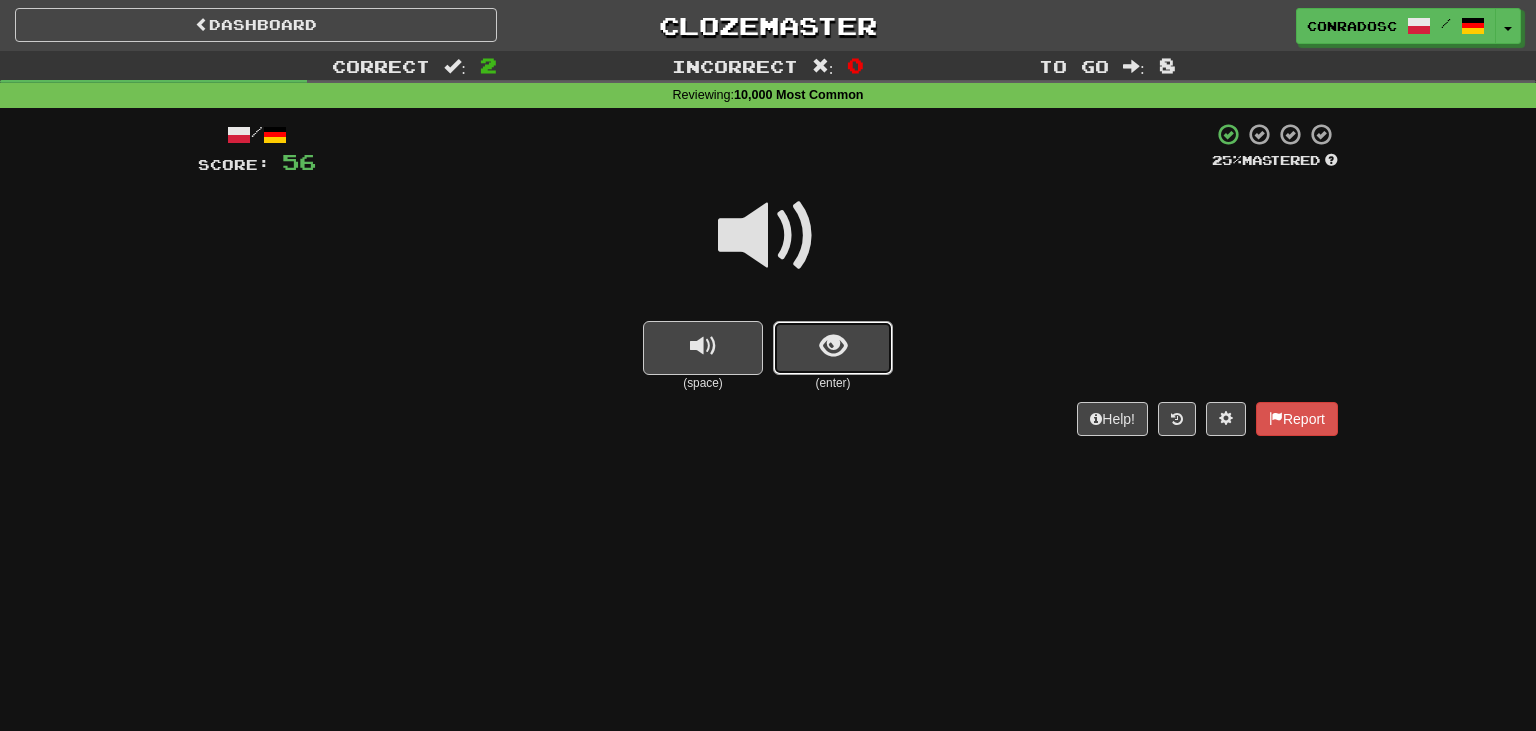 click at bounding box center (833, 346) 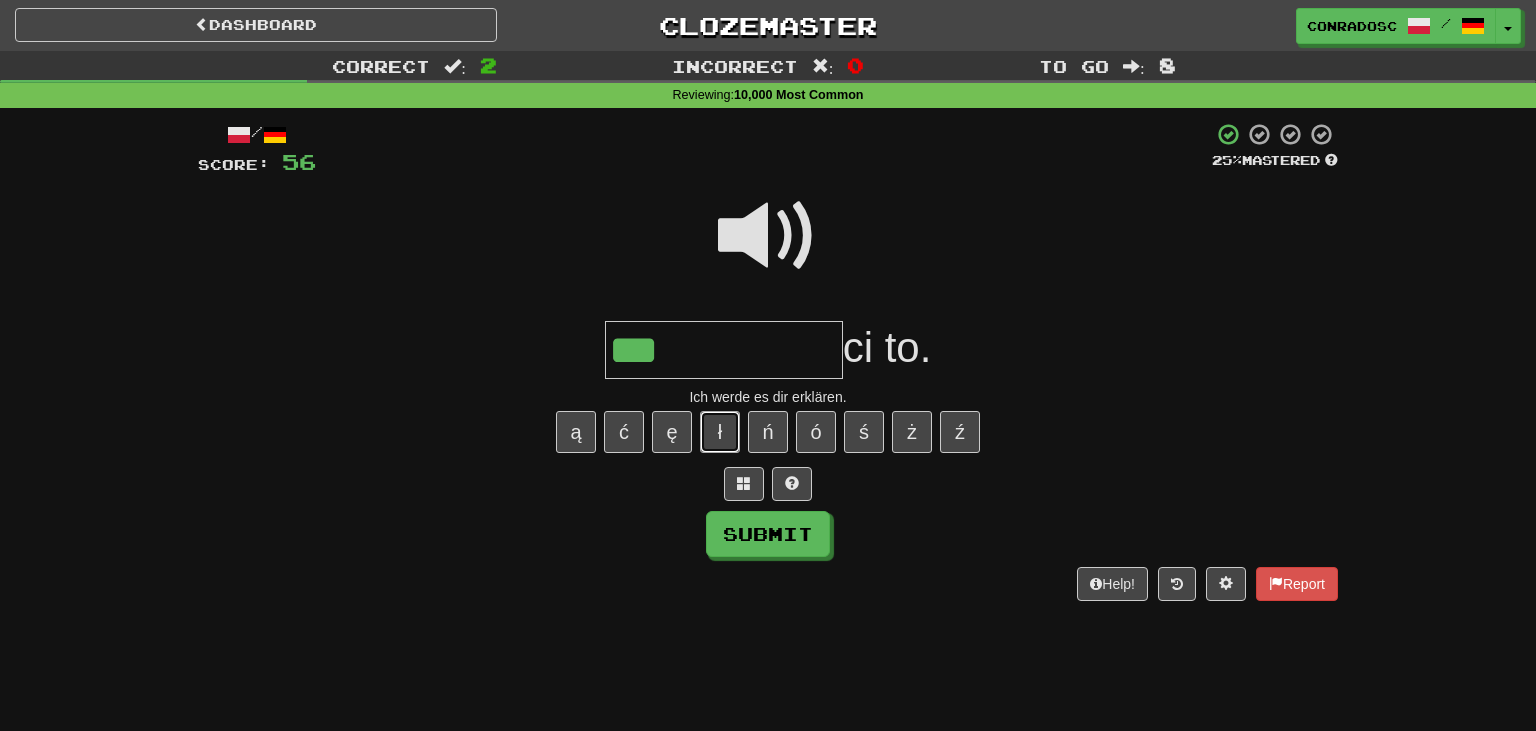click on "ł" at bounding box center (720, 432) 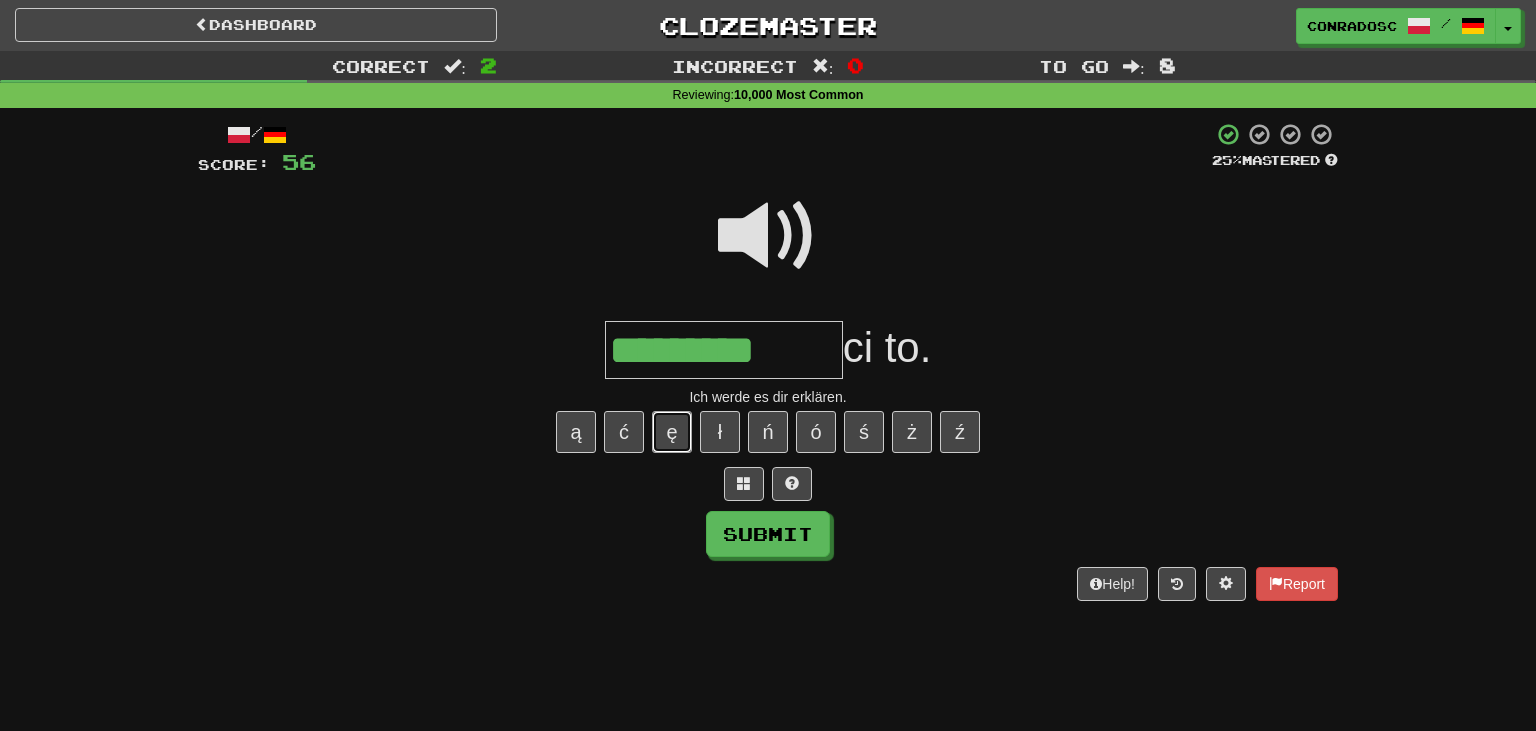 click on "ę" at bounding box center [672, 432] 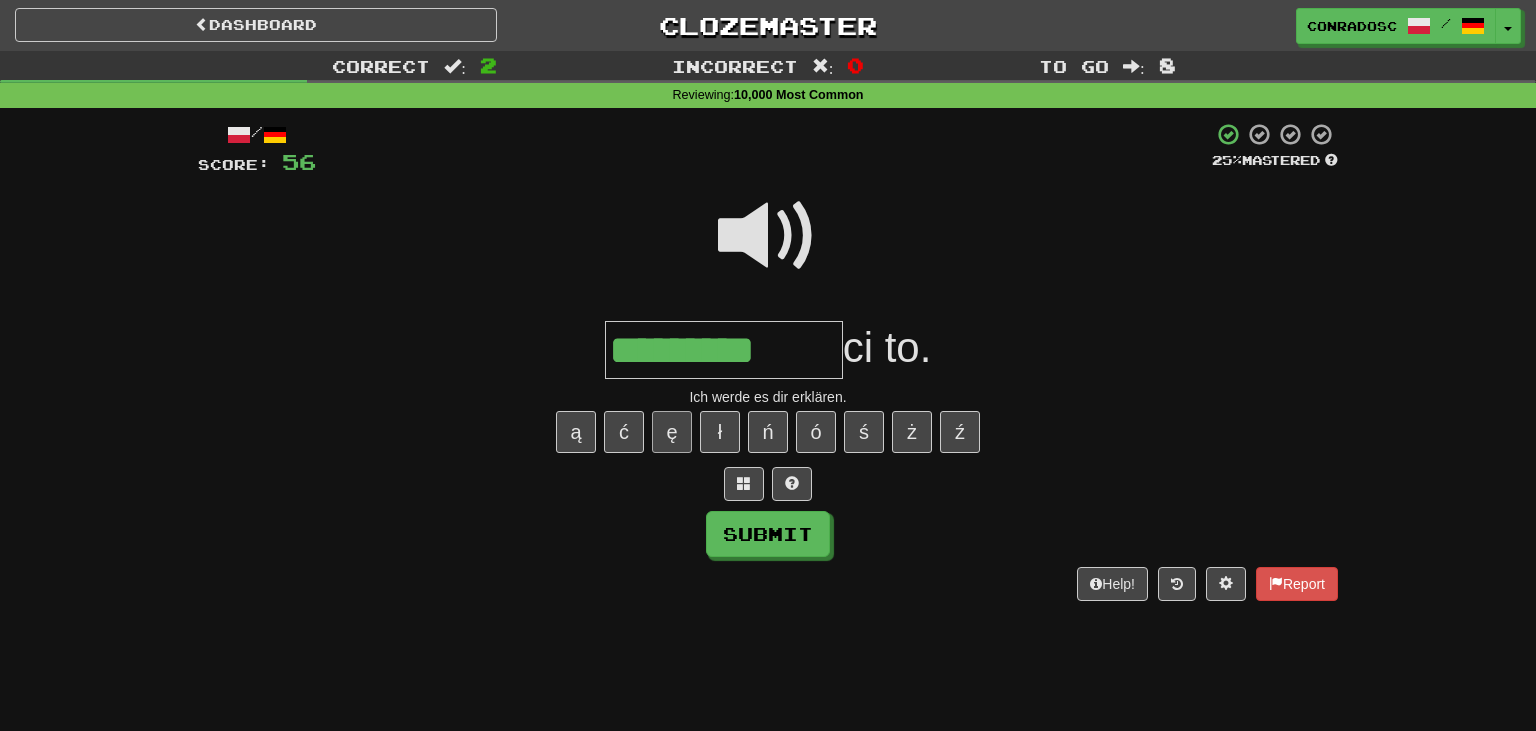 type on "**********" 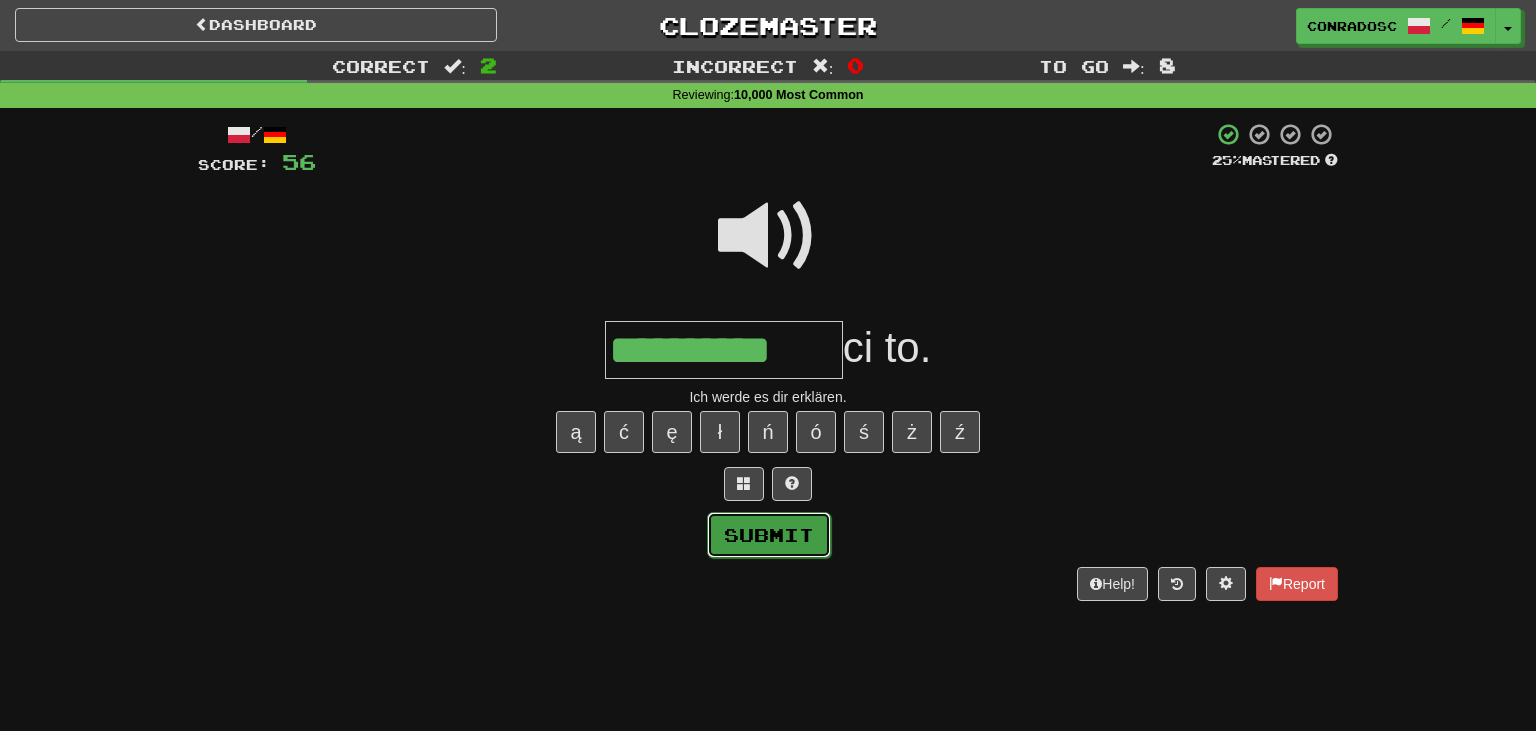 click on "Submit" at bounding box center [769, 535] 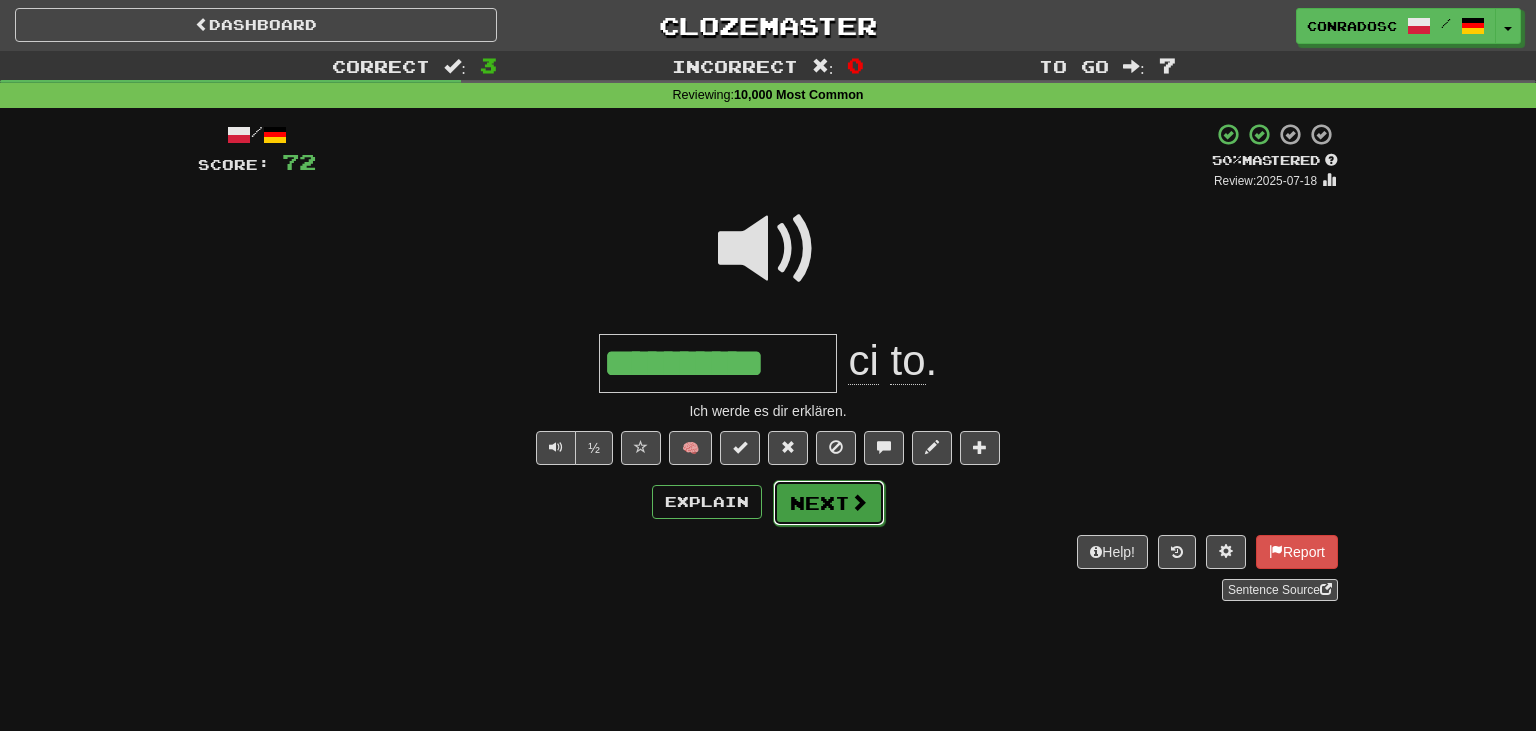 click on "Next" at bounding box center [829, 503] 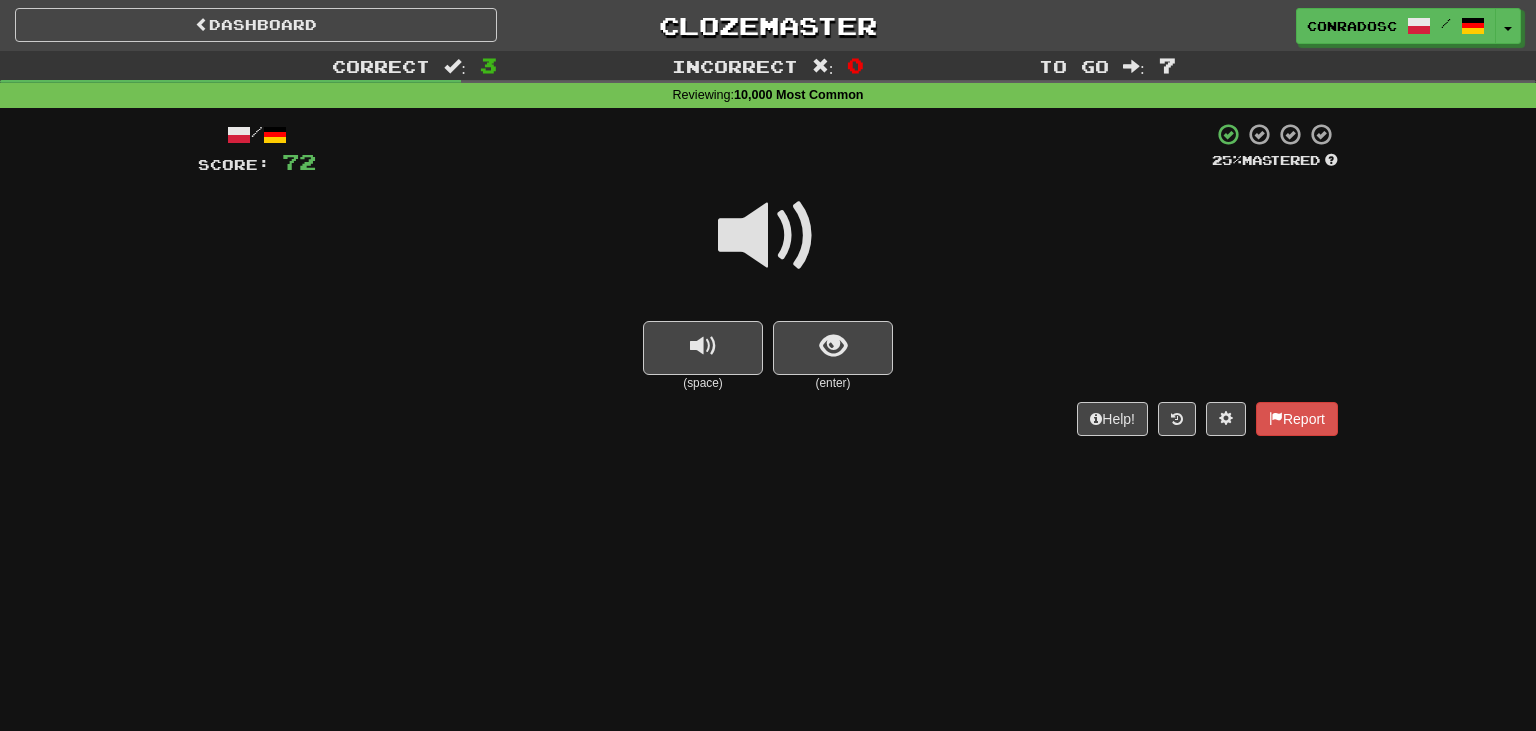 click at bounding box center [768, 236] 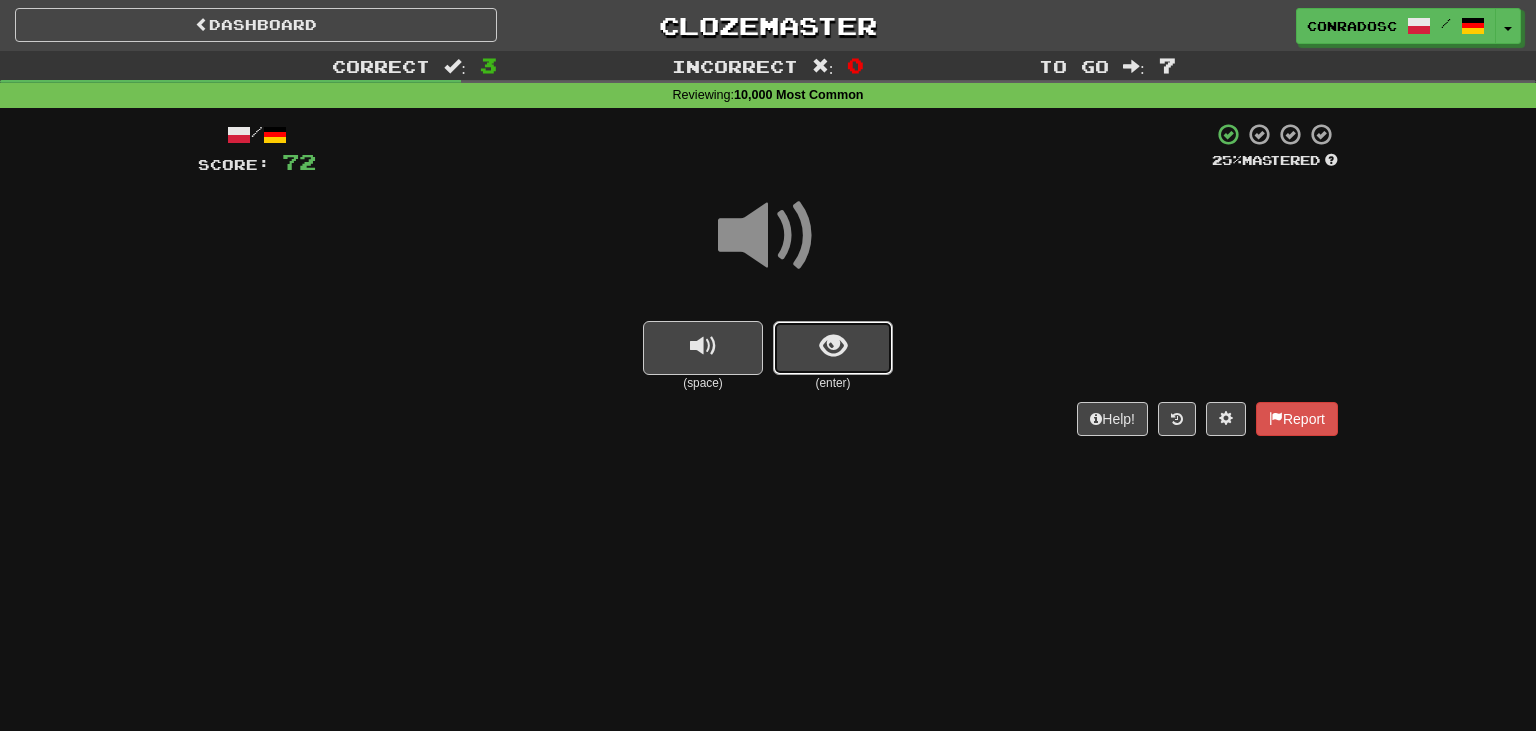 click at bounding box center (833, 346) 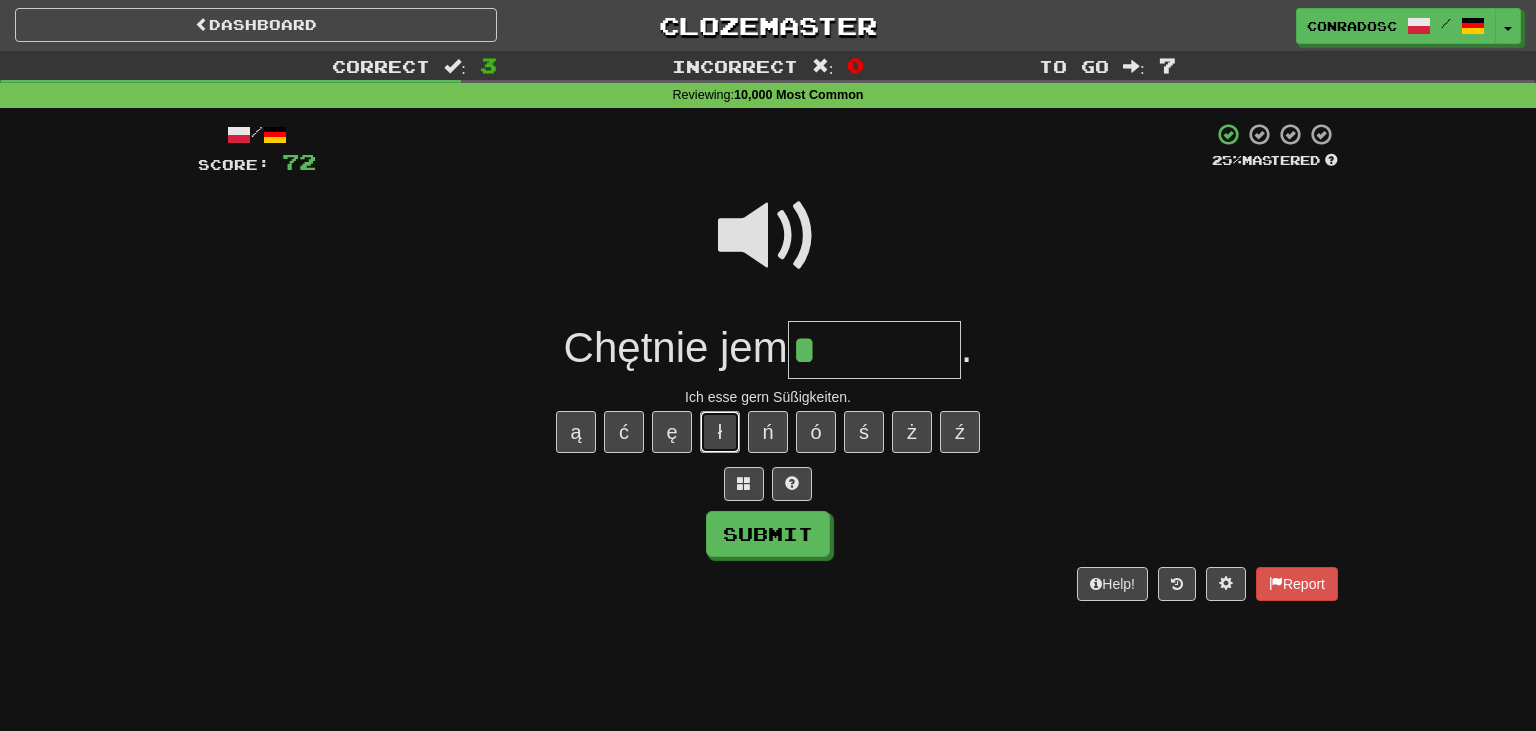 click on "ł" at bounding box center [720, 432] 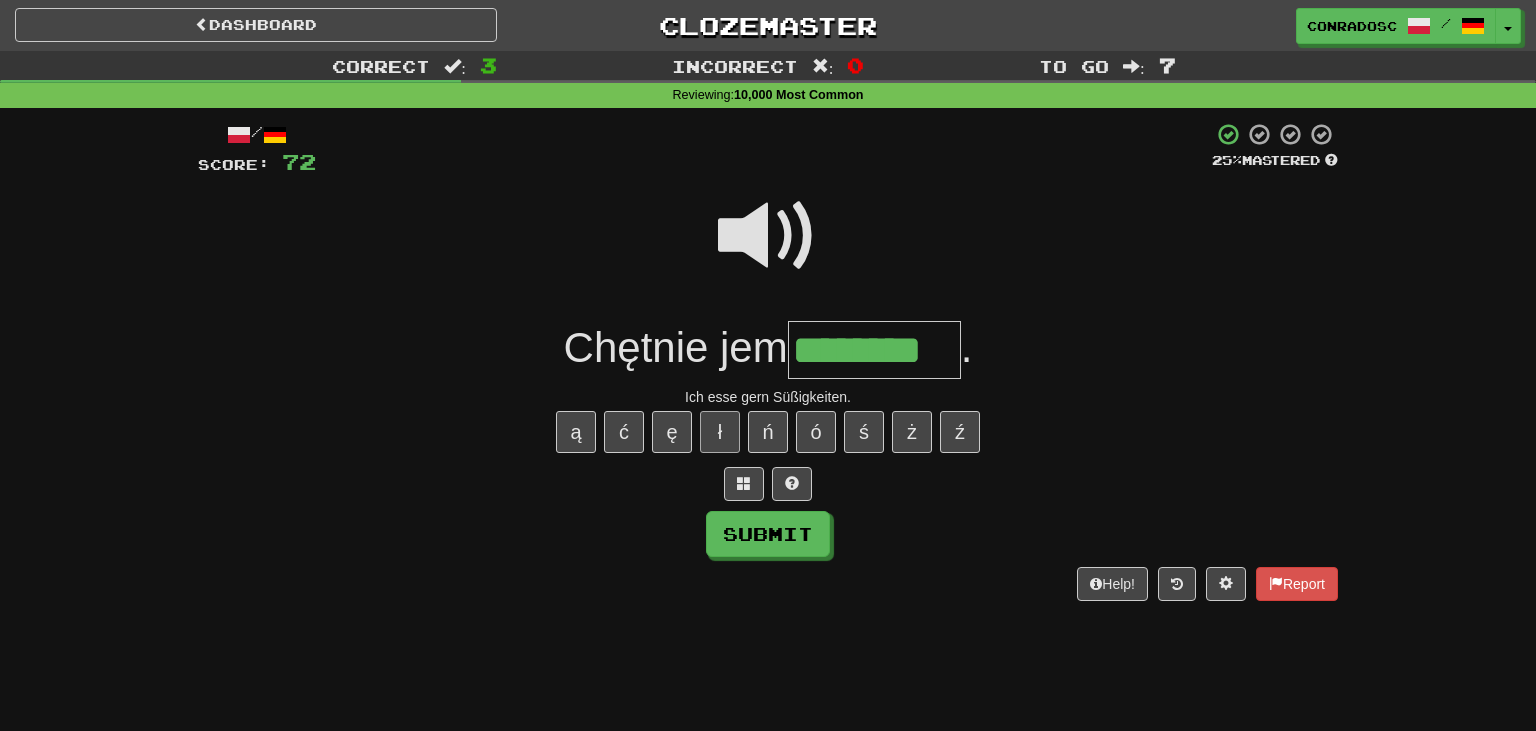 type on "********" 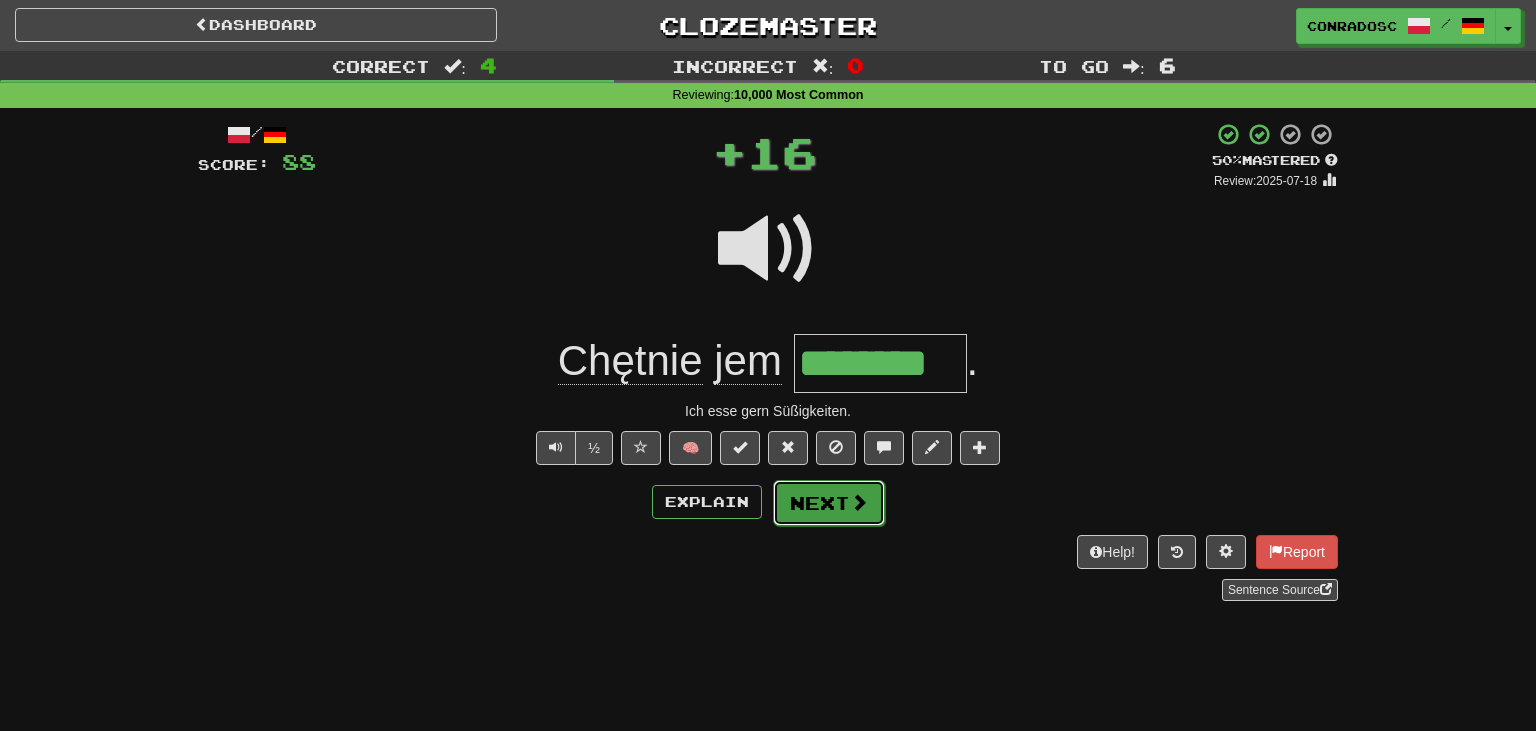 click on "Next" at bounding box center (829, 503) 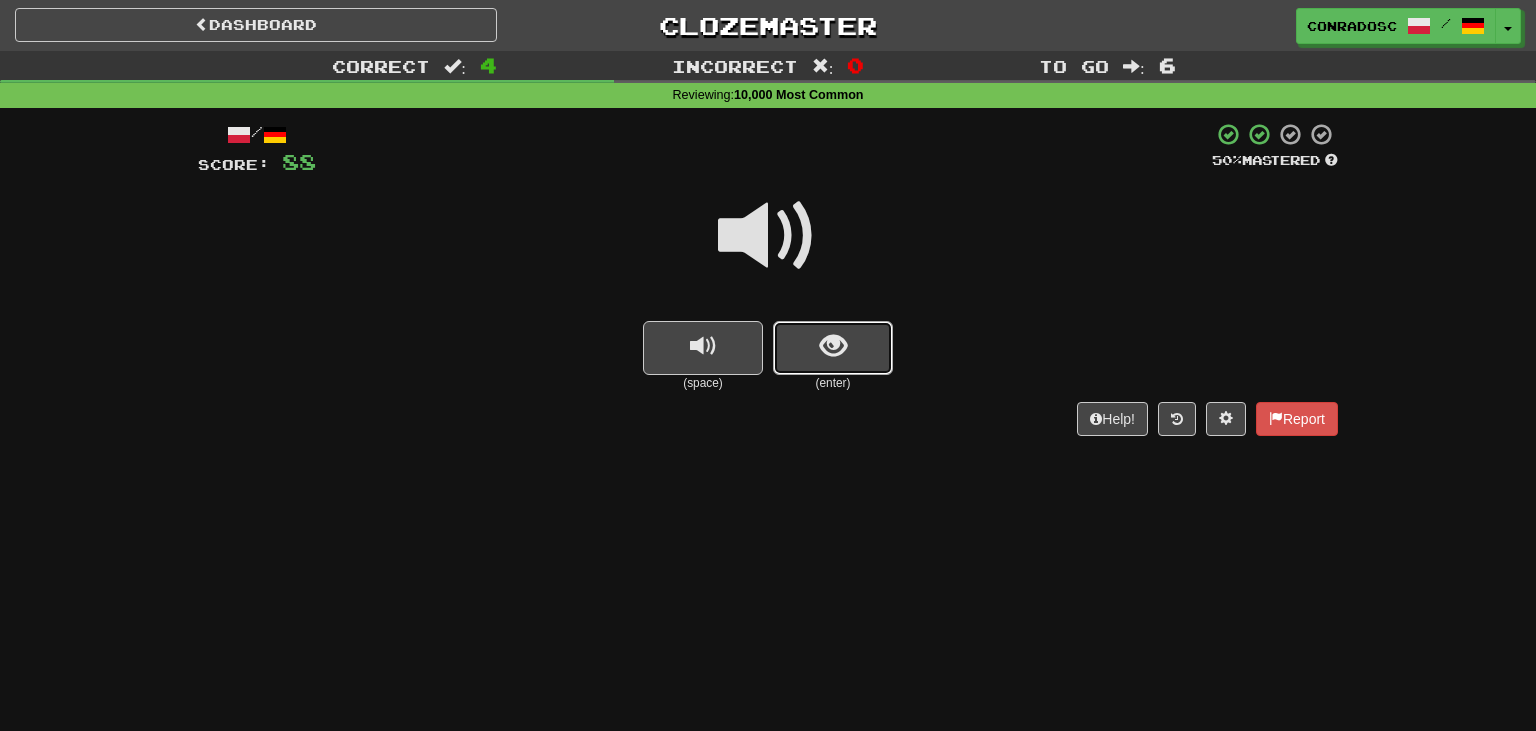 click at bounding box center [833, 348] 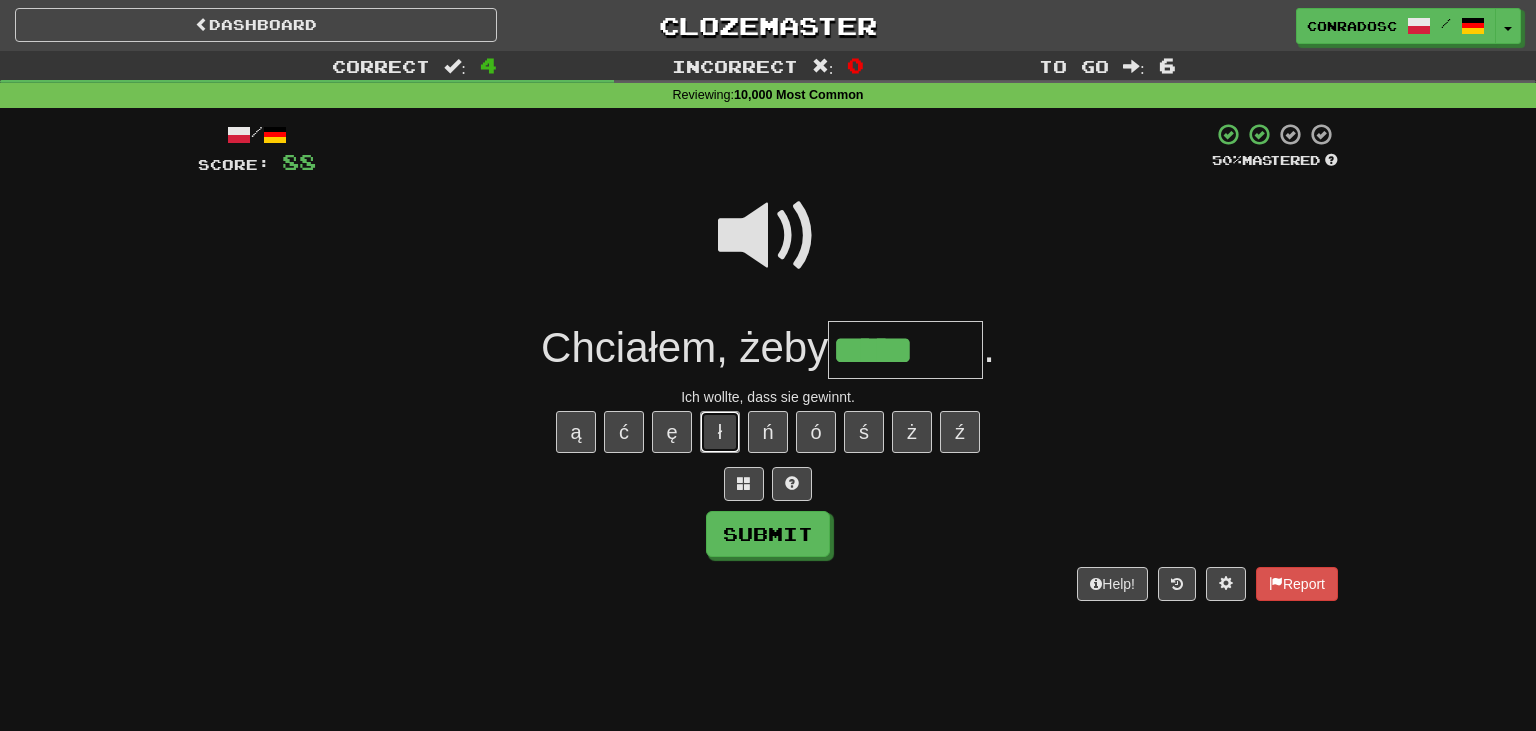 click on "ł" at bounding box center [720, 432] 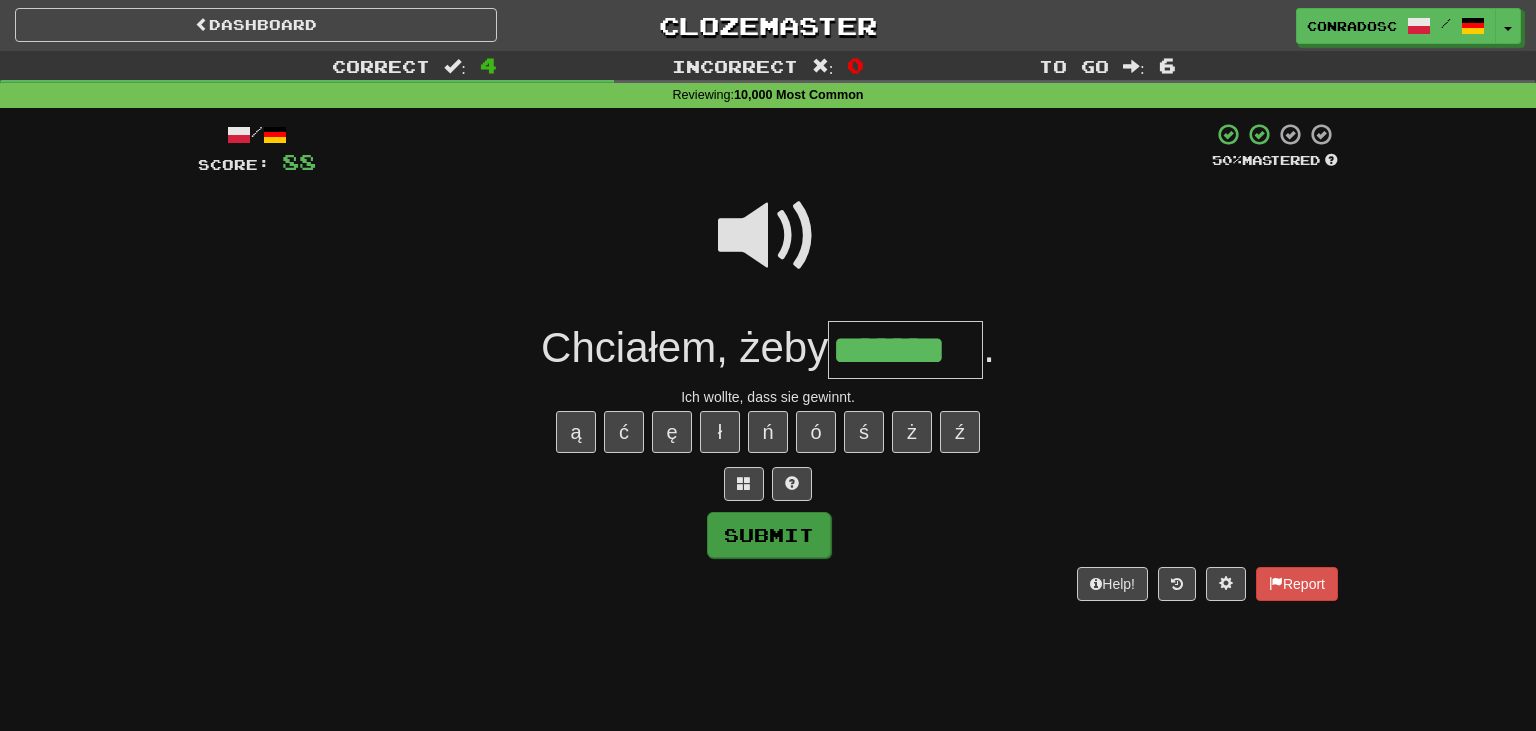 type on "*******" 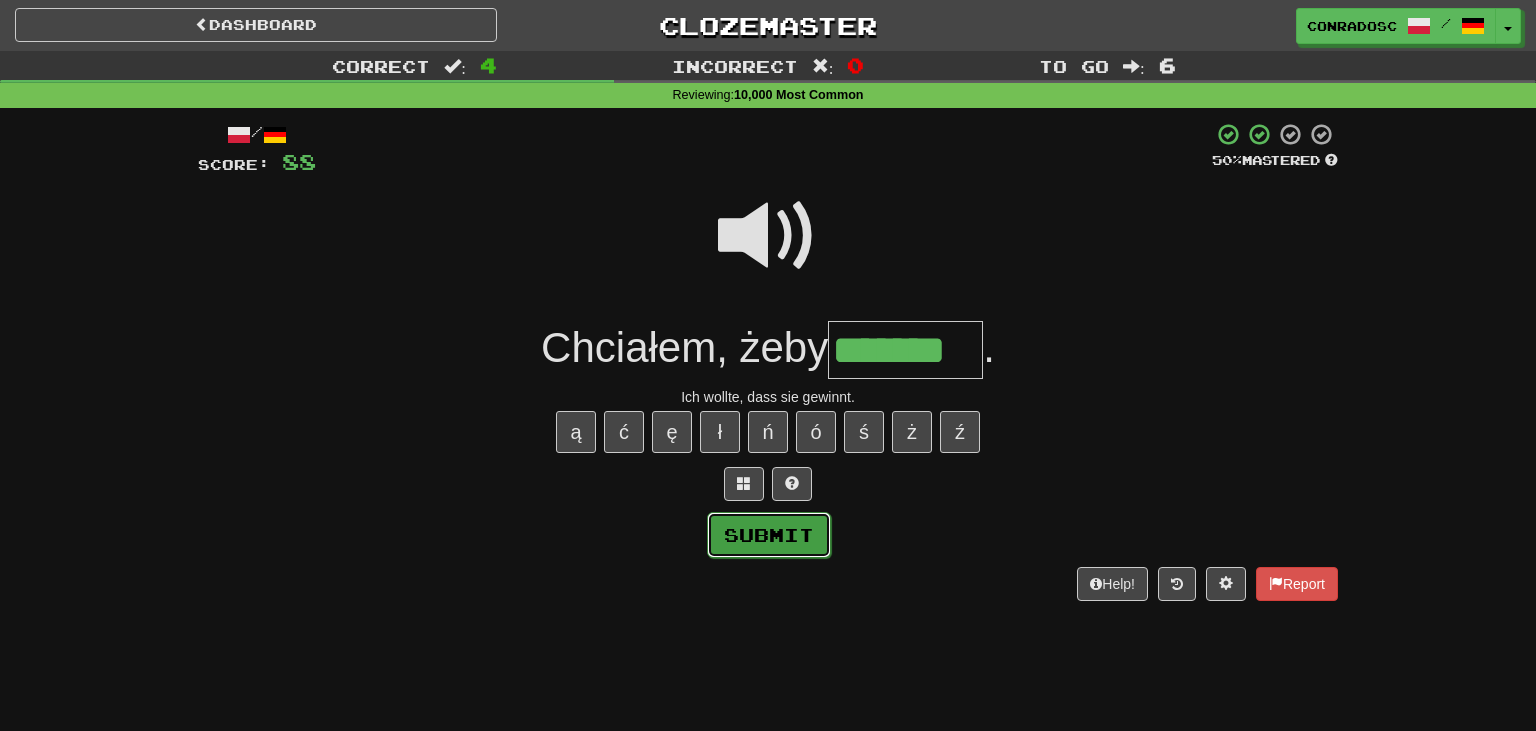click on "Submit" at bounding box center [769, 535] 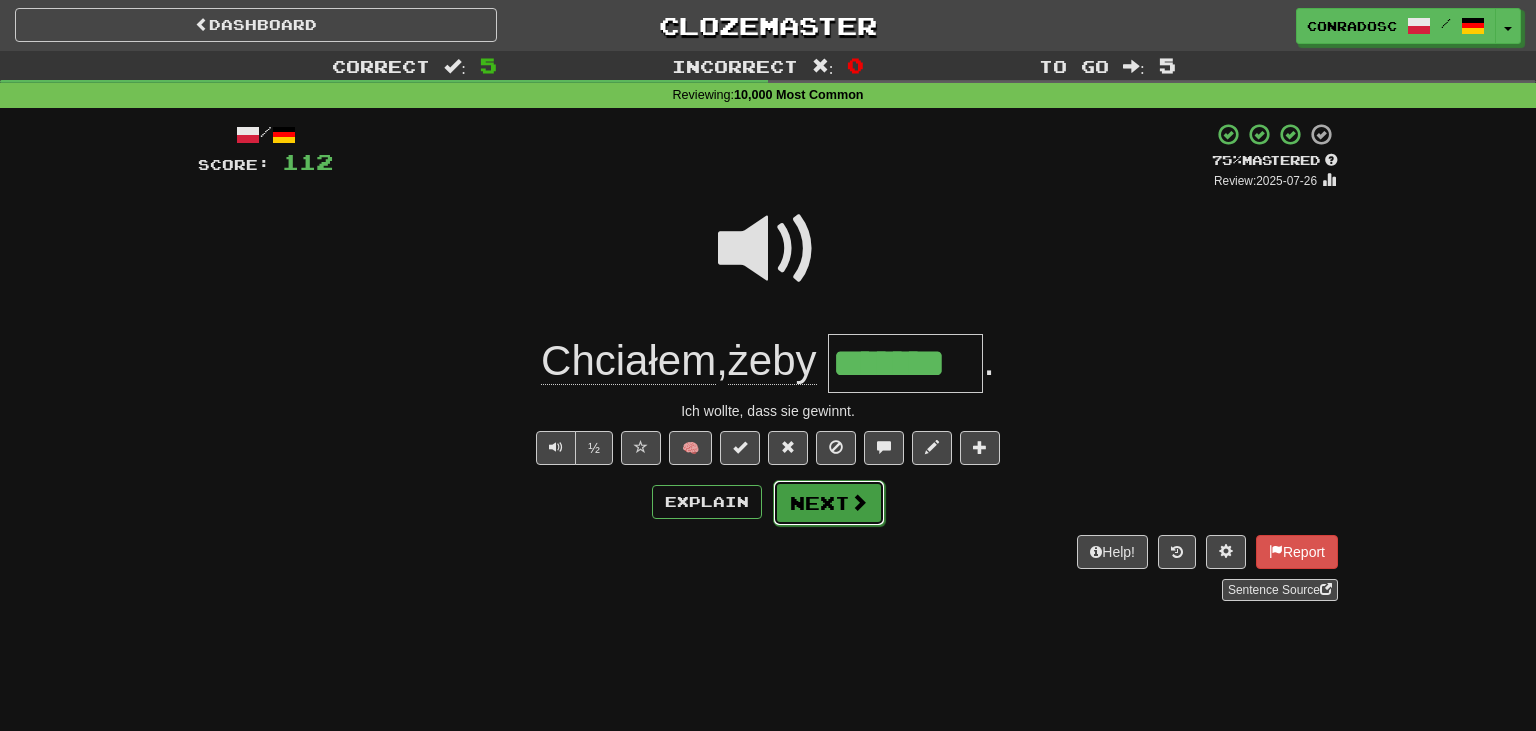 click on "Next" at bounding box center [829, 503] 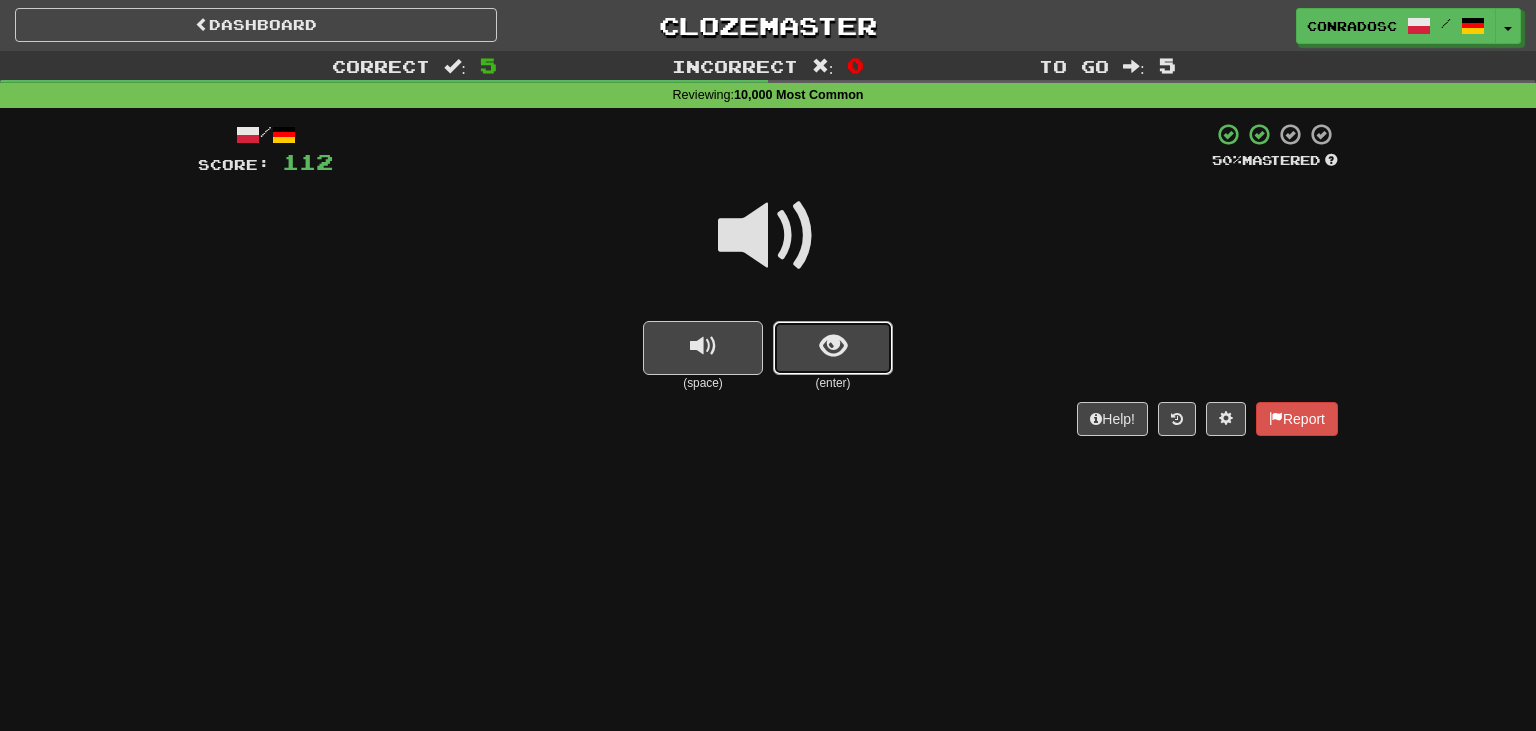 click at bounding box center (833, 346) 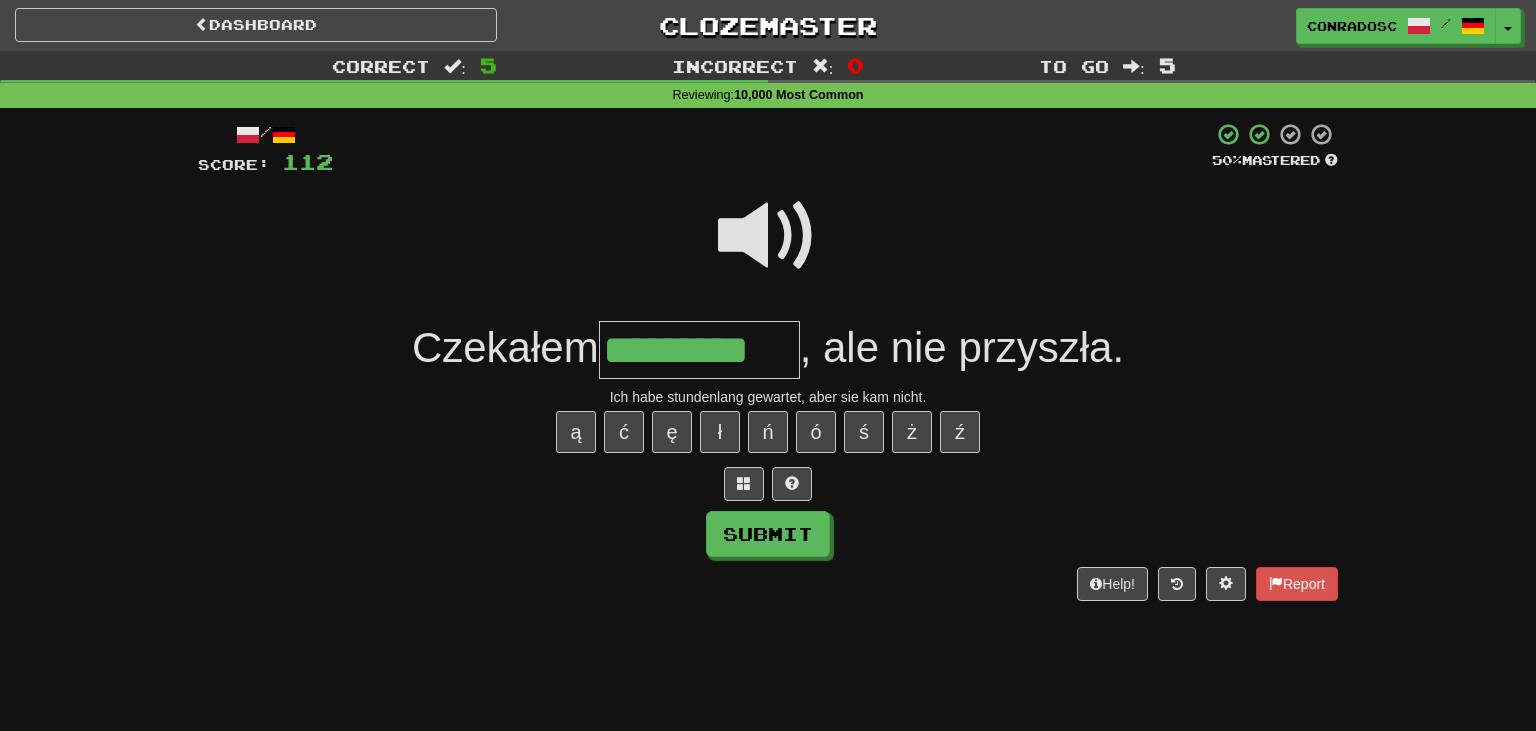 scroll, scrollTop: 0, scrollLeft: 0, axis: both 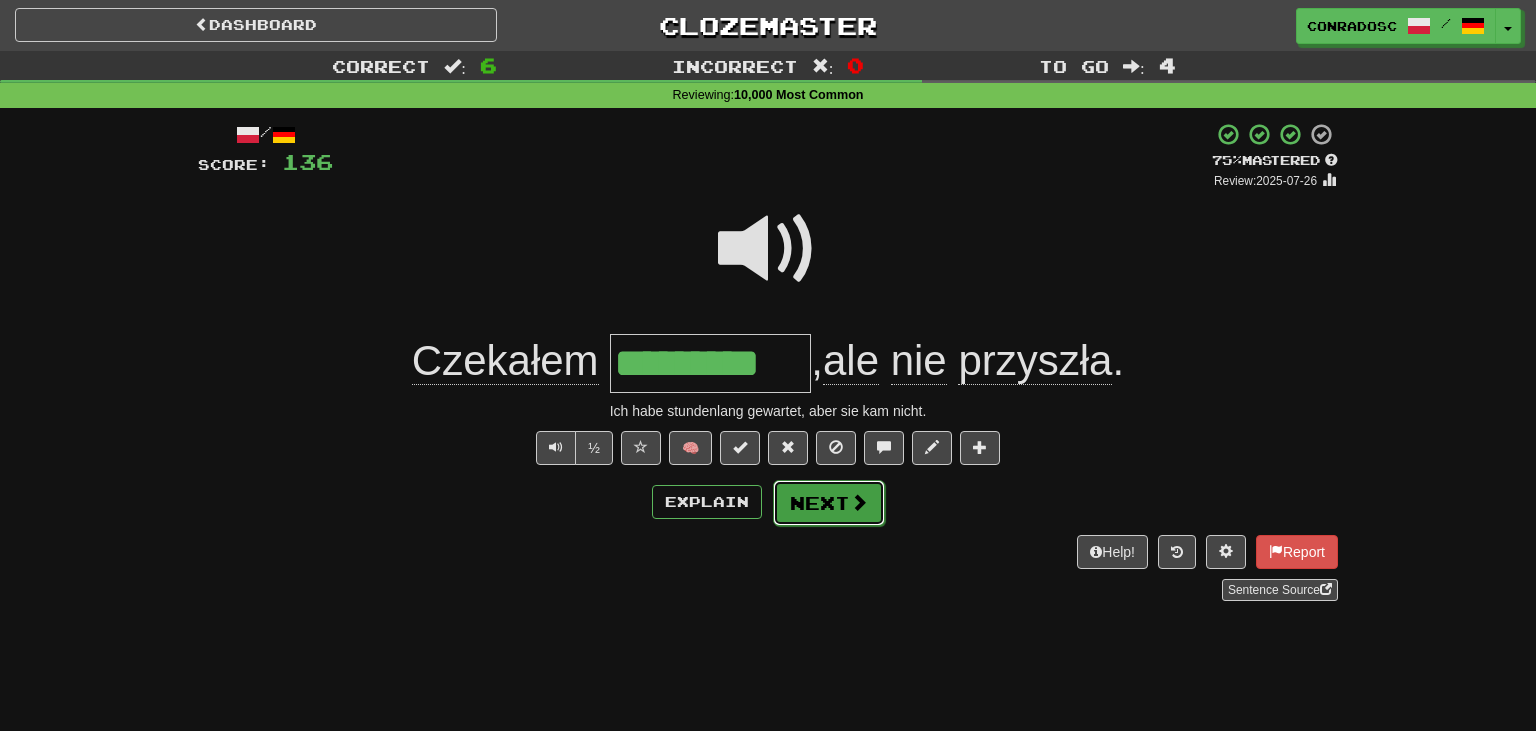 click on "Next" at bounding box center [829, 503] 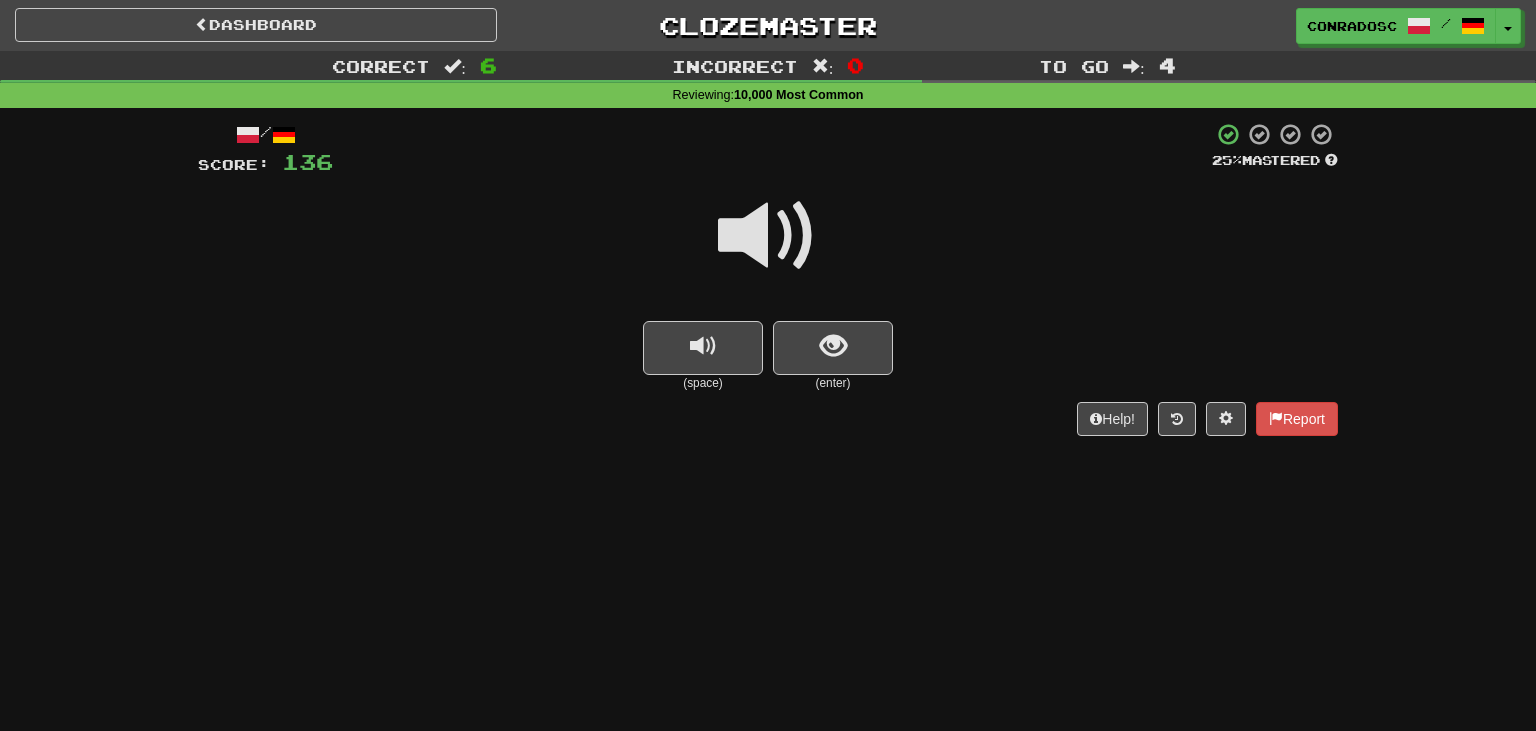 click at bounding box center [768, 236] 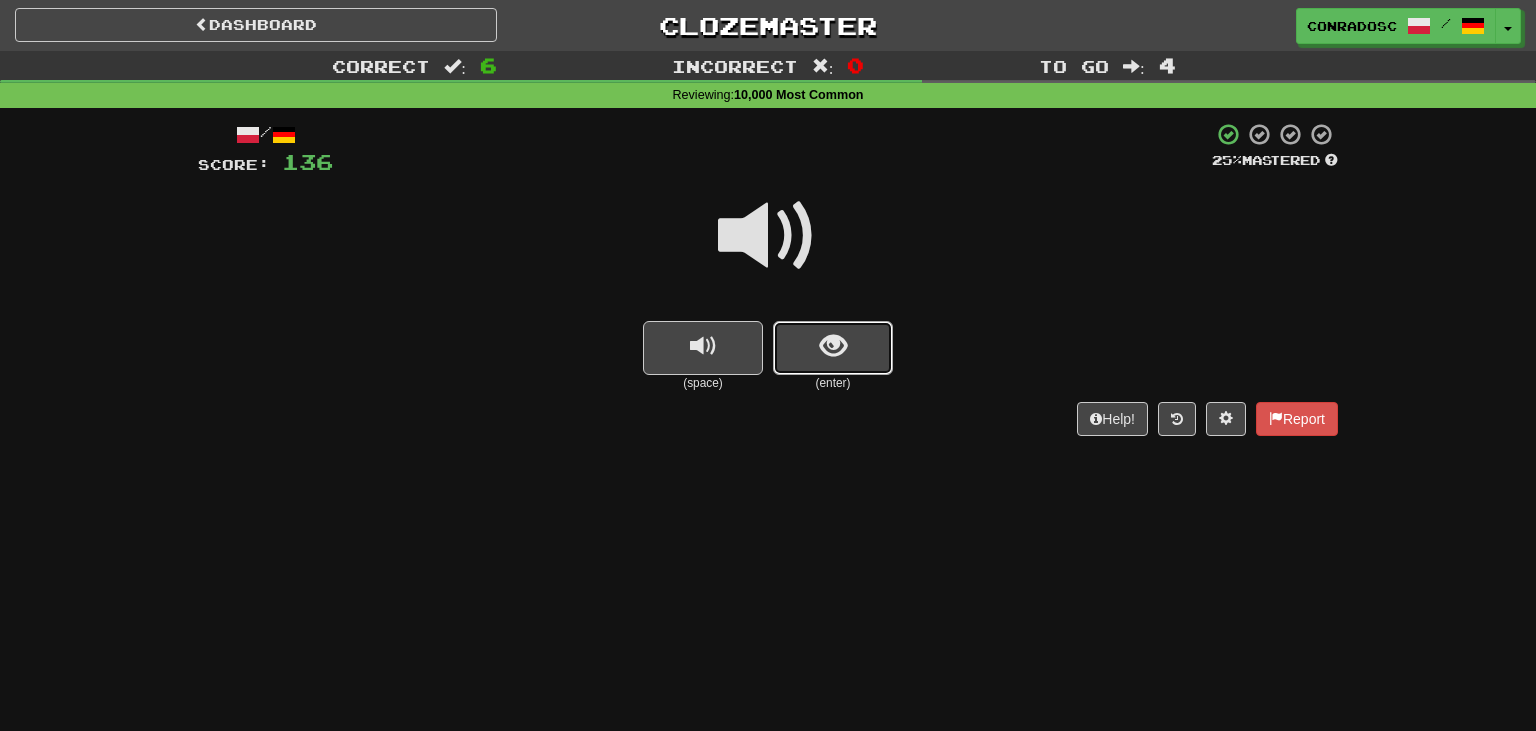 click at bounding box center (833, 346) 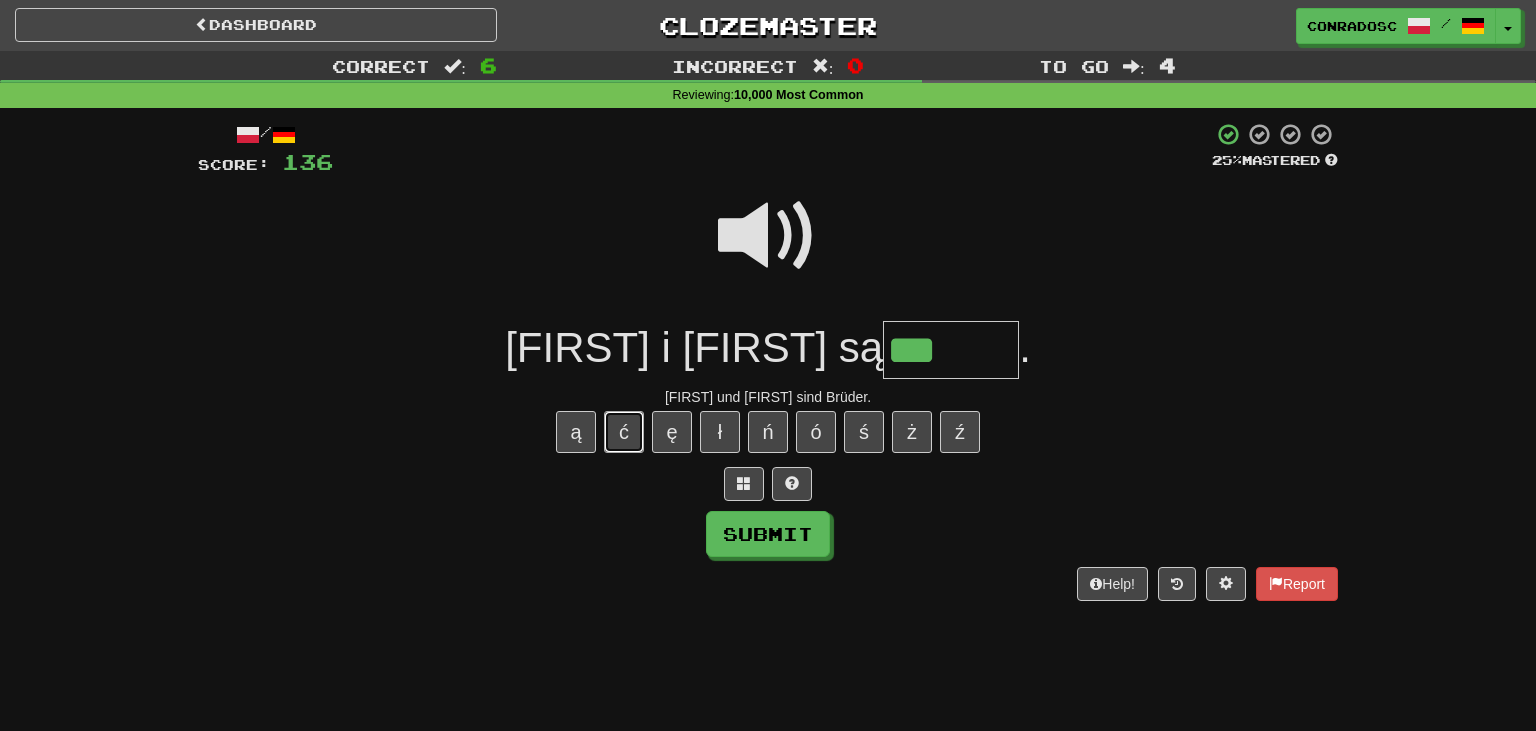 click on "ć" at bounding box center [624, 432] 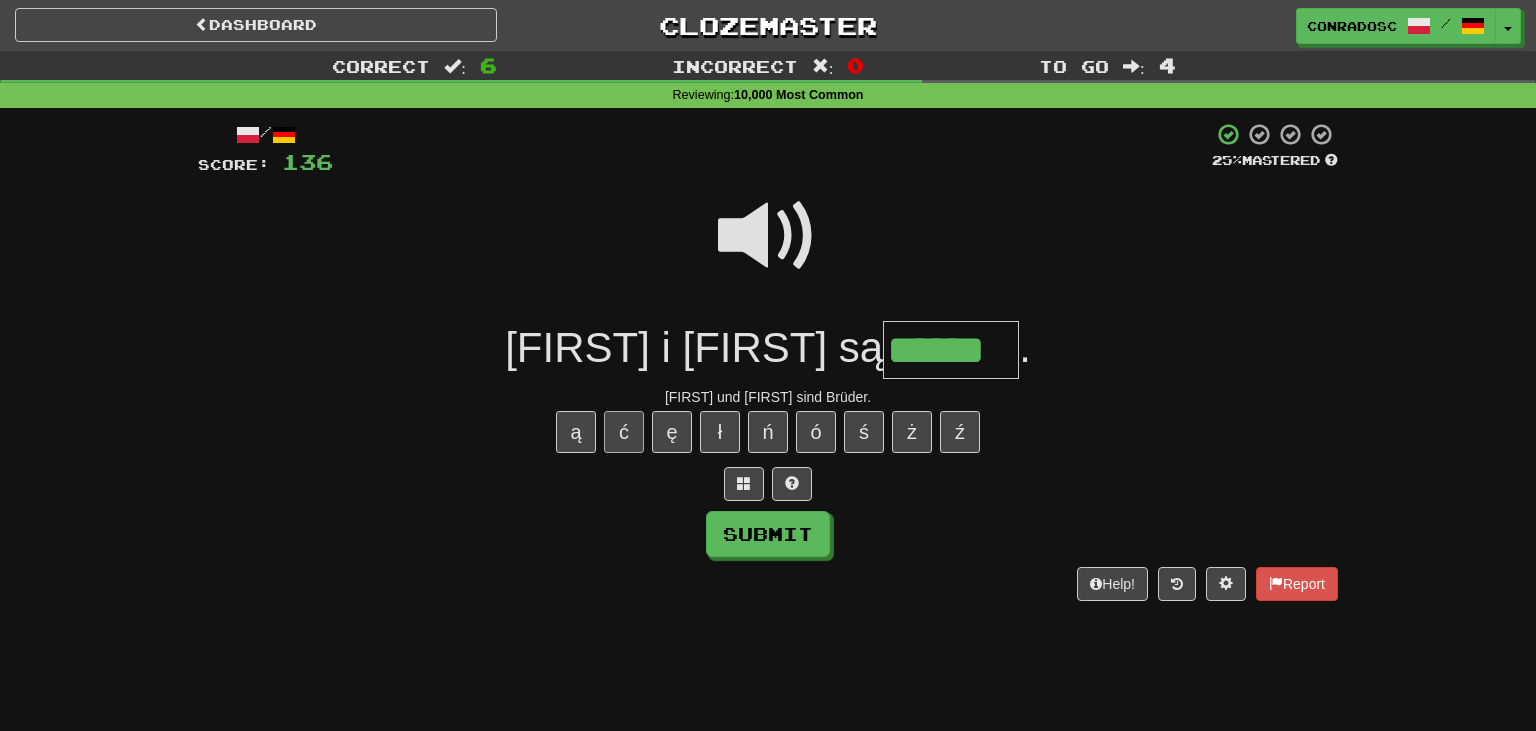type on "******" 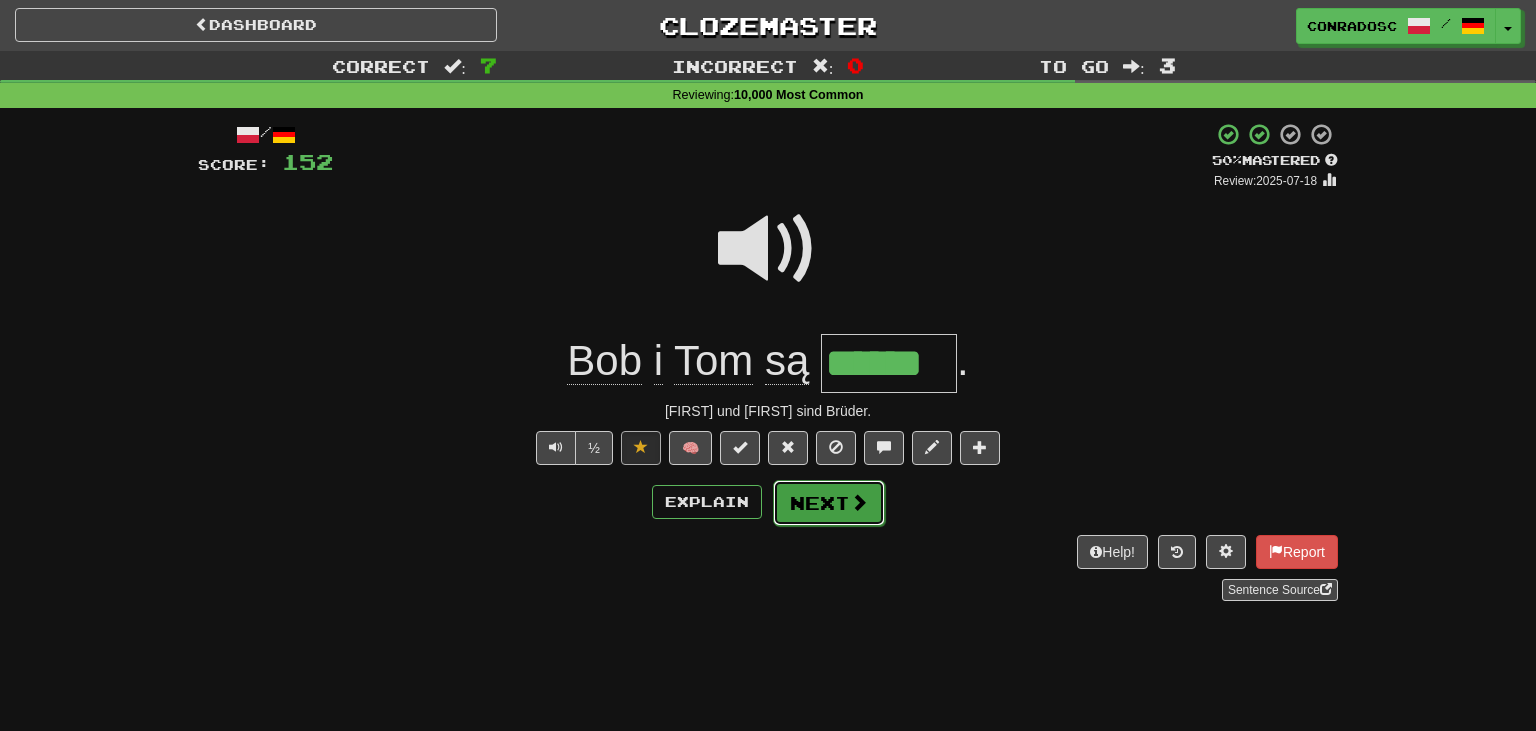 click at bounding box center [859, 502] 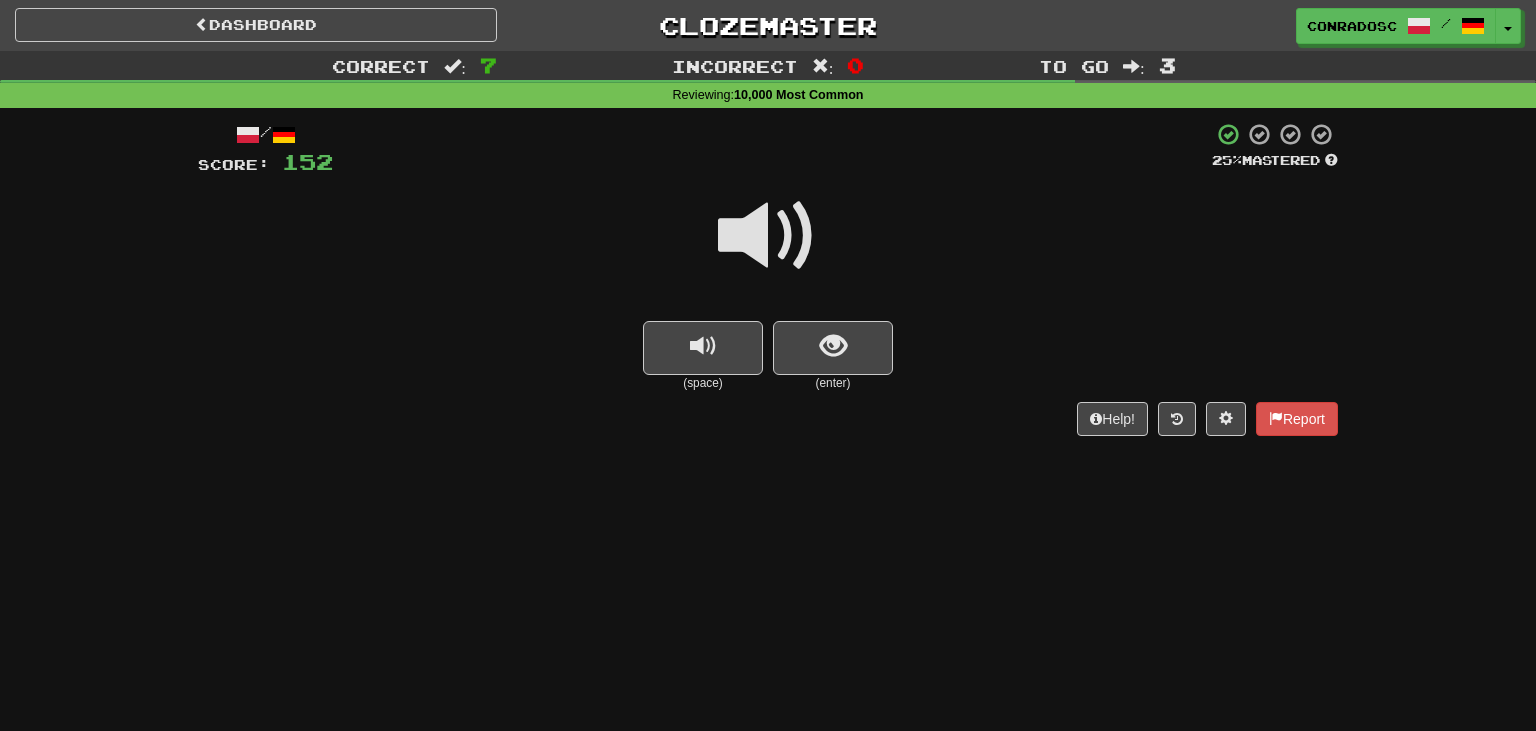 click at bounding box center (768, 236) 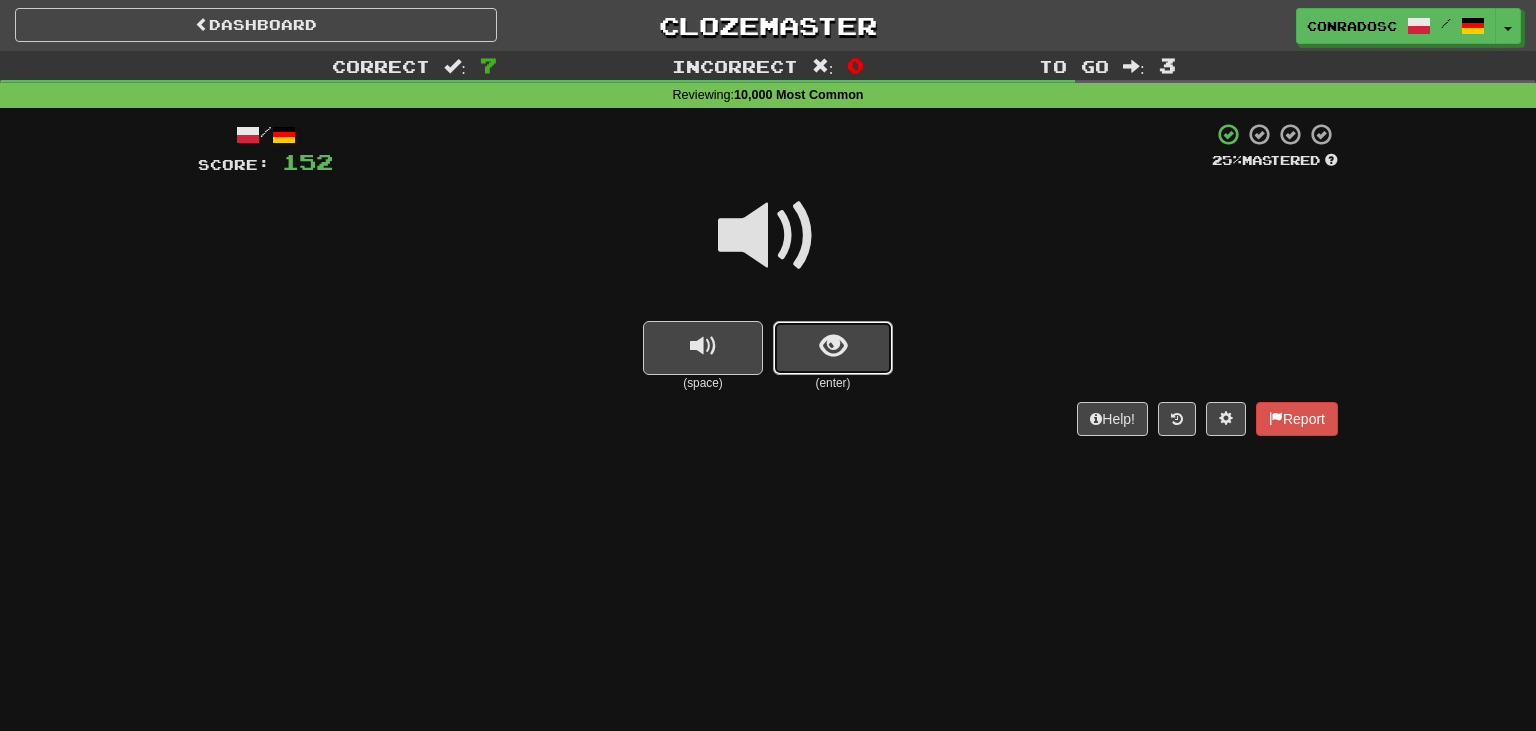 click at bounding box center (833, 346) 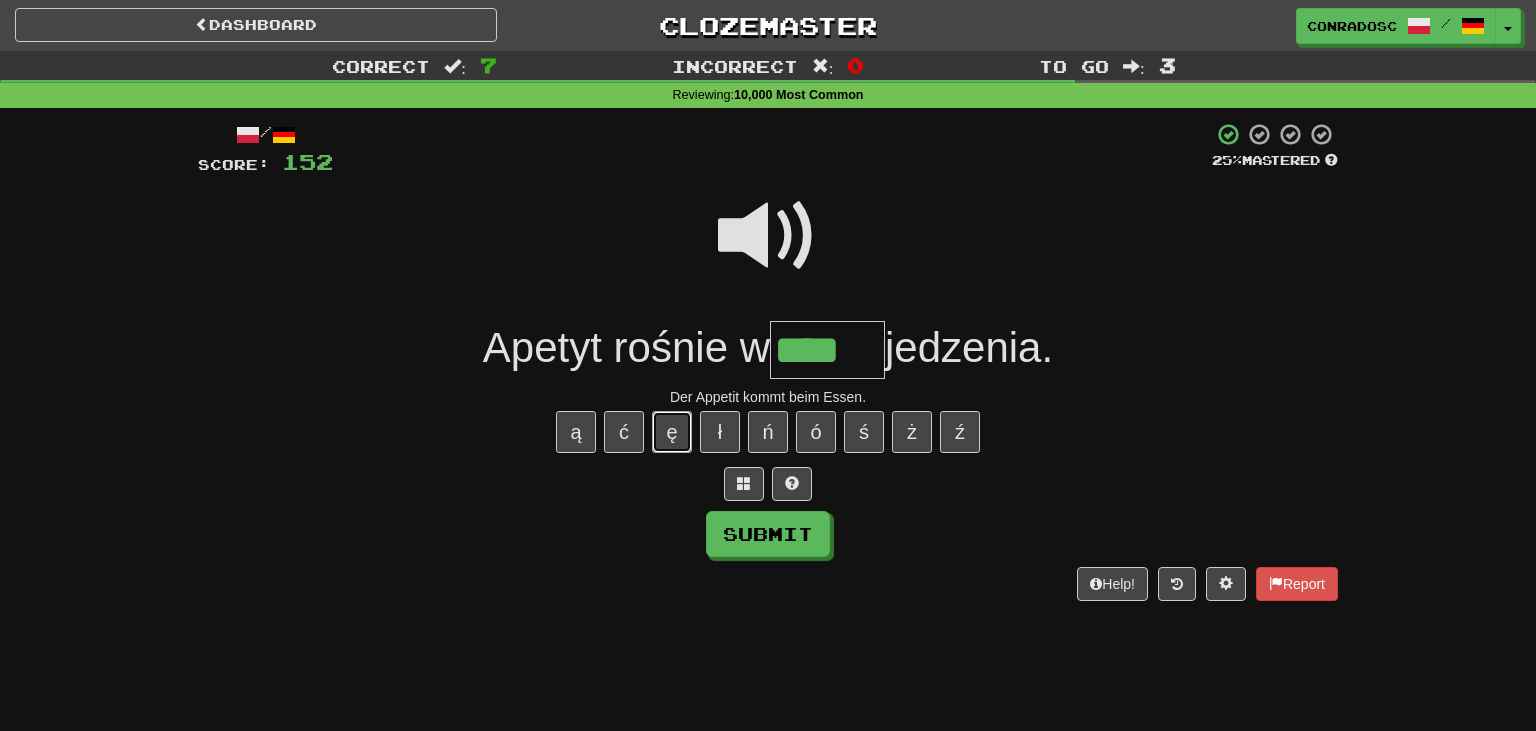 click on "ę" at bounding box center [672, 432] 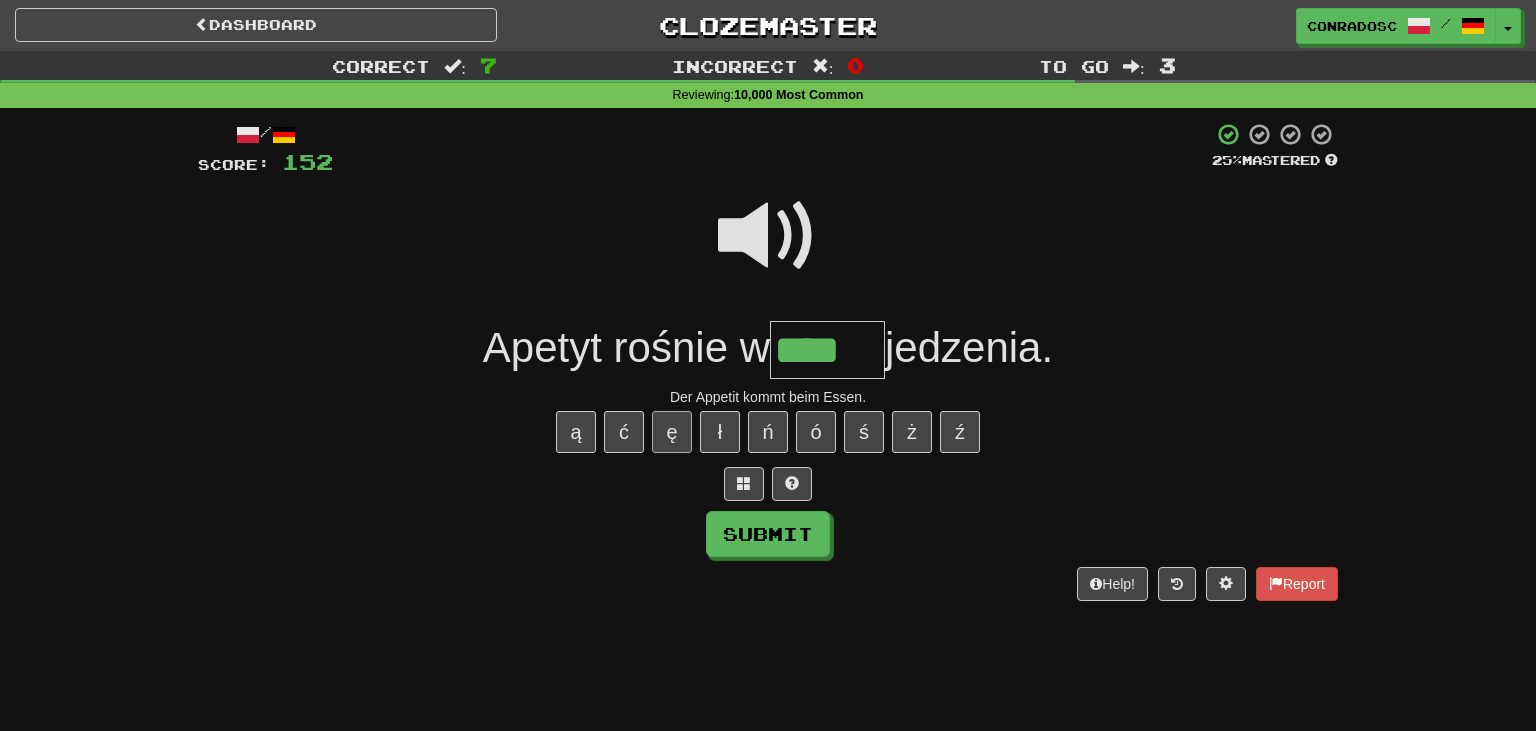 type on "*****" 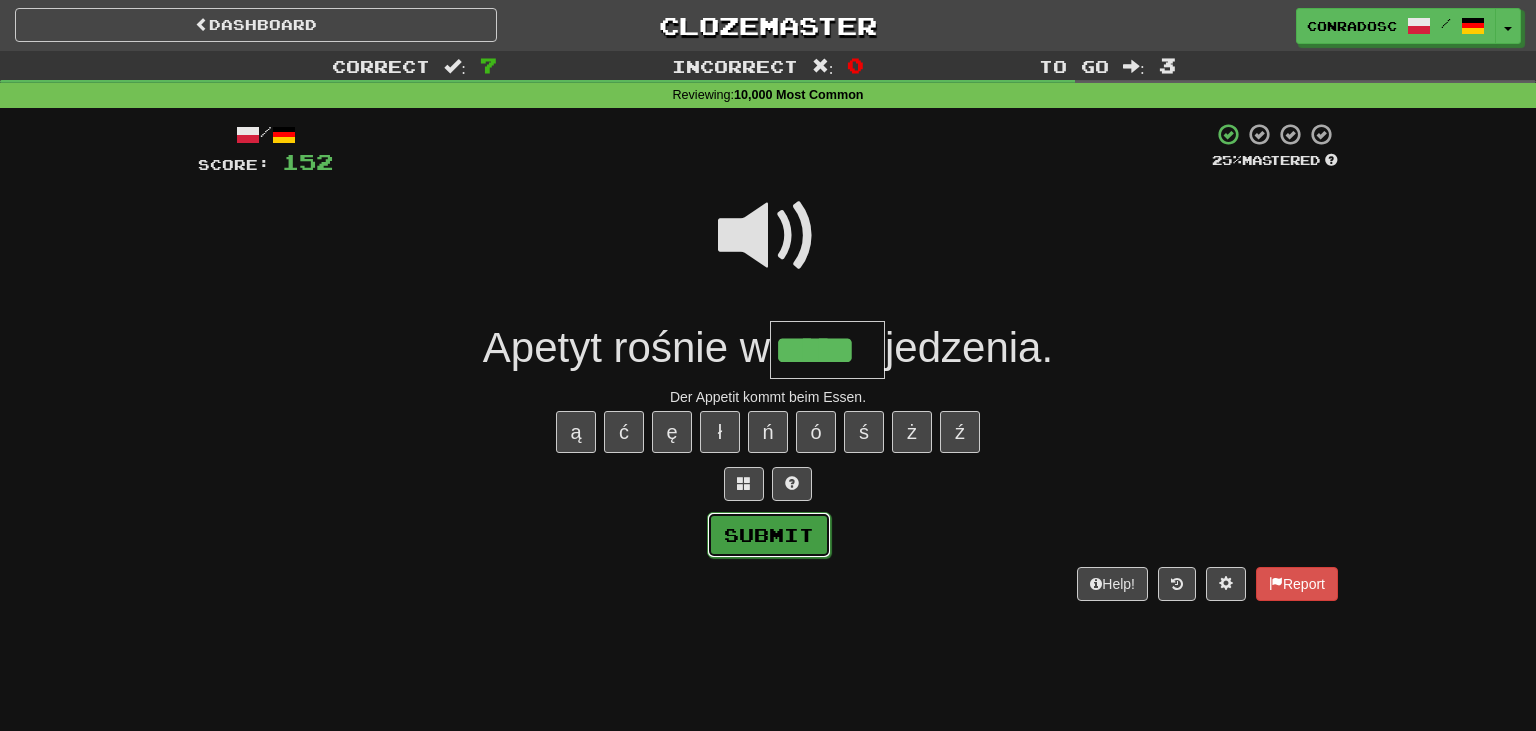 click on "Submit" at bounding box center [769, 535] 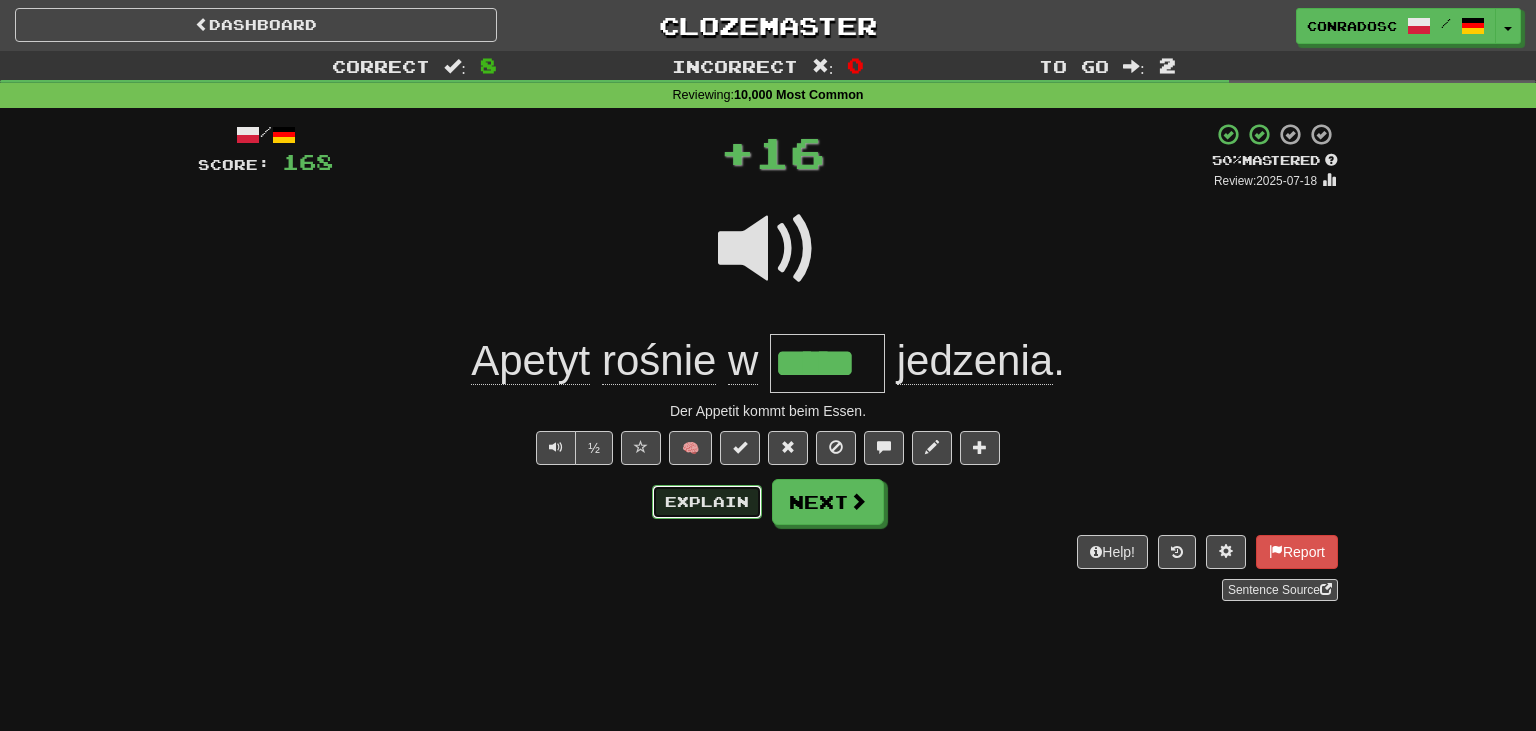 click on "Explain" at bounding box center (707, 502) 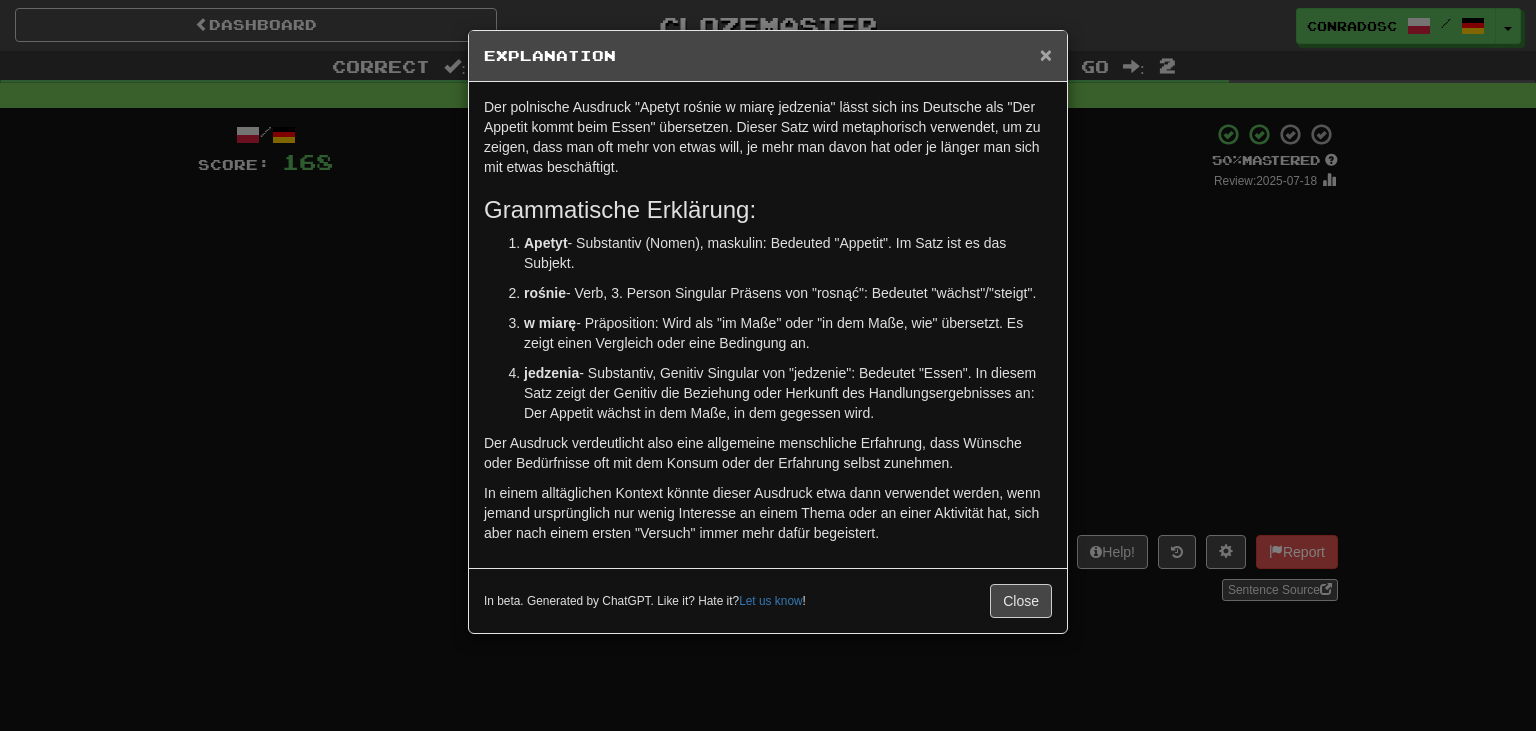 click on "×" at bounding box center [1046, 54] 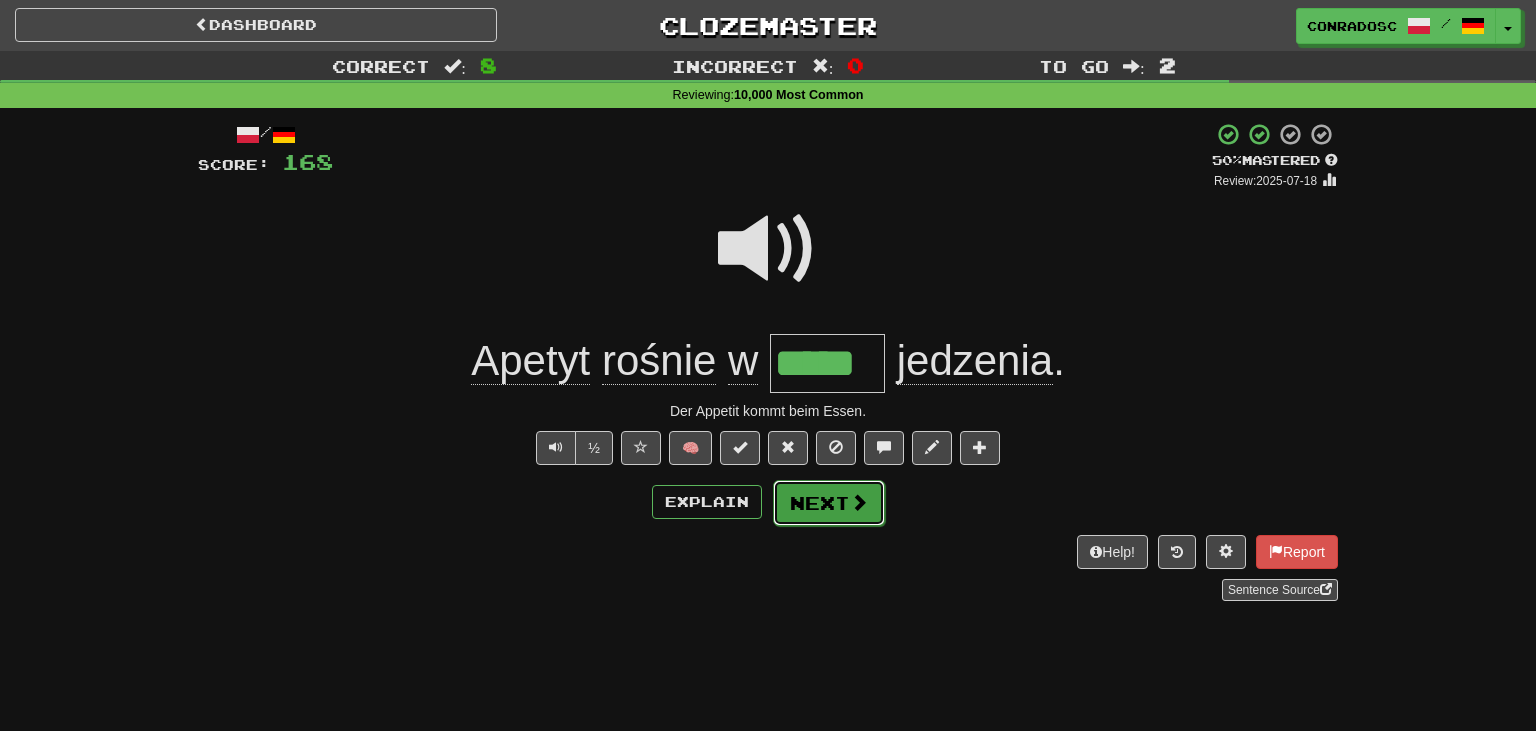 click on "Next" at bounding box center [829, 503] 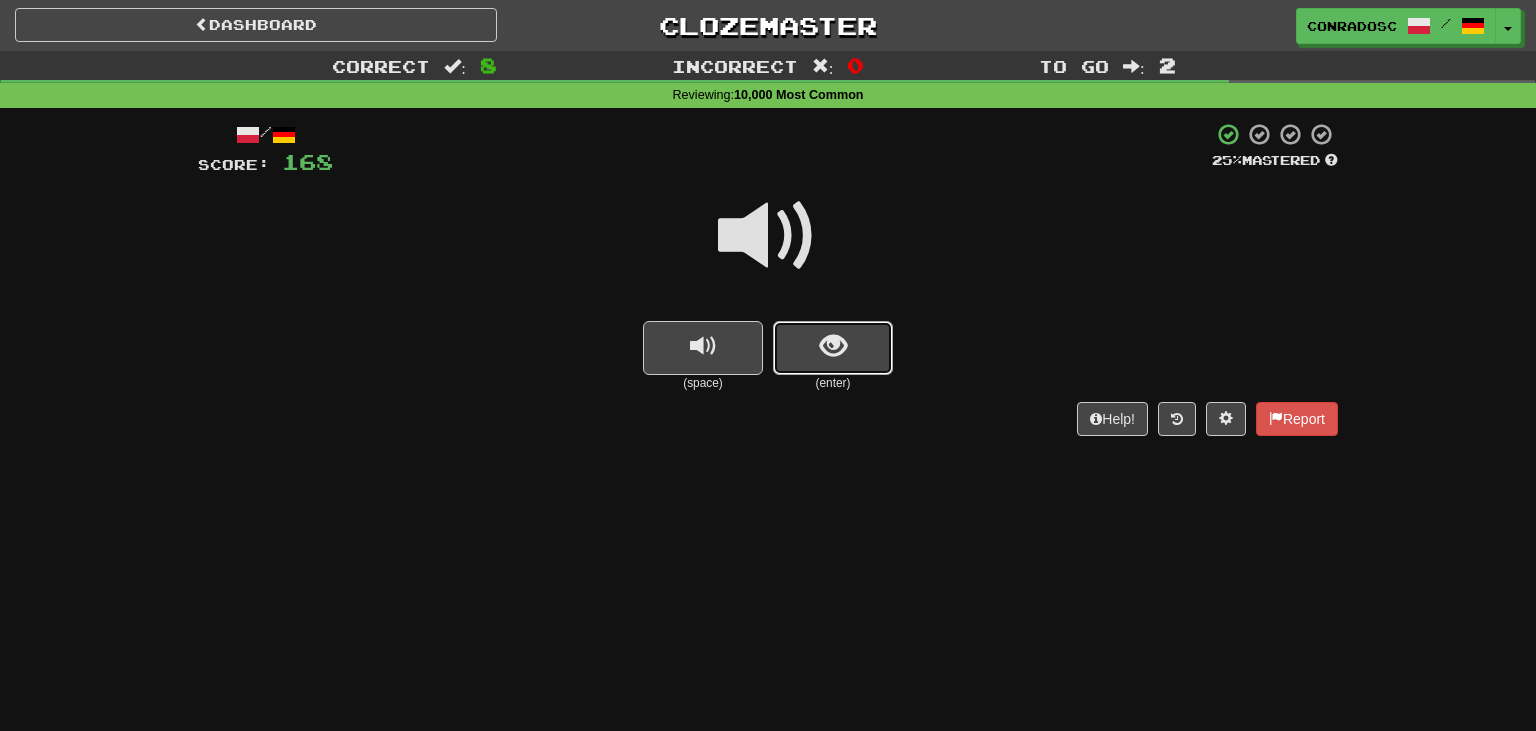 click at bounding box center [833, 348] 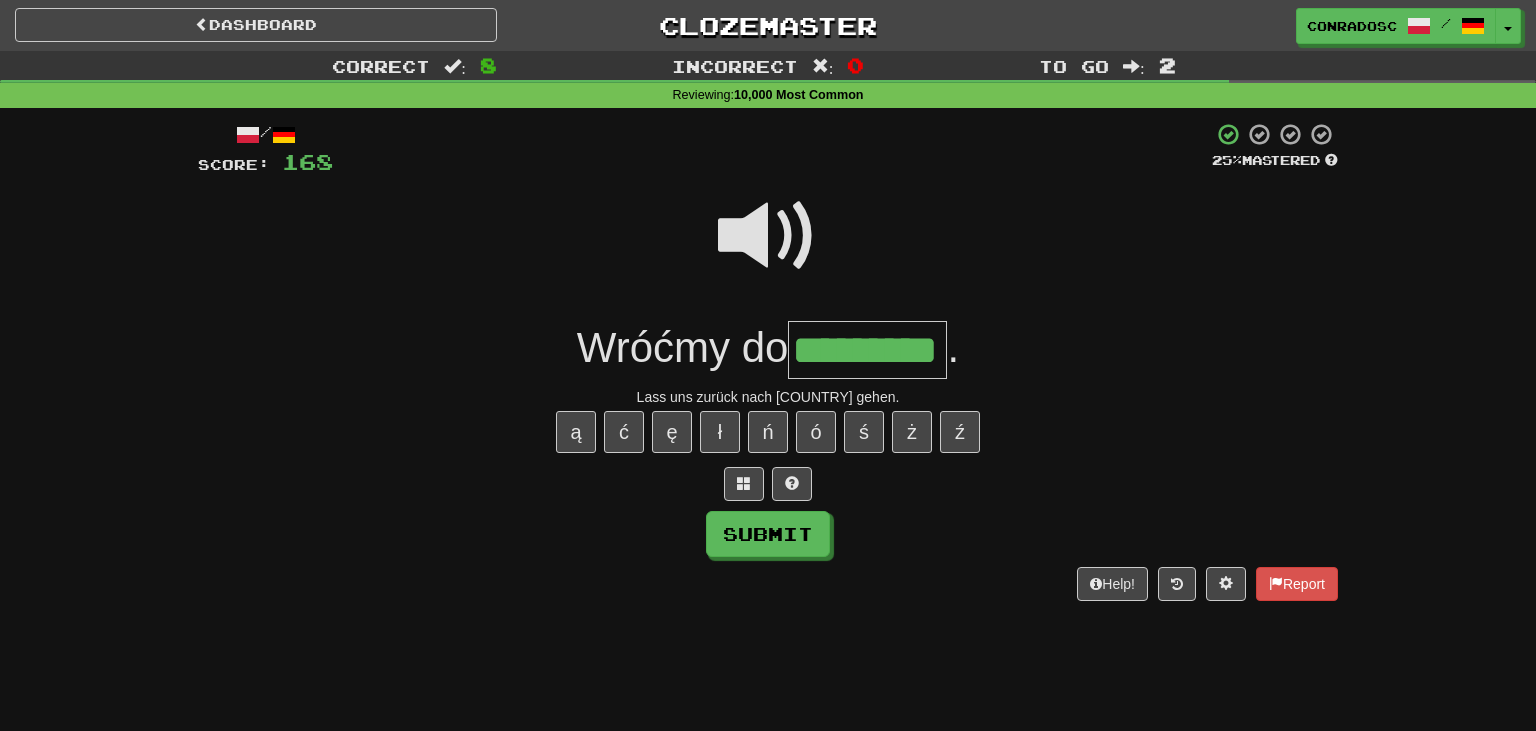 type on "*********" 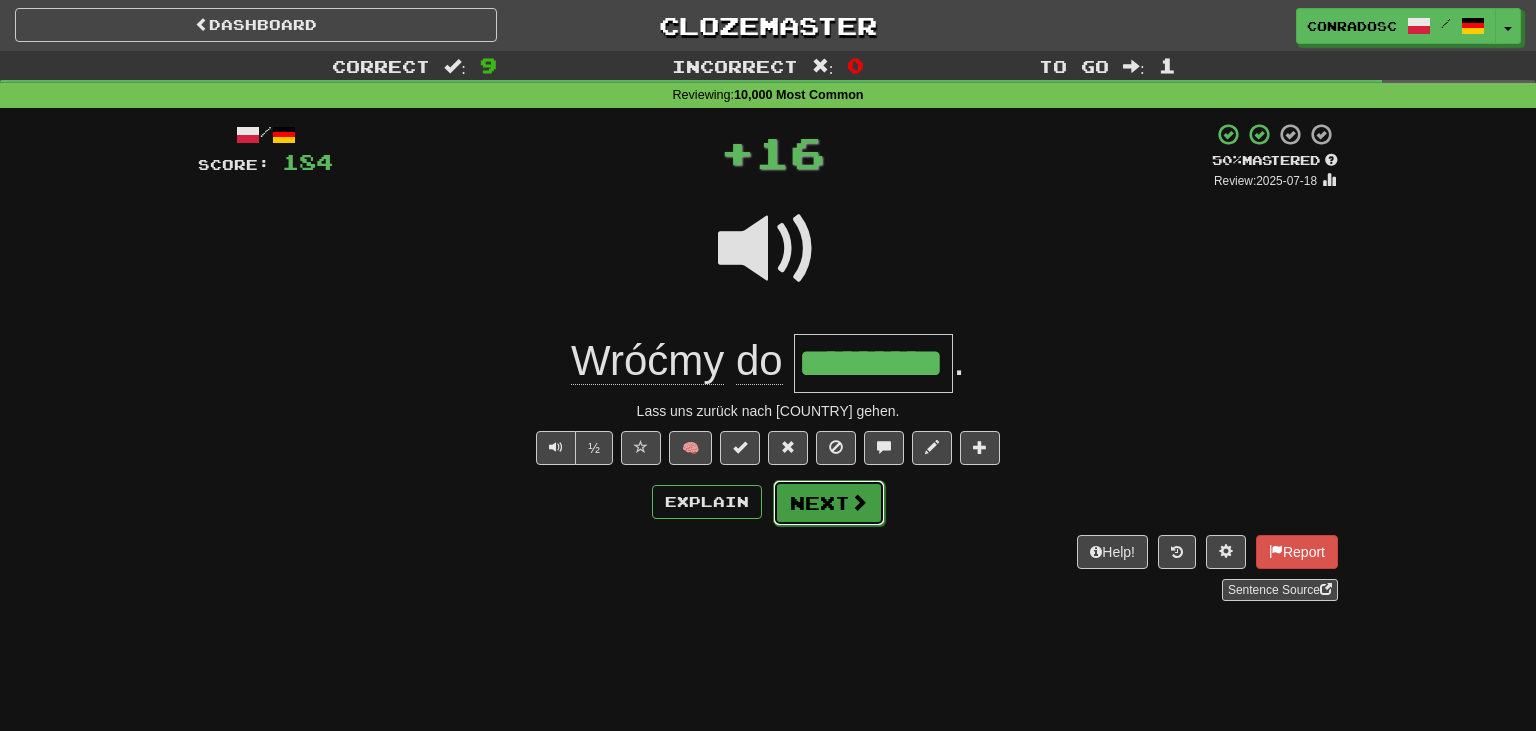 click on "Next" at bounding box center (829, 503) 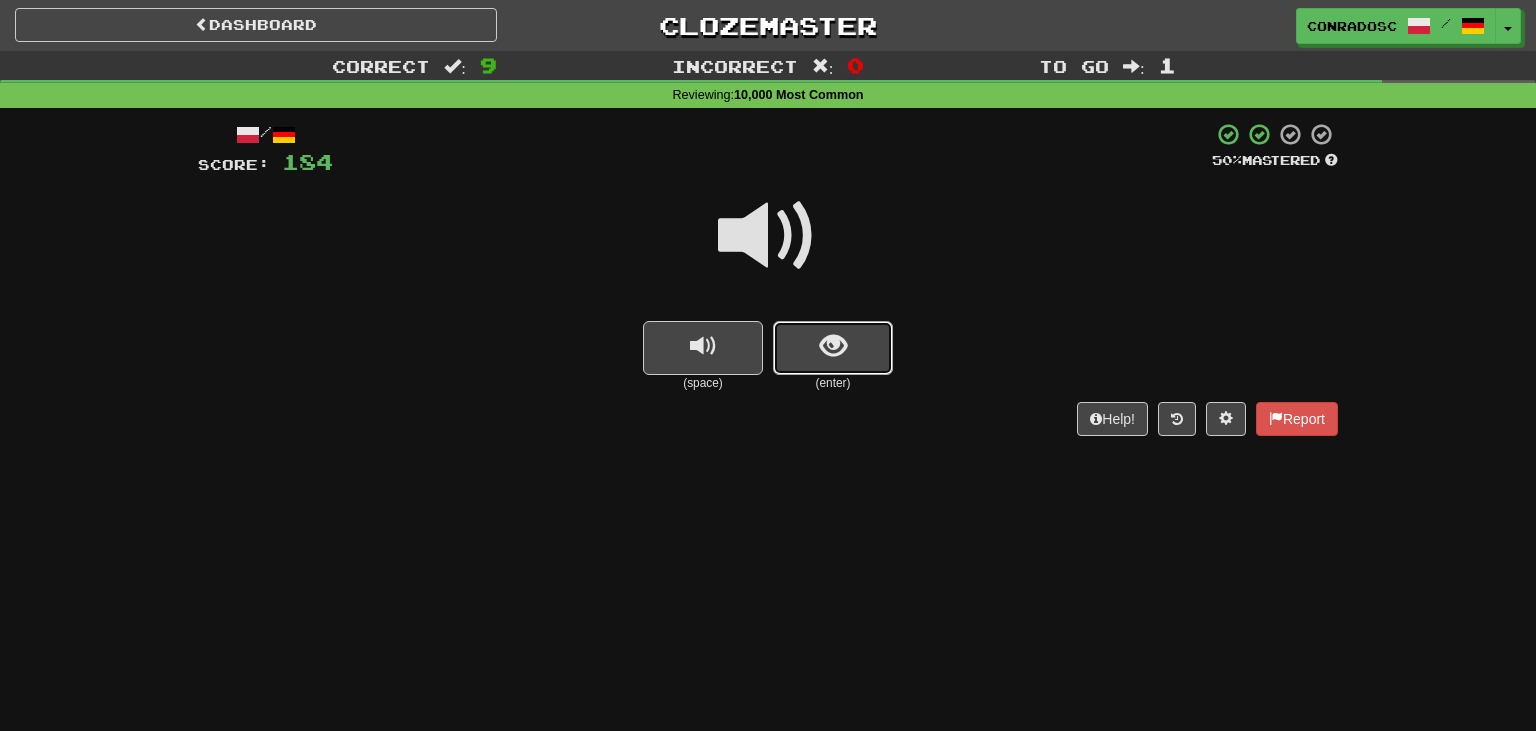 click at bounding box center [833, 348] 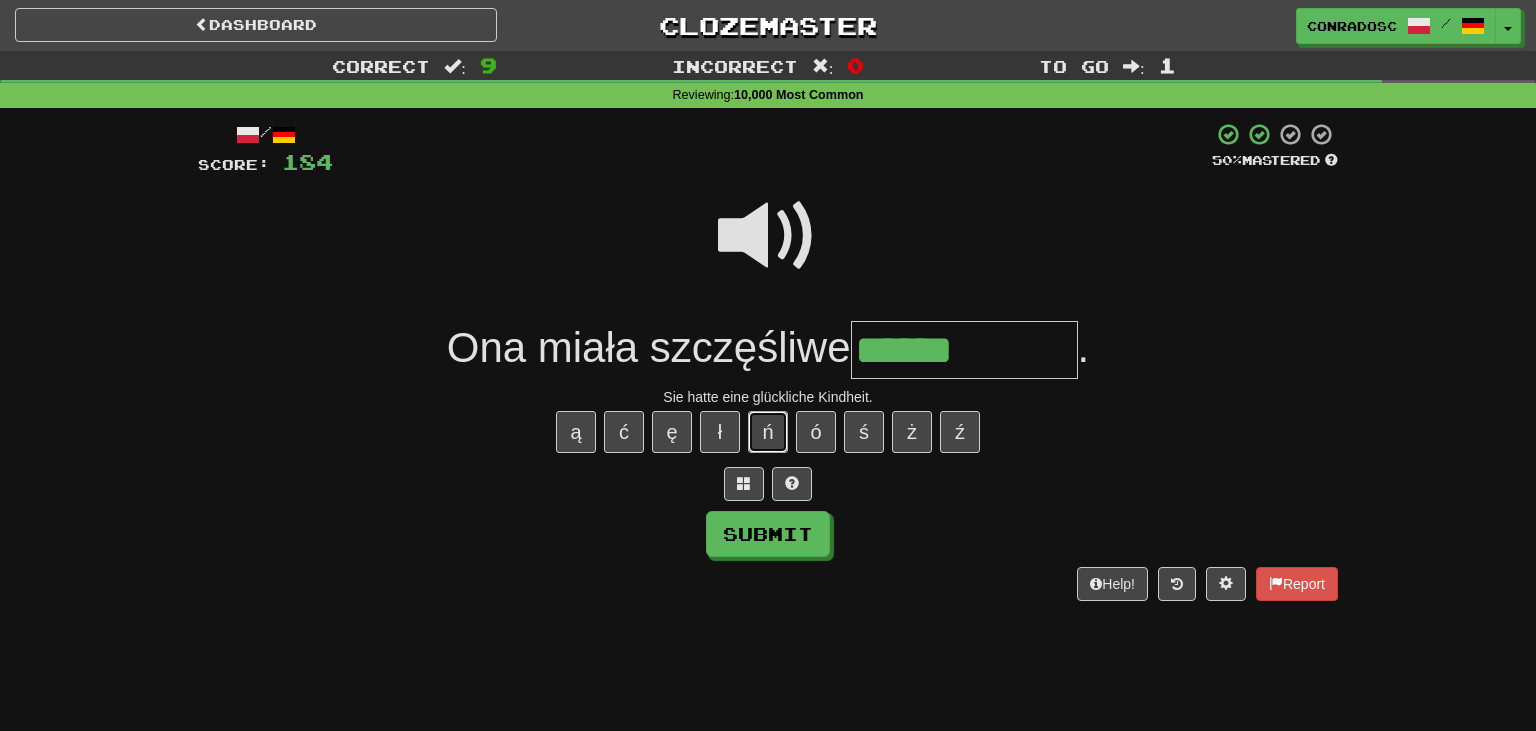 click on "ń" at bounding box center [768, 432] 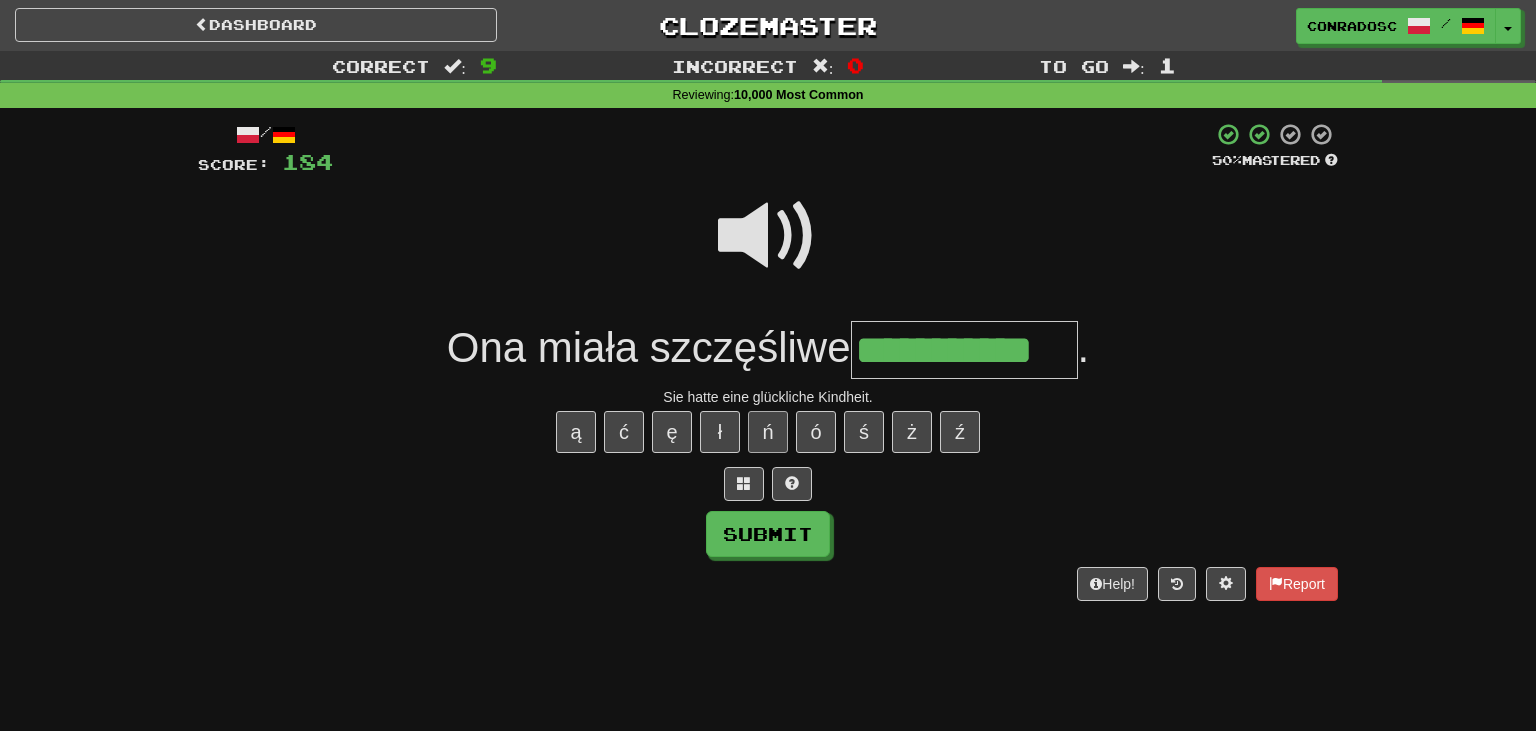 type on "**********" 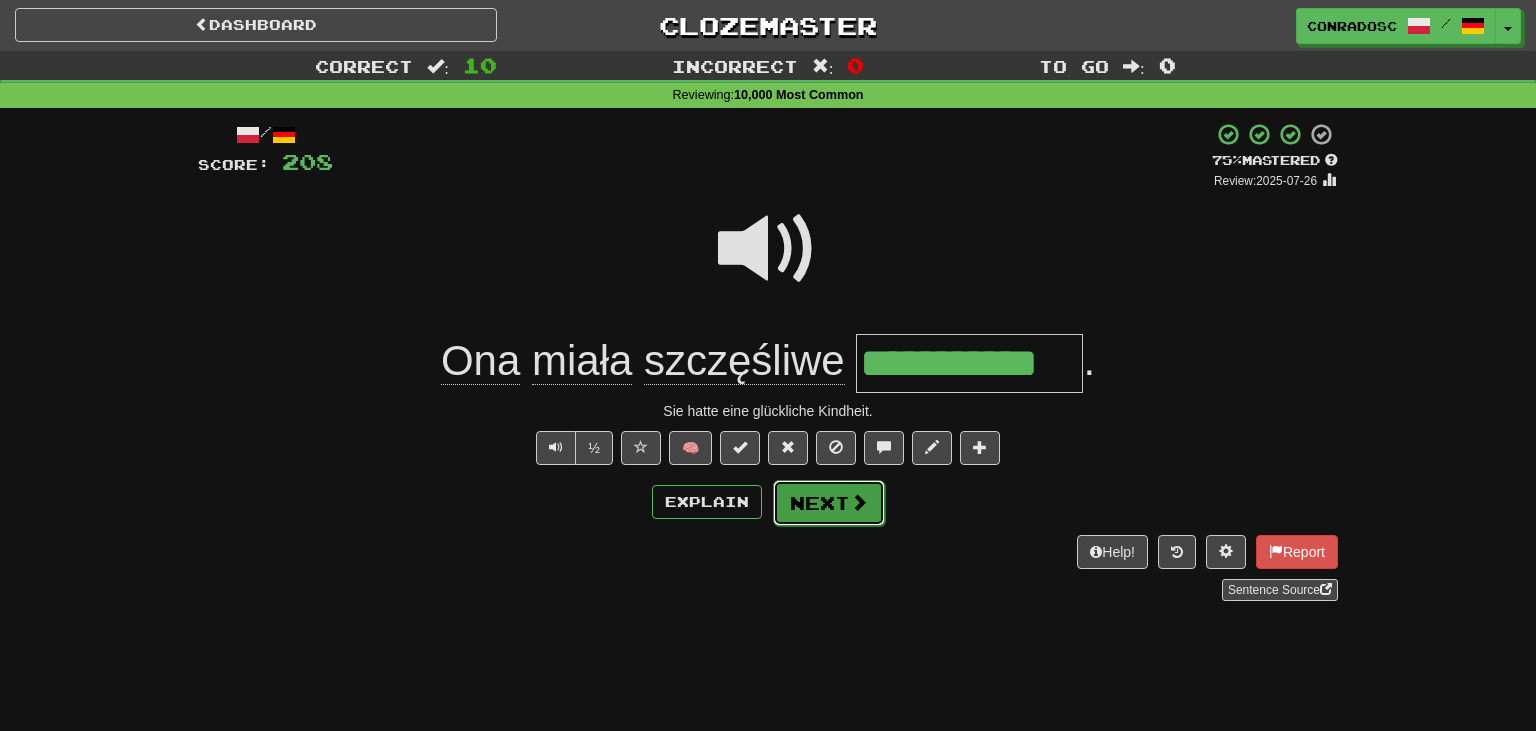 click on "Next" at bounding box center (829, 503) 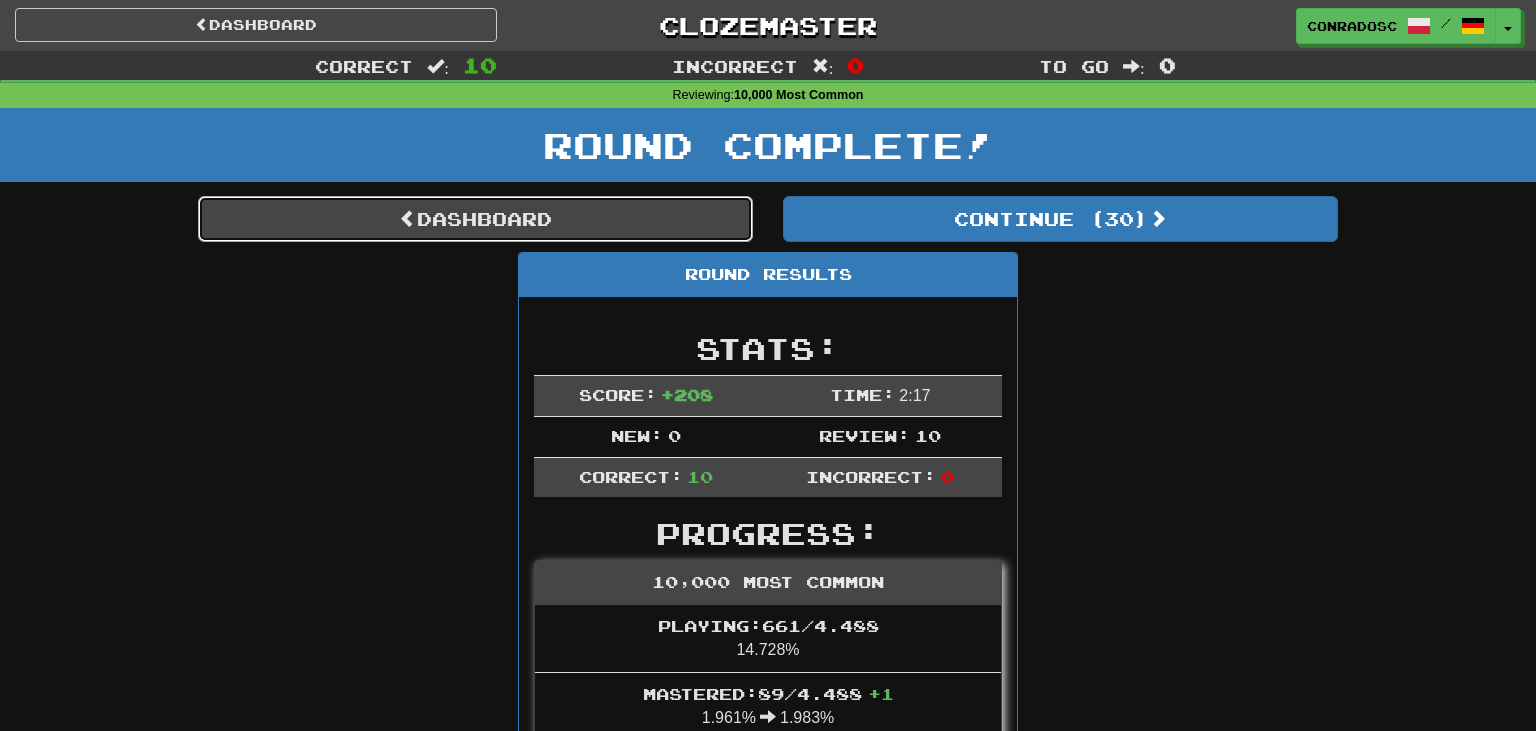 click on "Dashboard" at bounding box center [475, 219] 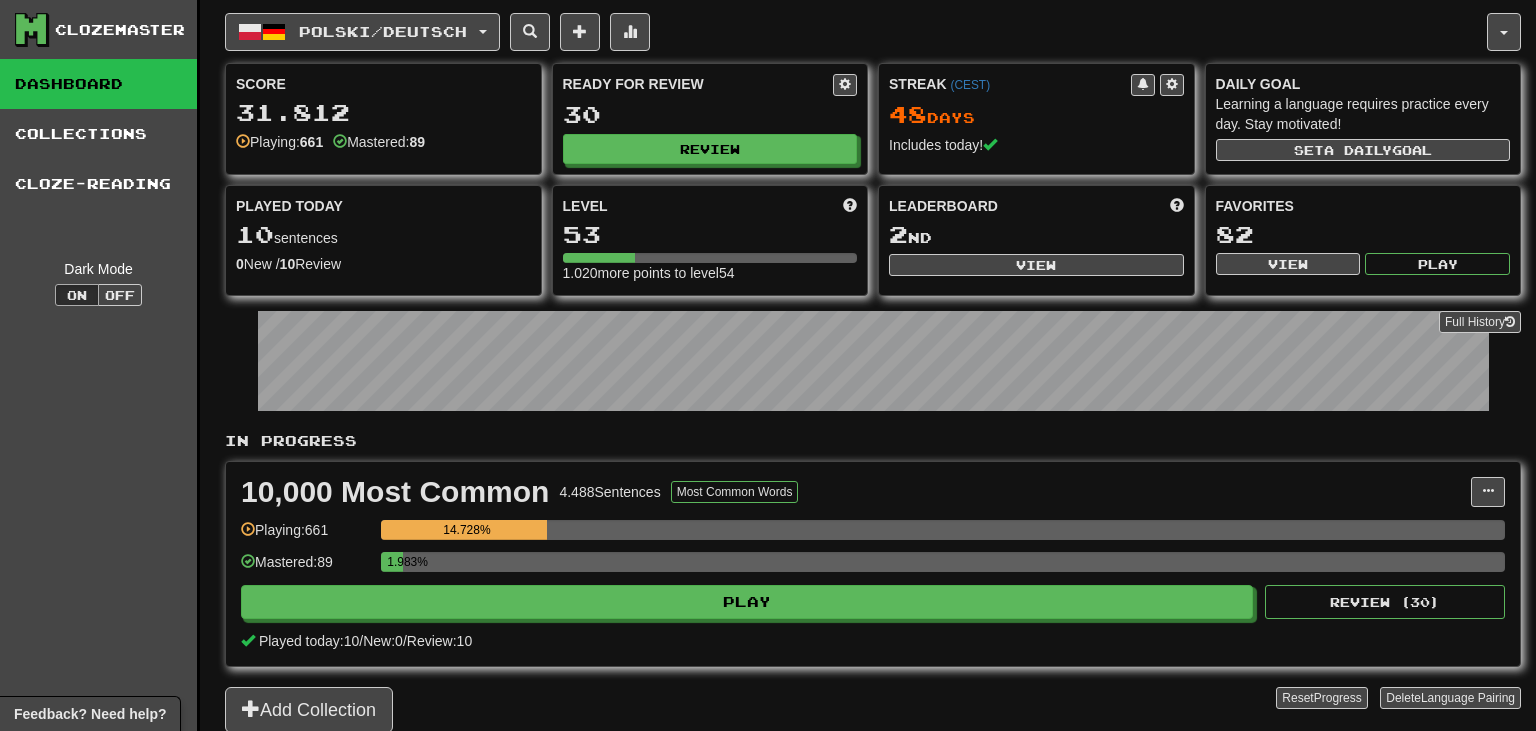 scroll, scrollTop: 0, scrollLeft: 0, axis: both 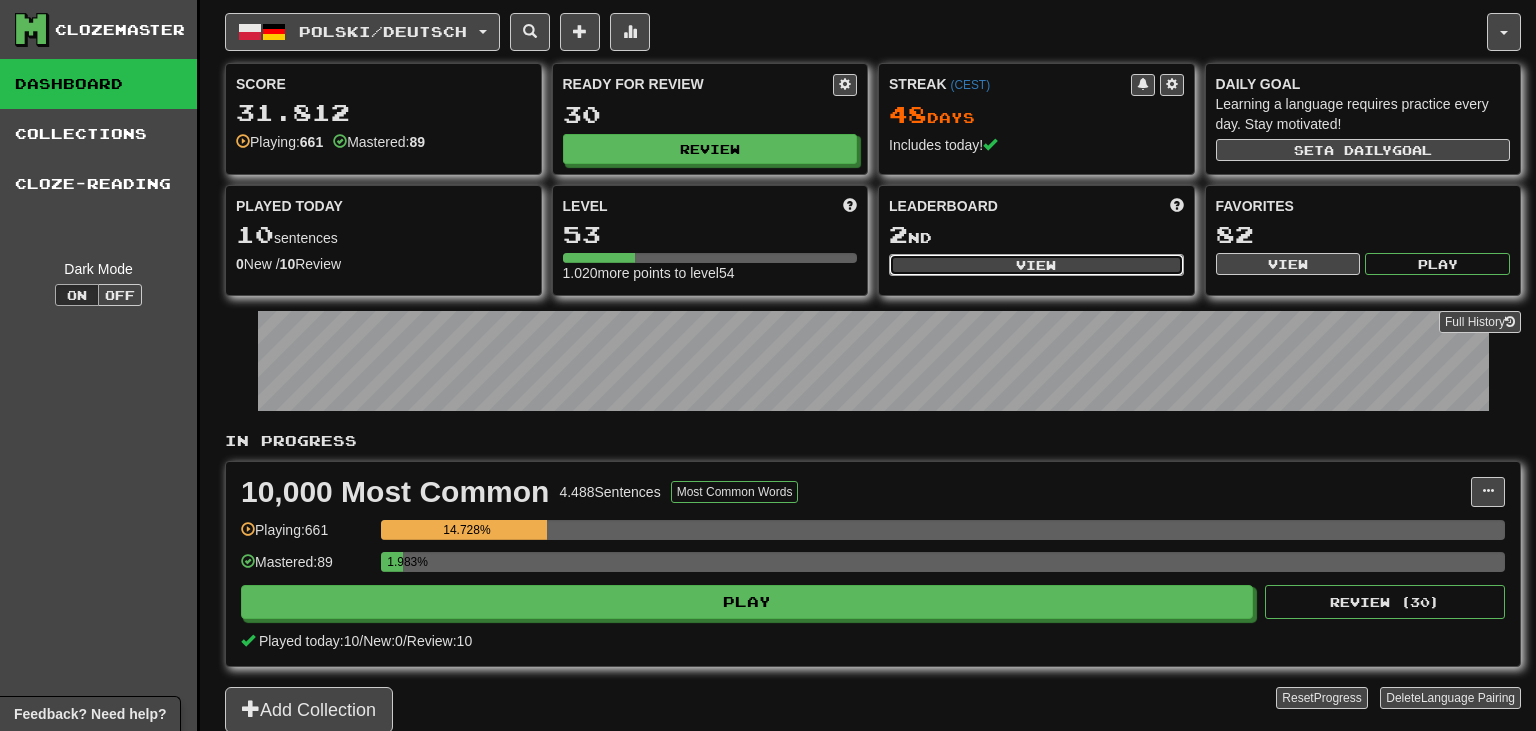 click on "View" at bounding box center [1036, 265] 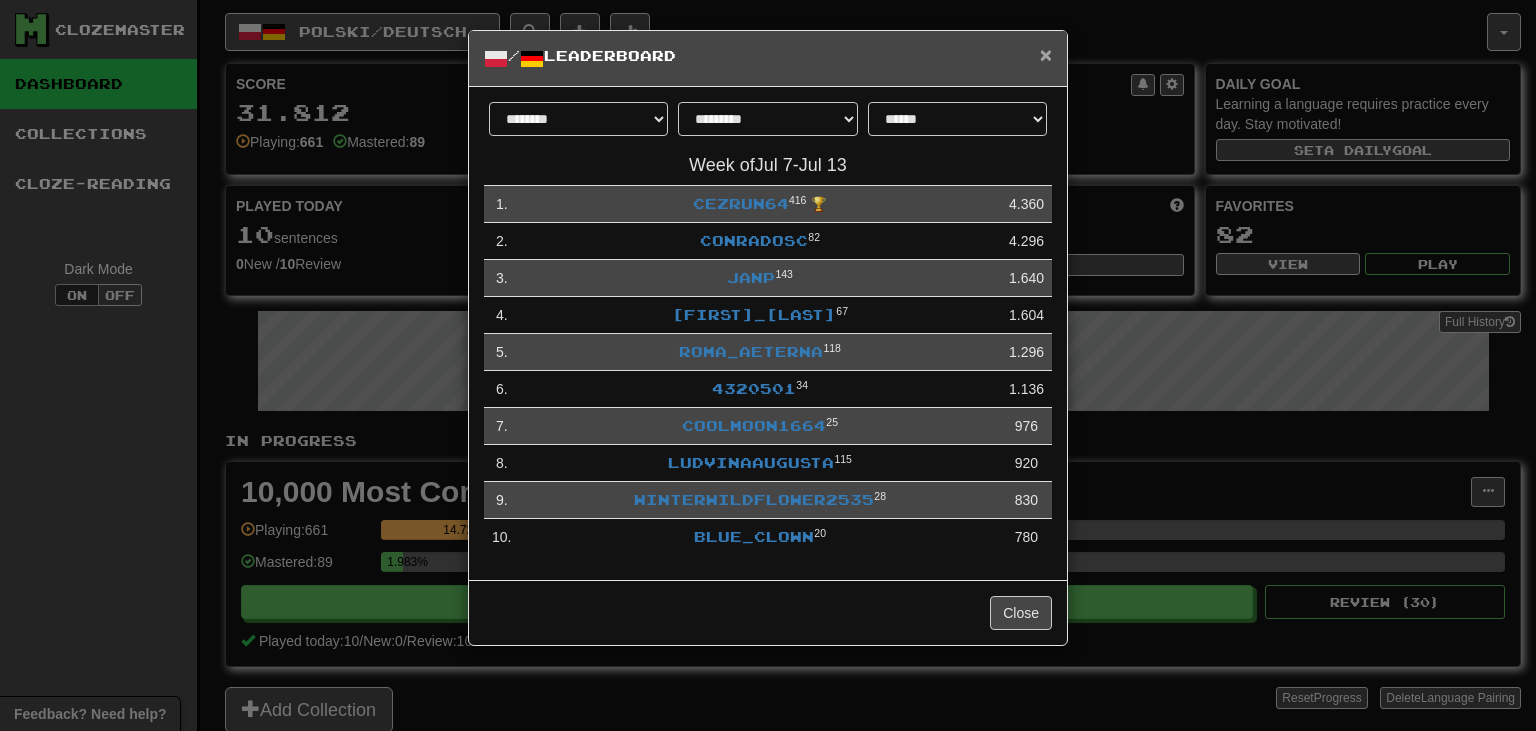 click on "×" at bounding box center (1046, 54) 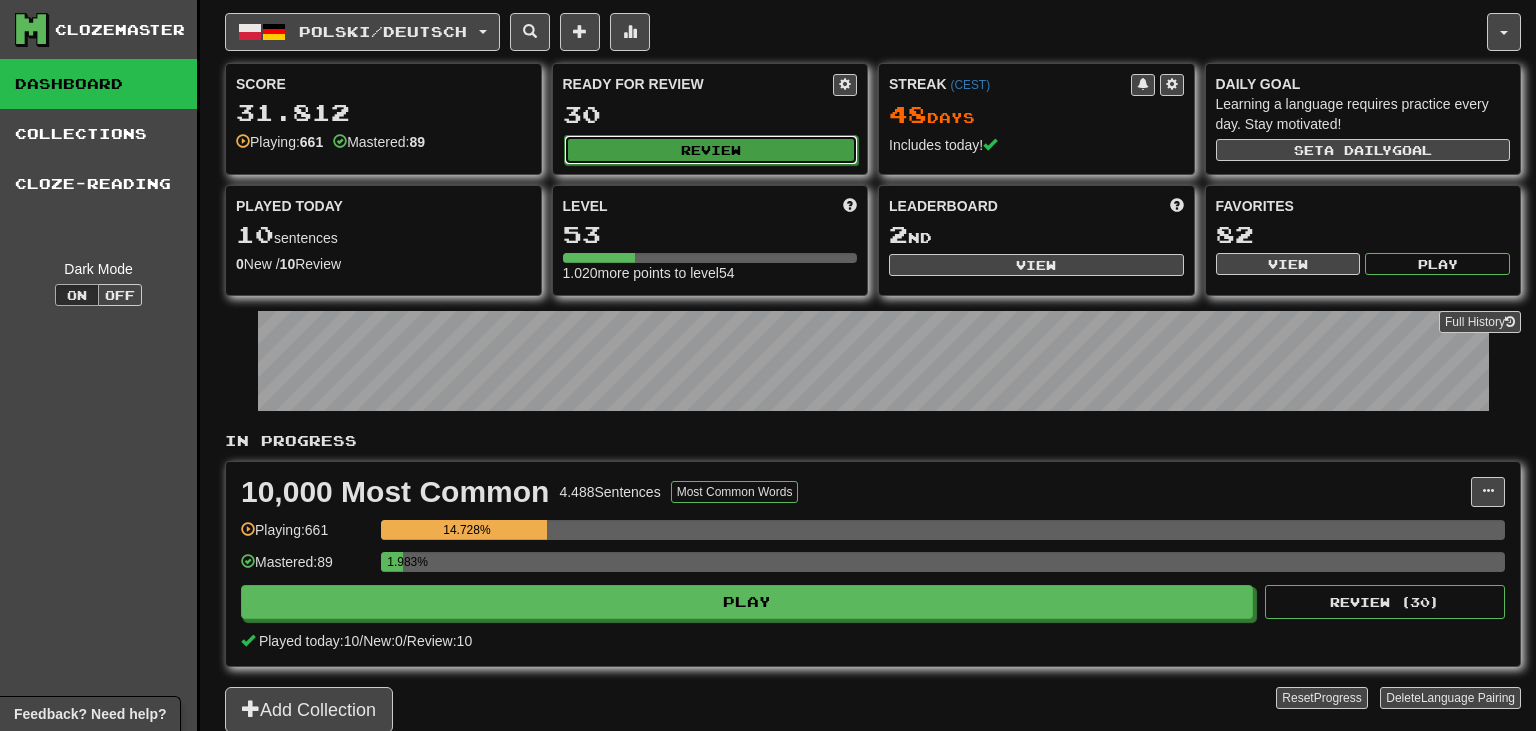 click on "Review" at bounding box center (711, 150) 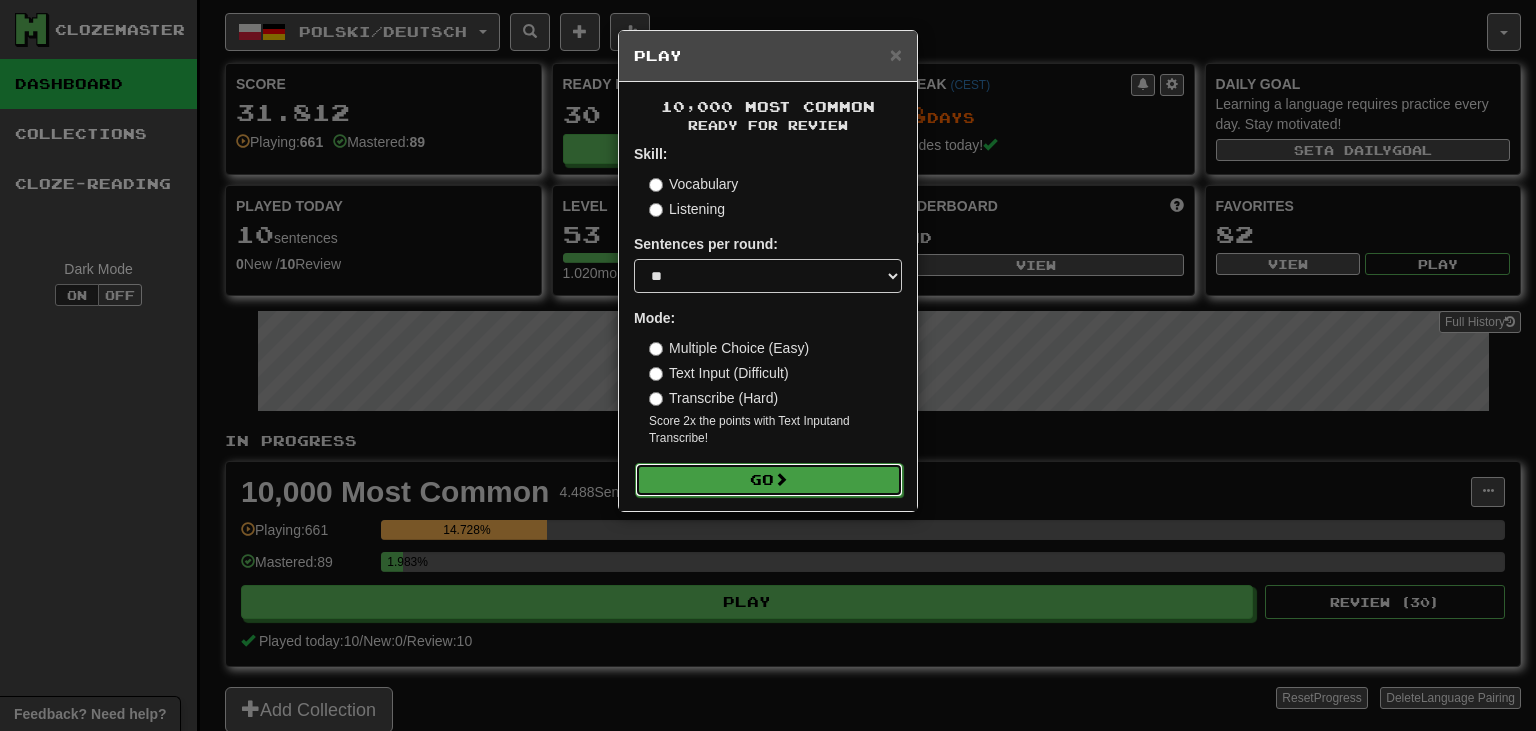 click on "Go" at bounding box center [769, 480] 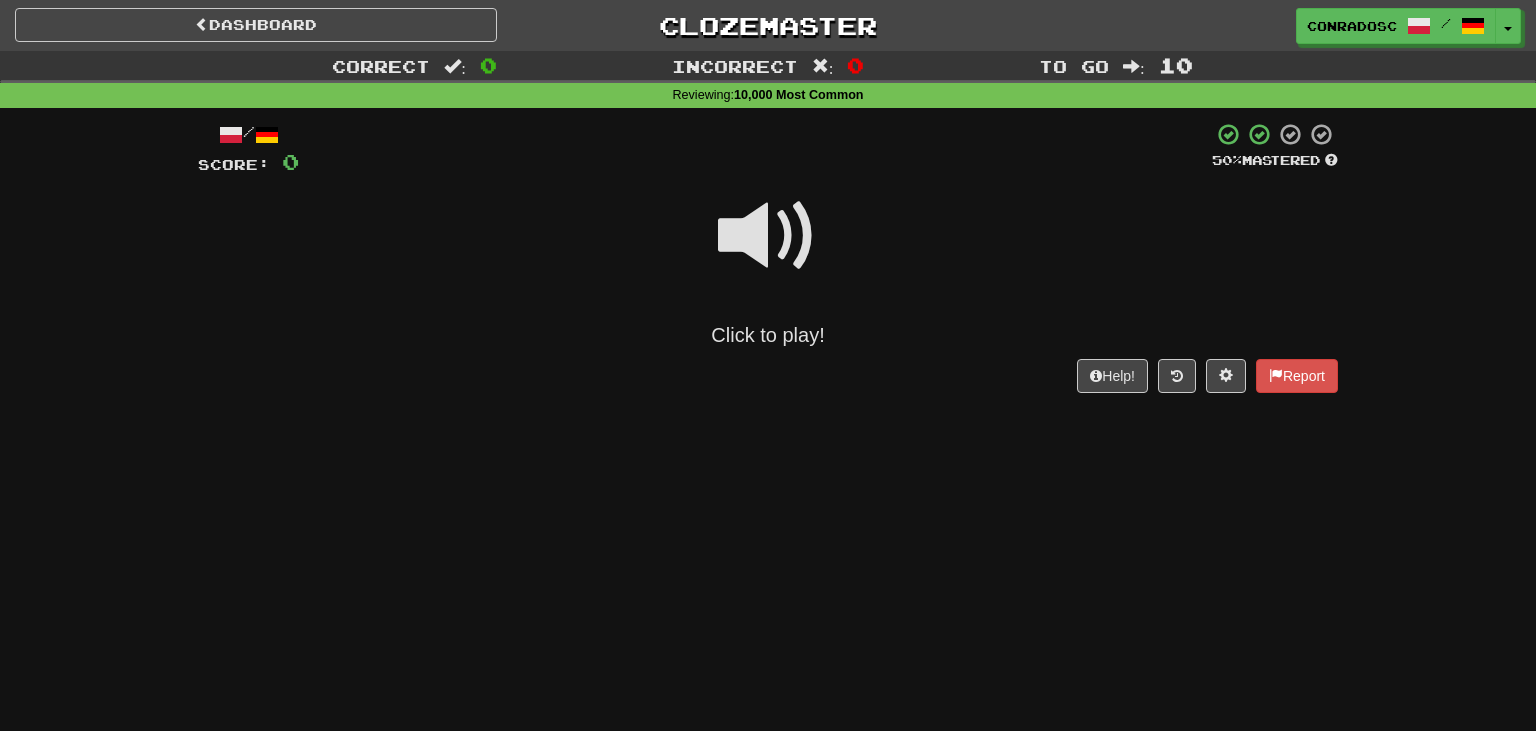 scroll, scrollTop: 0, scrollLeft: 0, axis: both 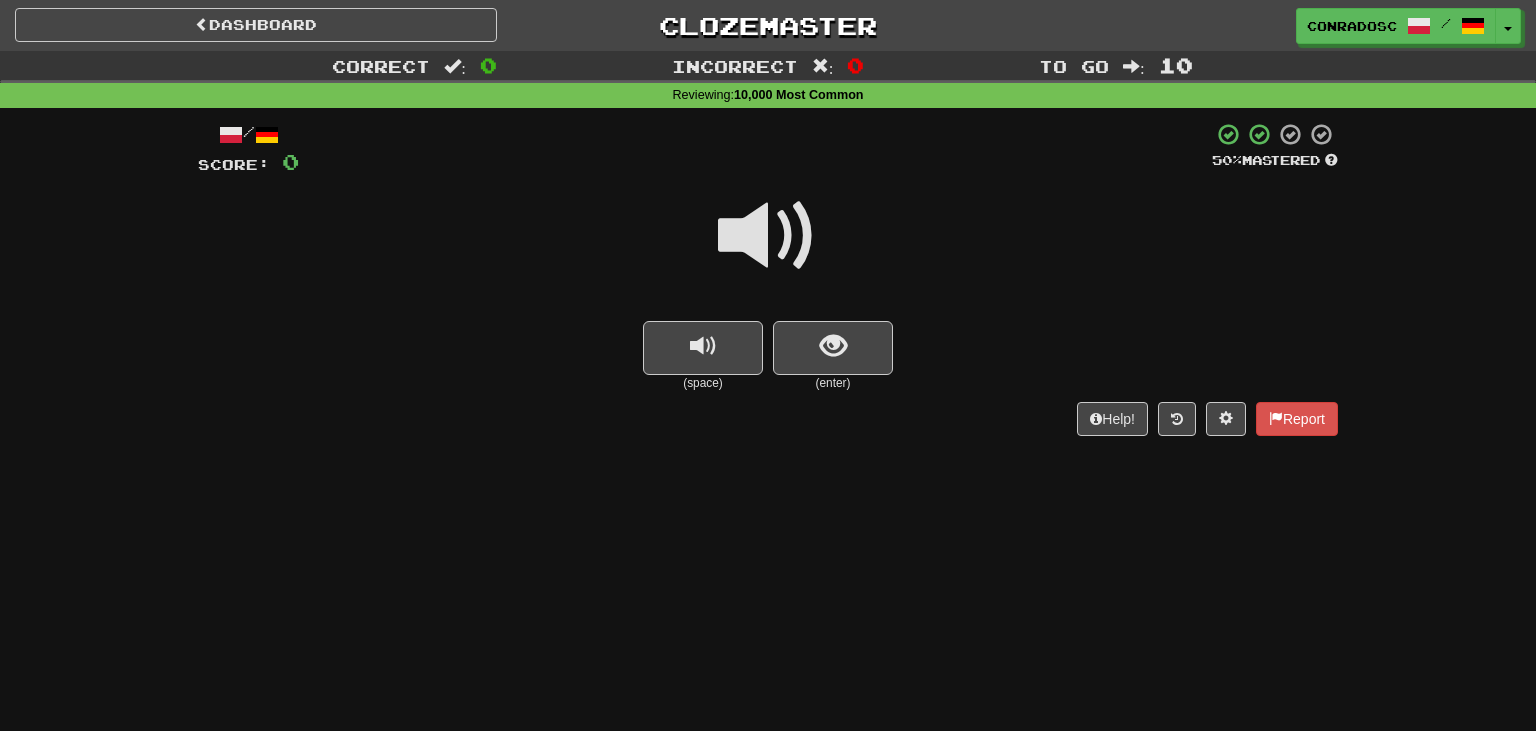 click at bounding box center [768, 236] 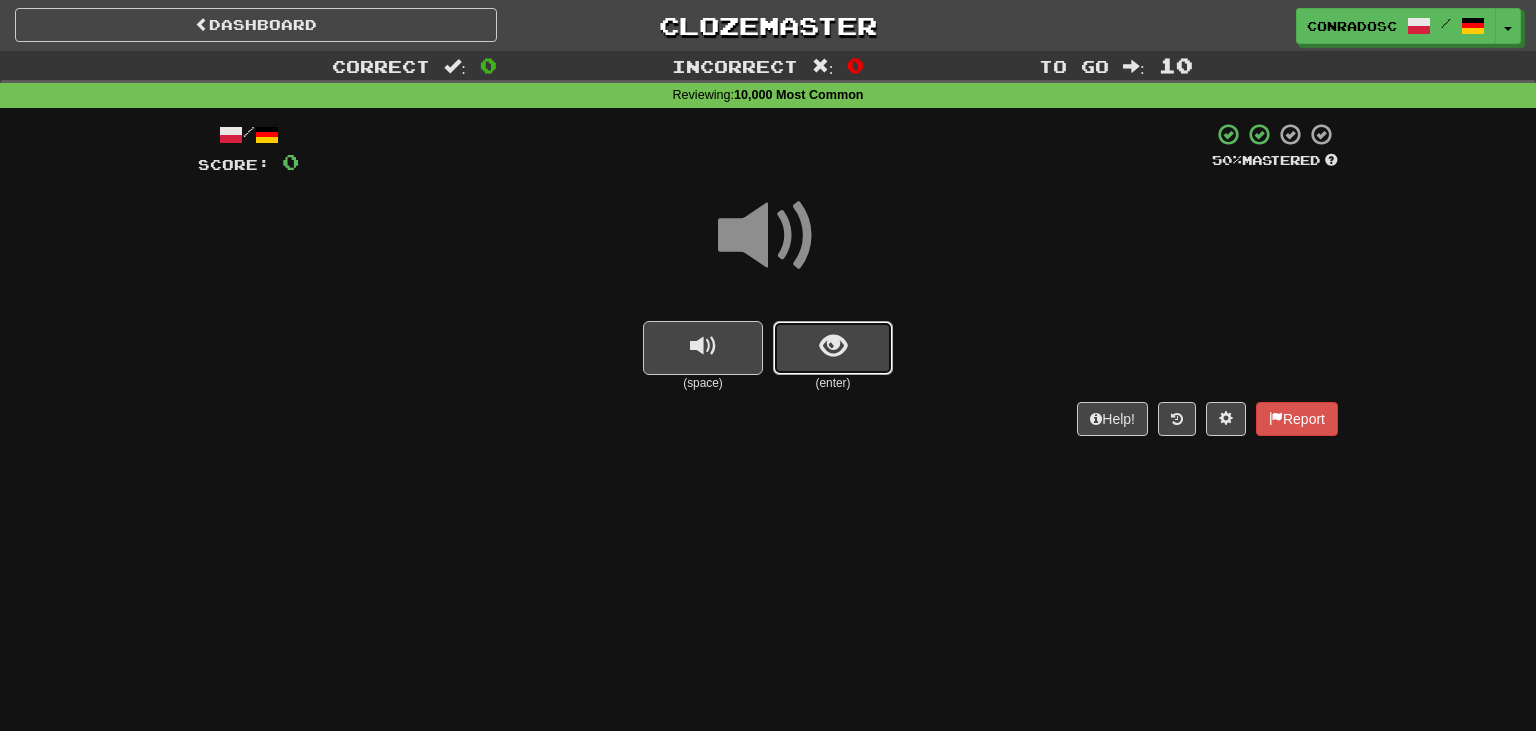 click at bounding box center (833, 346) 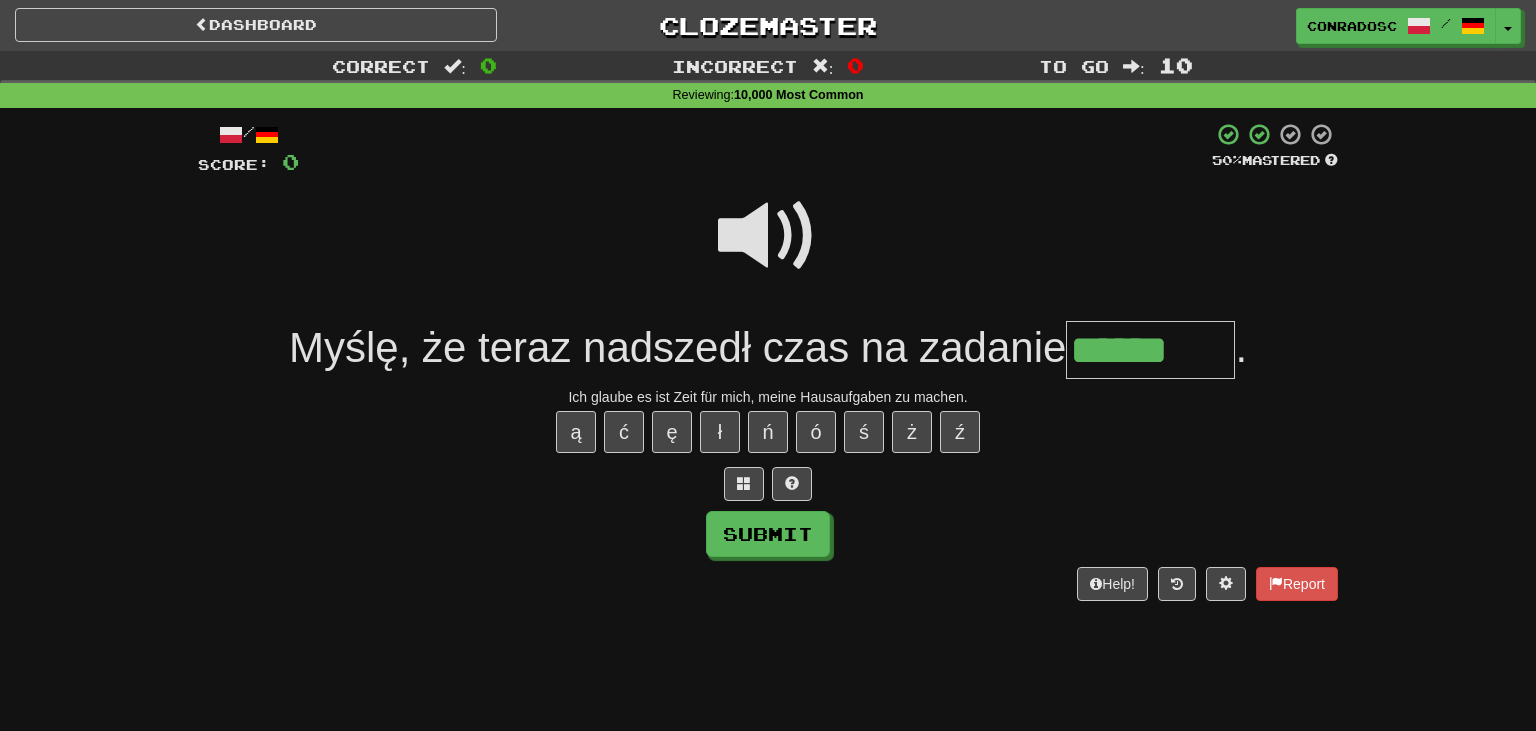 type on "******" 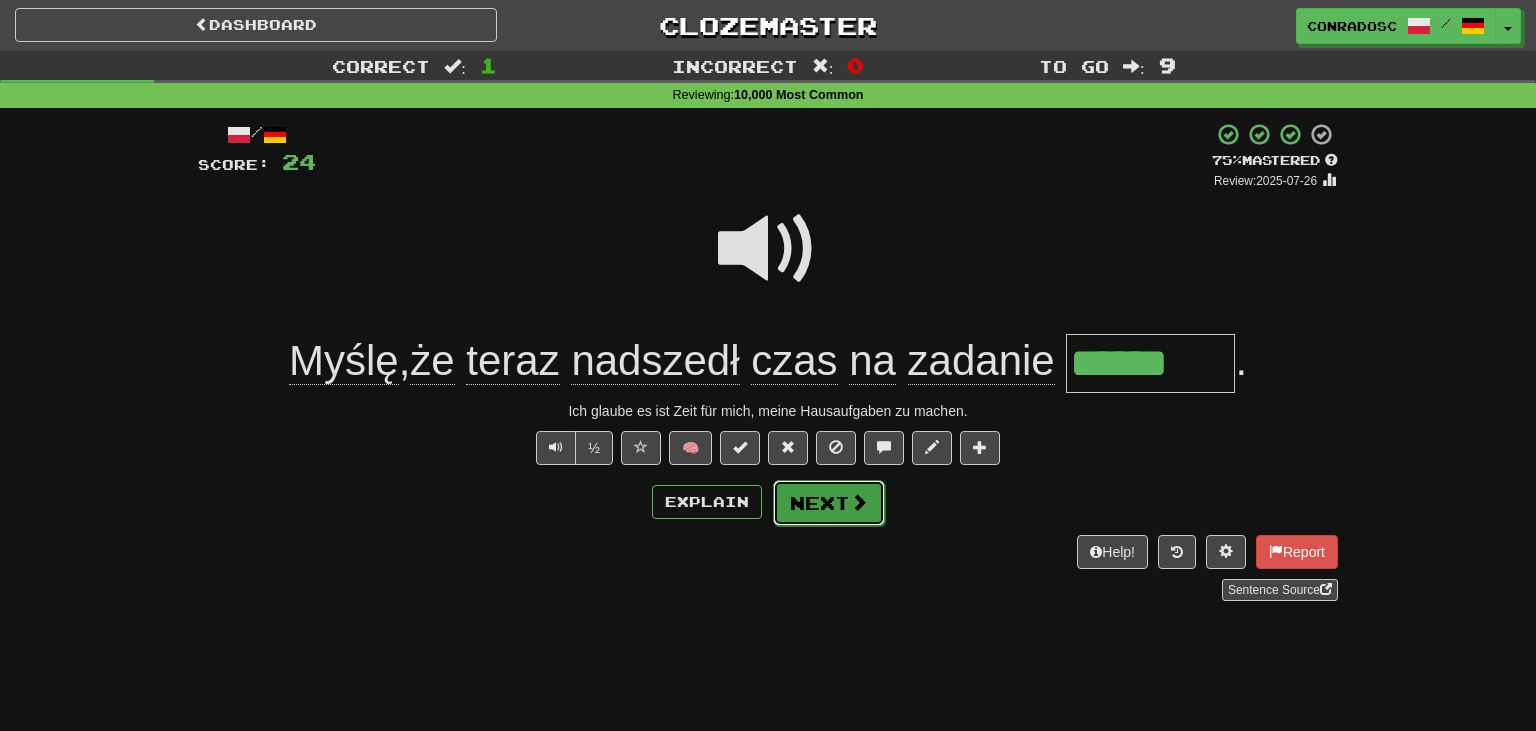 click on "Next" at bounding box center [829, 503] 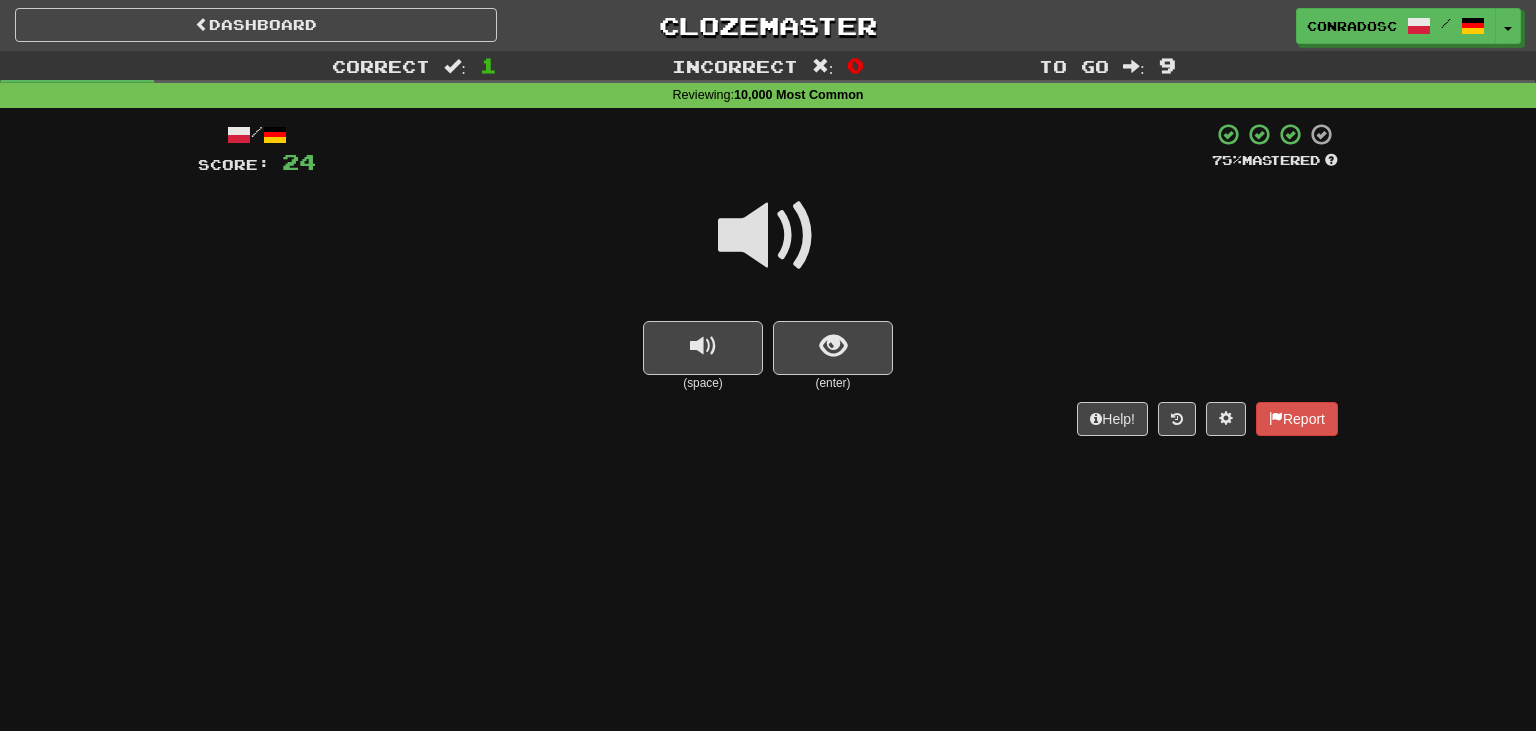 click at bounding box center [768, 236] 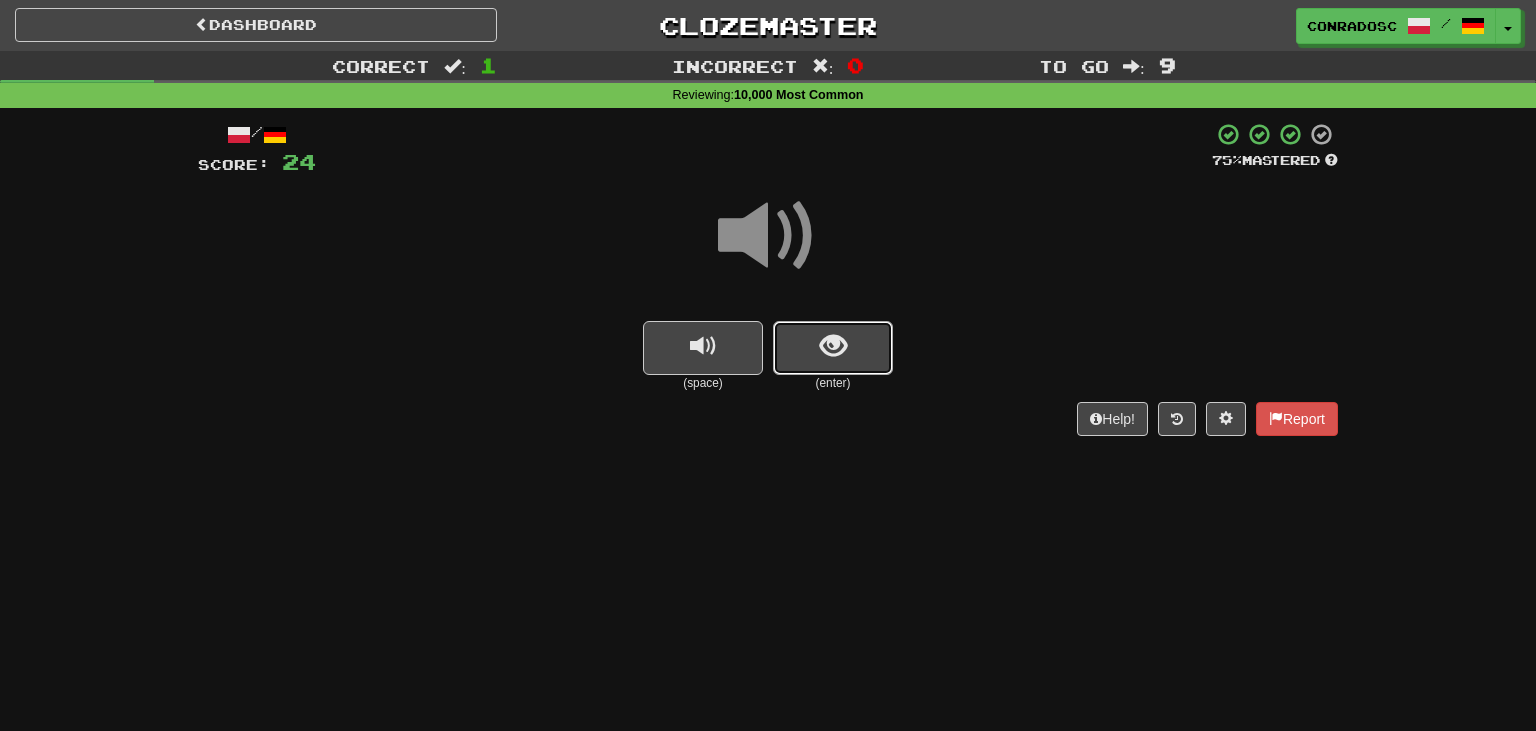 click at bounding box center (833, 346) 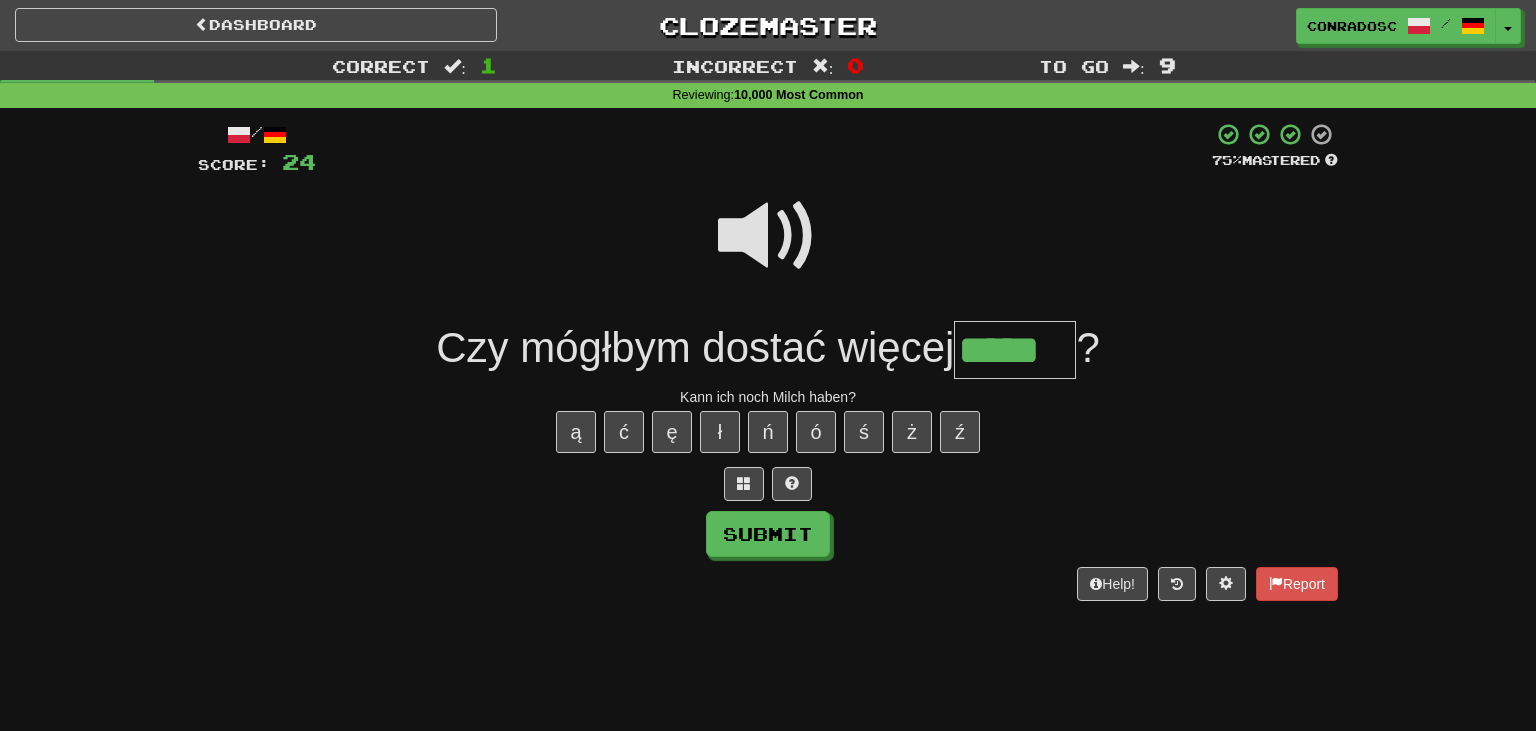 type on "*****" 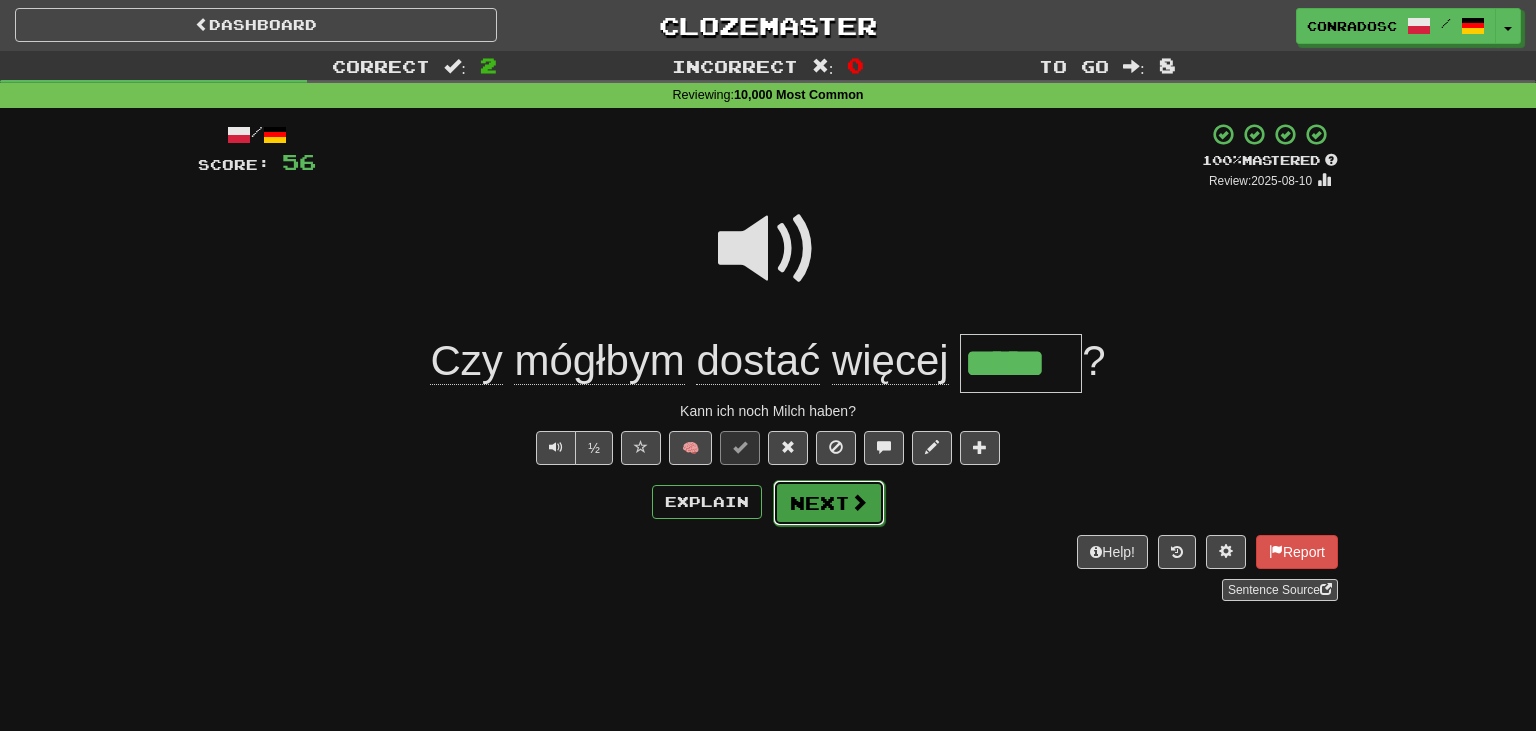 click on "Next" at bounding box center (829, 503) 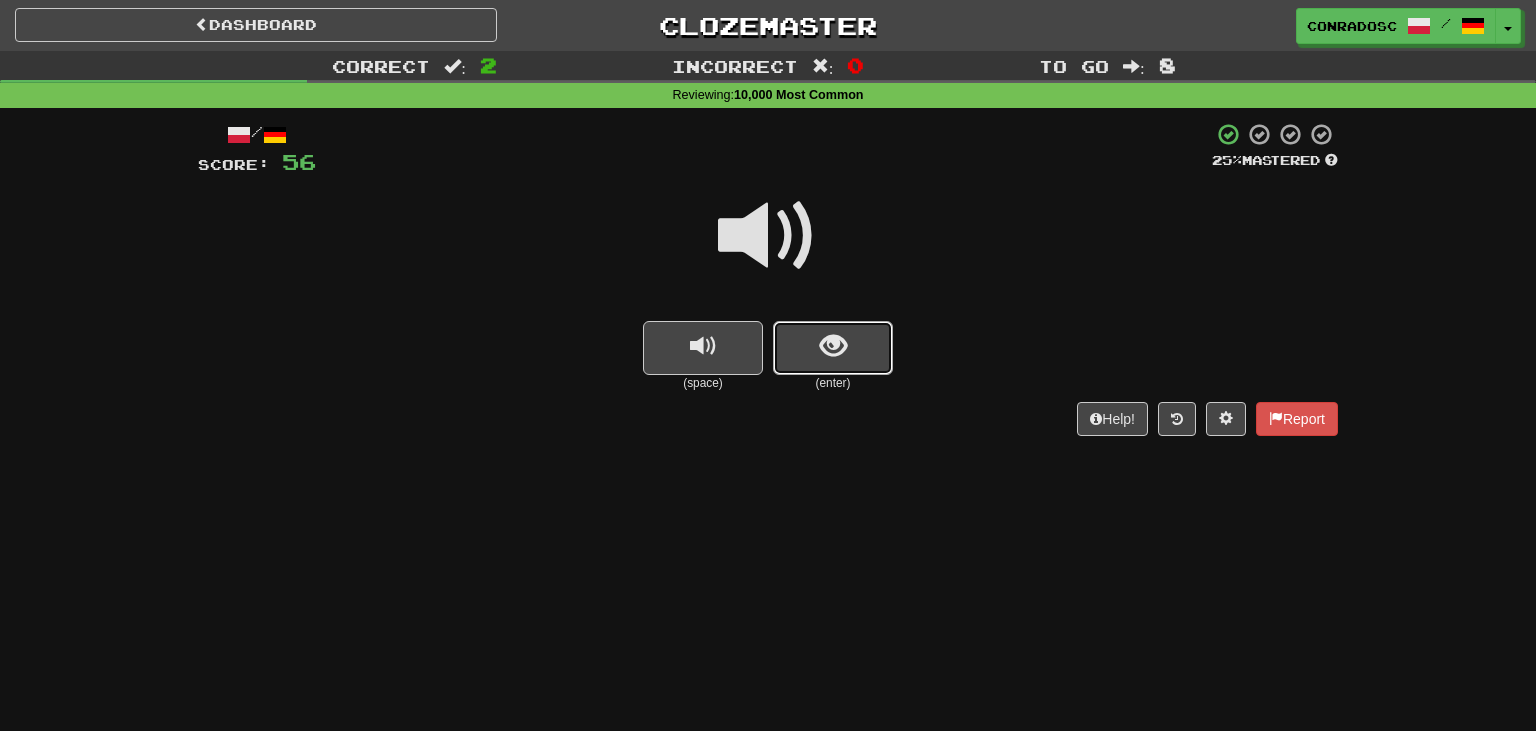 click at bounding box center [833, 348] 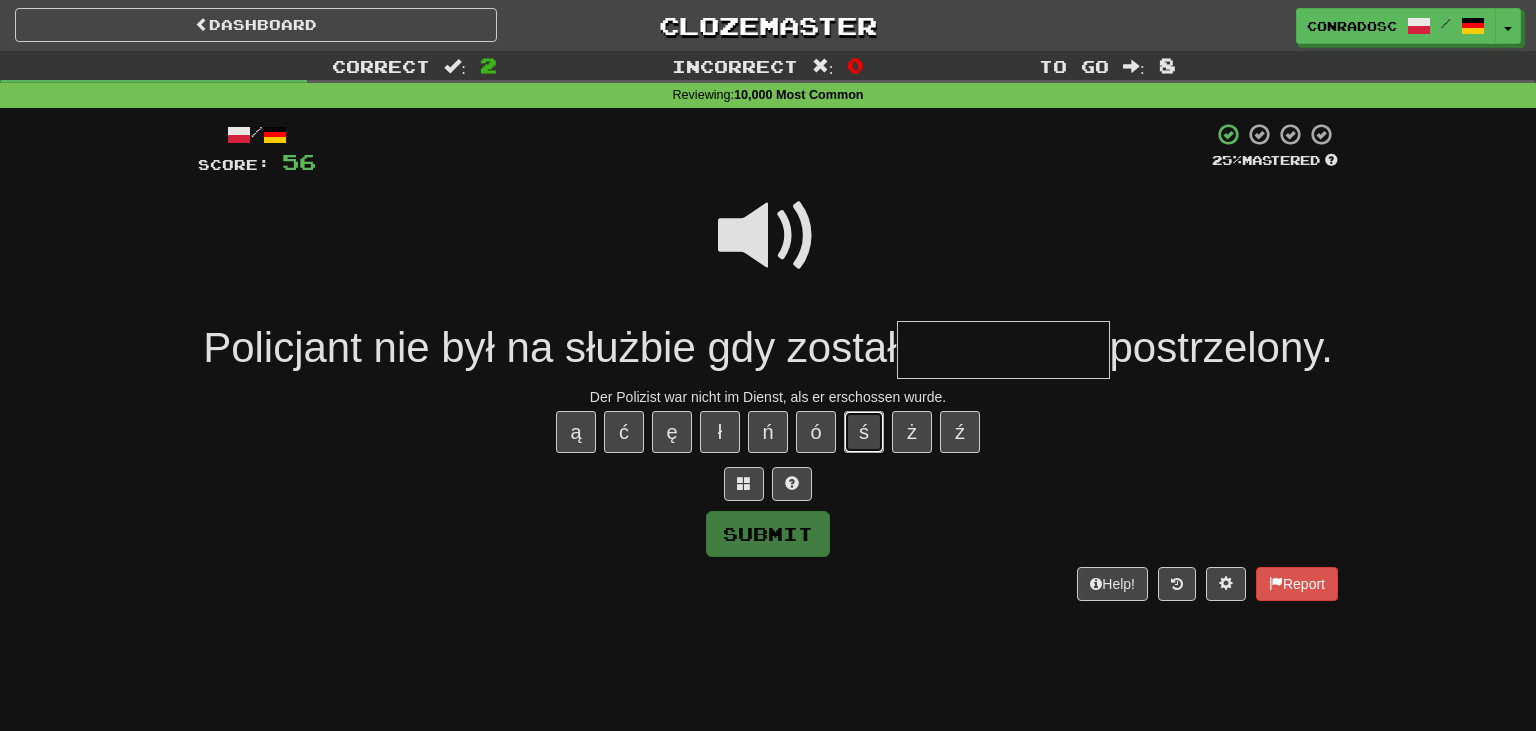 click on "ś" at bounding box center (864, 432) 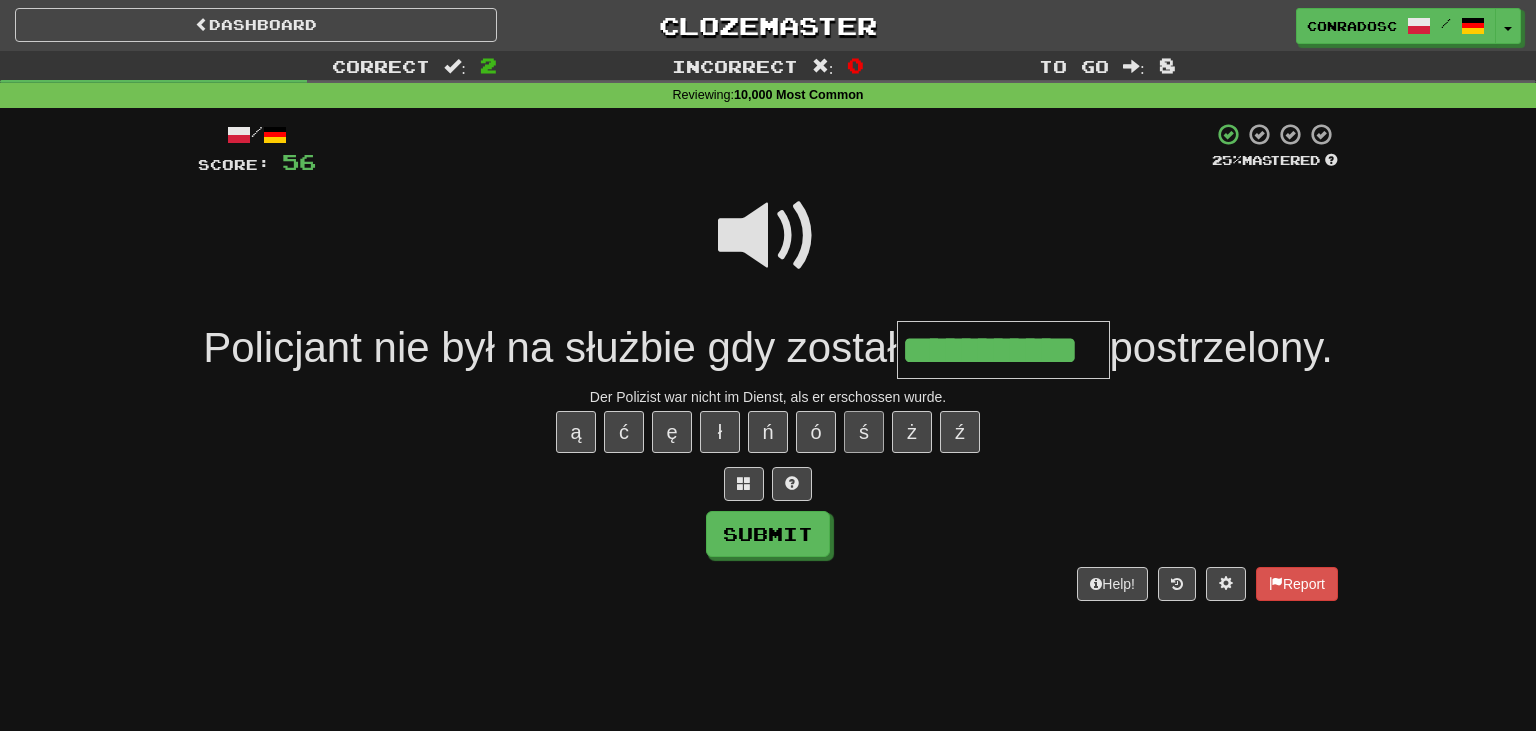 type on "**********" 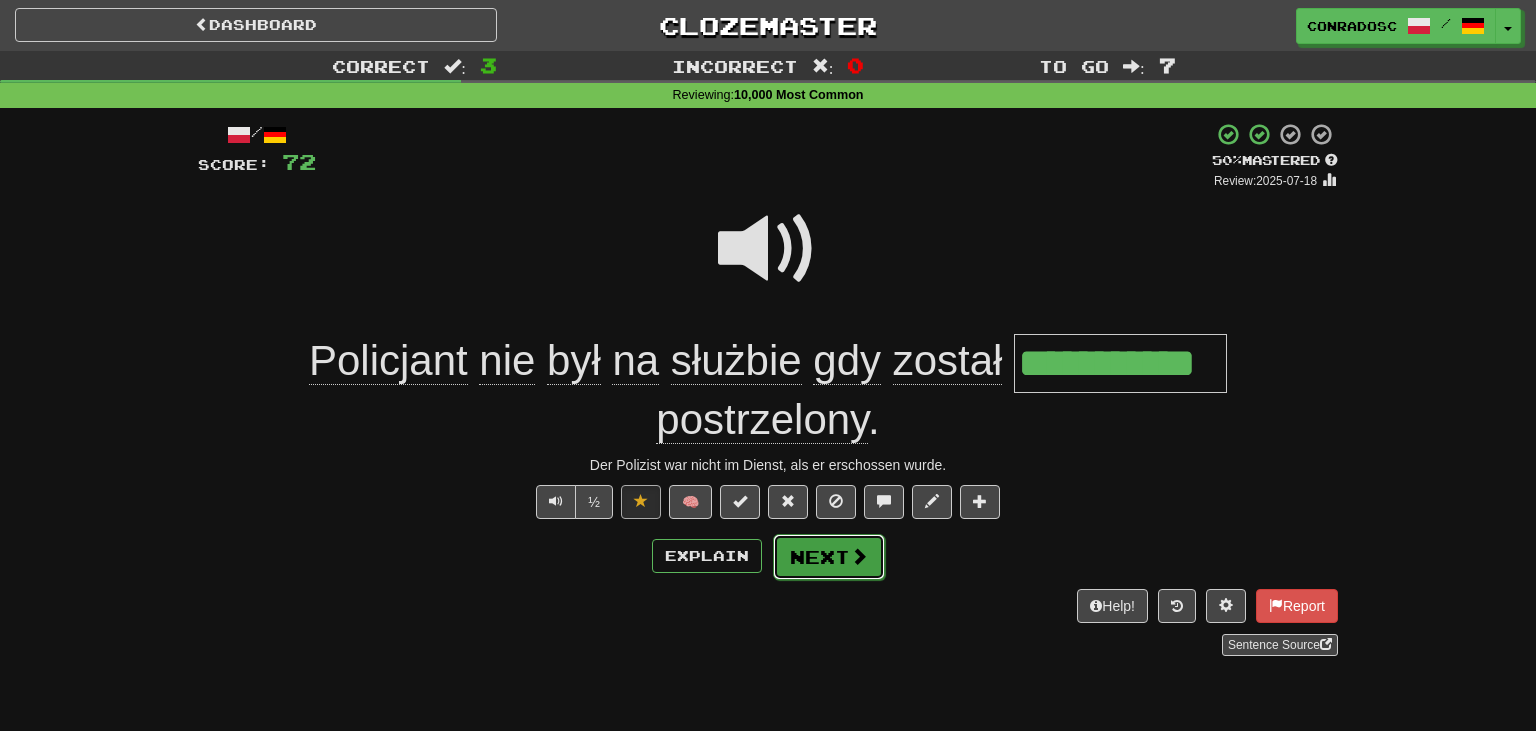 click at bounding box center (859, 556) 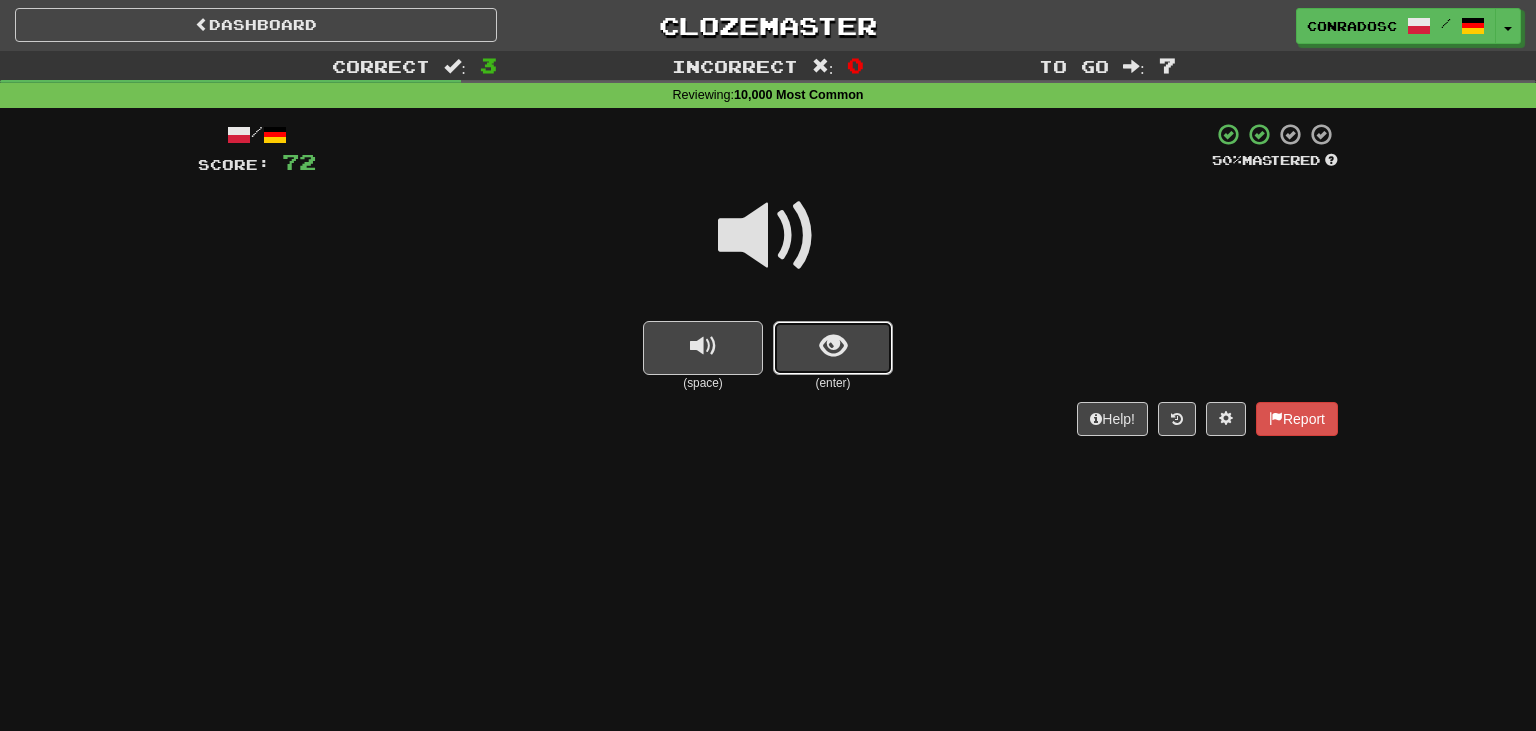 click at bounding box center (833, 348) 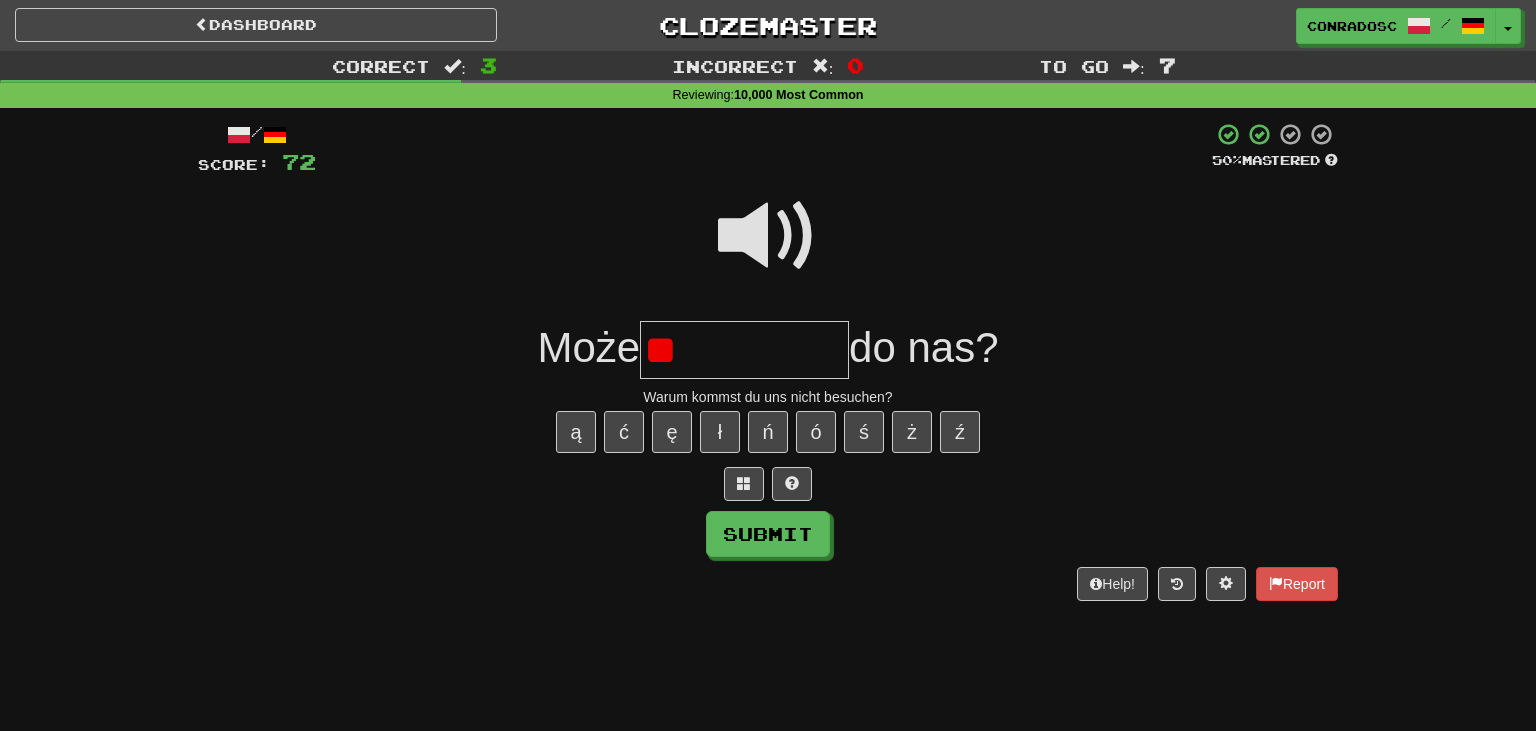 type on "*" 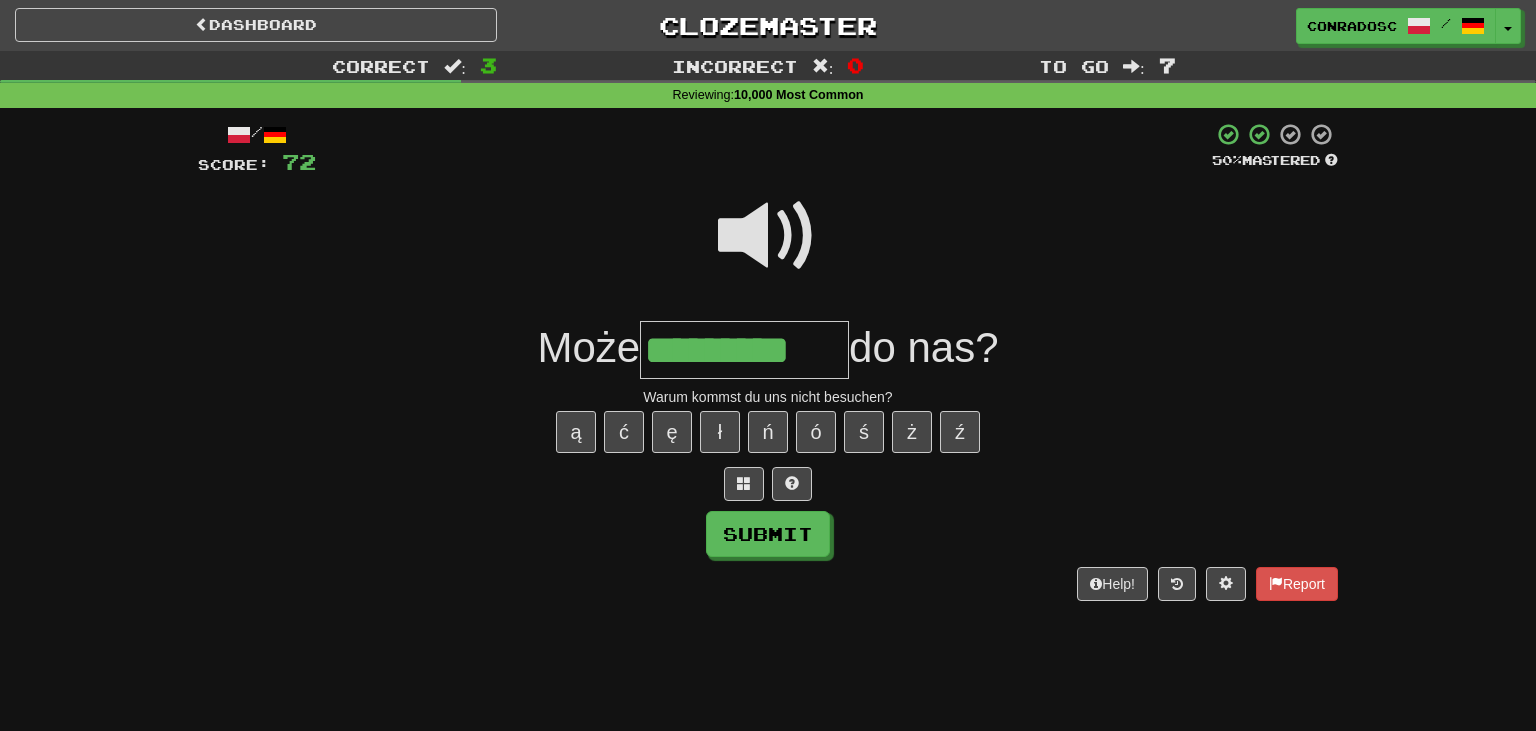 type on "*********" 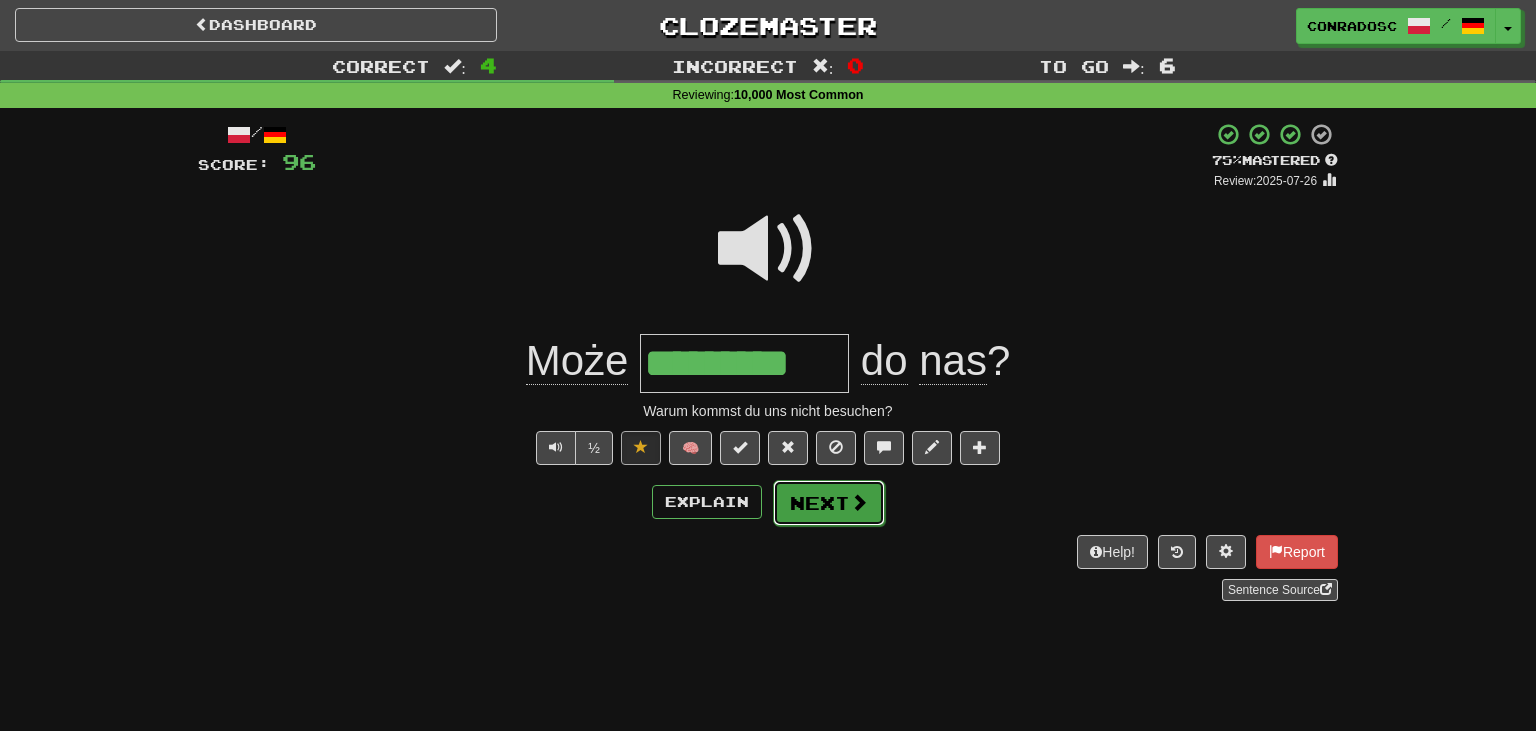click on "Next" at bounding box center [829, 503] 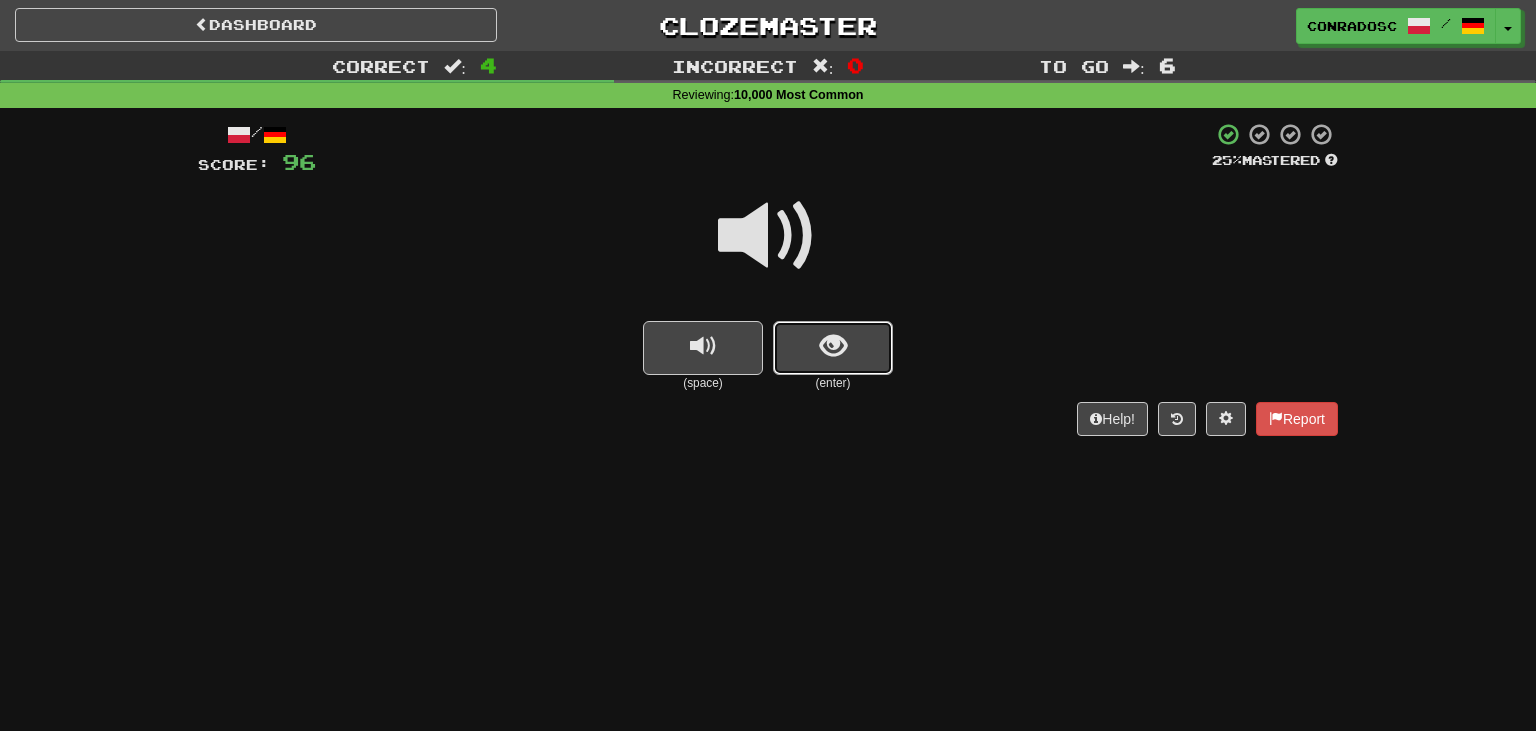 click at bounding box center (833, 346) 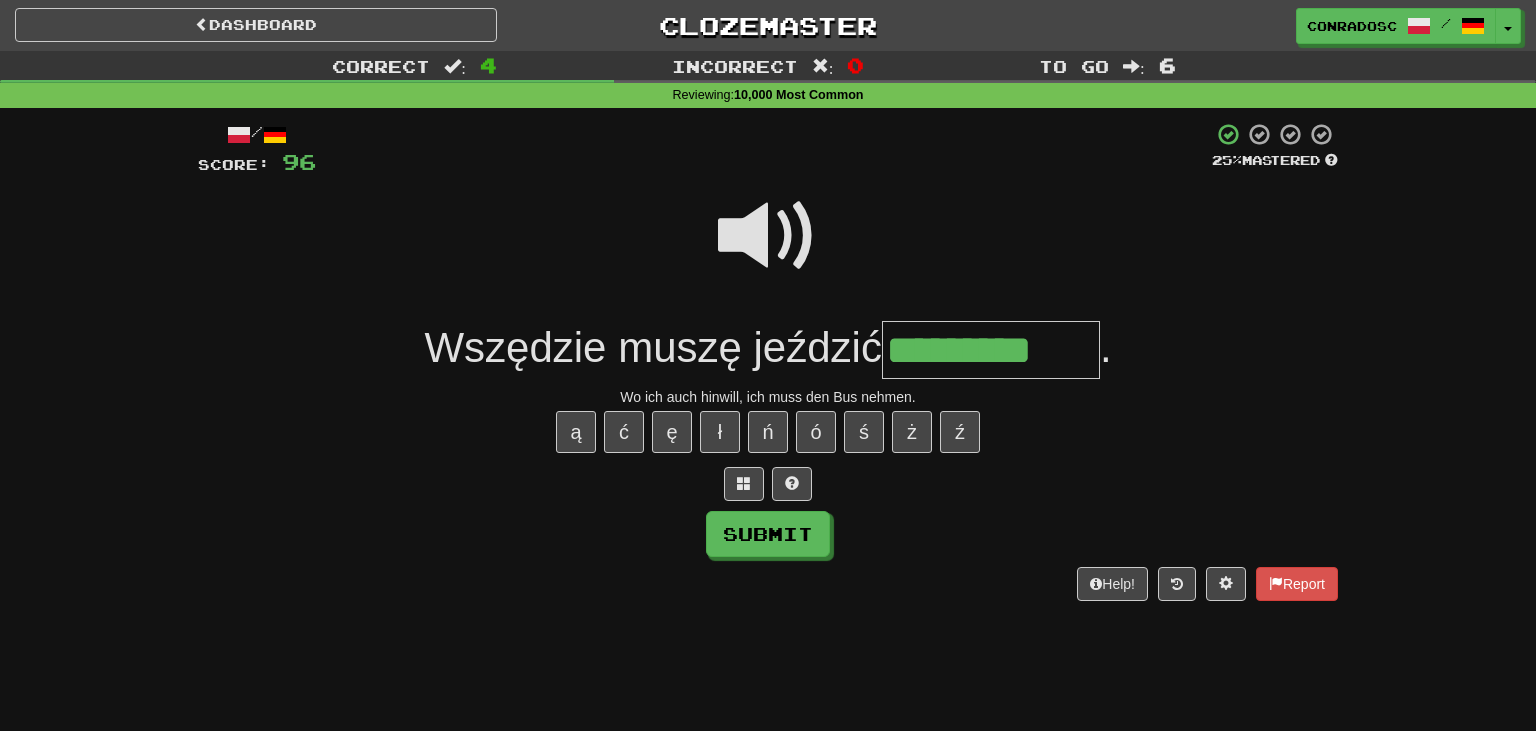 type on "*********" 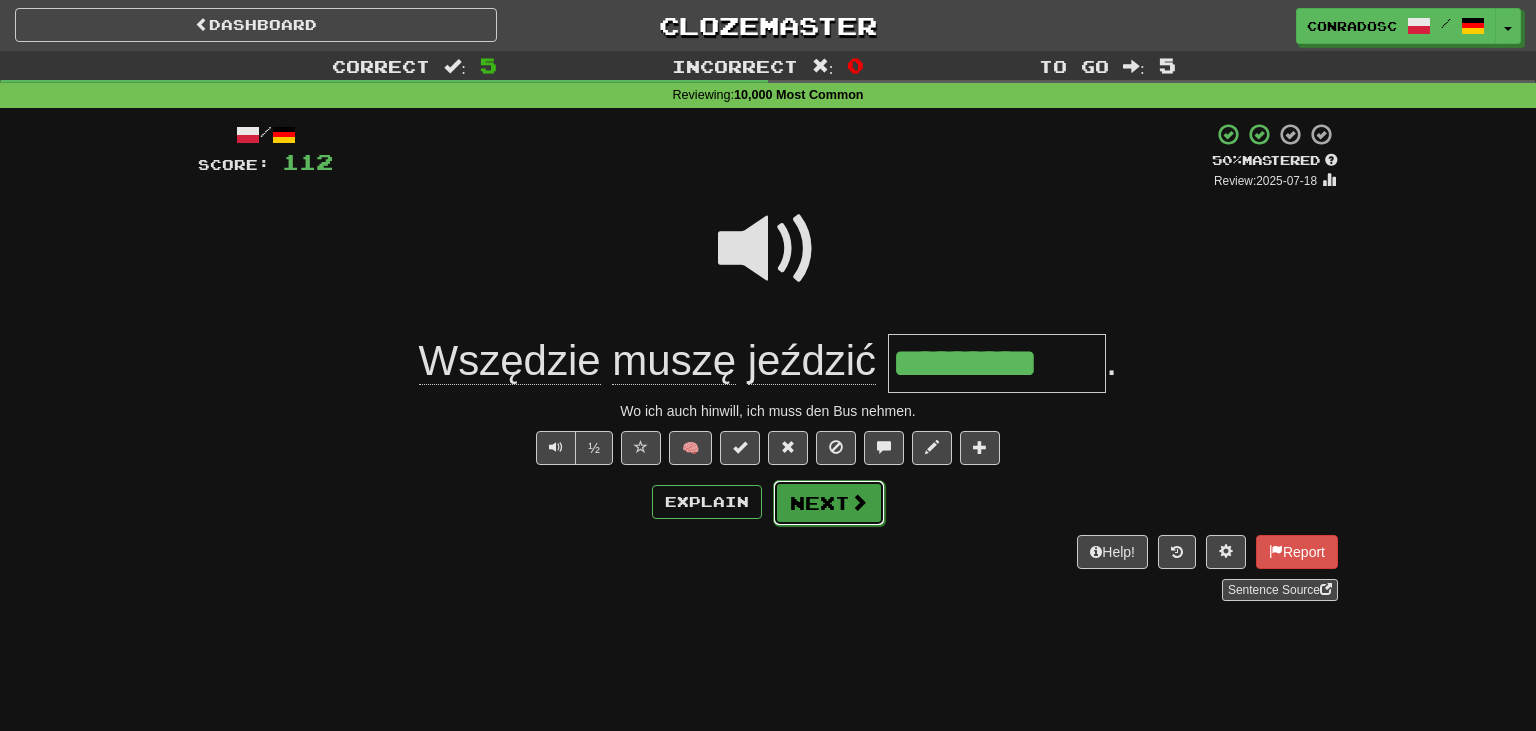 click on "Next" at bounding box center (829, 503) 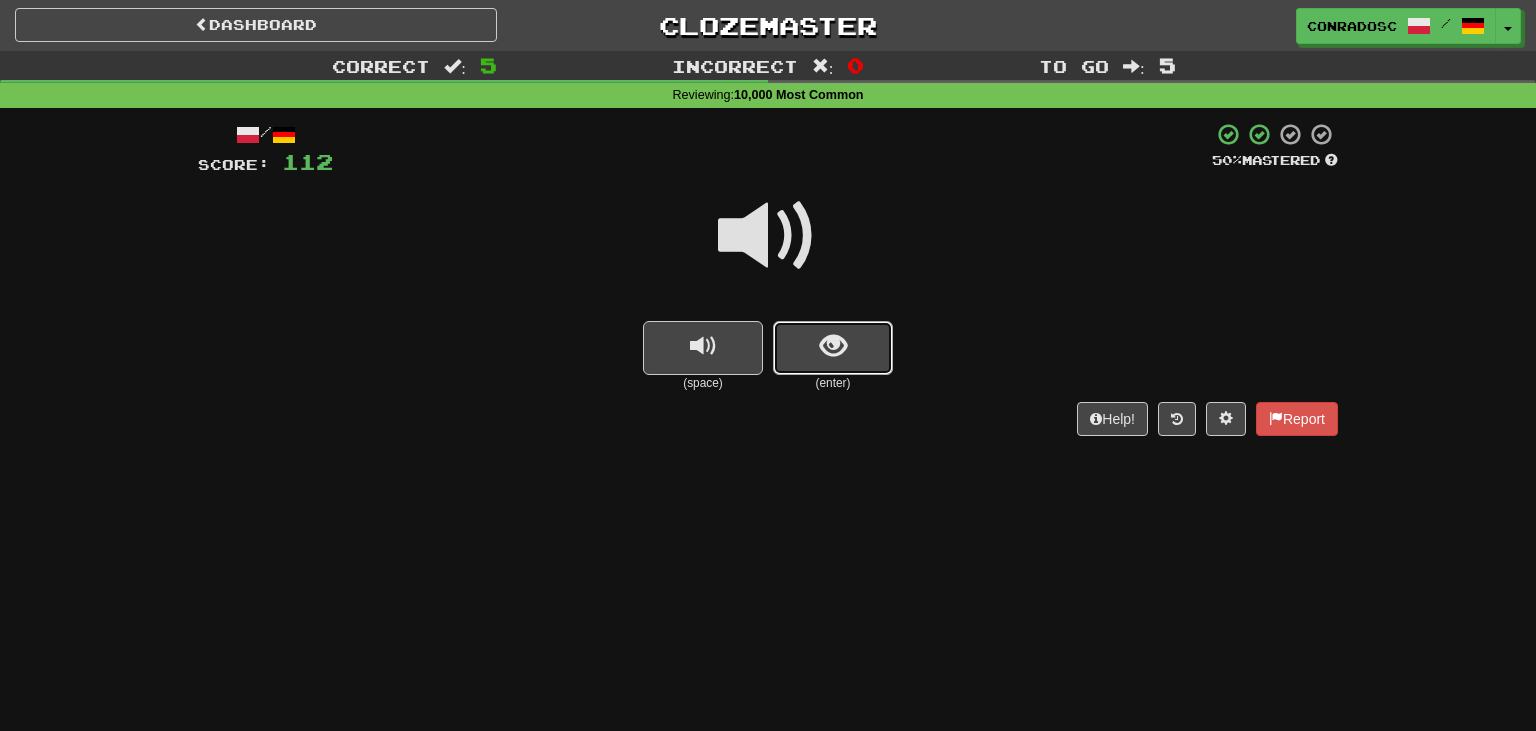 click at bounding box center (833, 348) 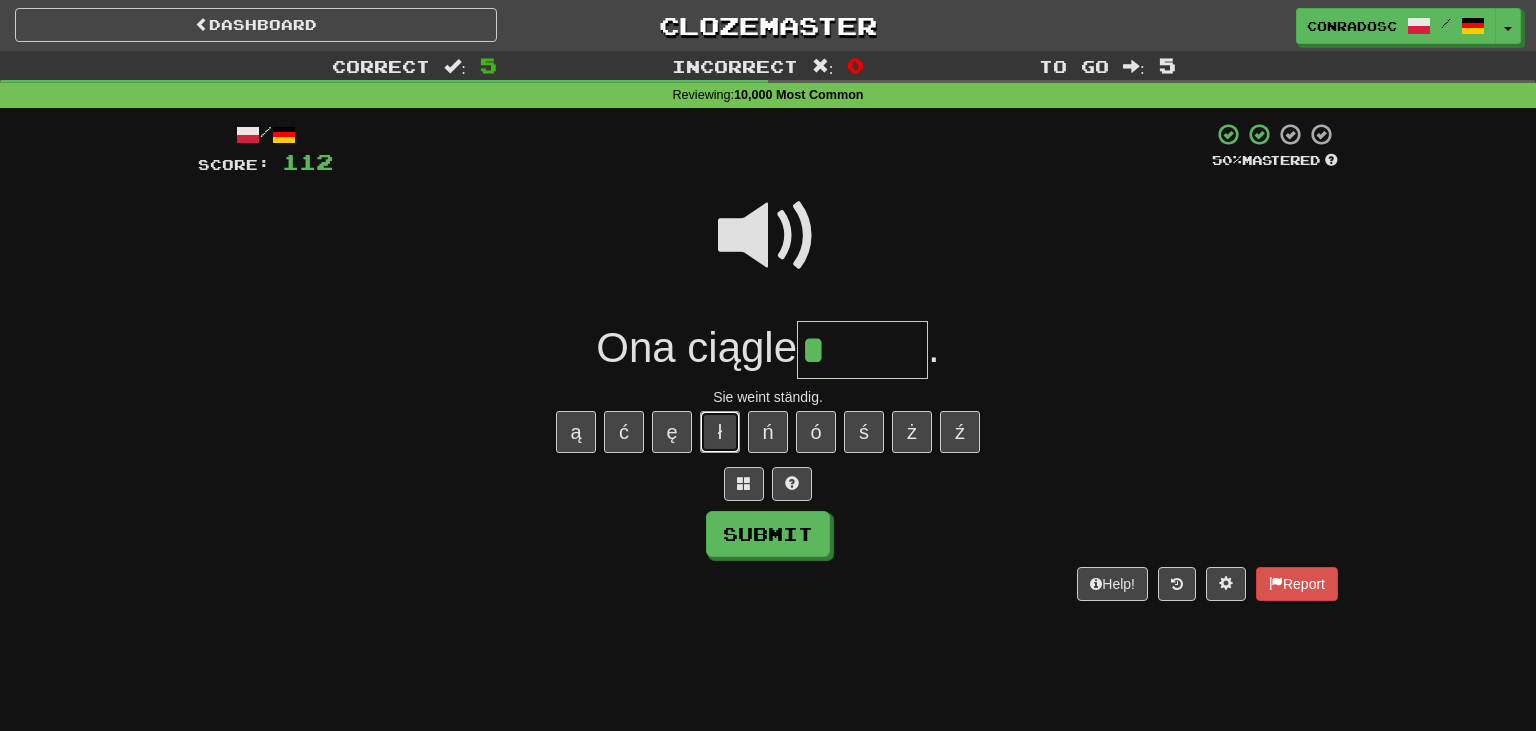 click on "ł" at bounding box center [720, 432] 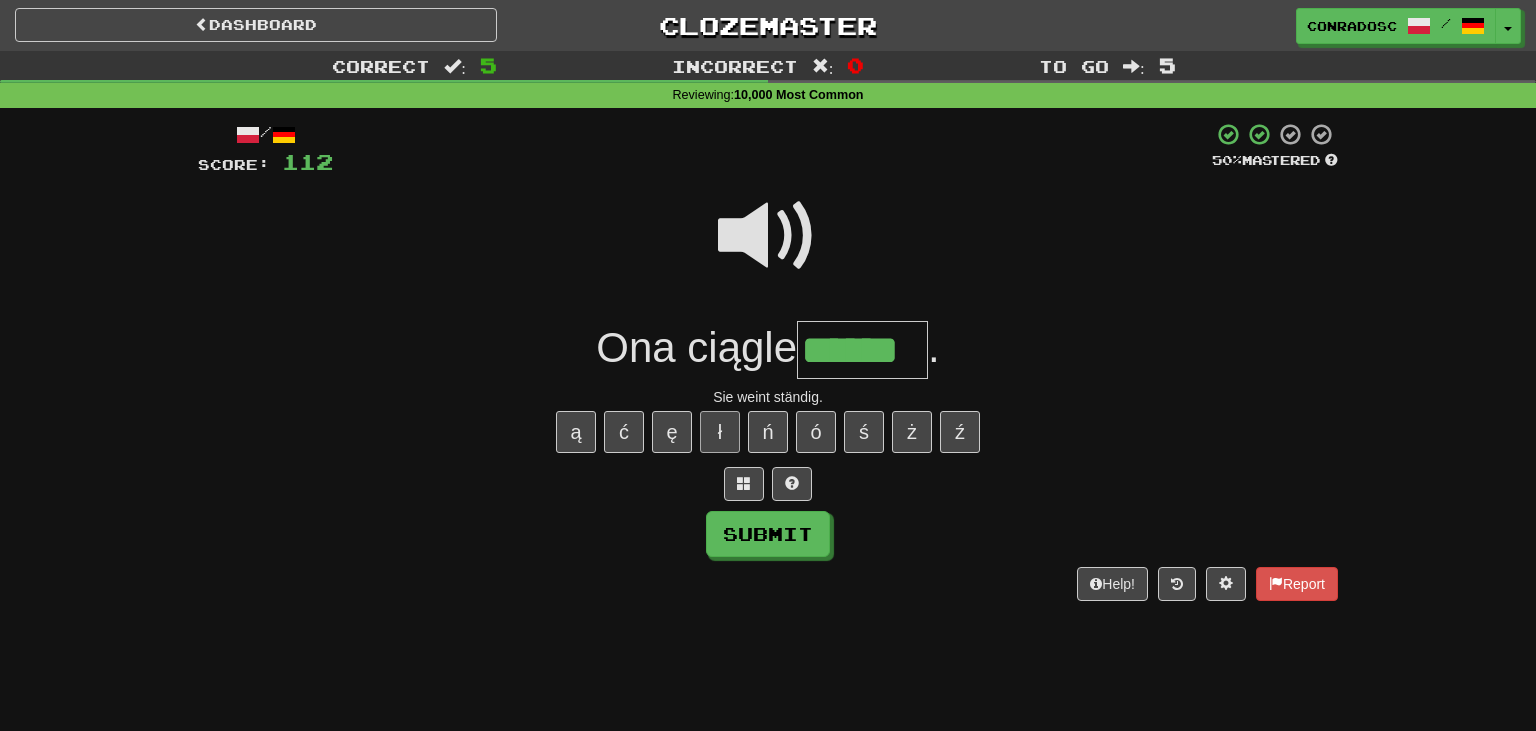 type on "******" 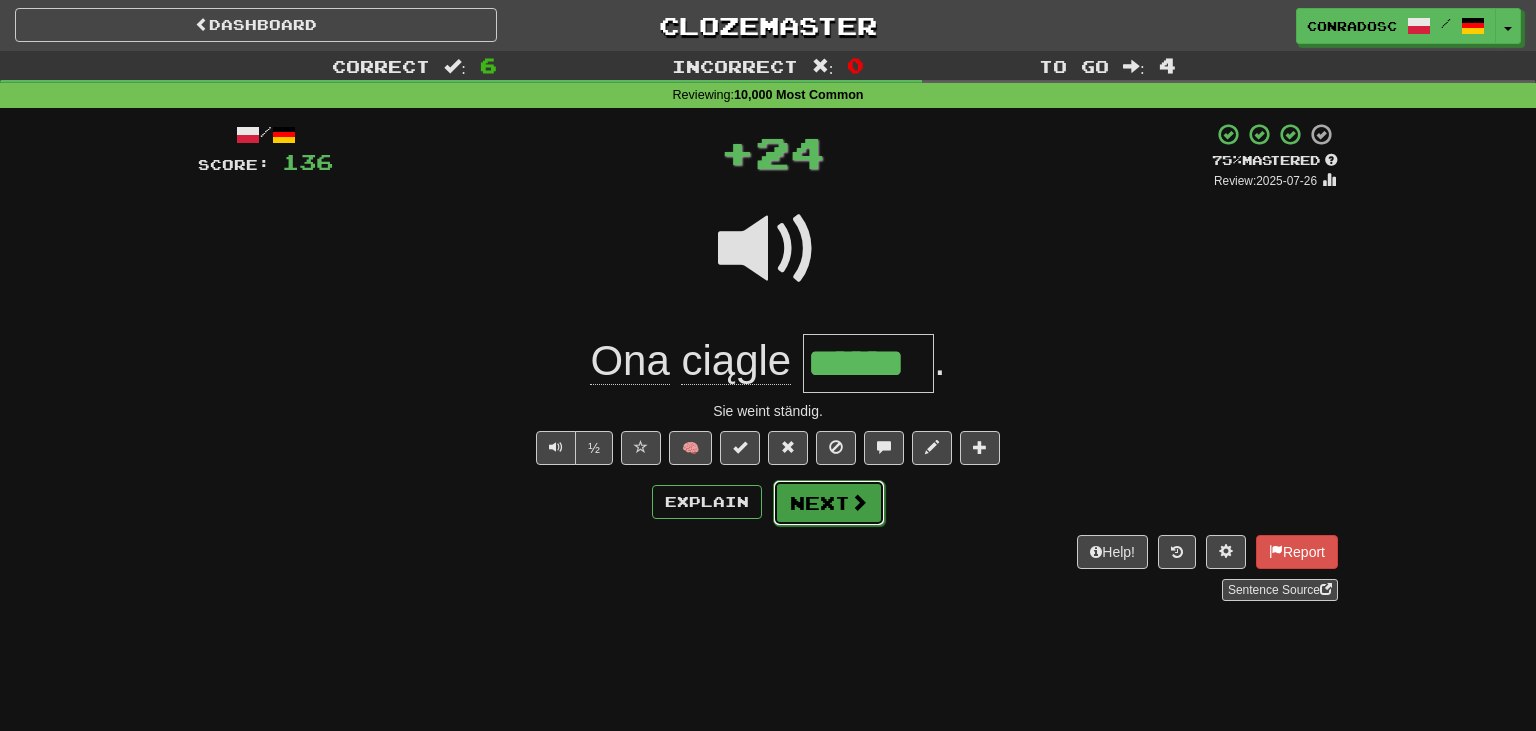 click on "Next" at bounding box center [829, 503] 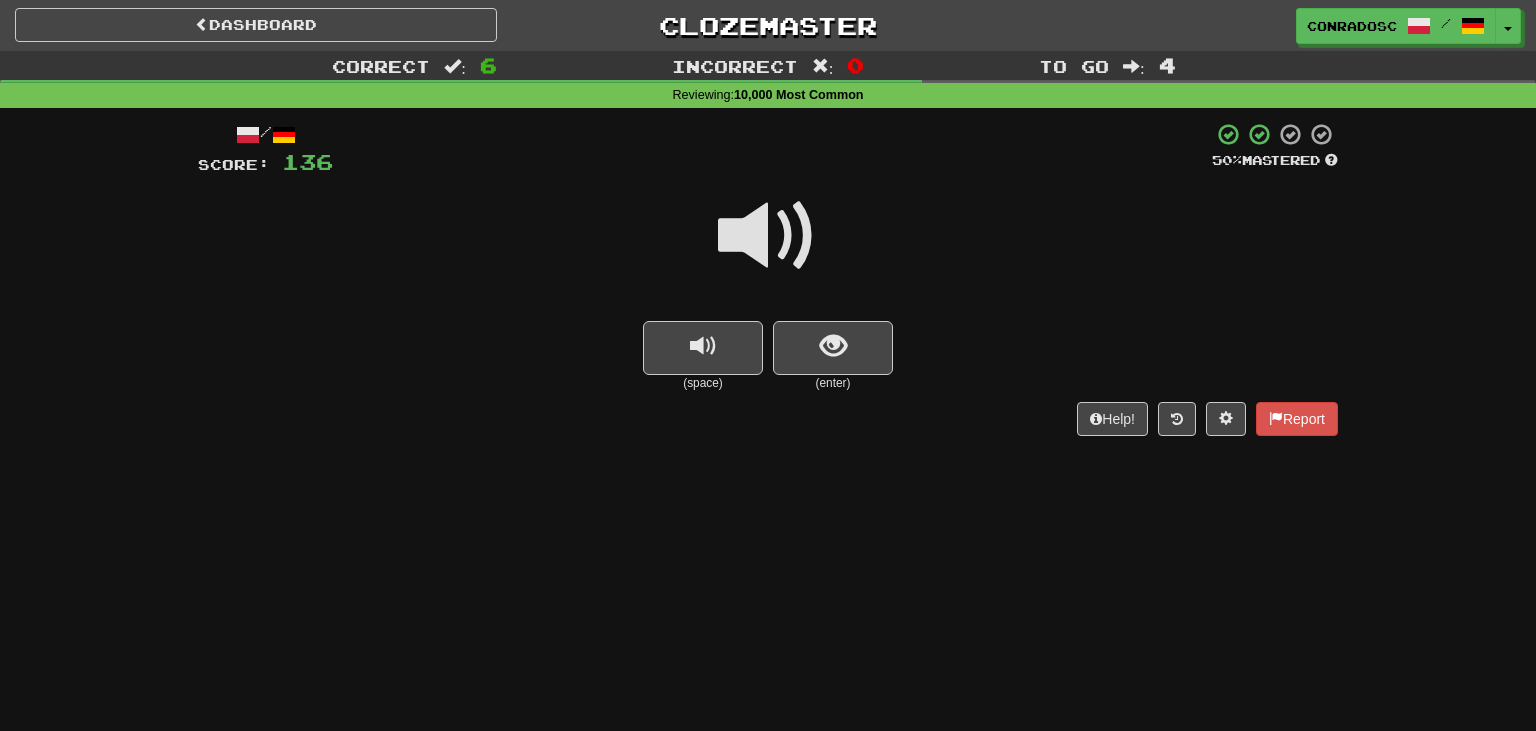 click at bounding box center [768, 236] 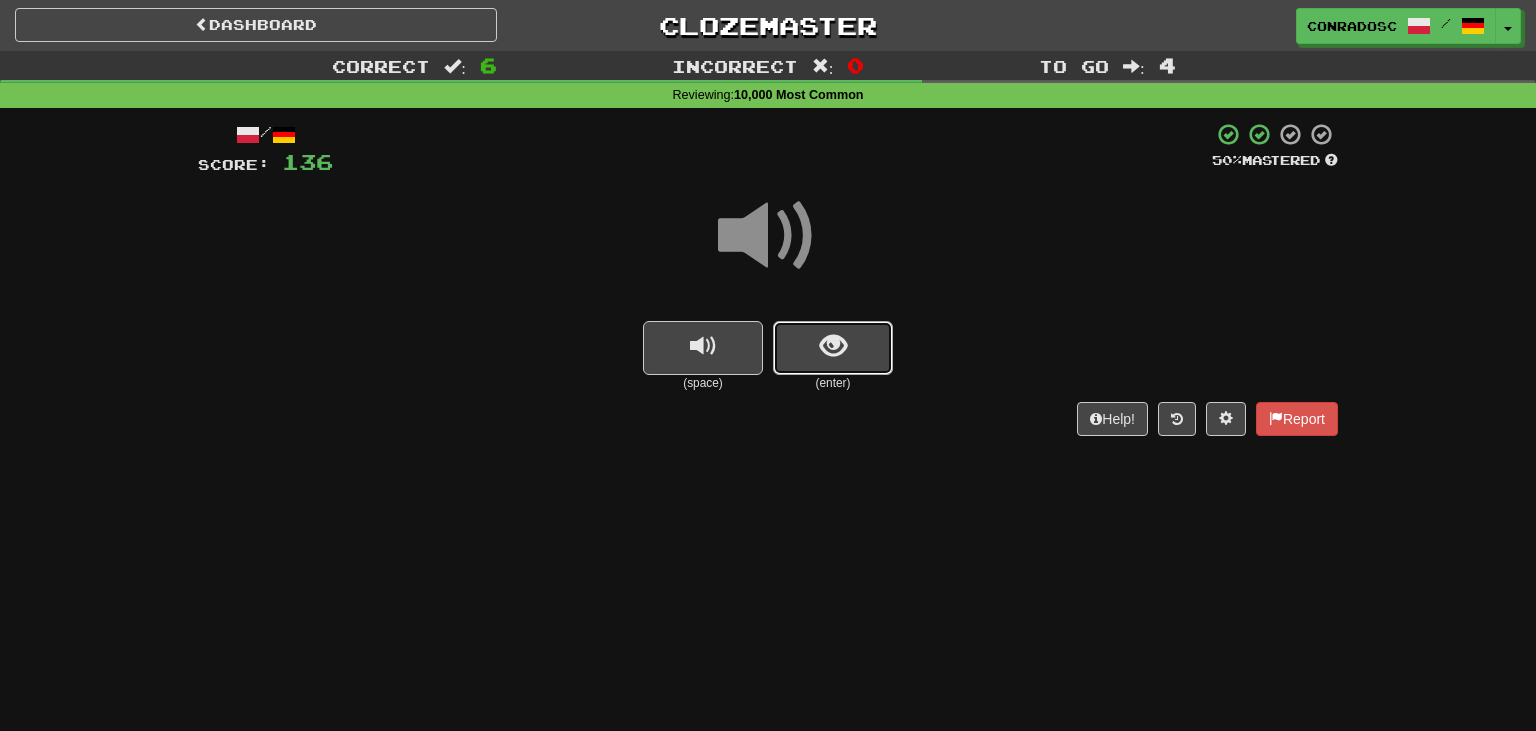 click at bounding box center [833, 346] 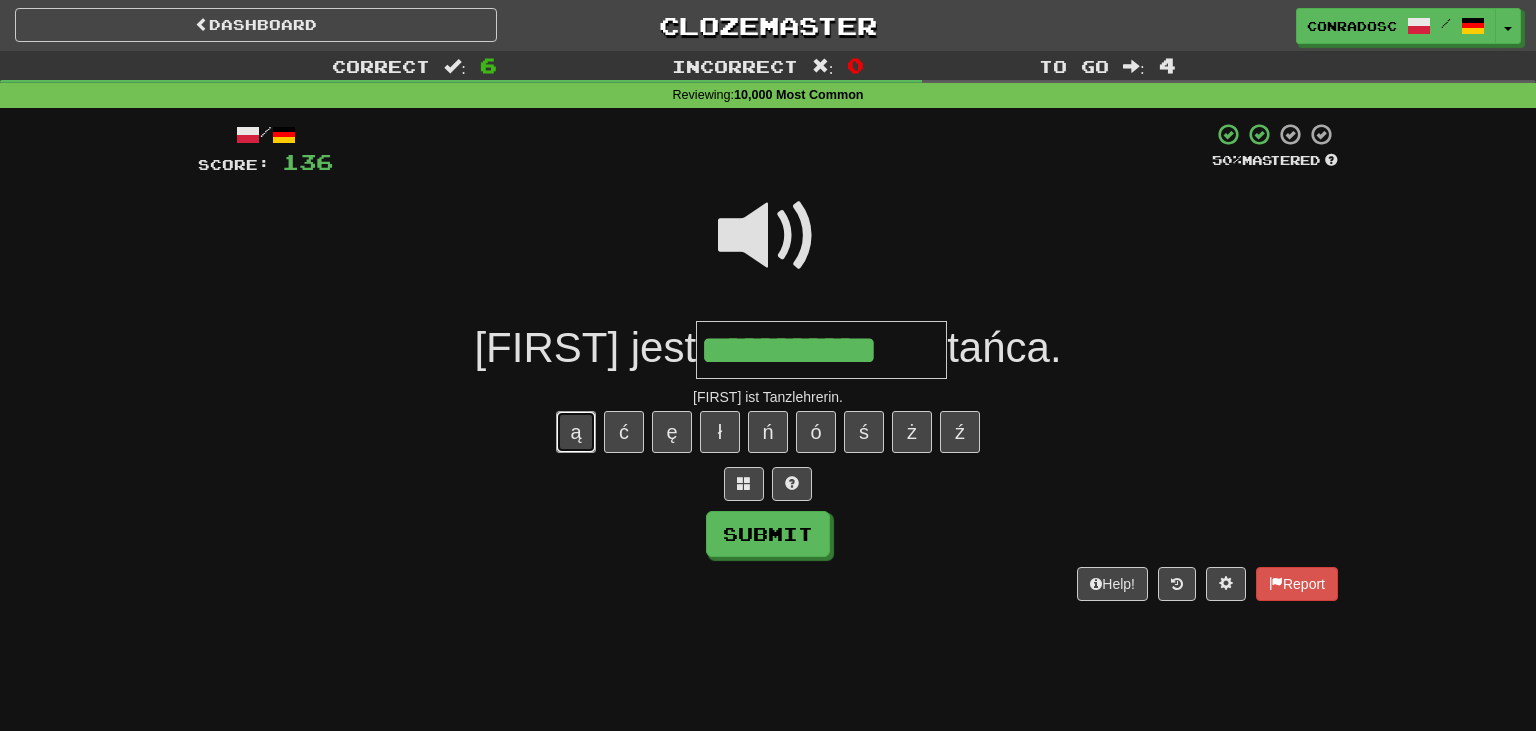 click on "ą" at bounding box center [576, 432] 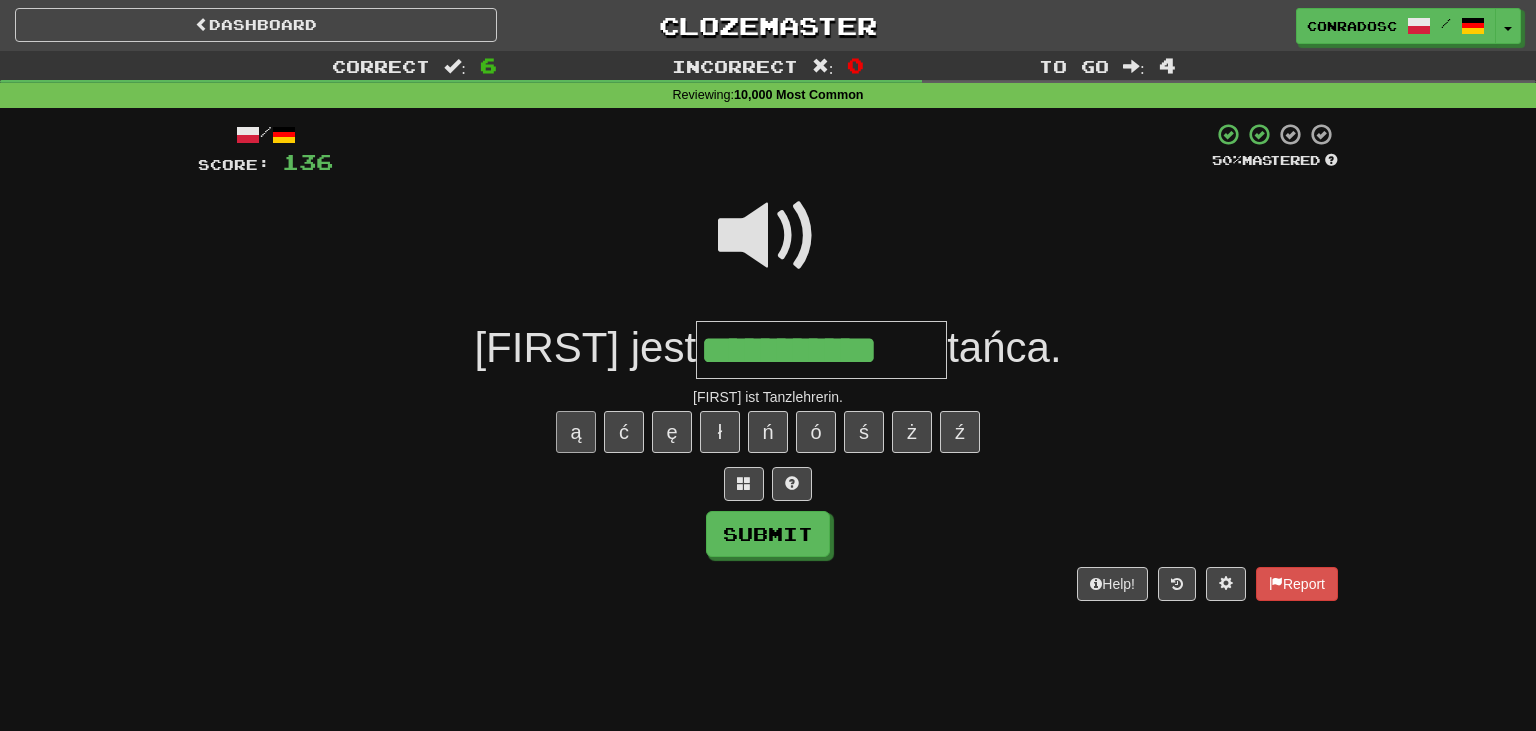 type on "**********" 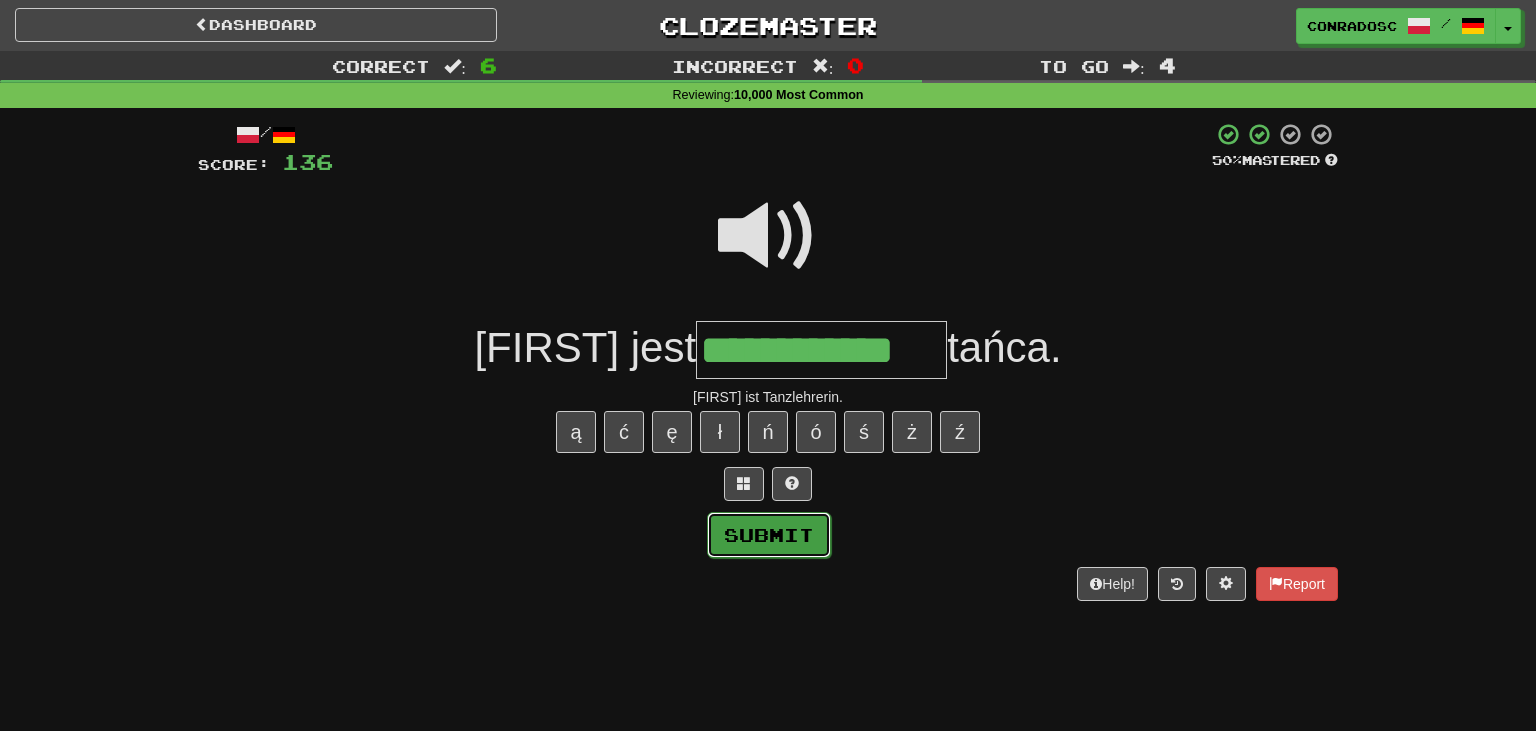 click on "Submit" at bounding box center [769, 535] 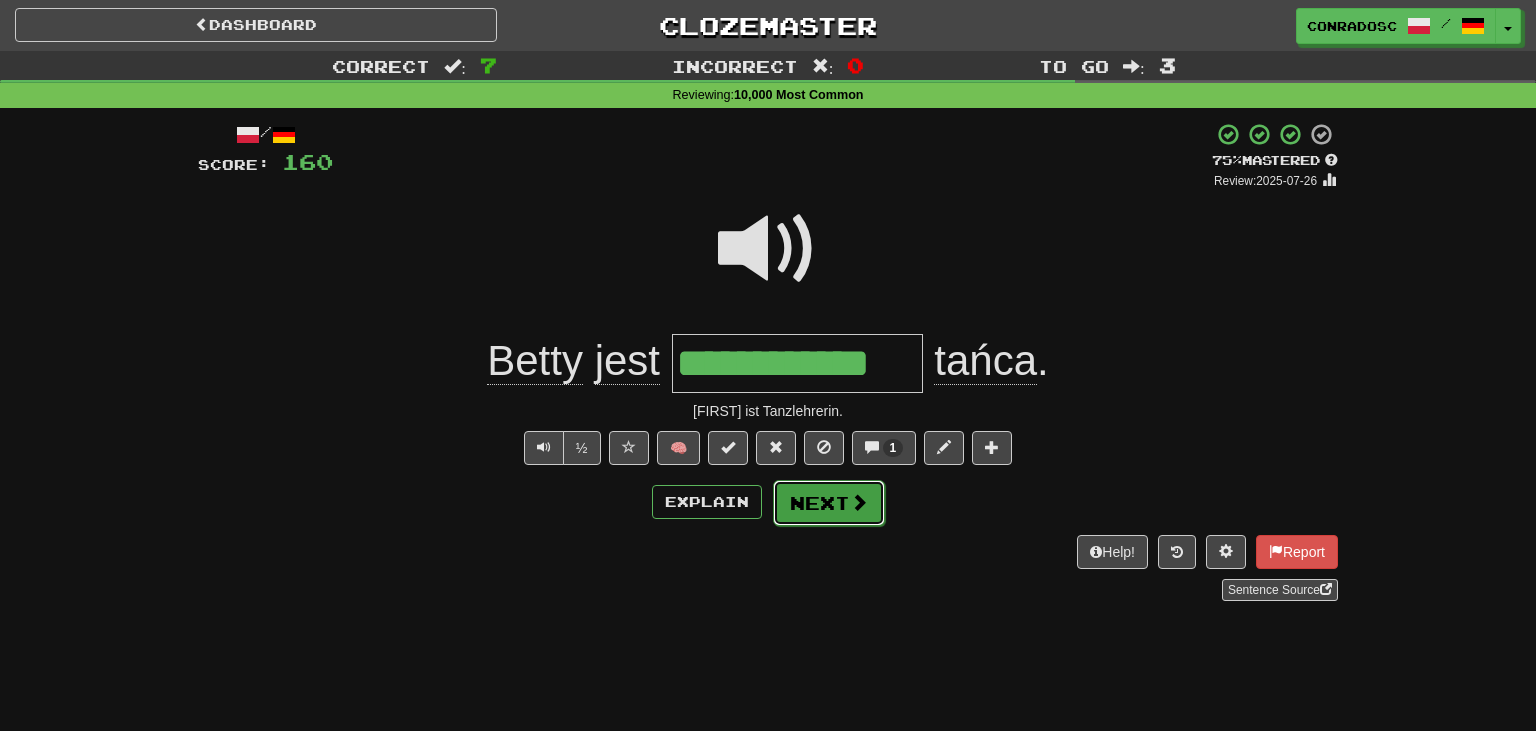 click on "Next" at bounding box center [829, 503] 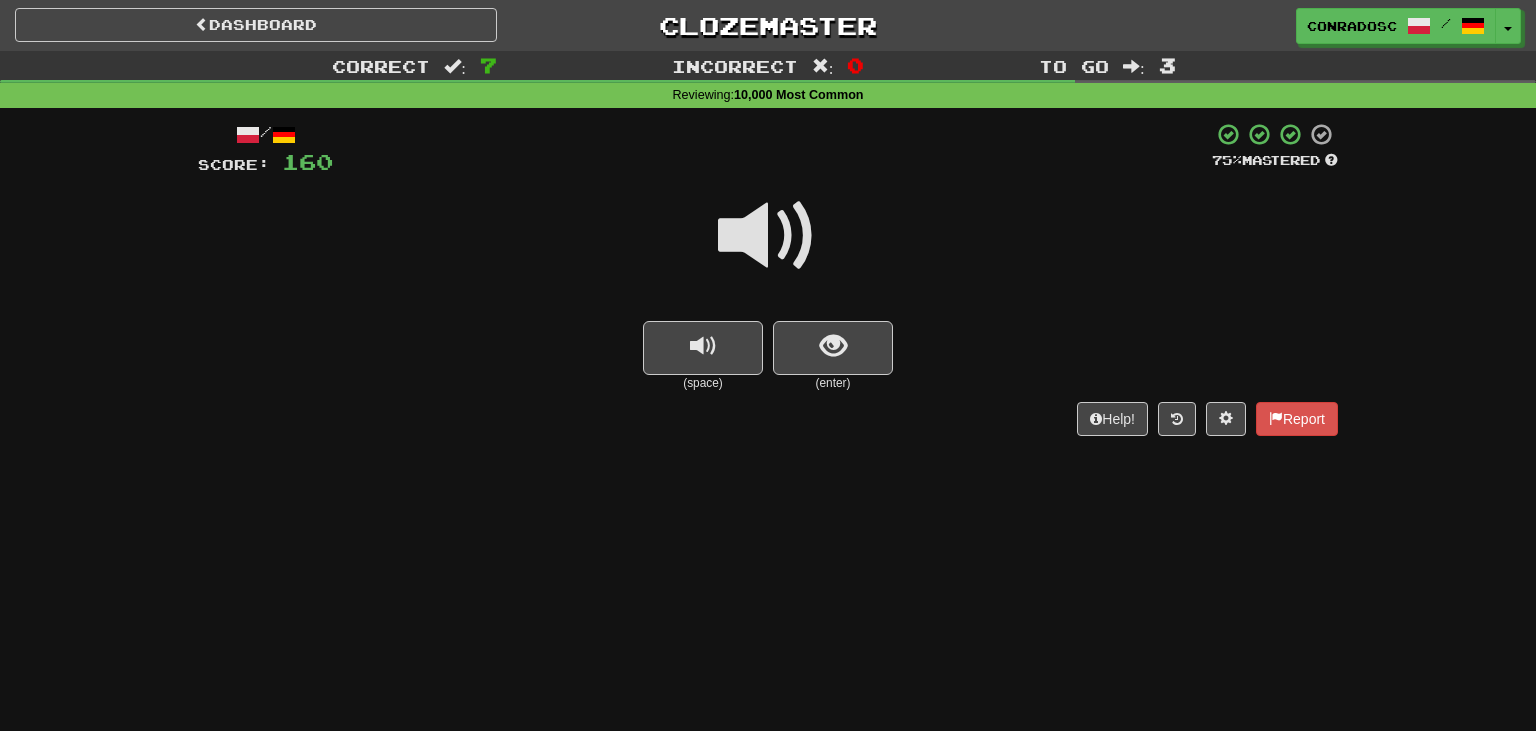 click at bounding box center [768, 236] 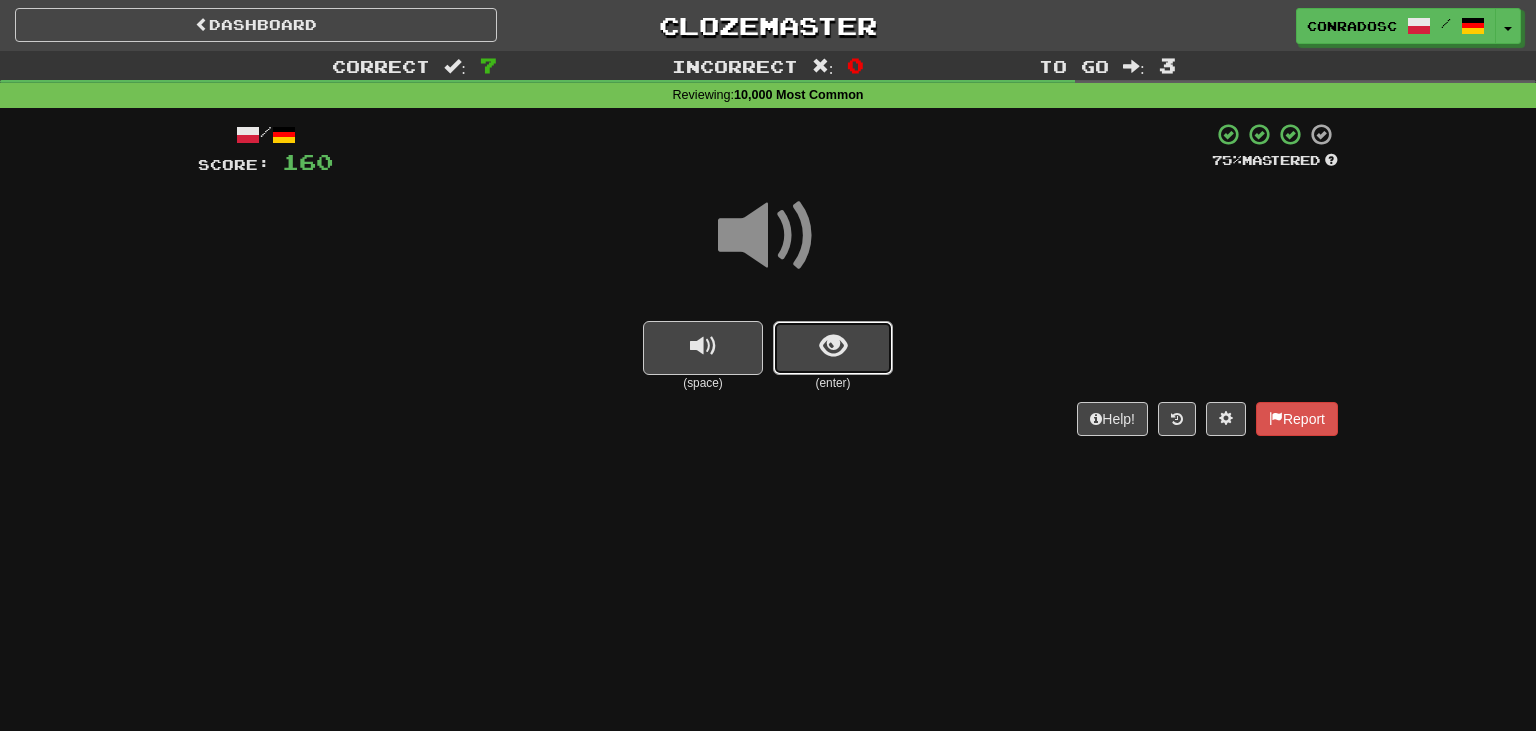 click at bounding box center (833, 348) 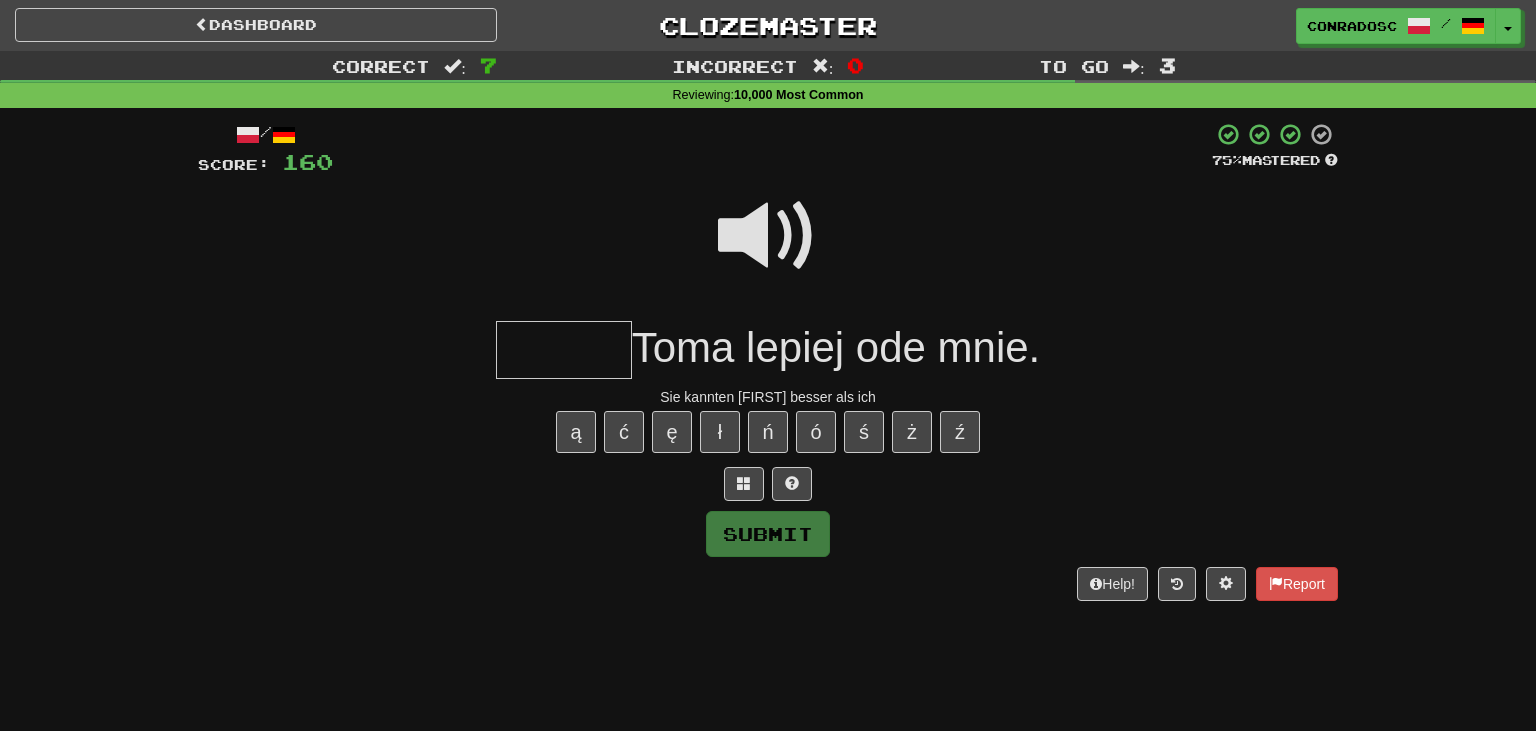 click at bounding box center (768, 236) 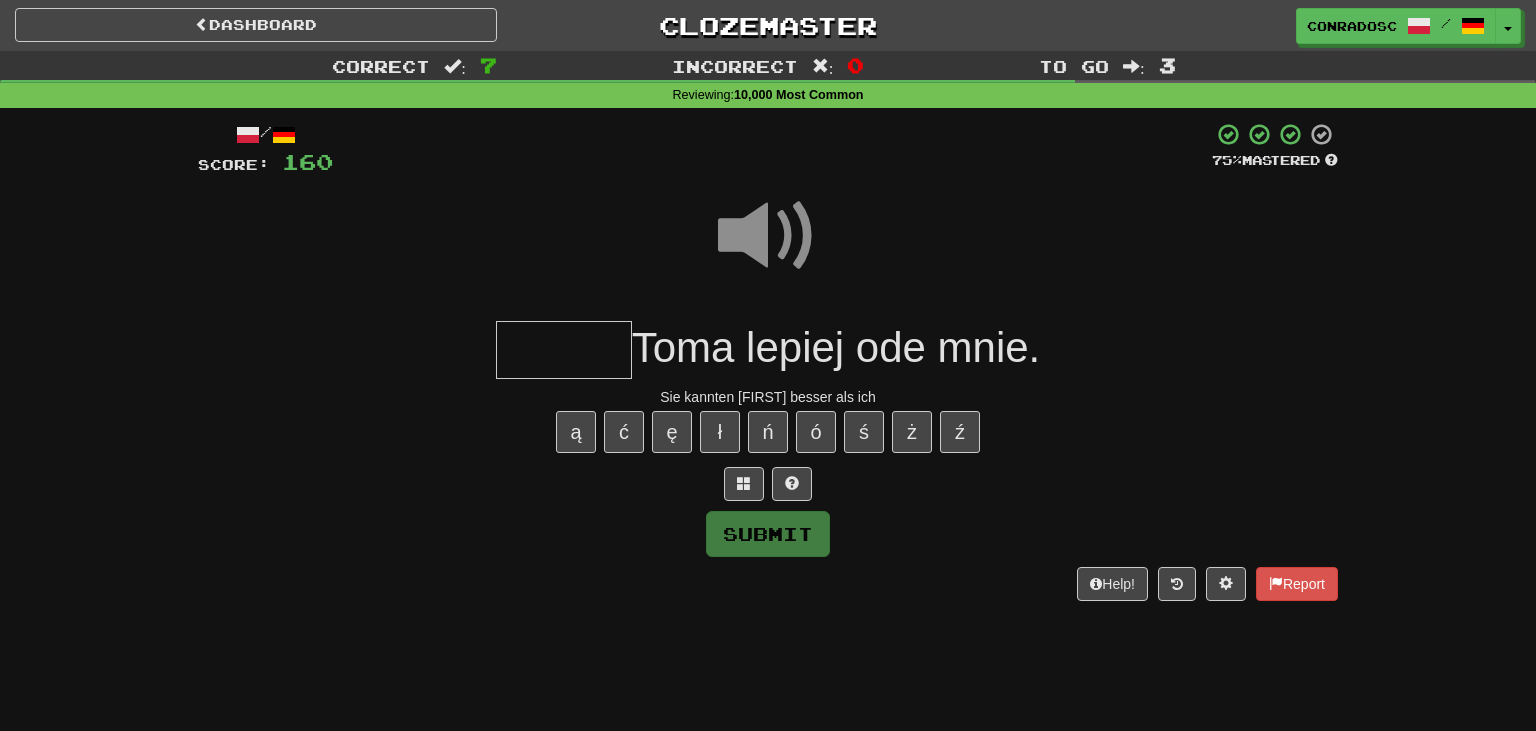 click at bounding box center (564, 350) 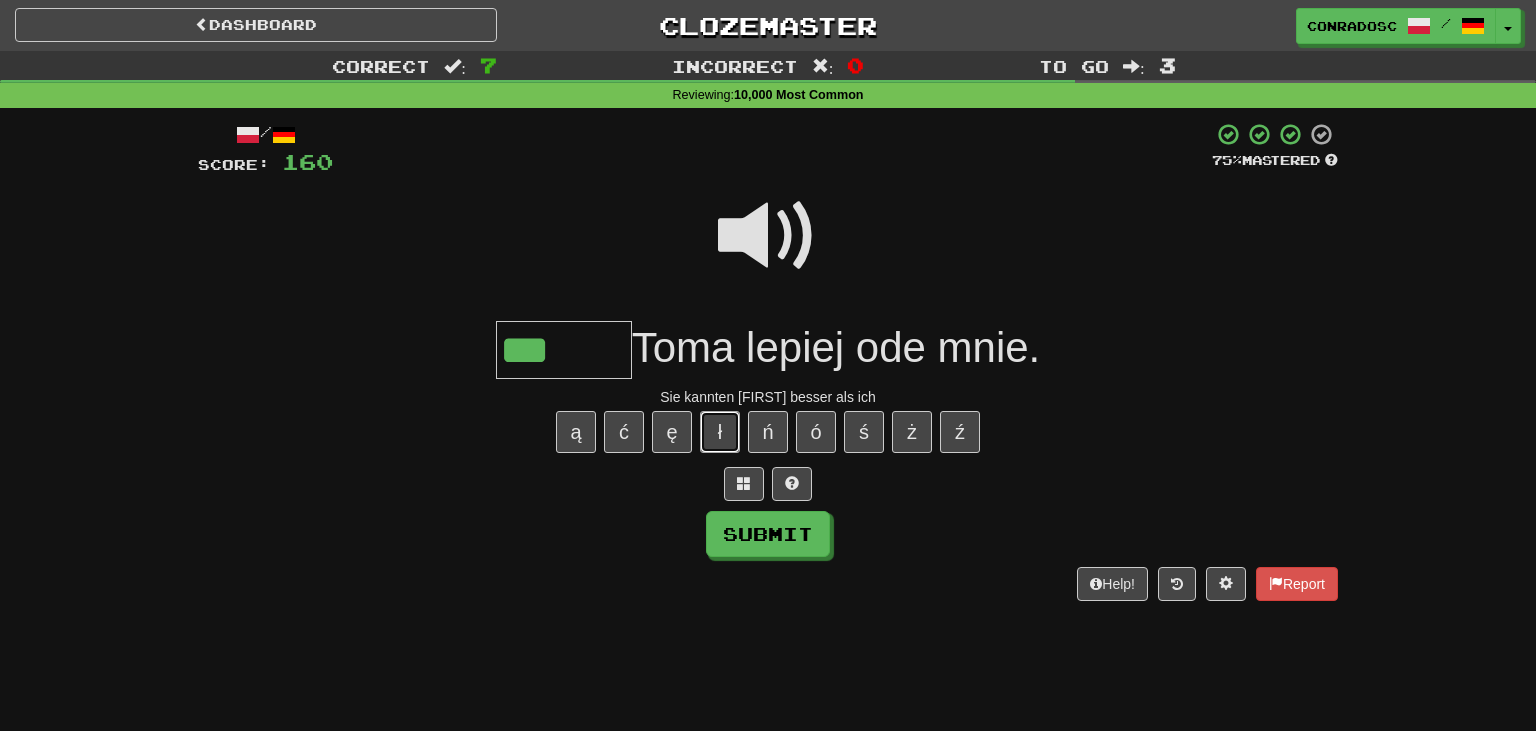 click on "ł" at bounding box center (720, 432) 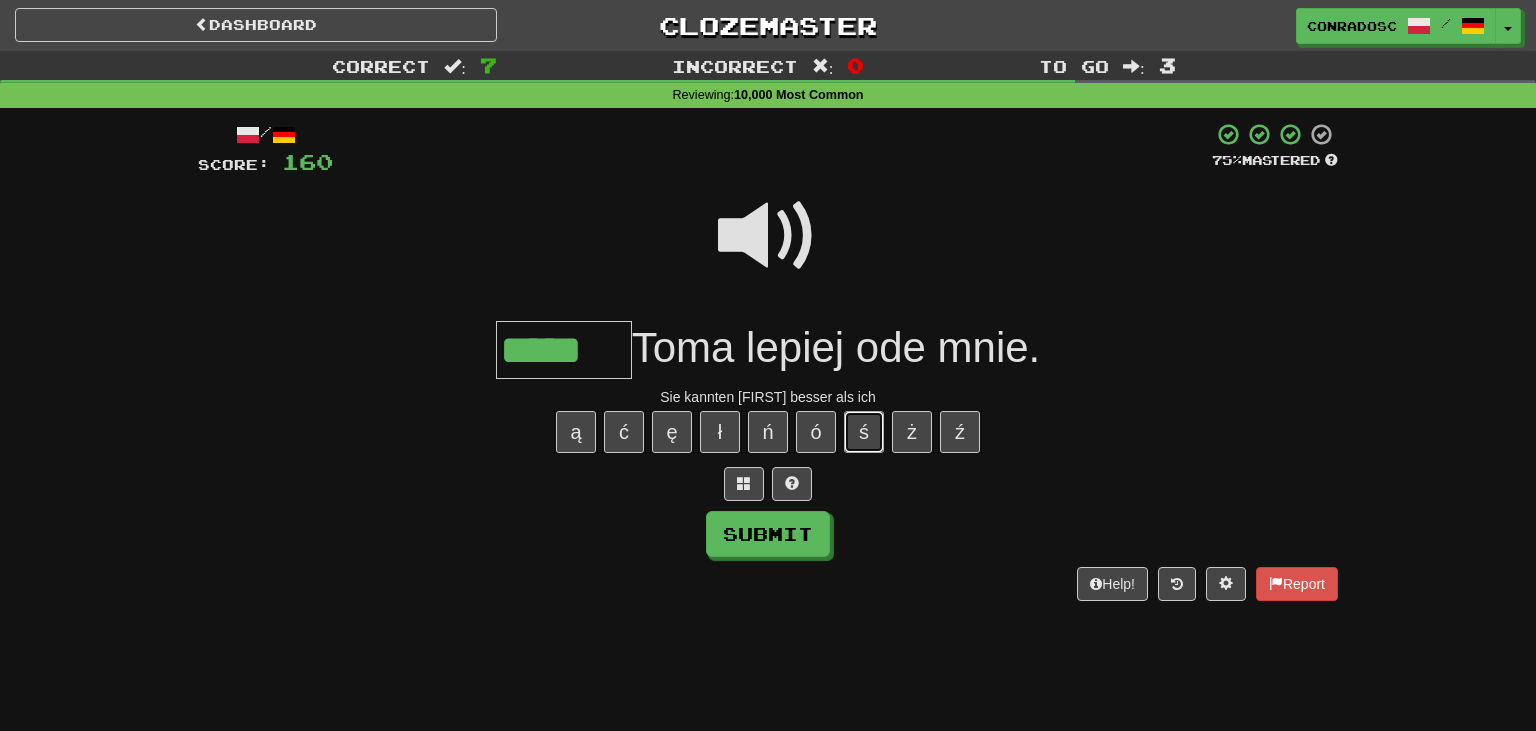 click on "ś" at bounding box center [864, 432] 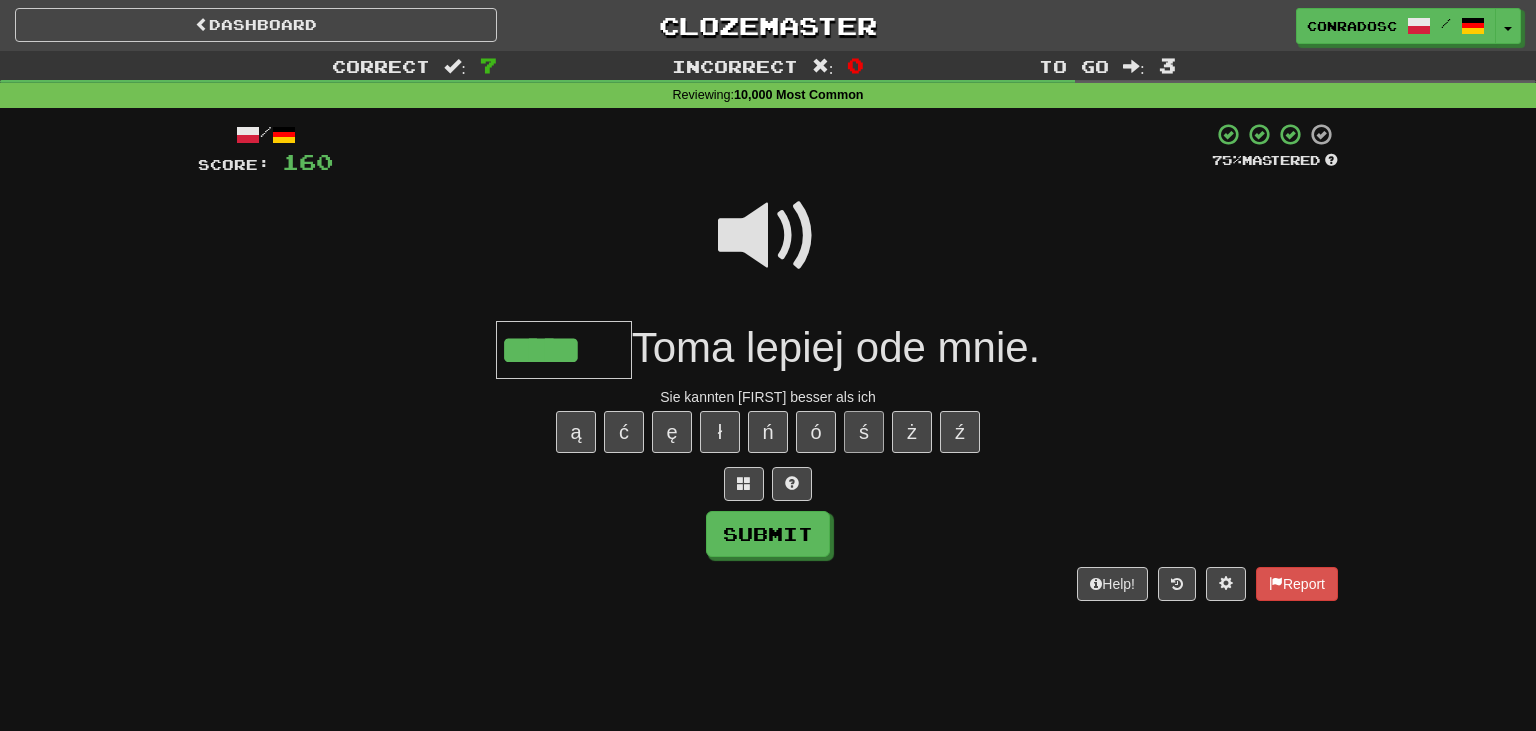type on "******" 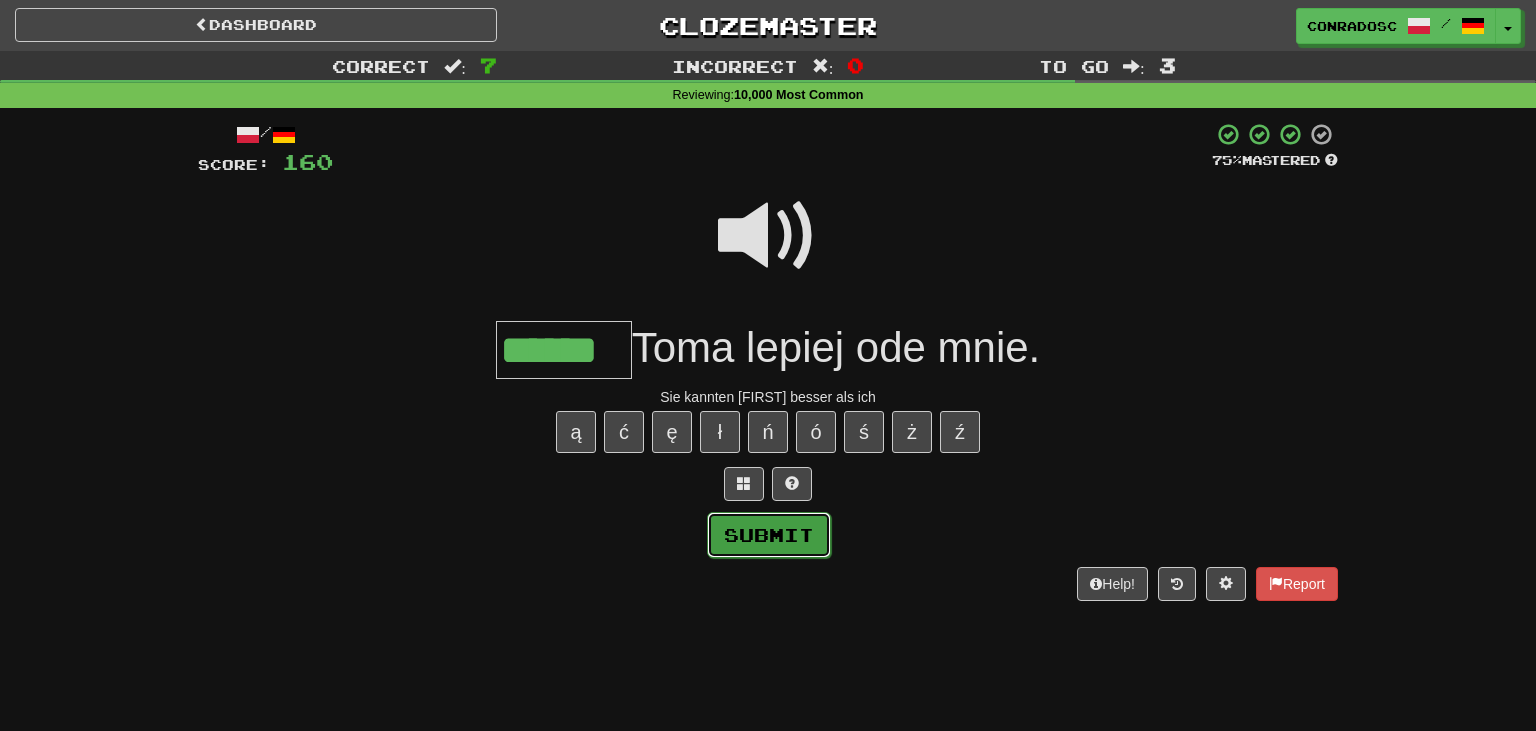 click on "Submit" at bounding box center (769, 535) 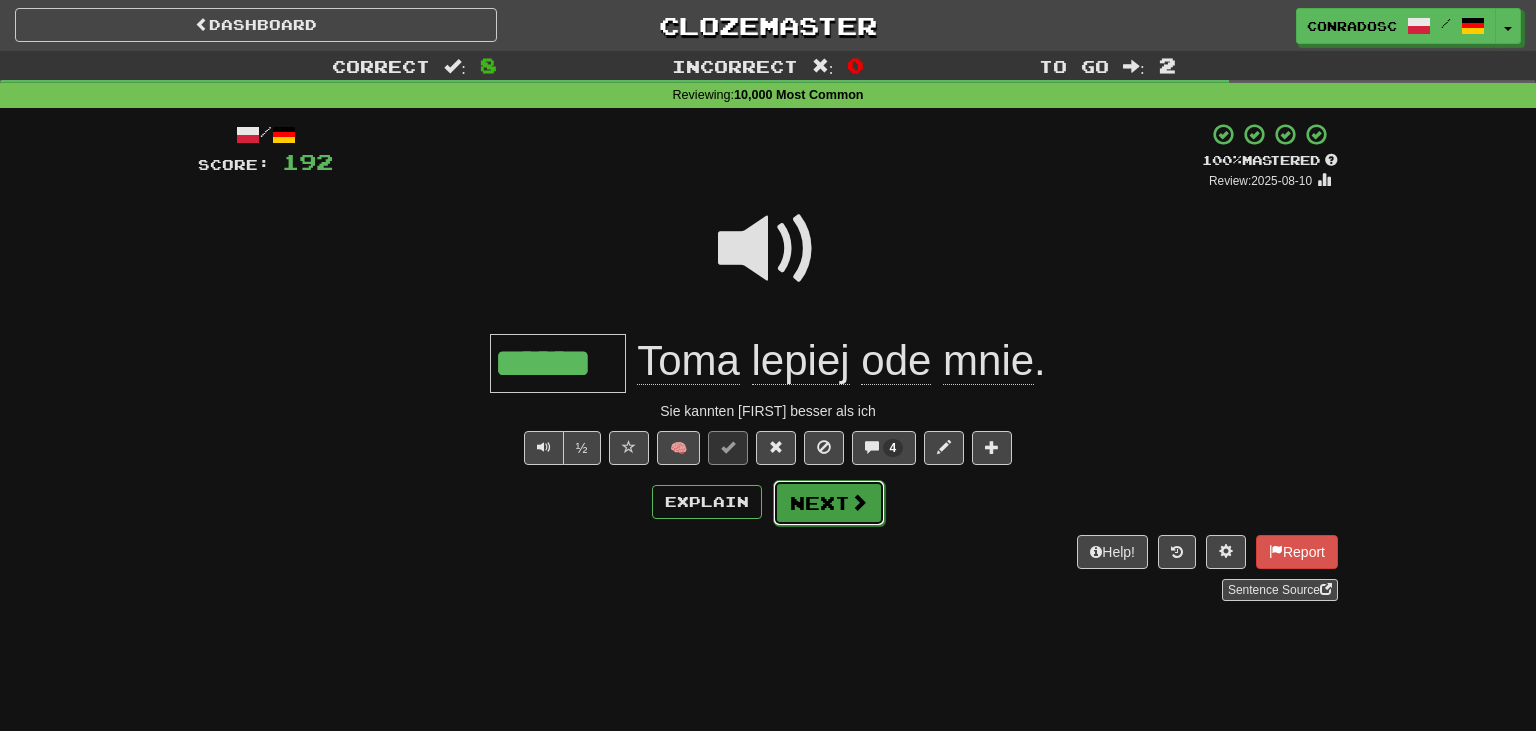 click on "Next" at bounding box center [829, 503] 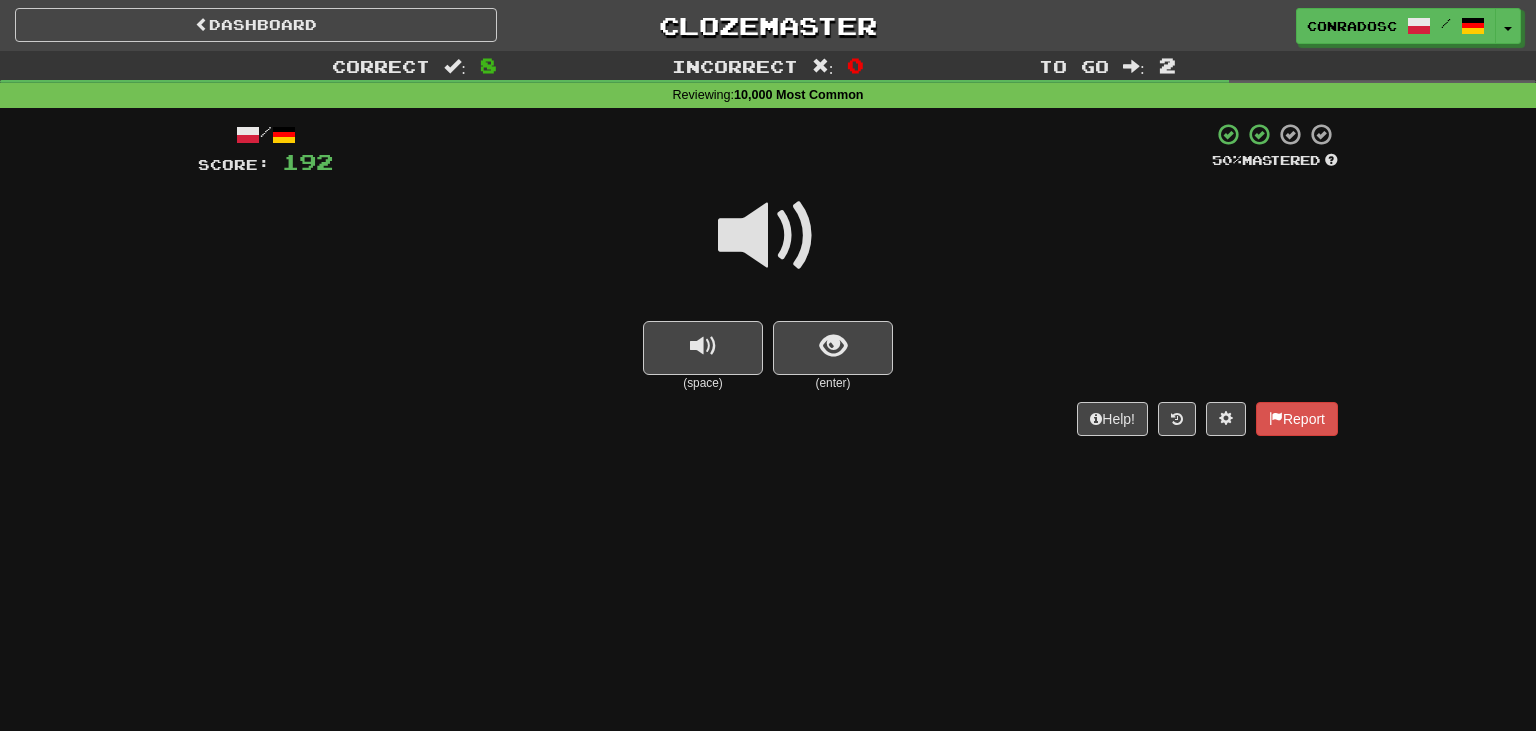 click at bounding box center [768, 236] 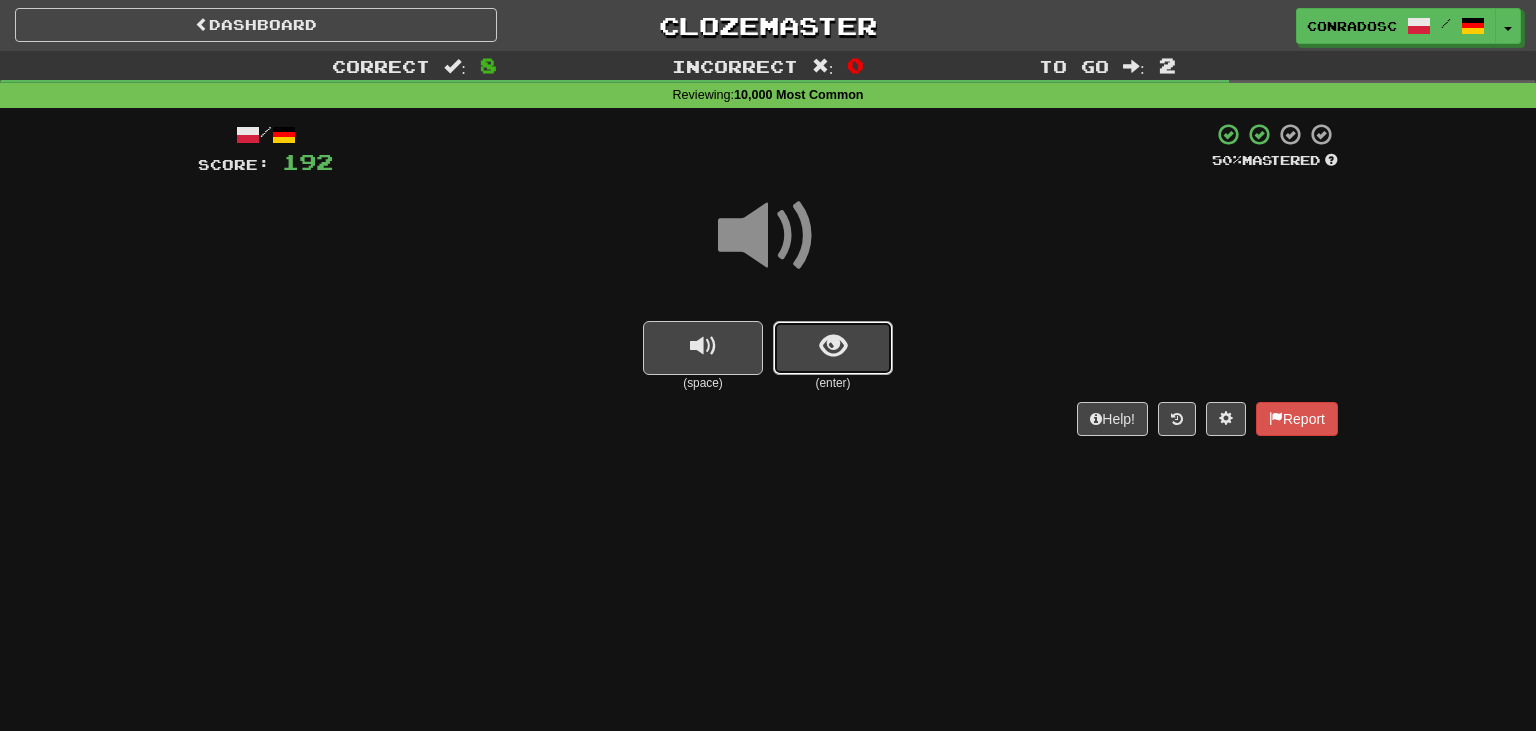 click at bounding box center [833, 348] 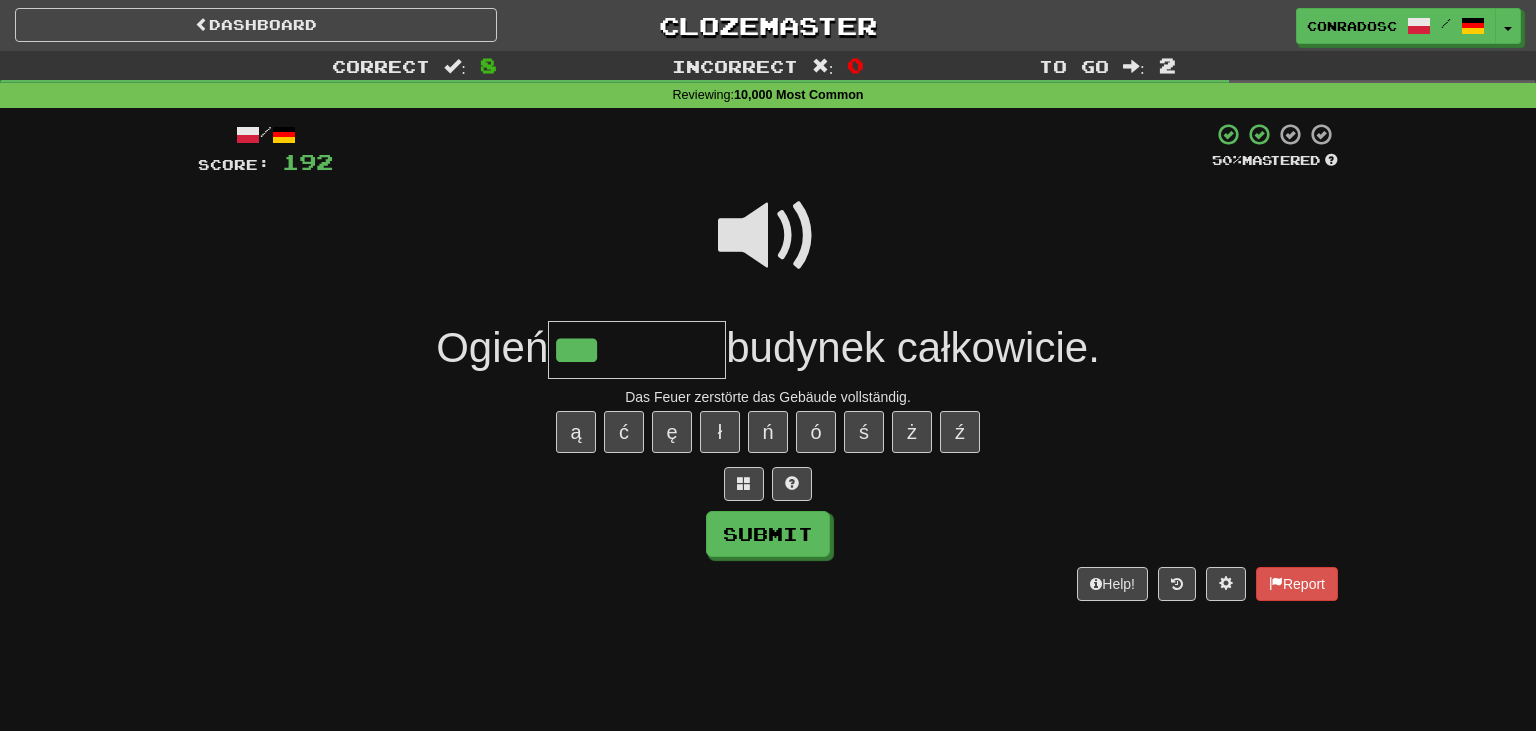 click at bounding box center (768, 236) 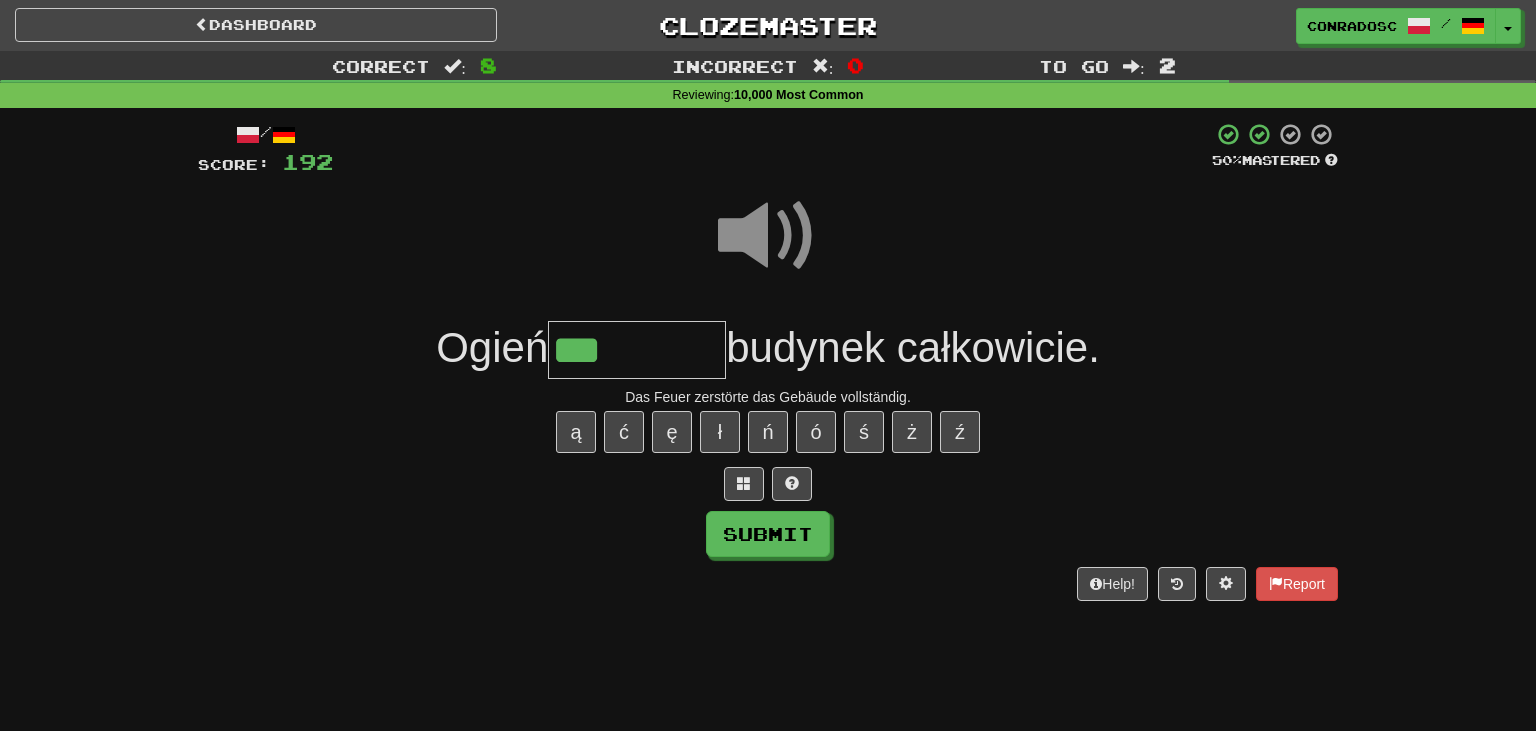 click on "***" at bounding box center [637, 350] 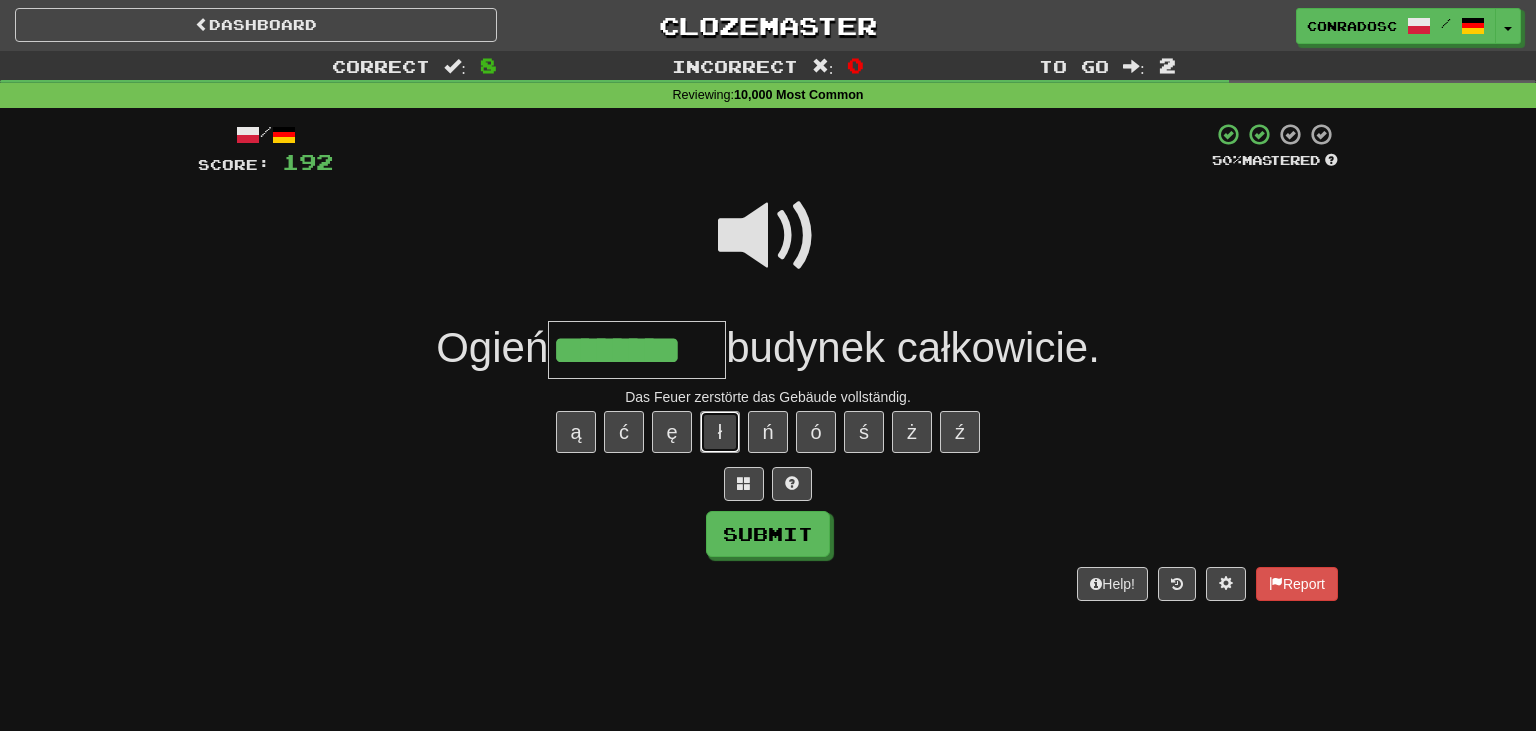 click on "ł" at bounding box center [720, 432] 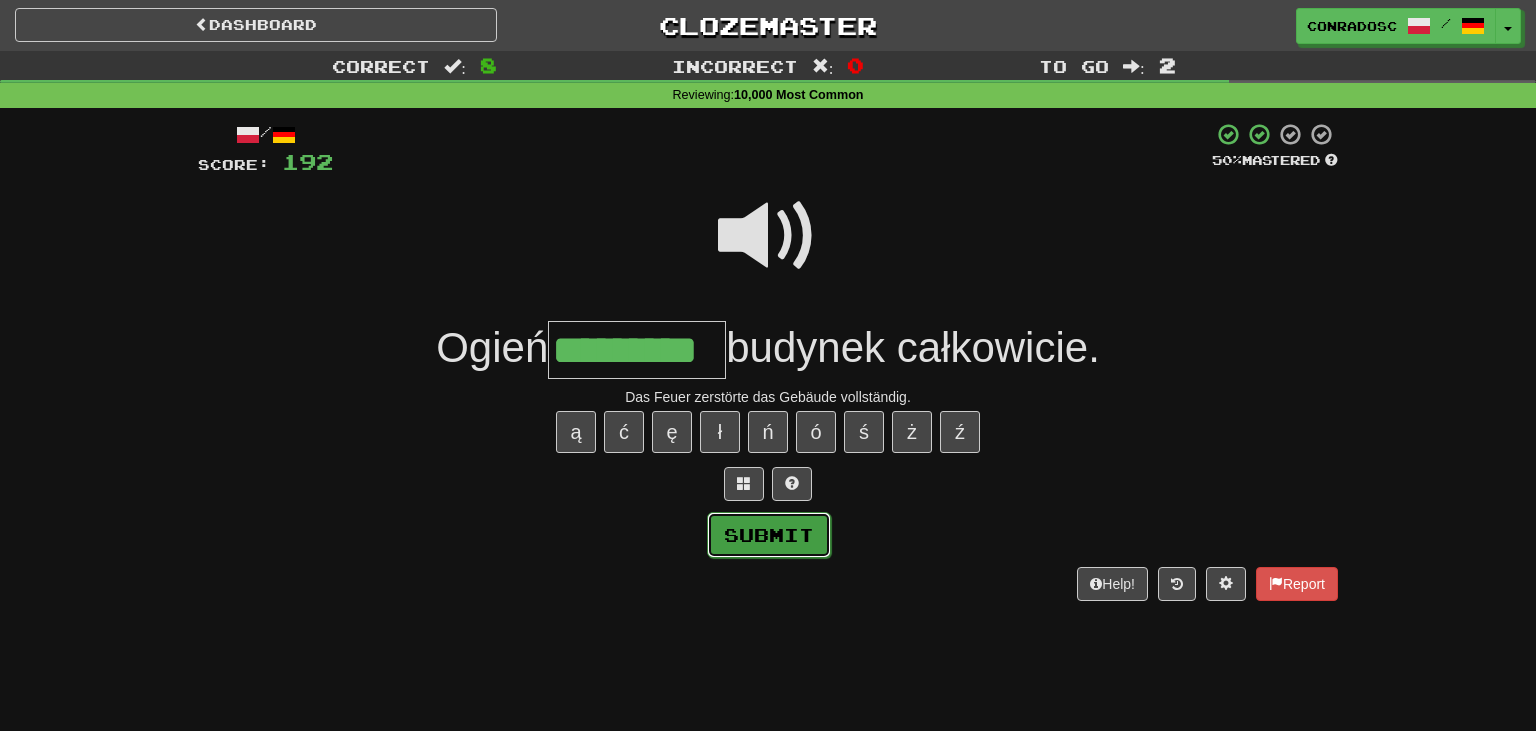 click on "Submit" at bounding box center [769, 535] 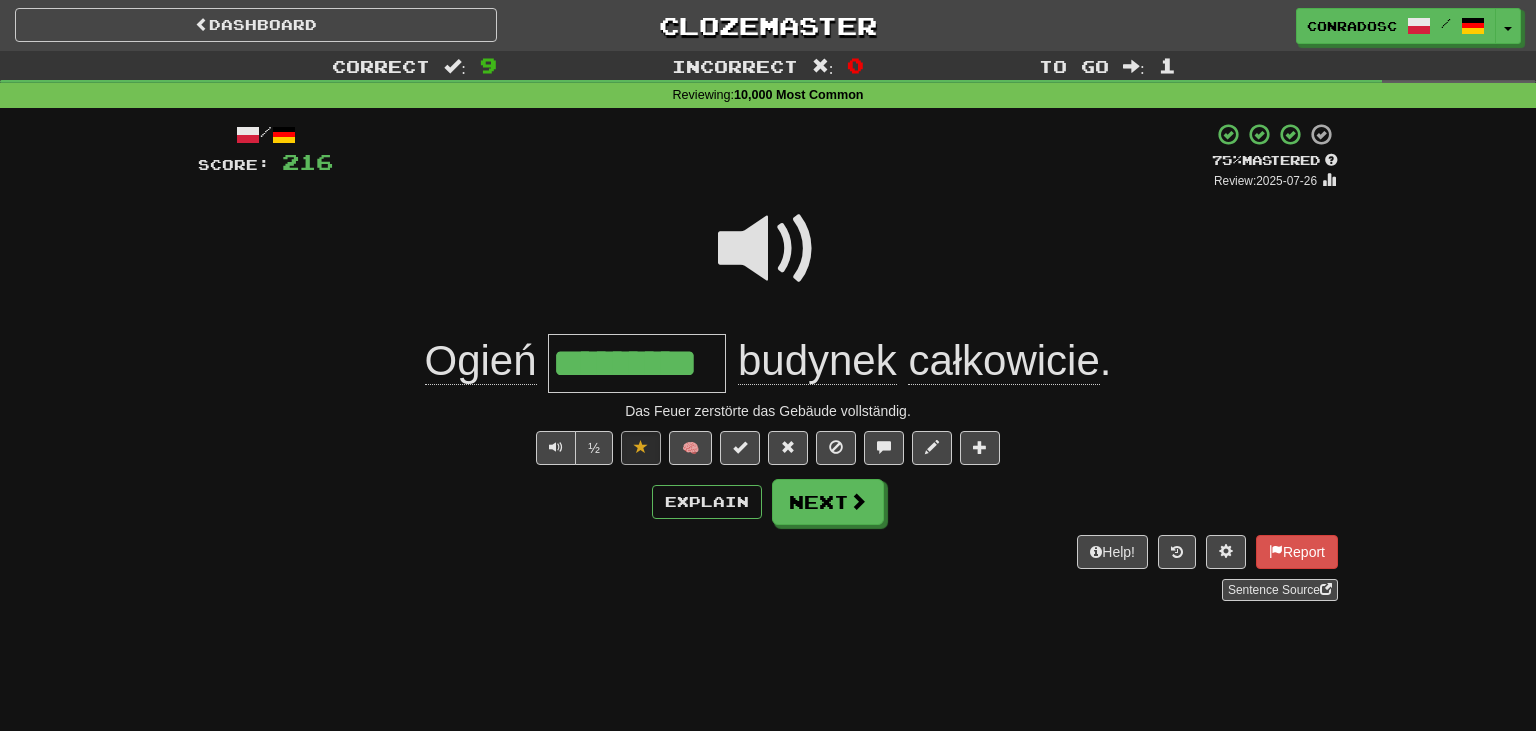 drag, startPoint x: 724, startPoint y: 368, endPoint x: 547, endPoint y: 359, distance: 177.22867 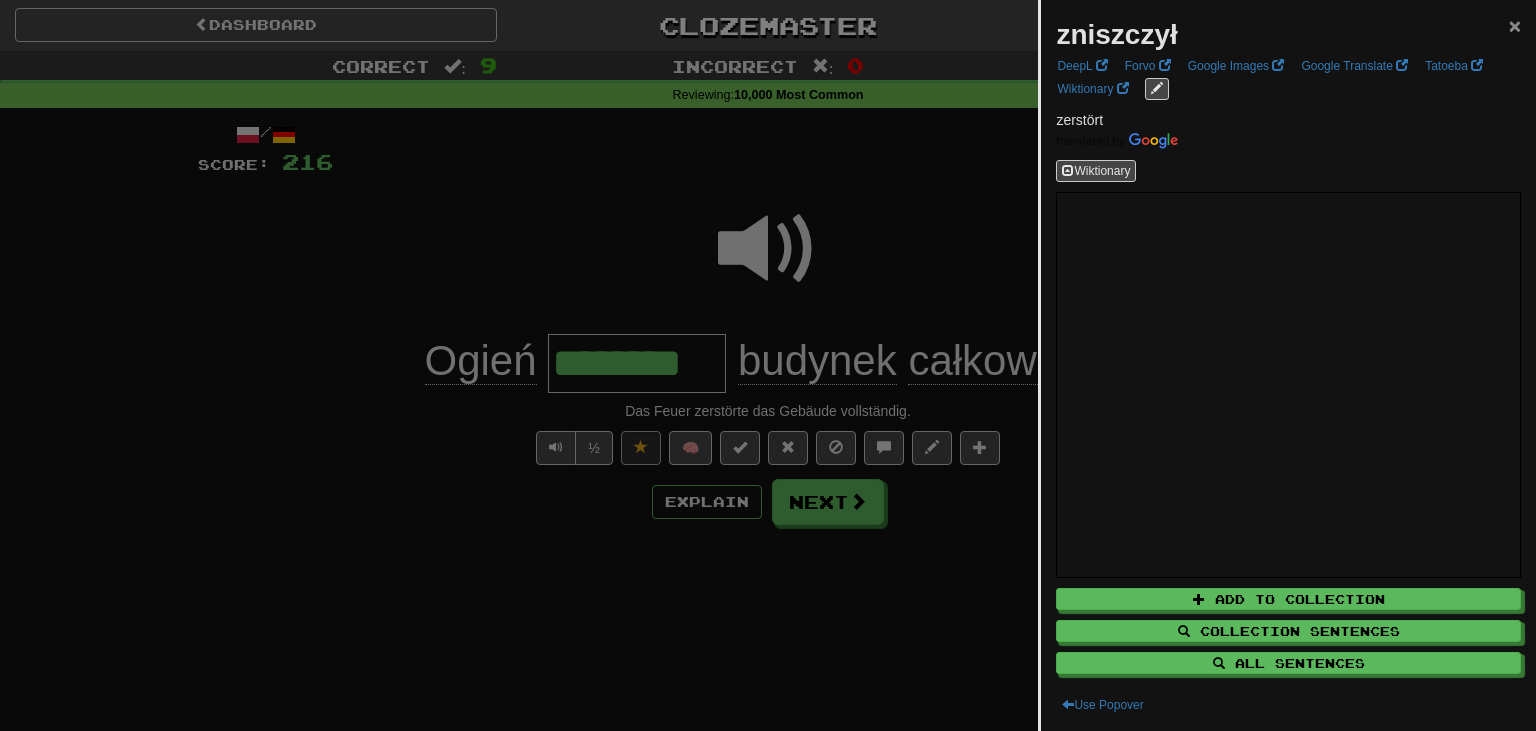 type on "********" 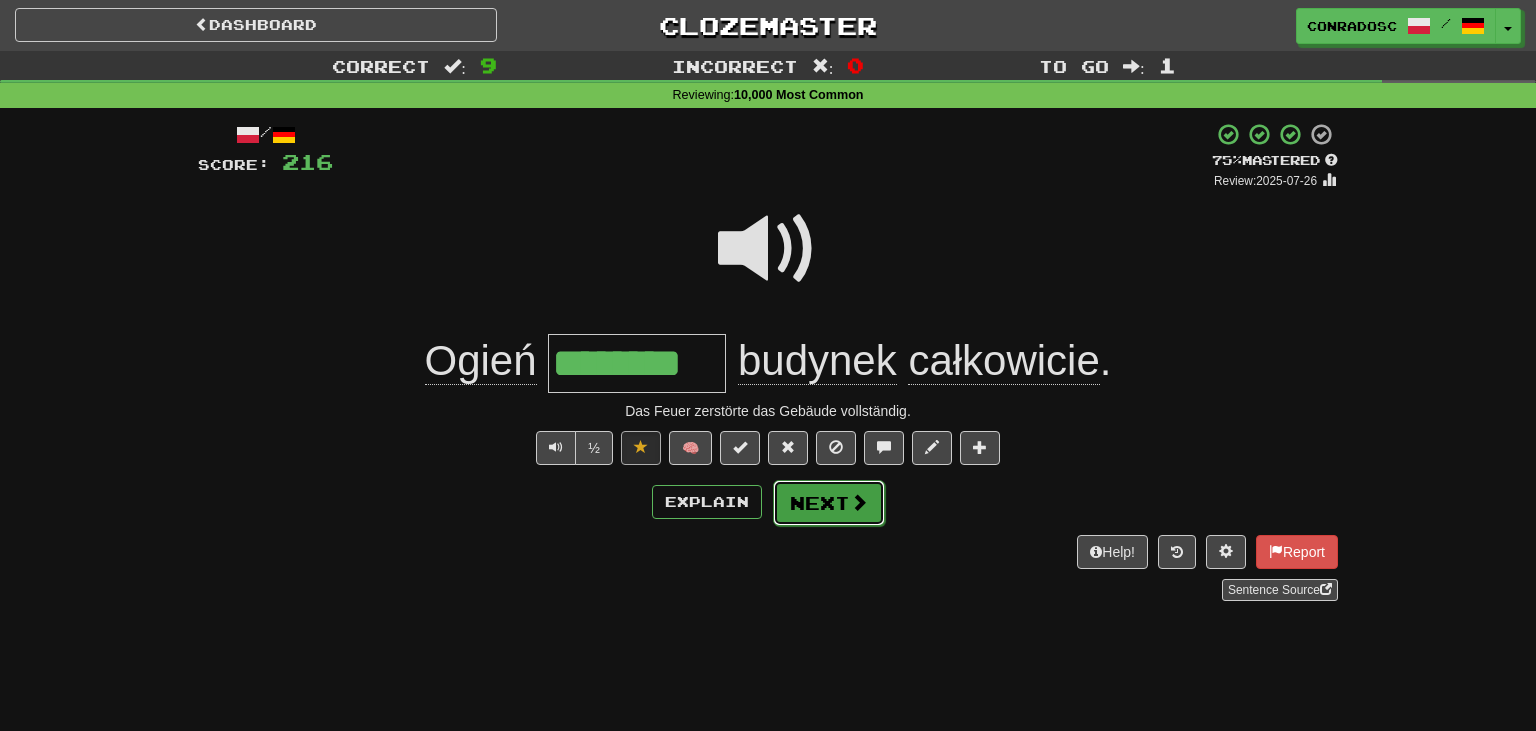 click on "Next" at bounding box center (829, 503) 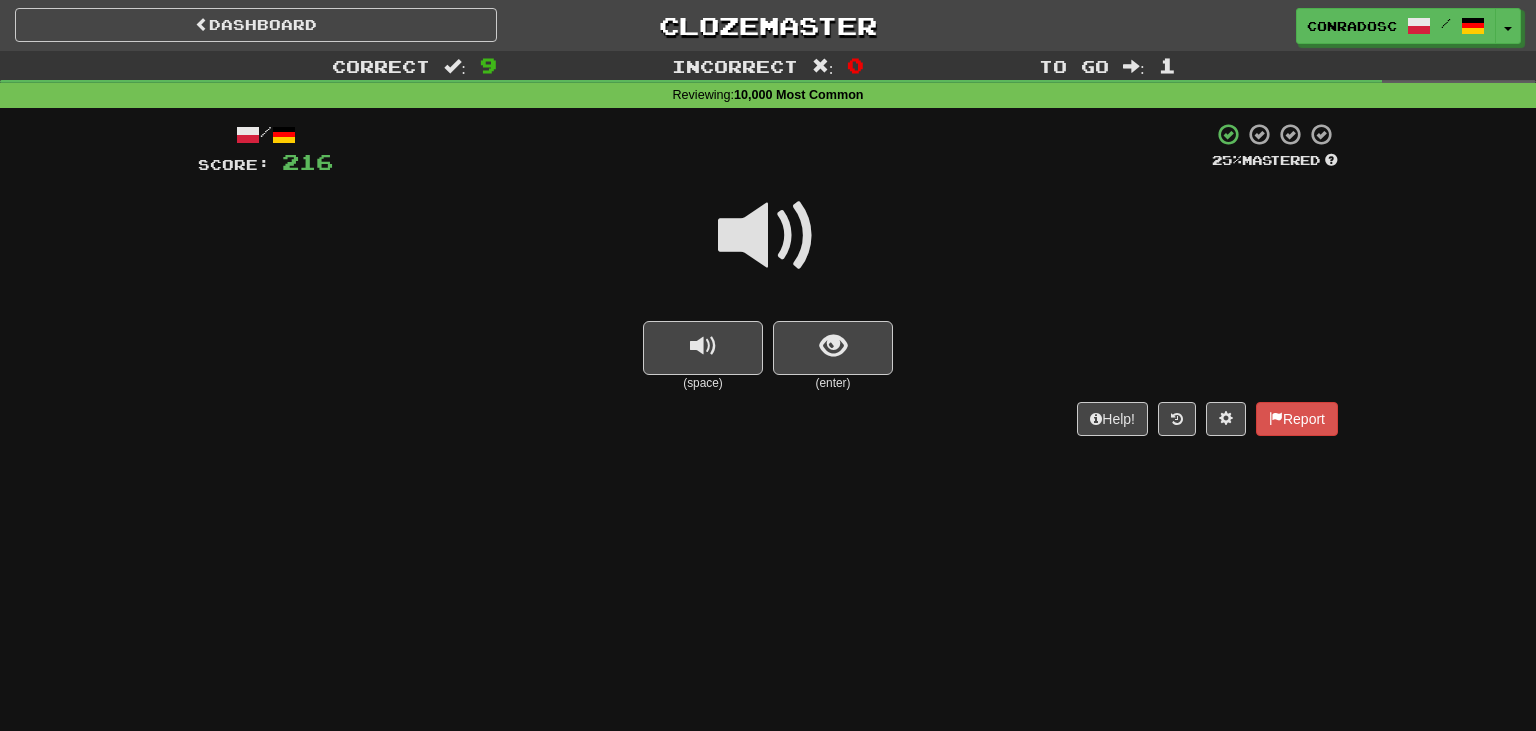 click at bounding box center (768, 236) 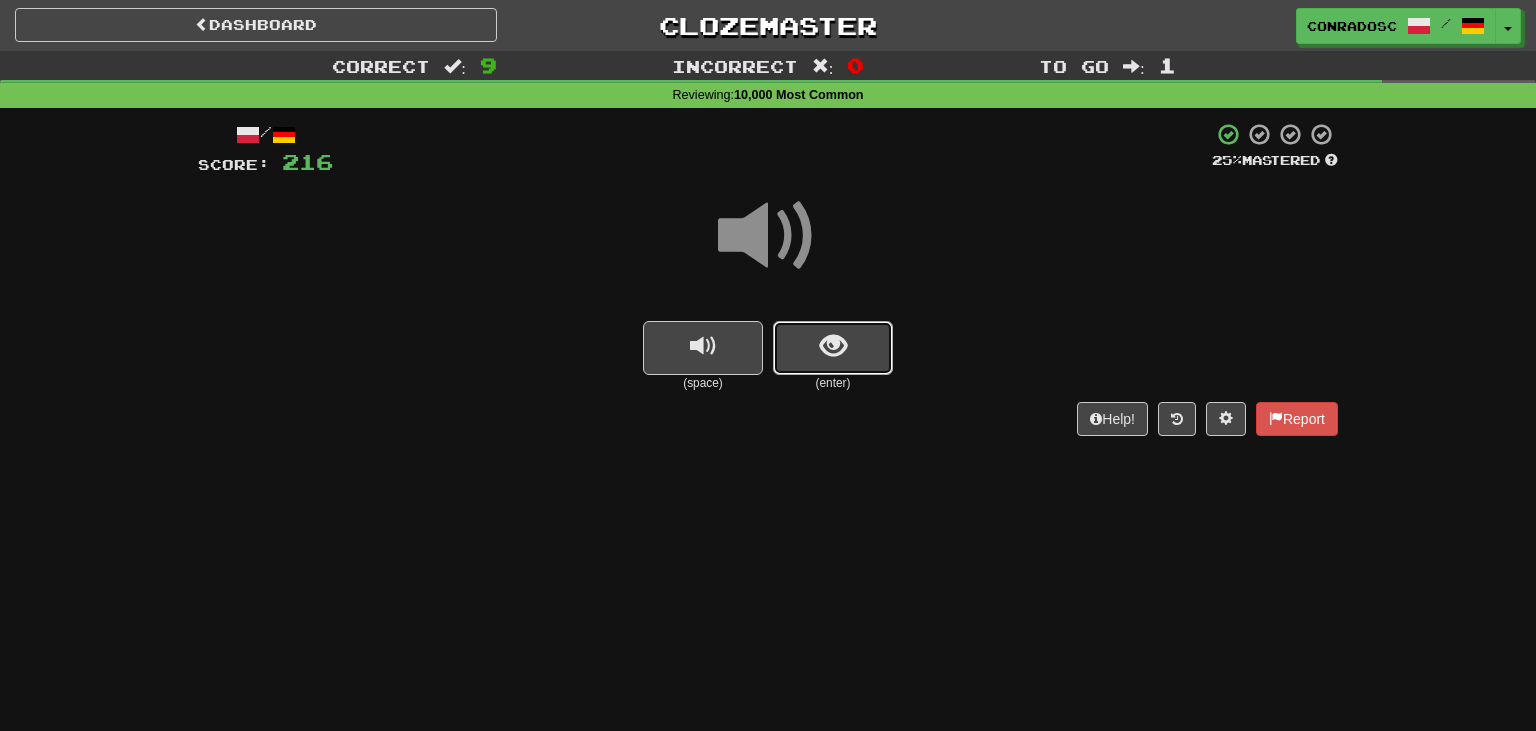 click at bounding box center (833, 348) 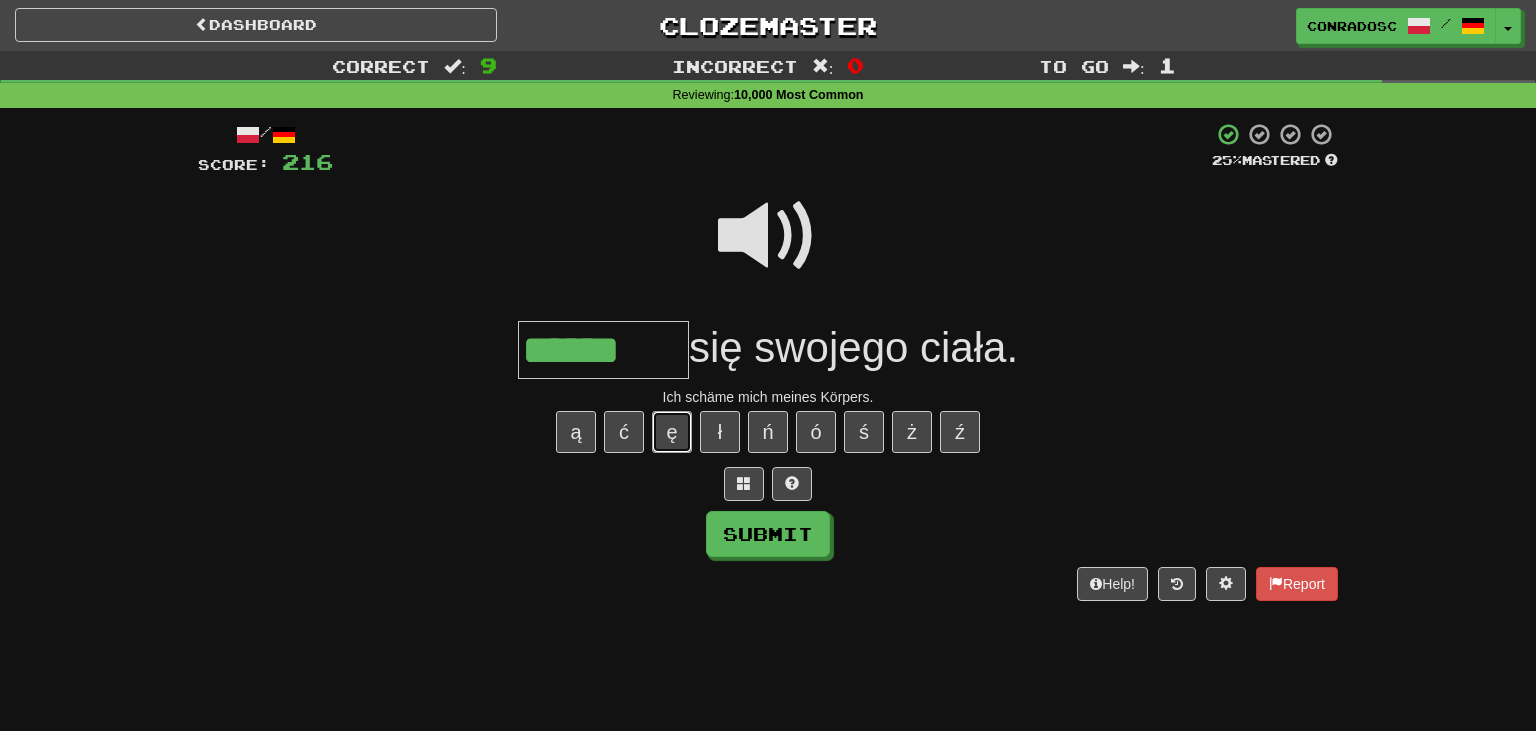 click on "ę" at bounding box center [672, 432] 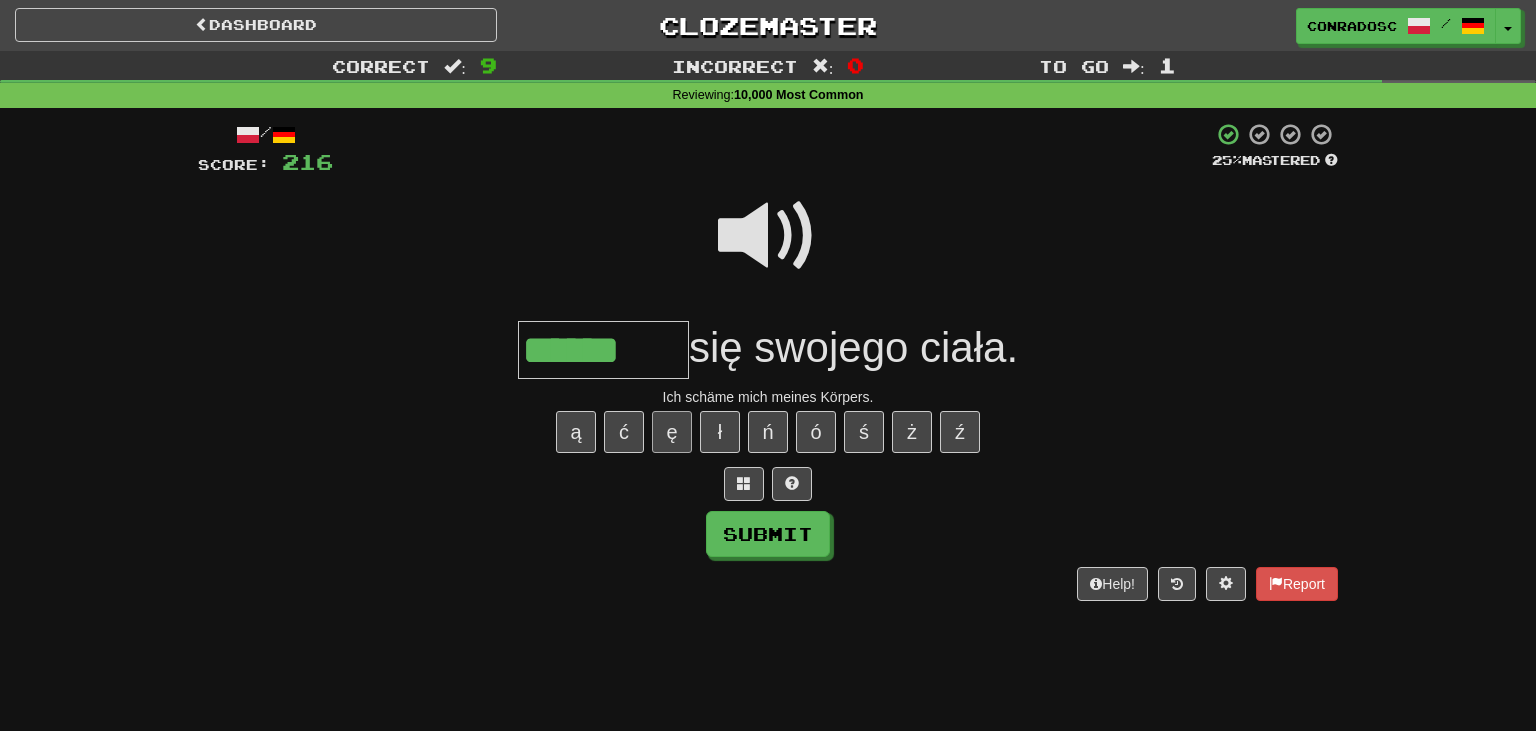 type on "*******" 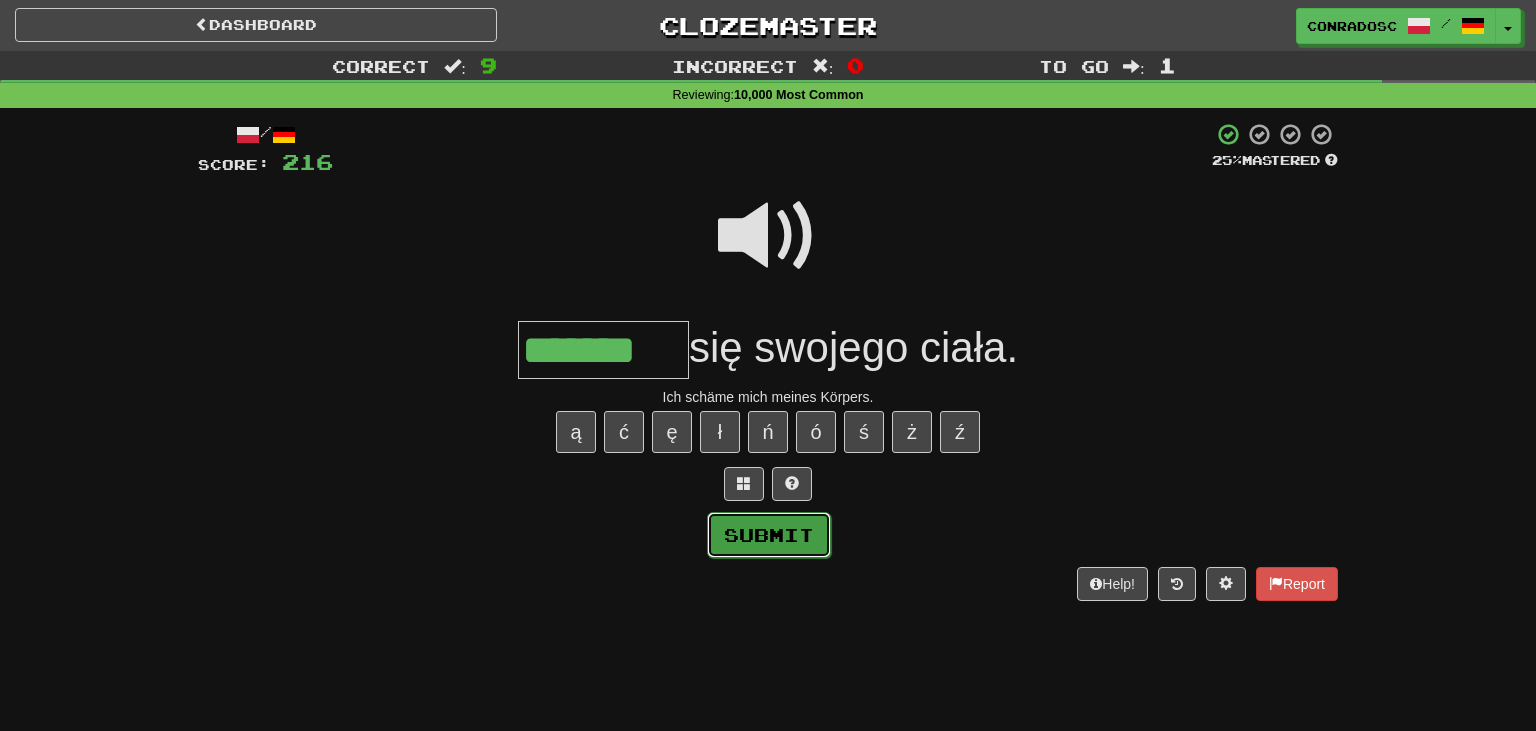 click on "Submit" at bounding box center [769, 535] 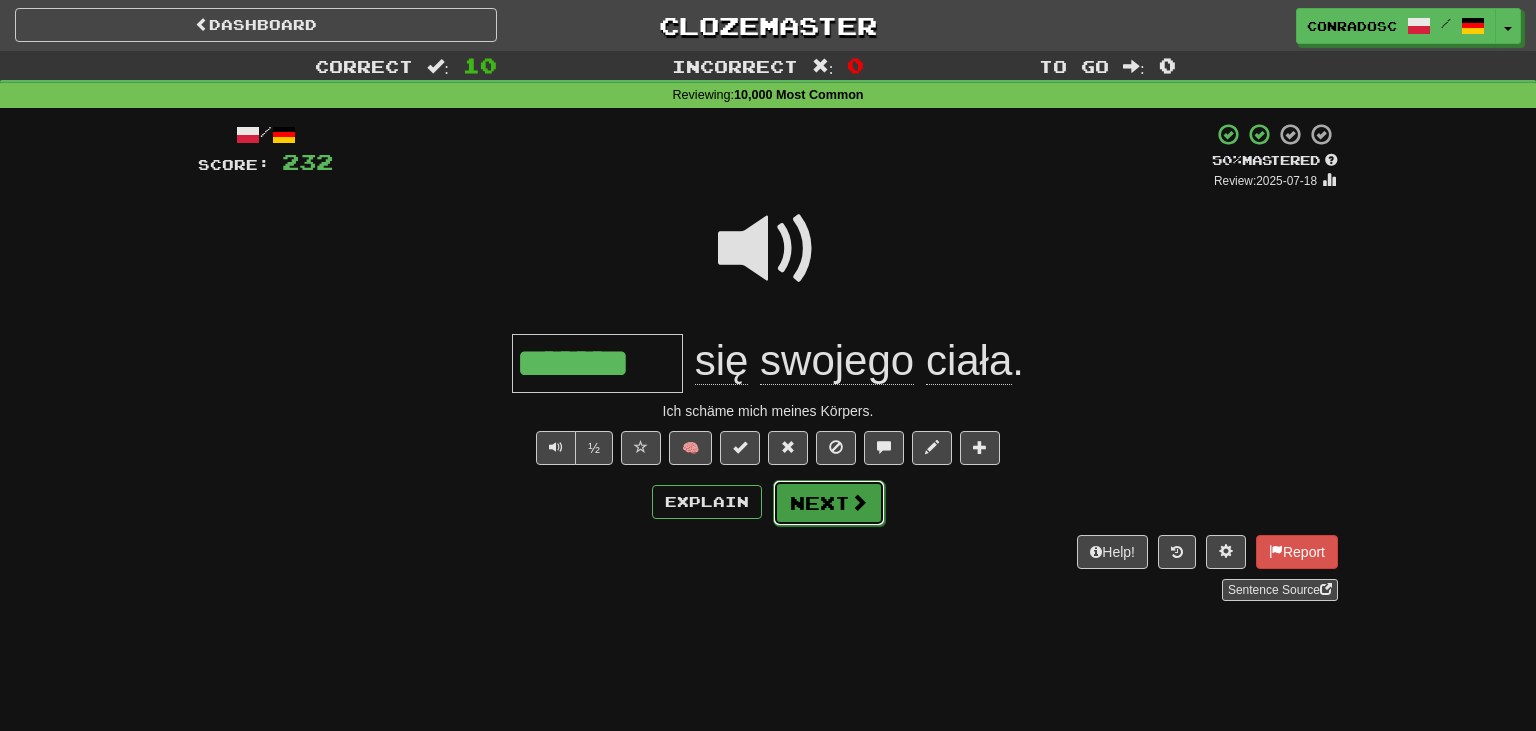 click on "Next" at bounding box center (829, 503) 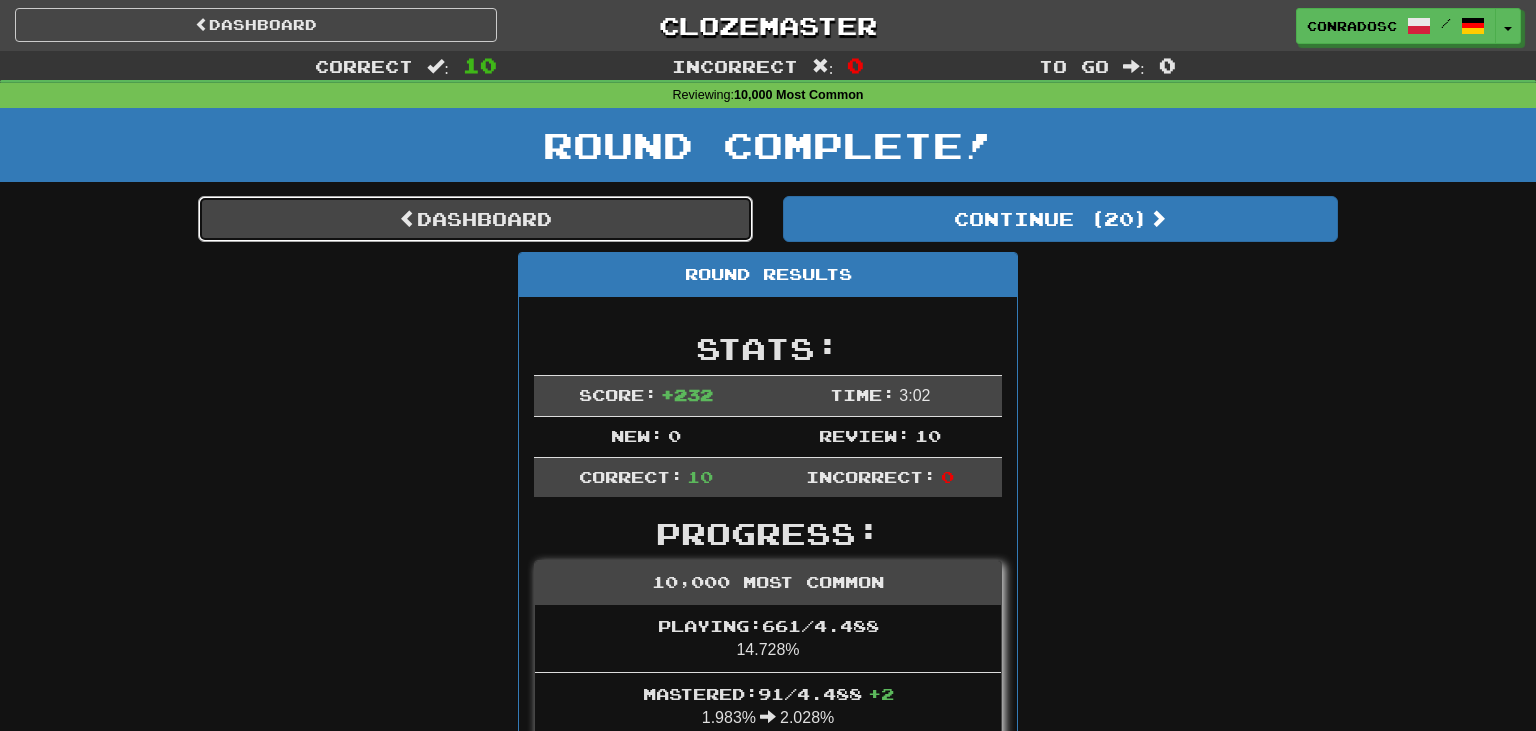click on "Dashboard" at bounding box center [475, 219] 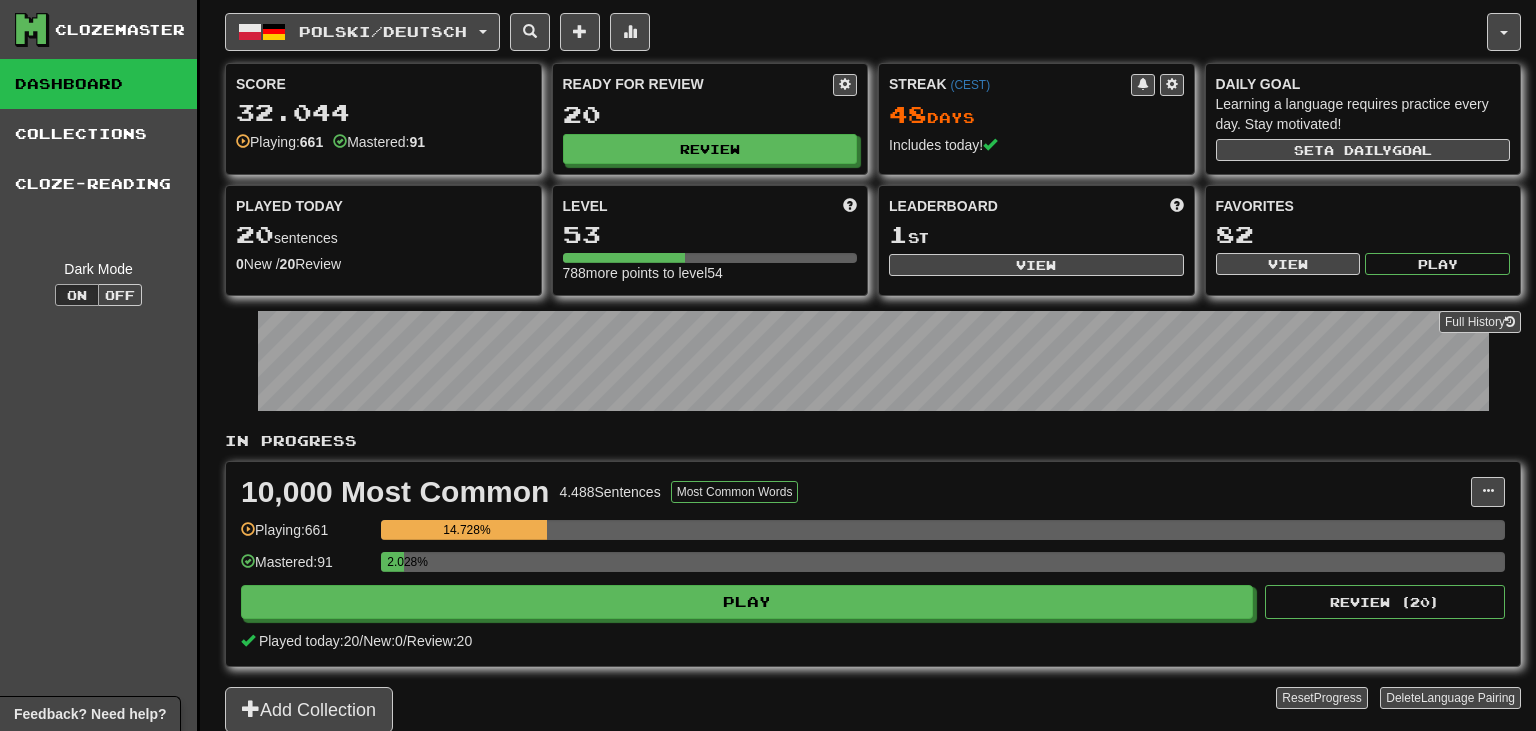 scroll, scrollTop: 0, scrollLeft: 0, axis: both 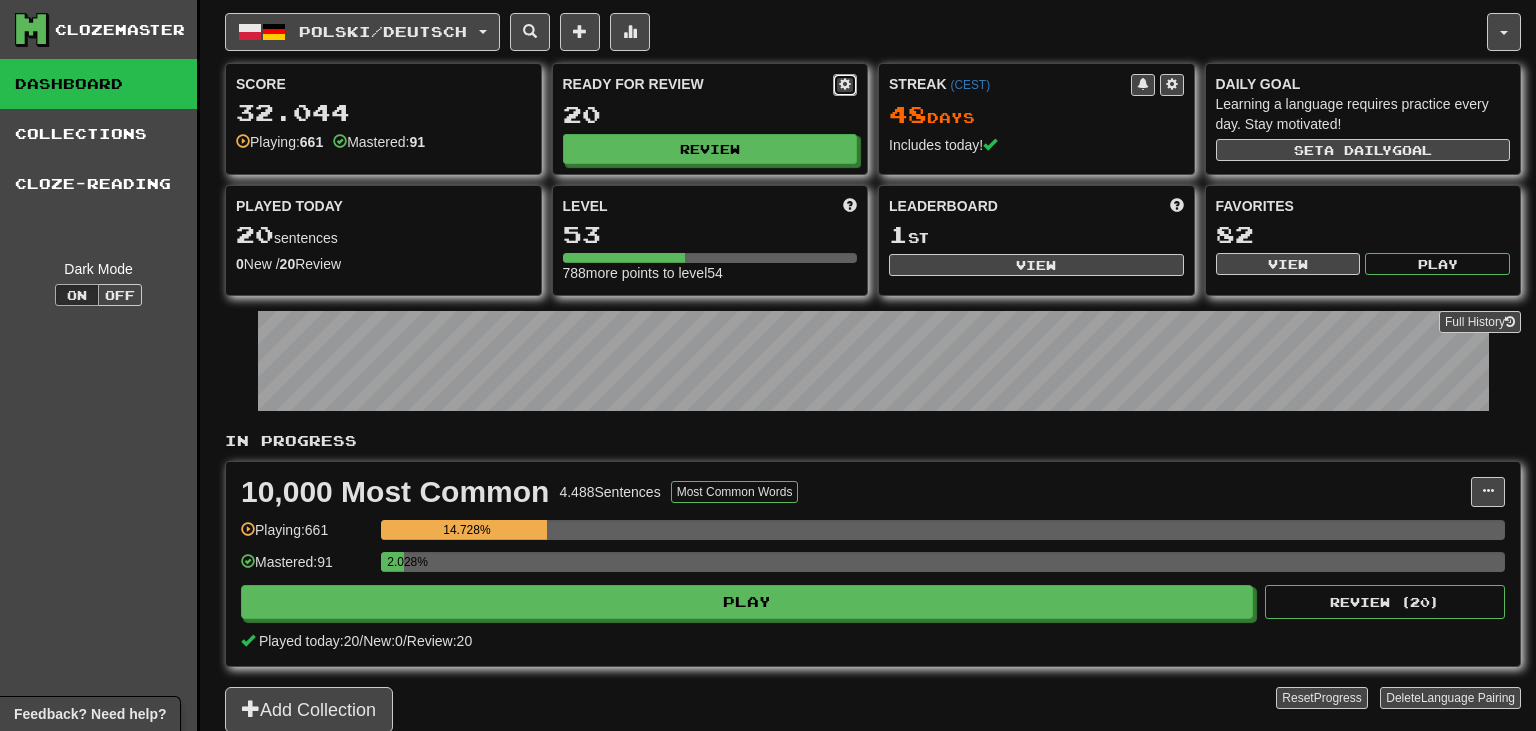 click at bounding box center [845, 84] 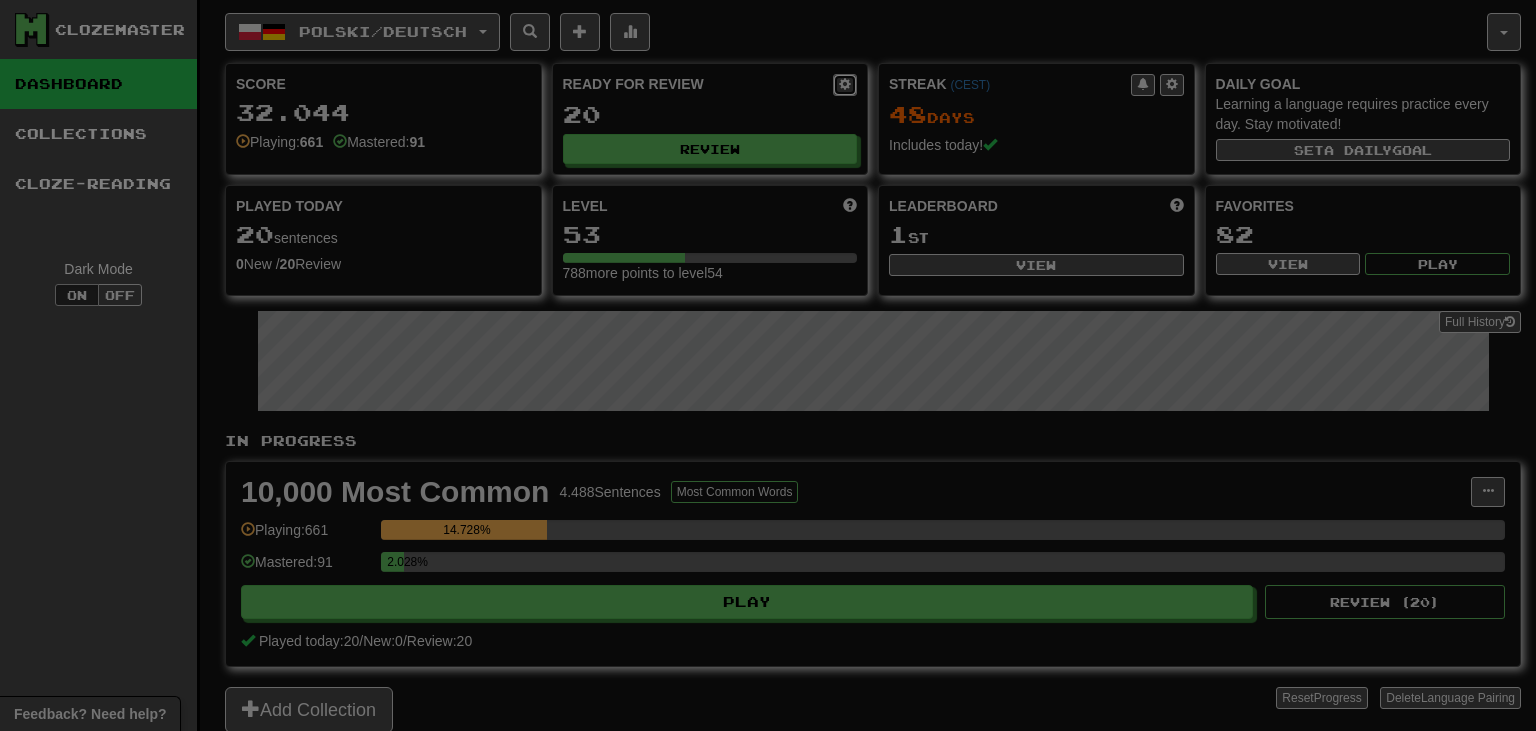 select on "**" 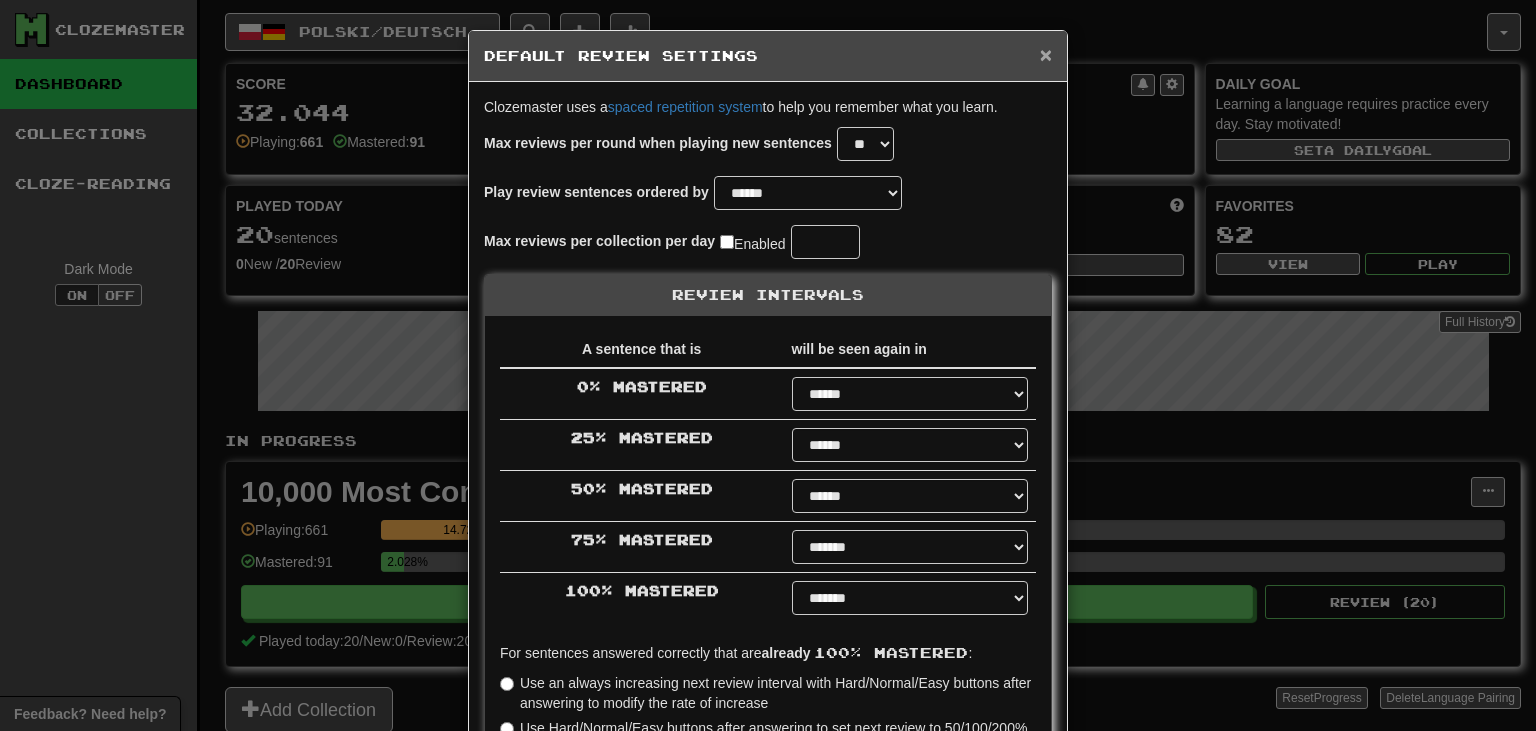 click on "×" at bounding box center (1046, 54) 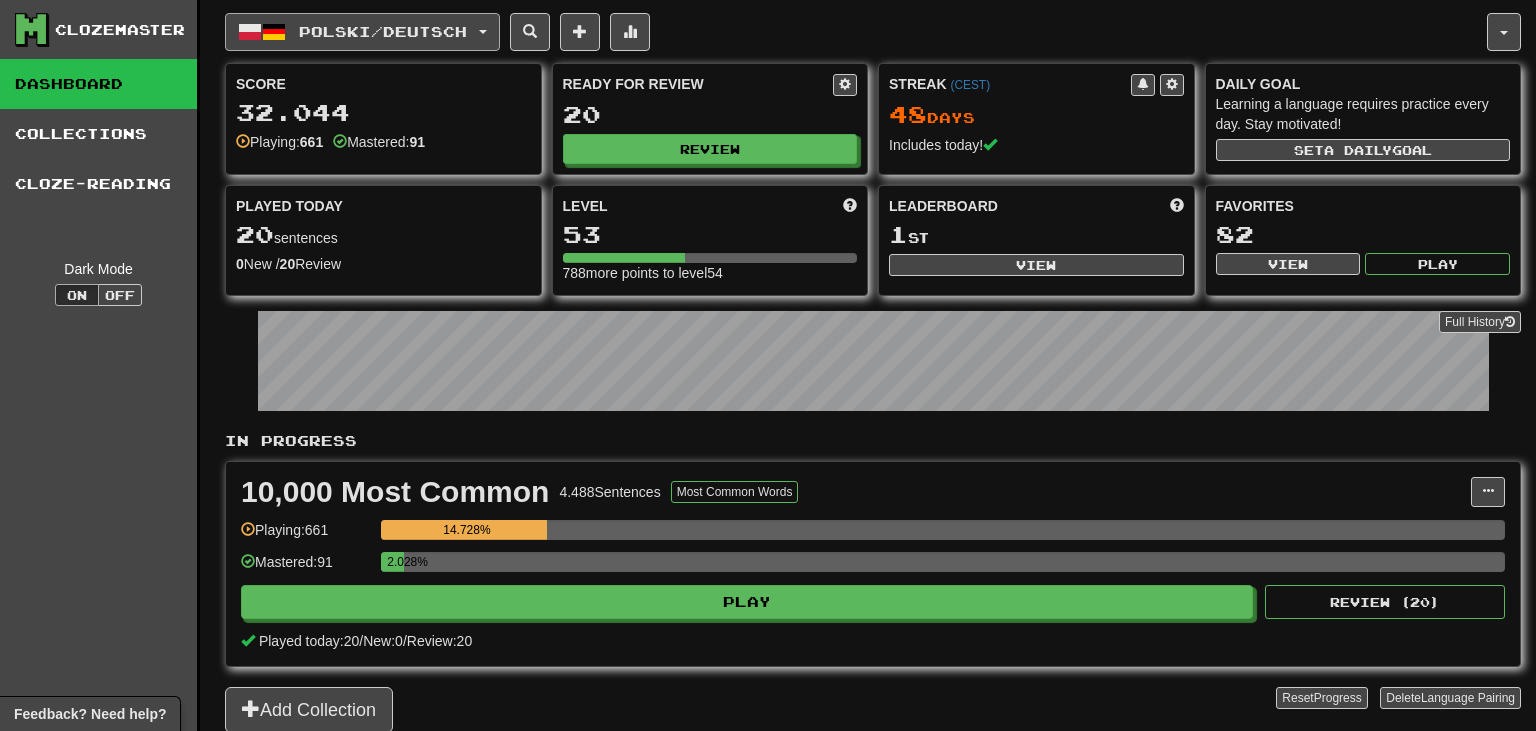 click on "Polski  /  Deutsch" at bounding box center [383, 31] 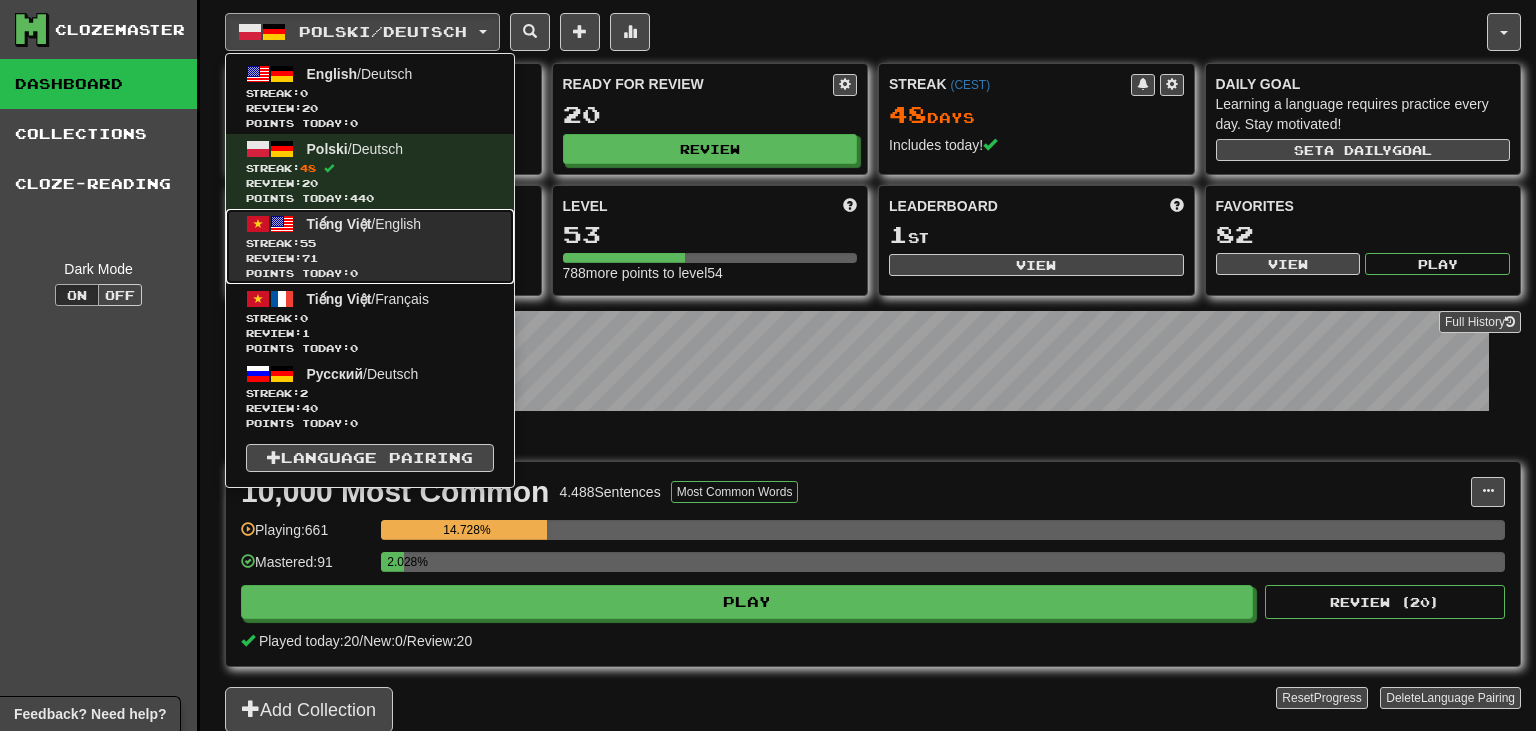 click on "55" at bounding box center [308, 243] 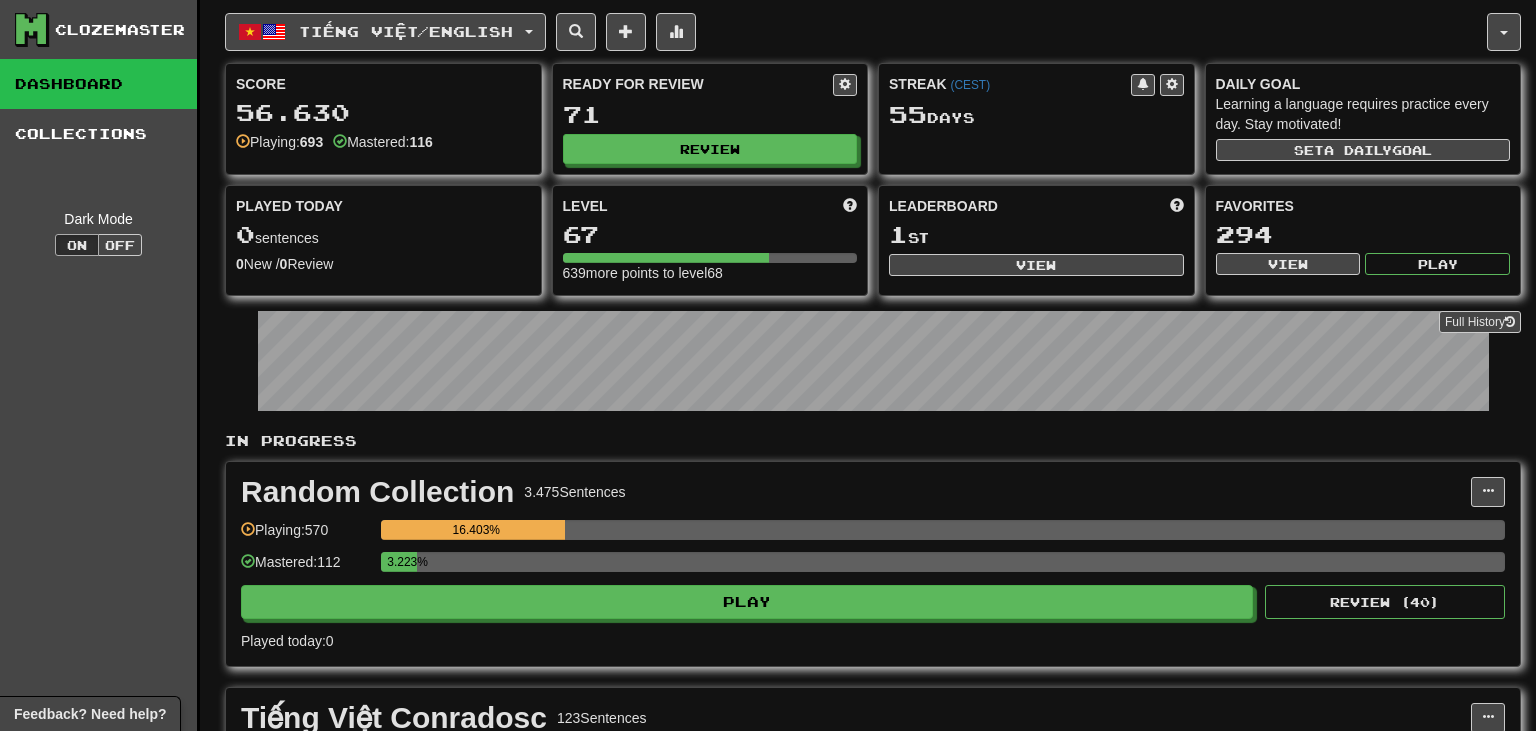 scroll, scrollTop: 0, scrollLeft: 0, axis: both 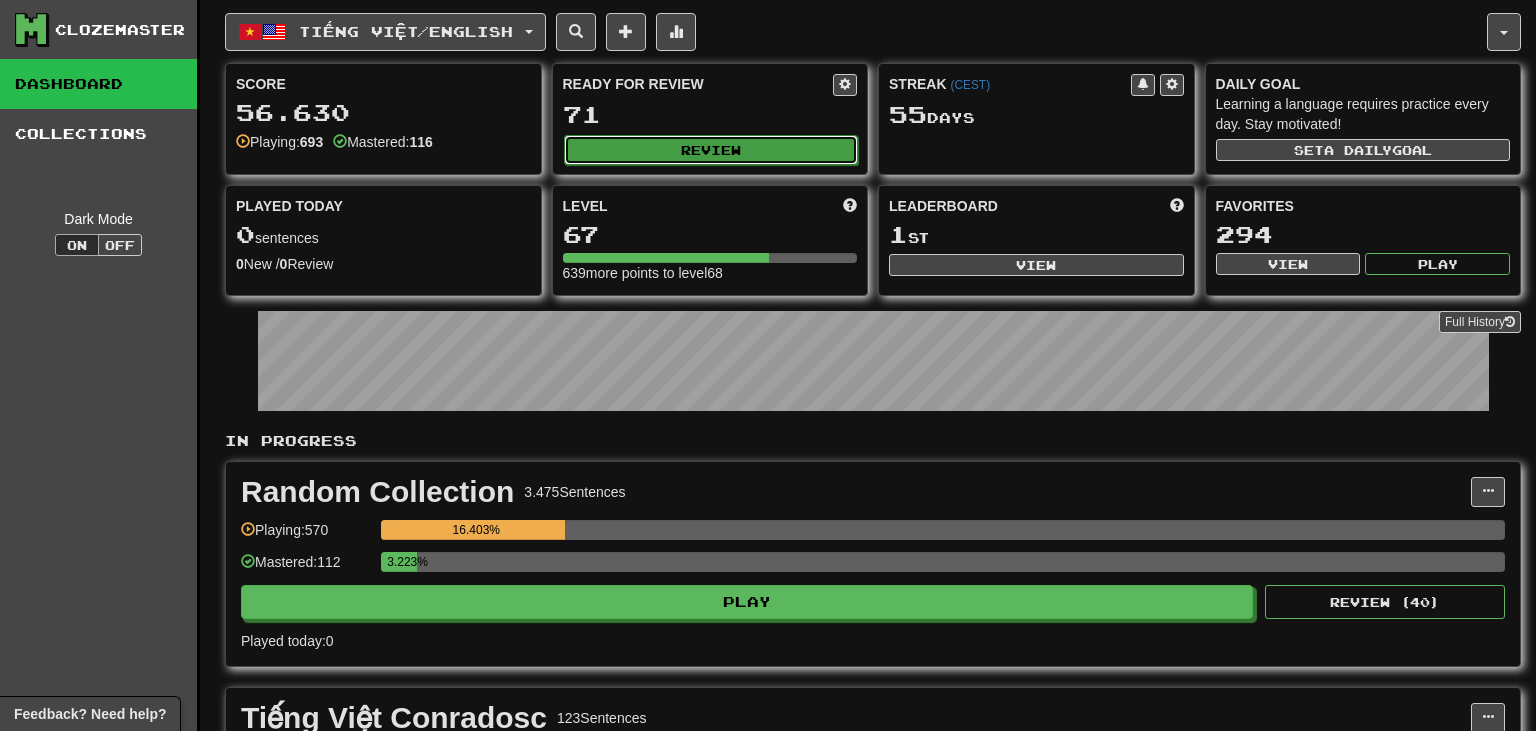 click on "Review" at bounding box center [711, 150] 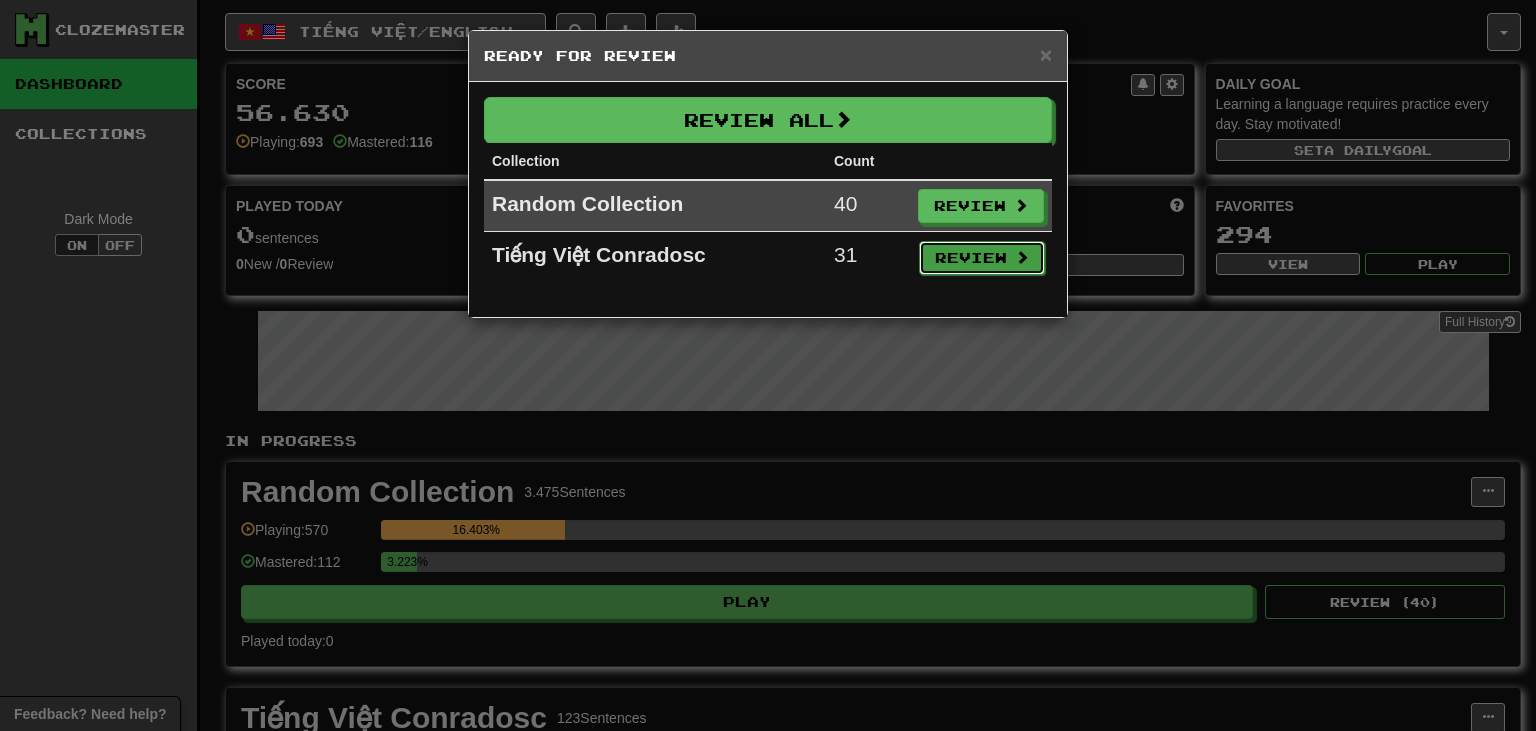 click on "Review" at bounding box center (982, 258) 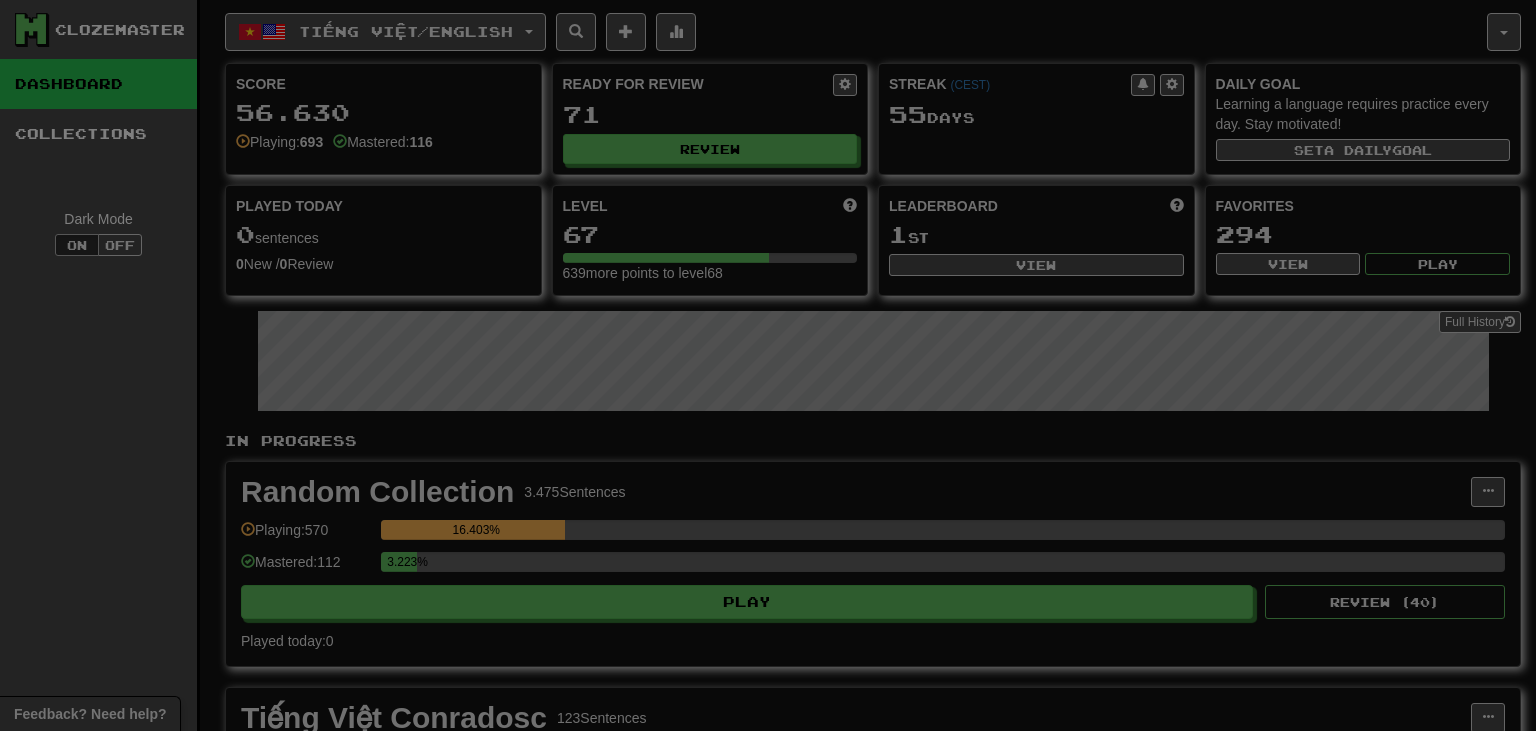 select on "**" 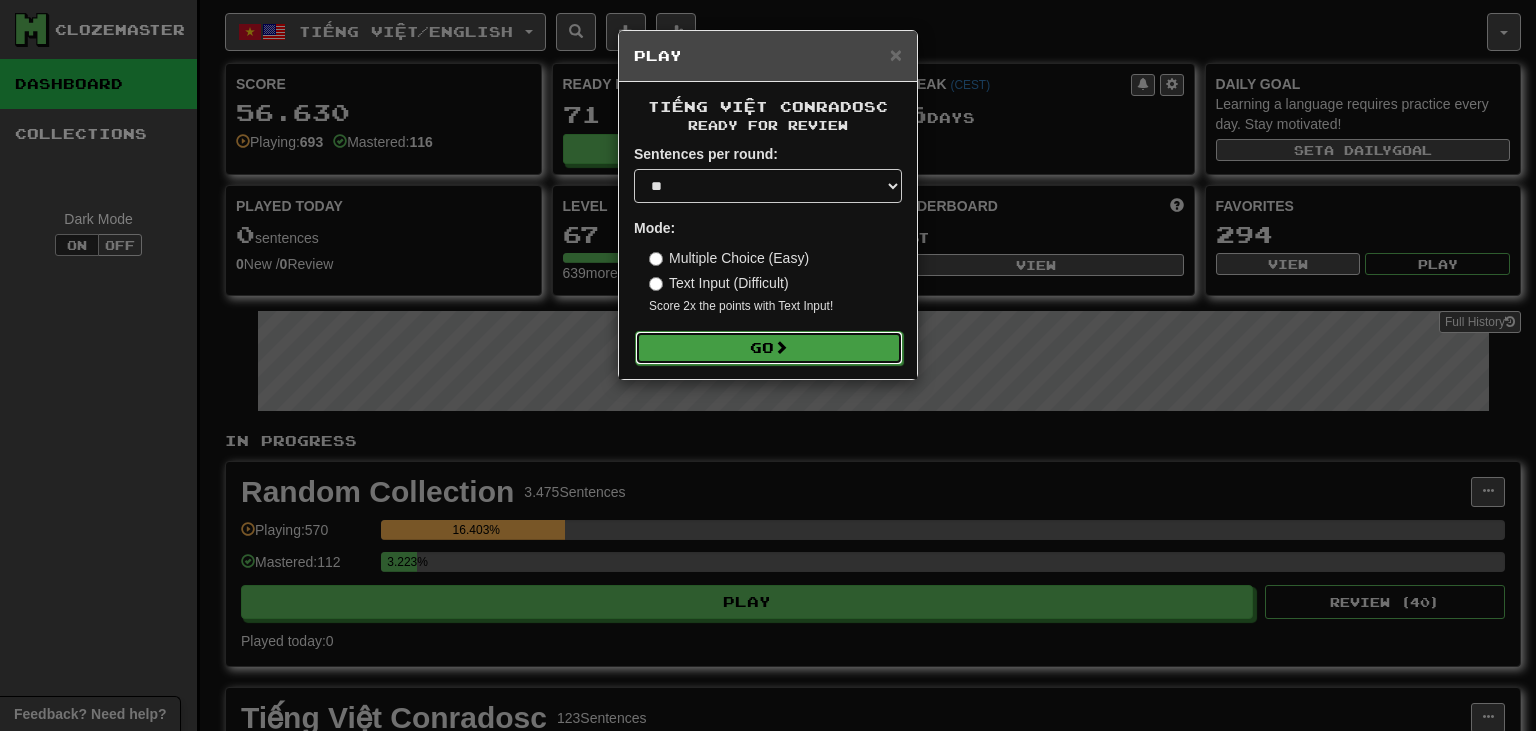click on "Go" at bounding box center [769, 348] 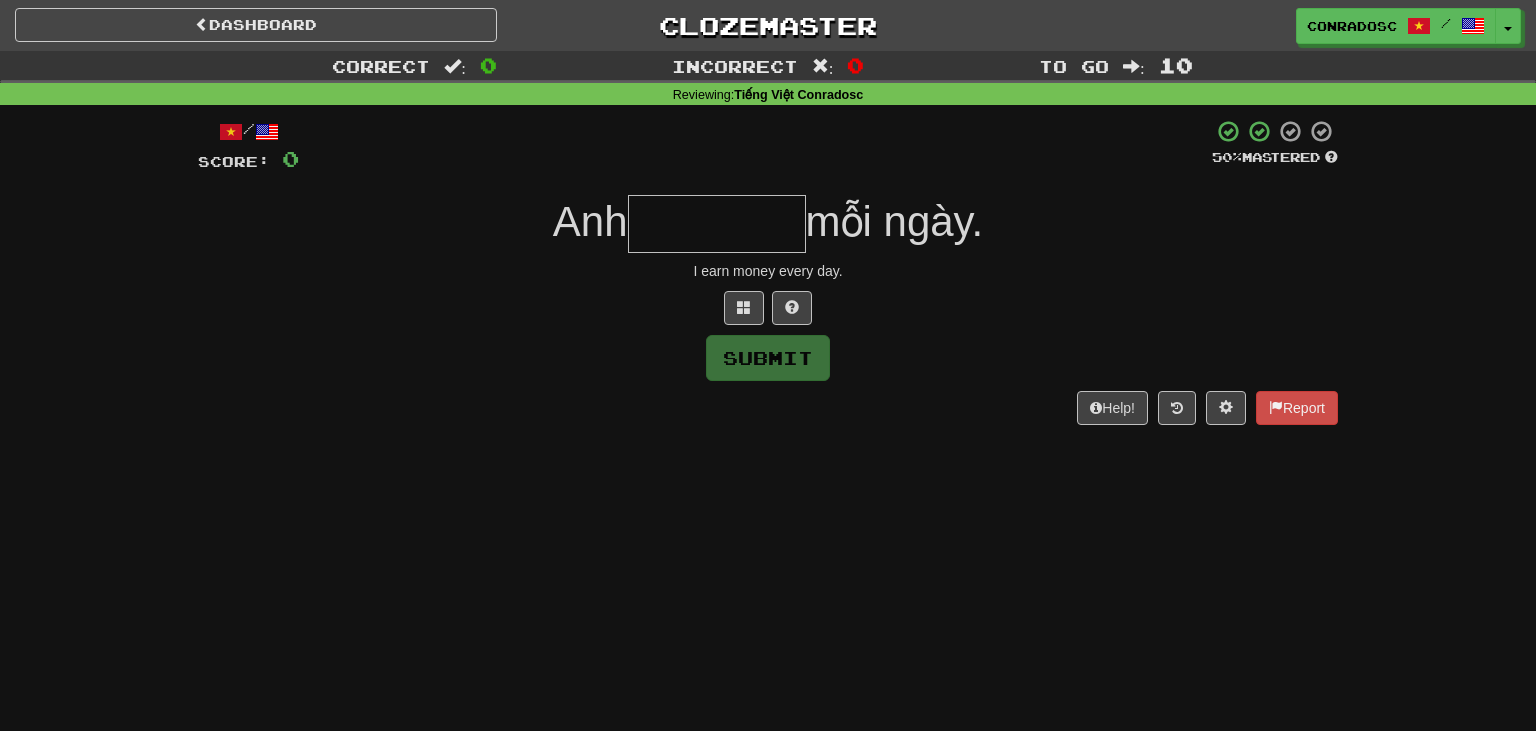 scroll, scrollTop: 0, scrollLeft: 0, axis: both 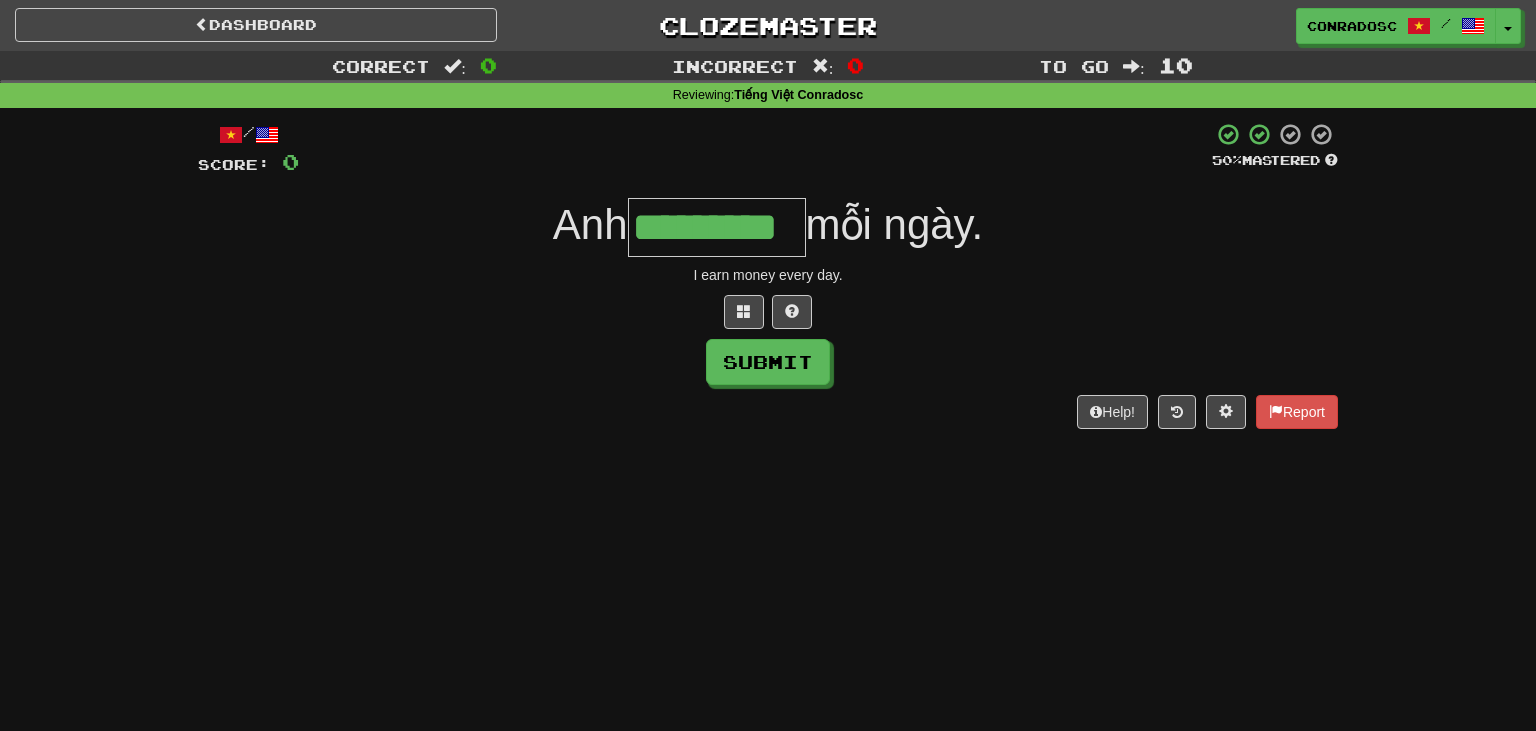 type on "*********" 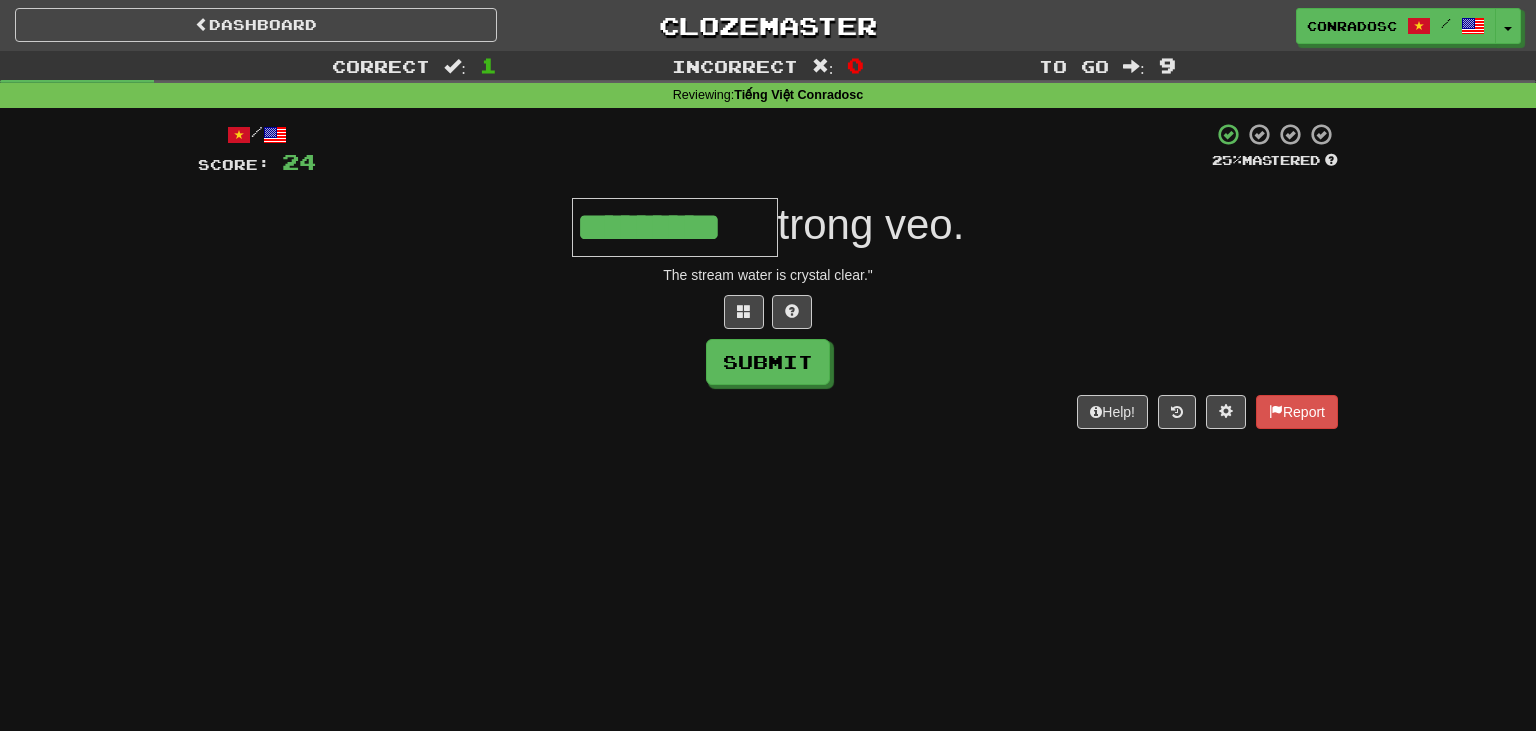 type on "*********" 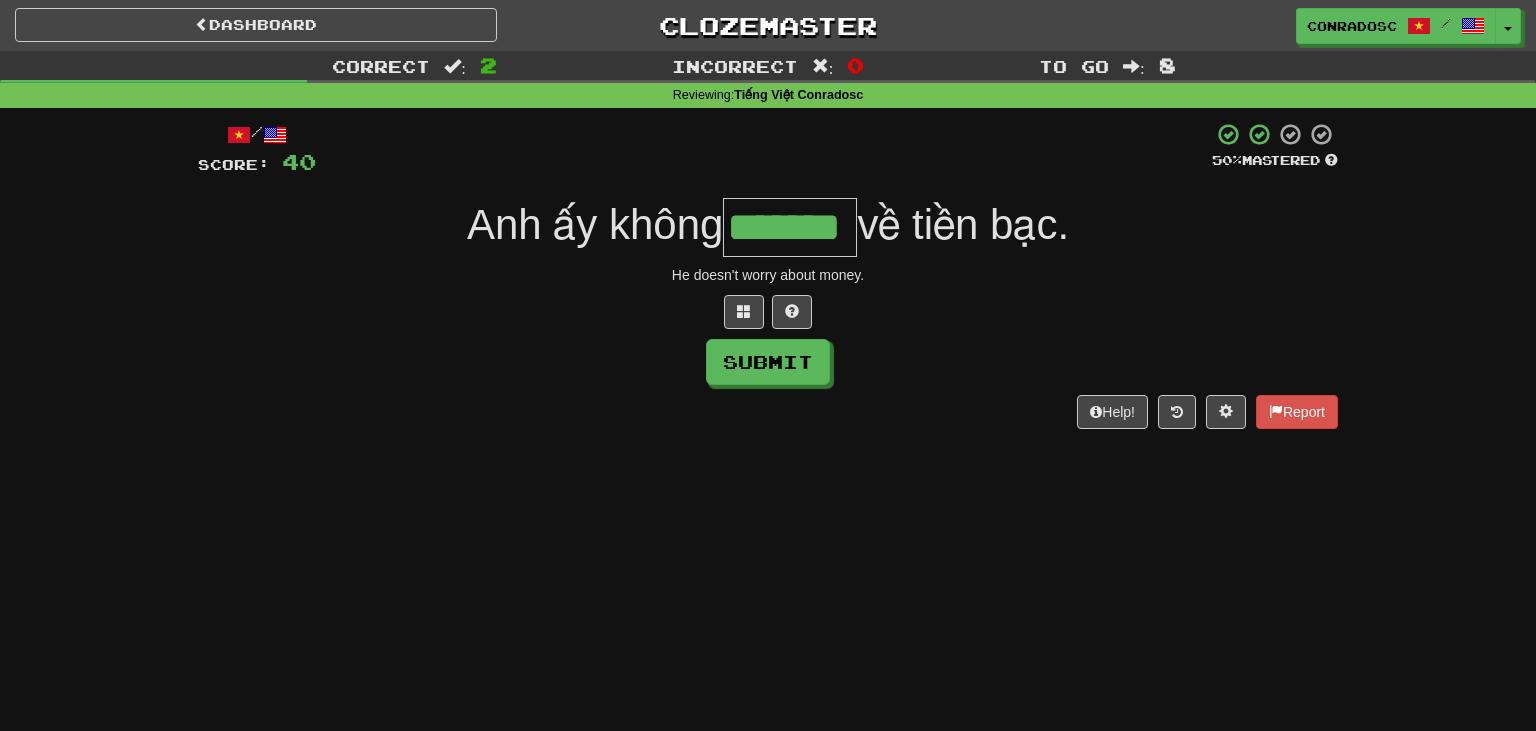 type on "*******" 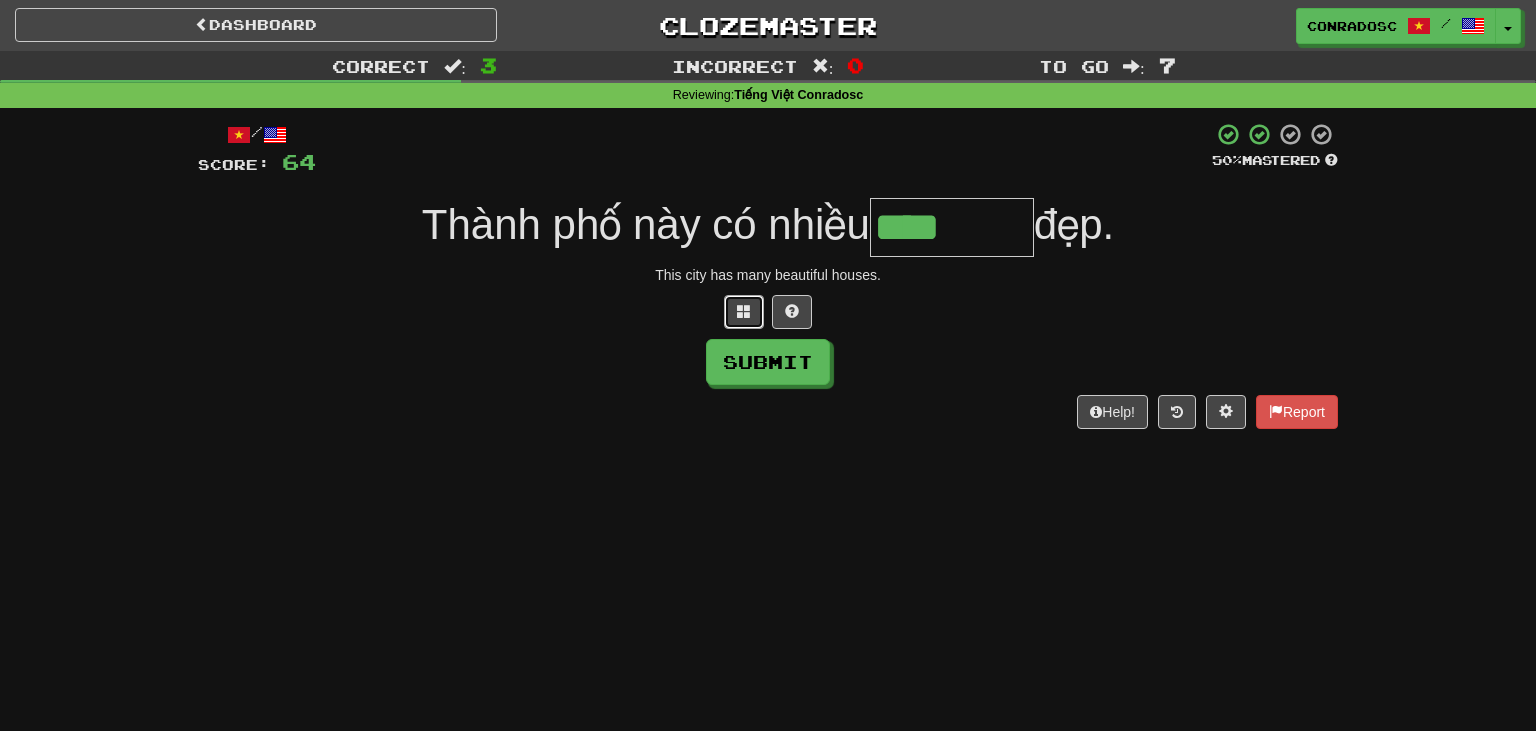click at bounding box center [744, 312] 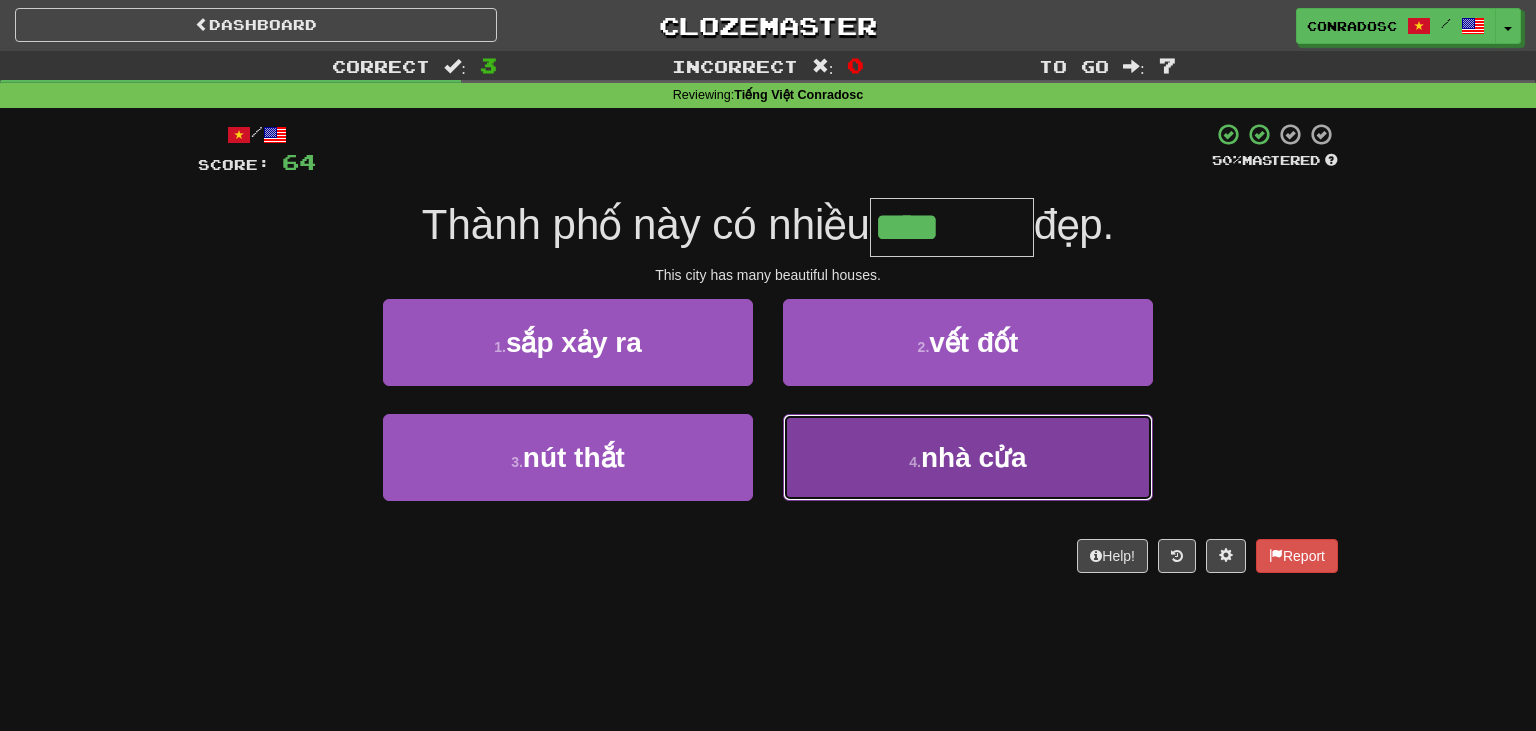 click on "nhà cửa" at bounding box center [974, 457] 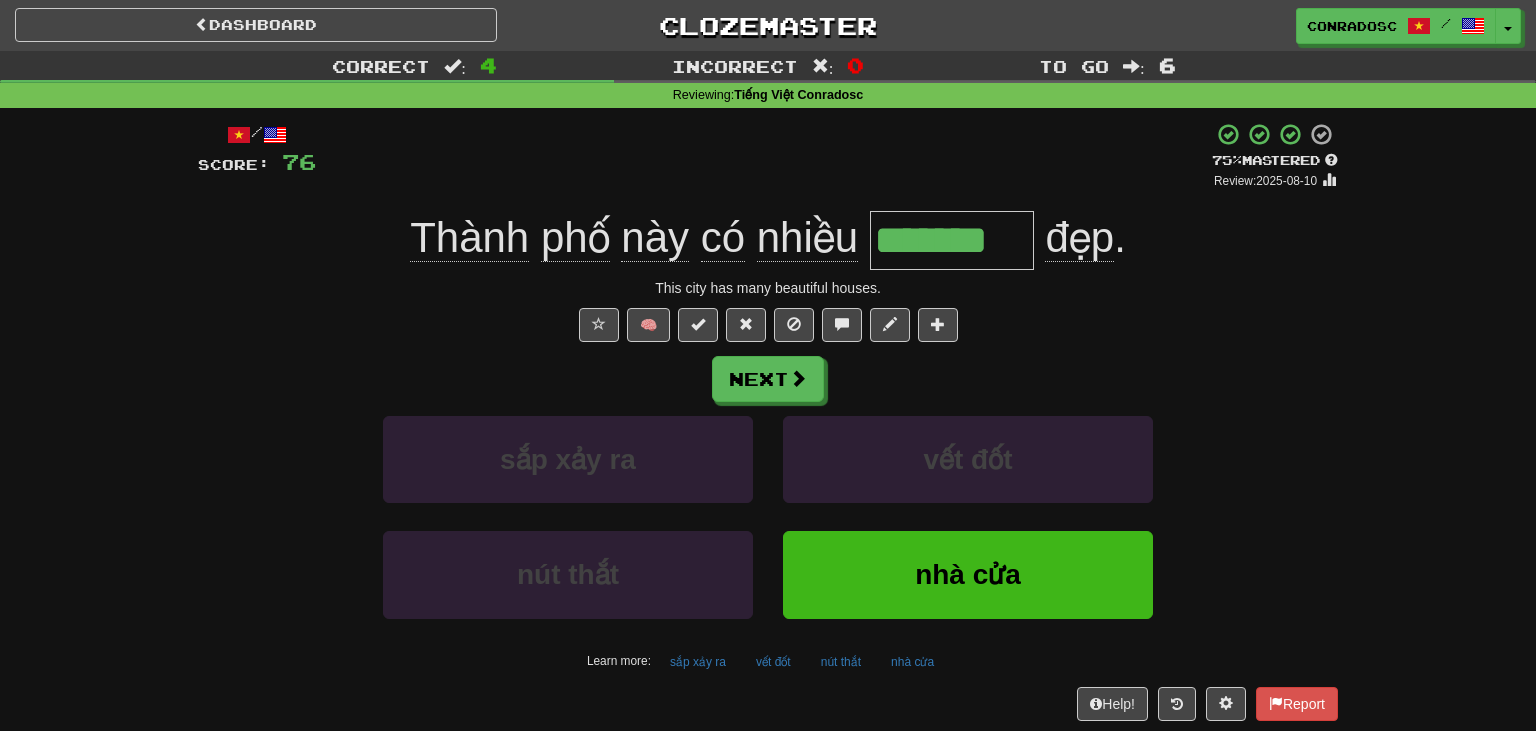drag, startPoint x: 1021, startPoint y: 242, endPoint x: 826, endPoint y: 262, distance: 196.02296 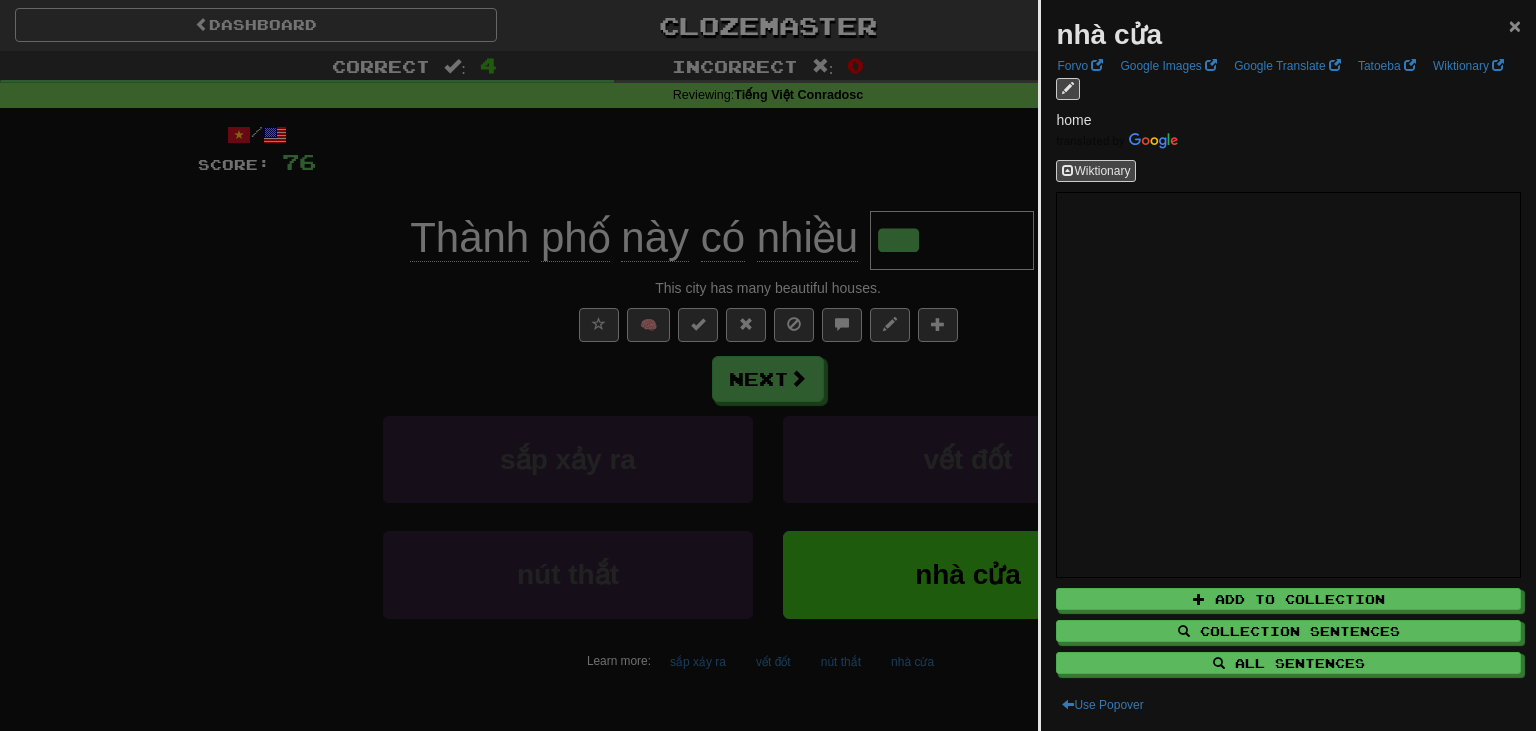 click on "×" at bounding box center (1515, 25) 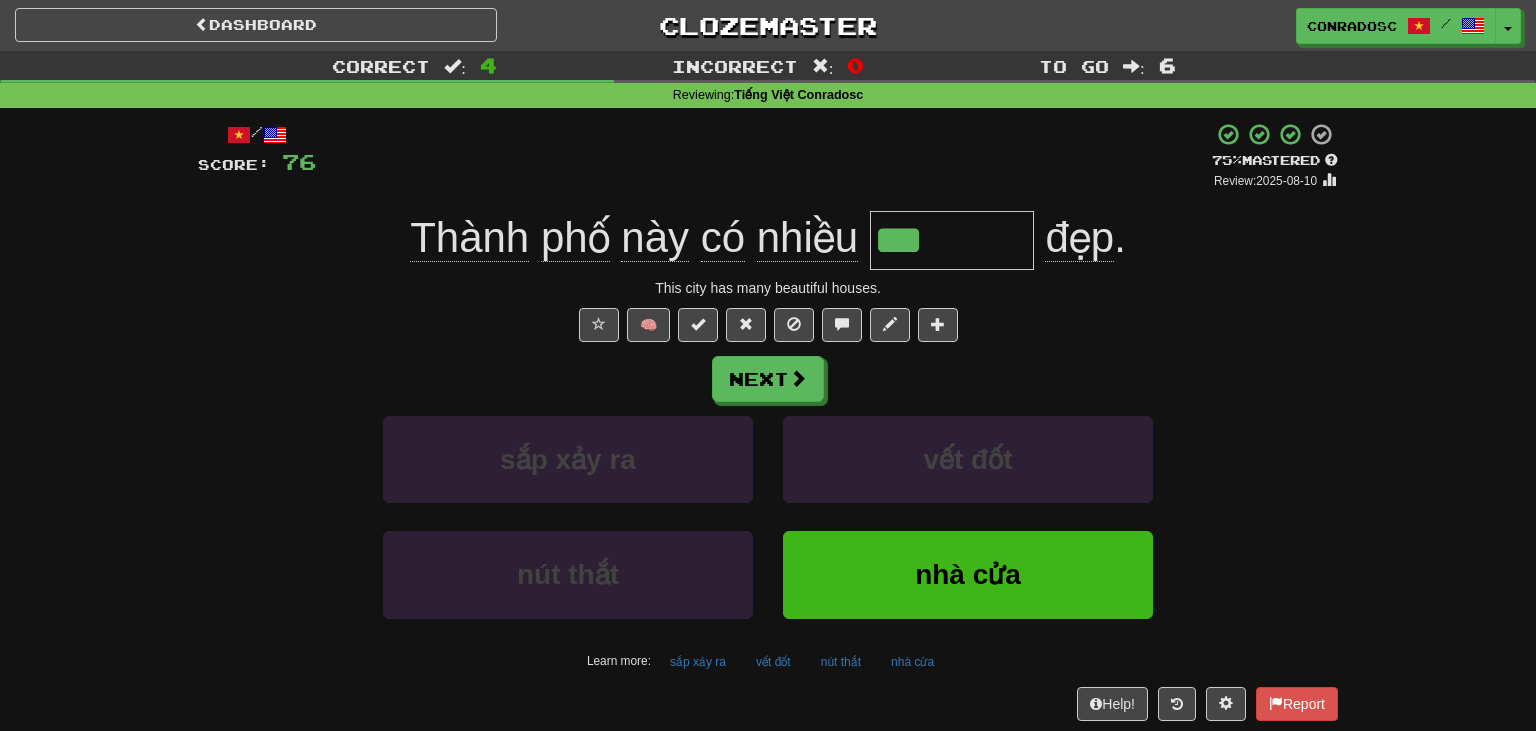 click on "***" at bounding box center [952, 240] 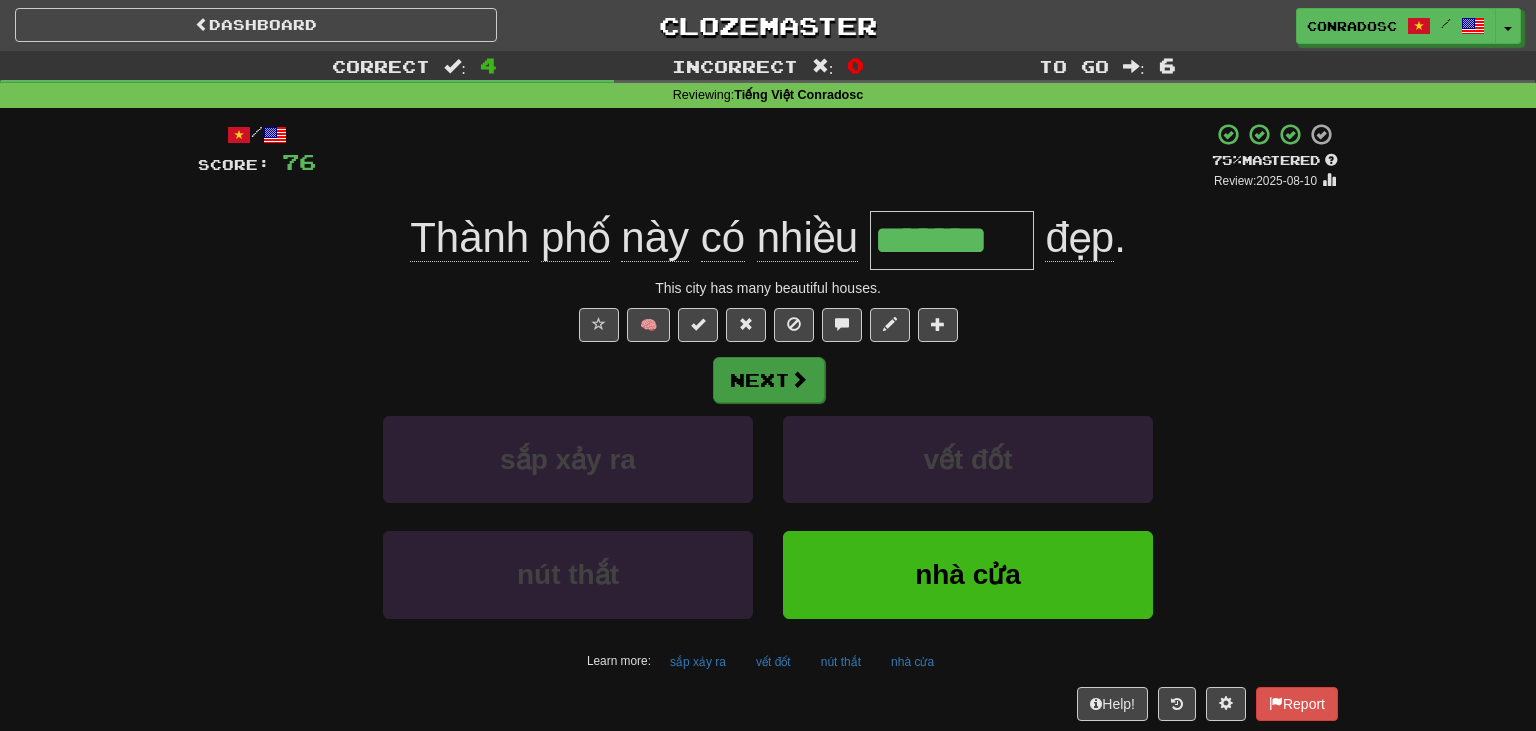 type on "*******" 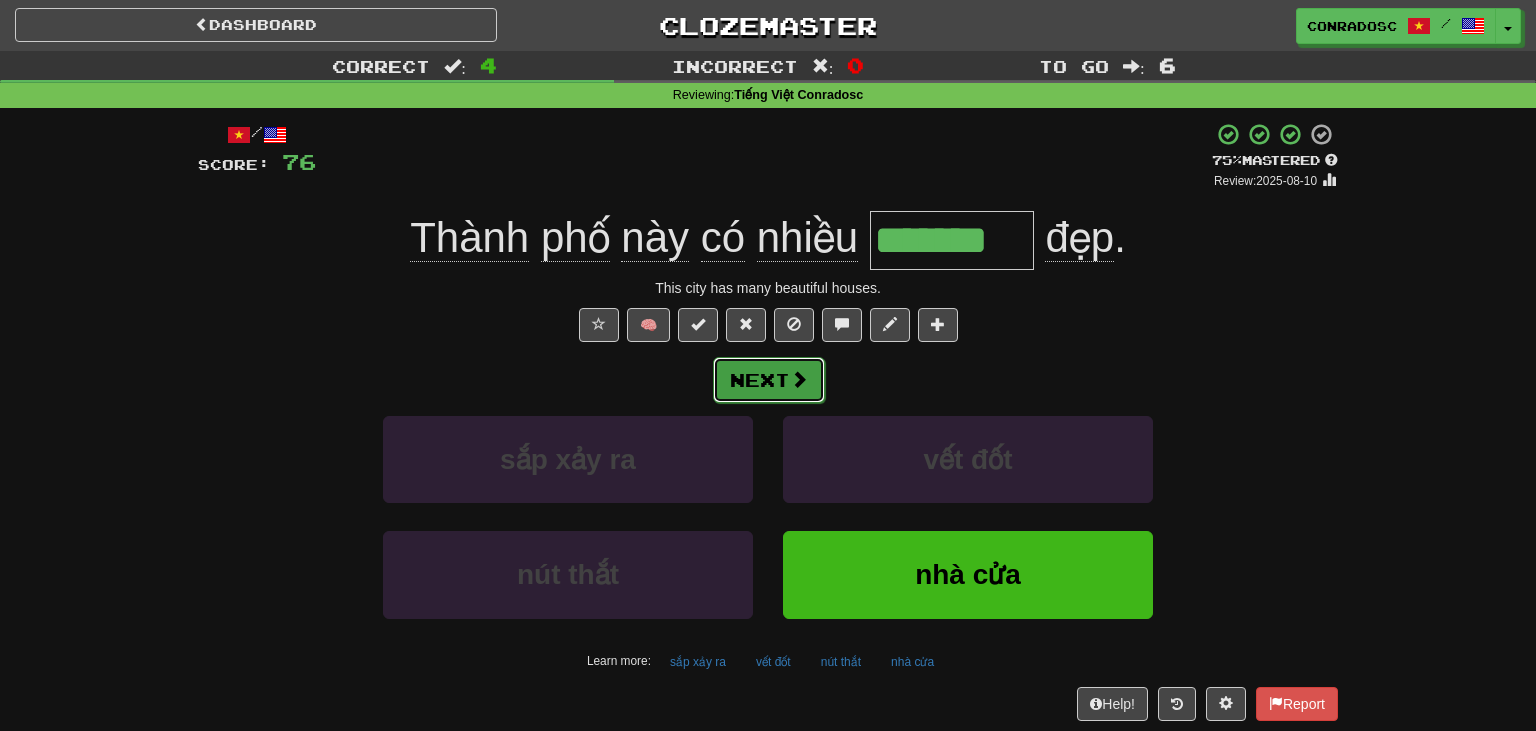 click at bounding box center [799, 379] 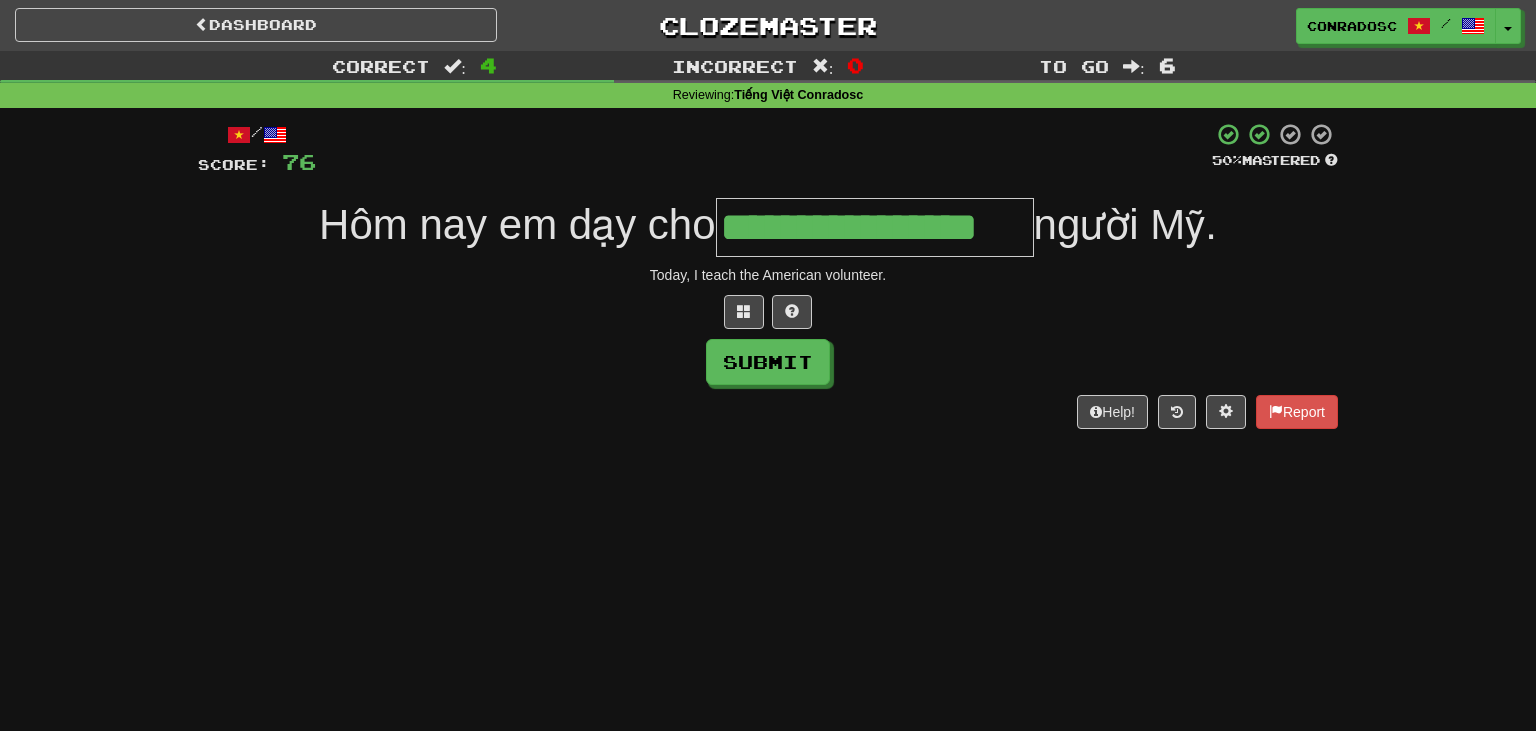 type on "**********" 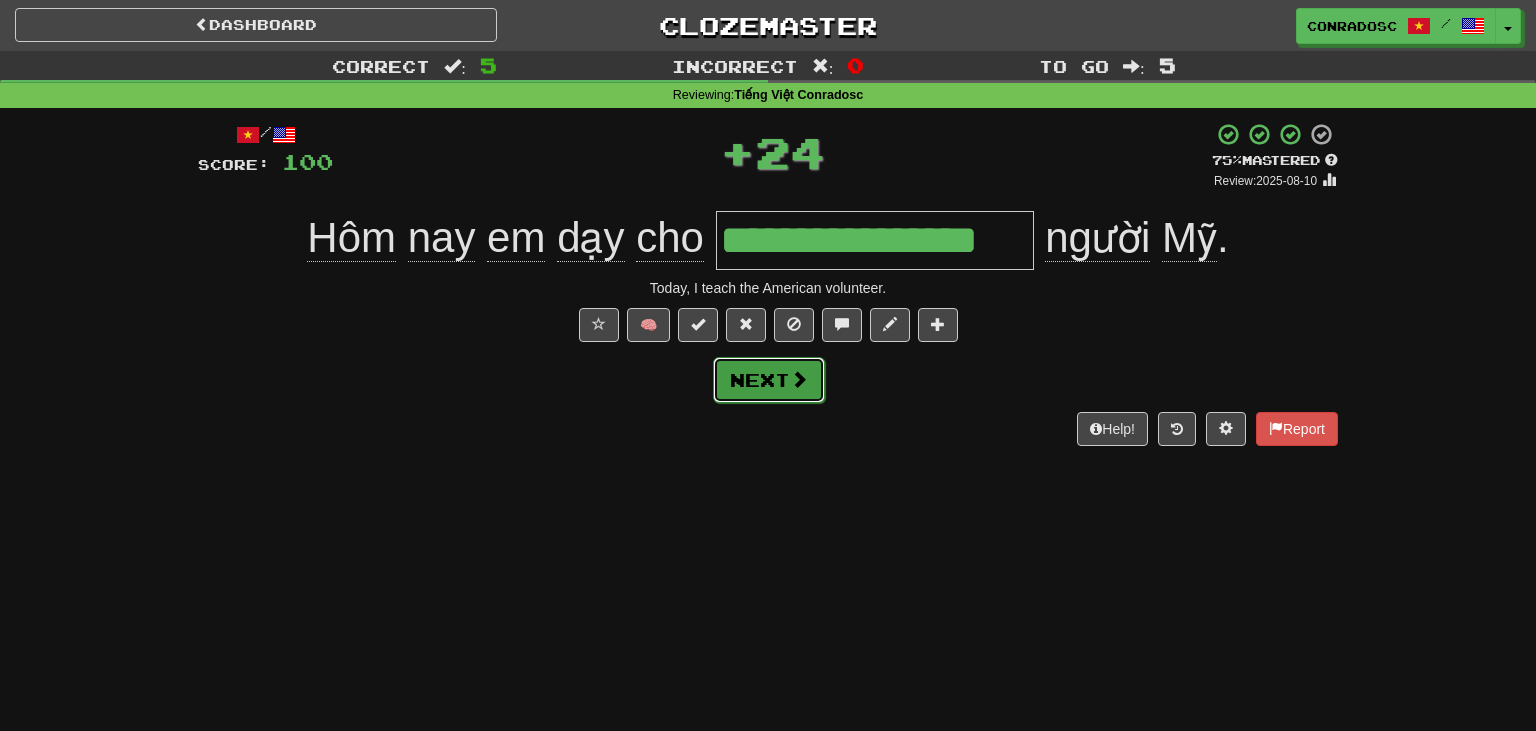 click on "Next" at bounding box center (769, 380) 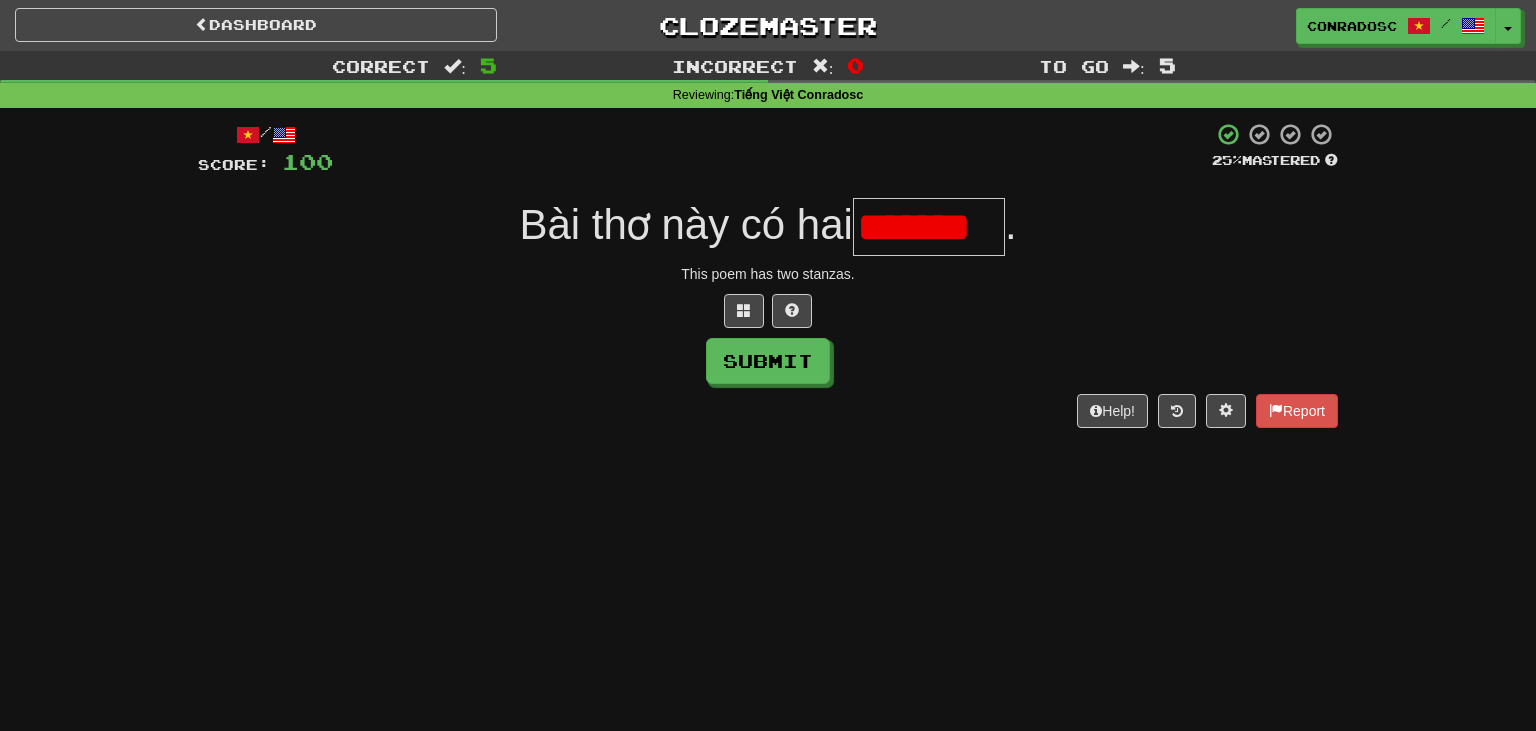 scroll, scrollTop: 0, scrollLeft: 0, axis: both 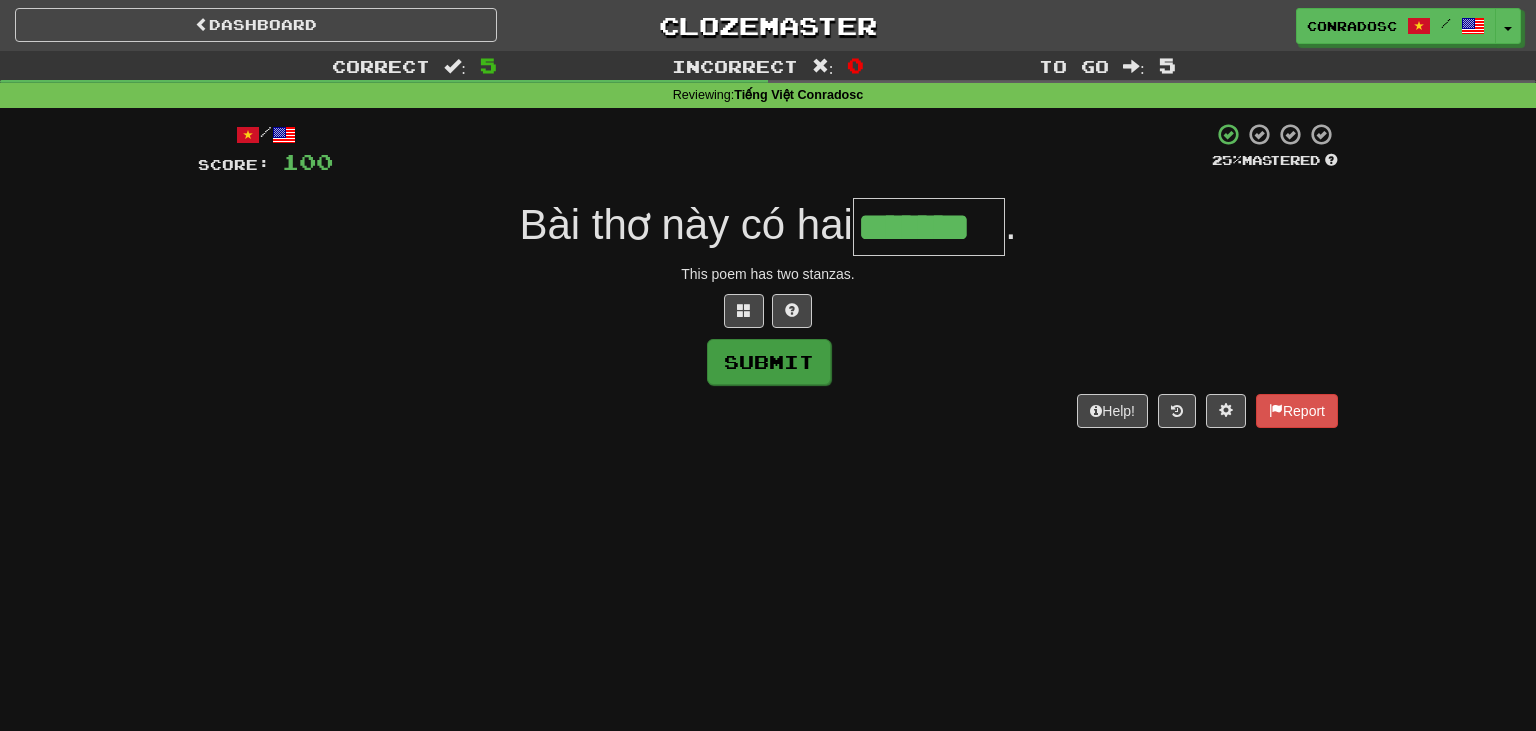 type on "*******" 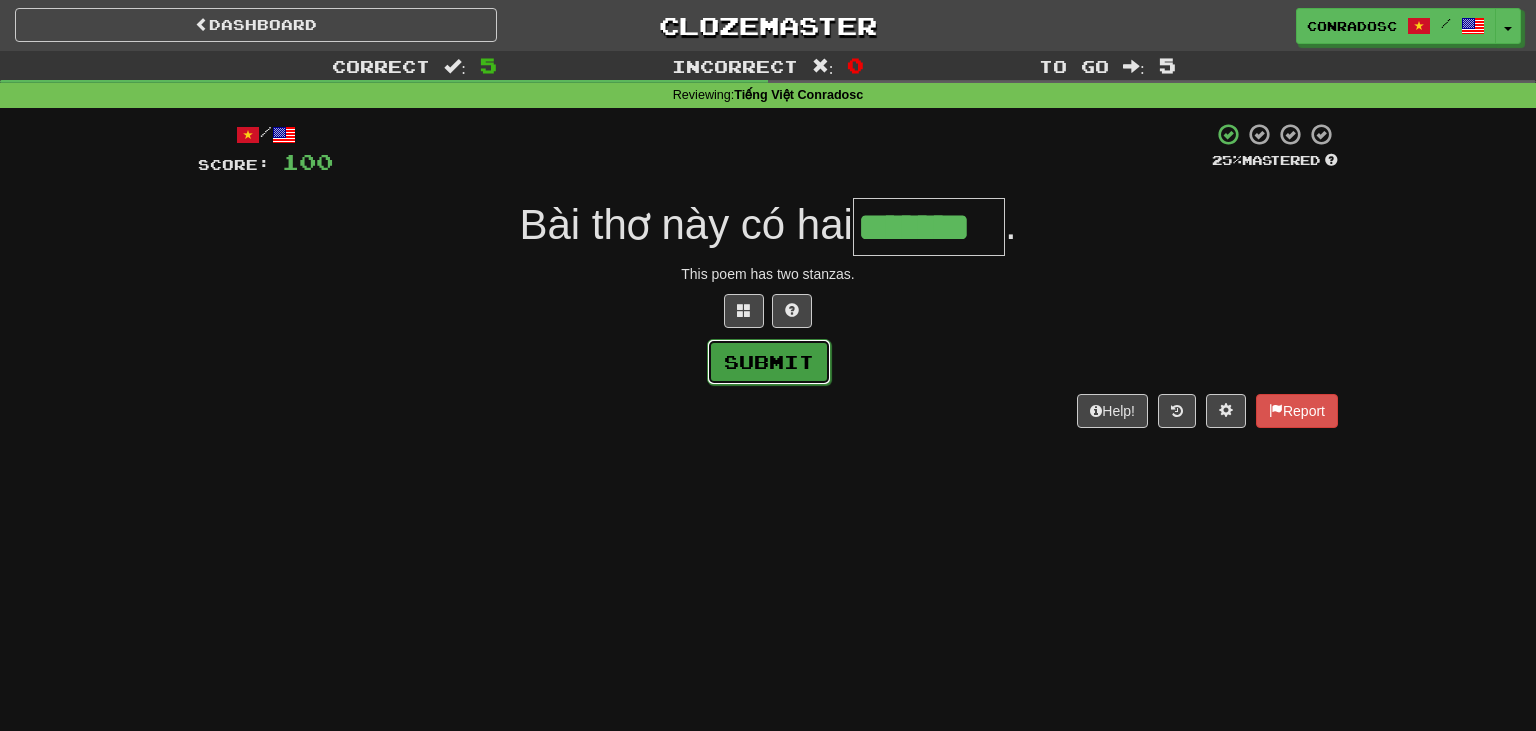 click on "Submit" at bounding box center (769, 362) 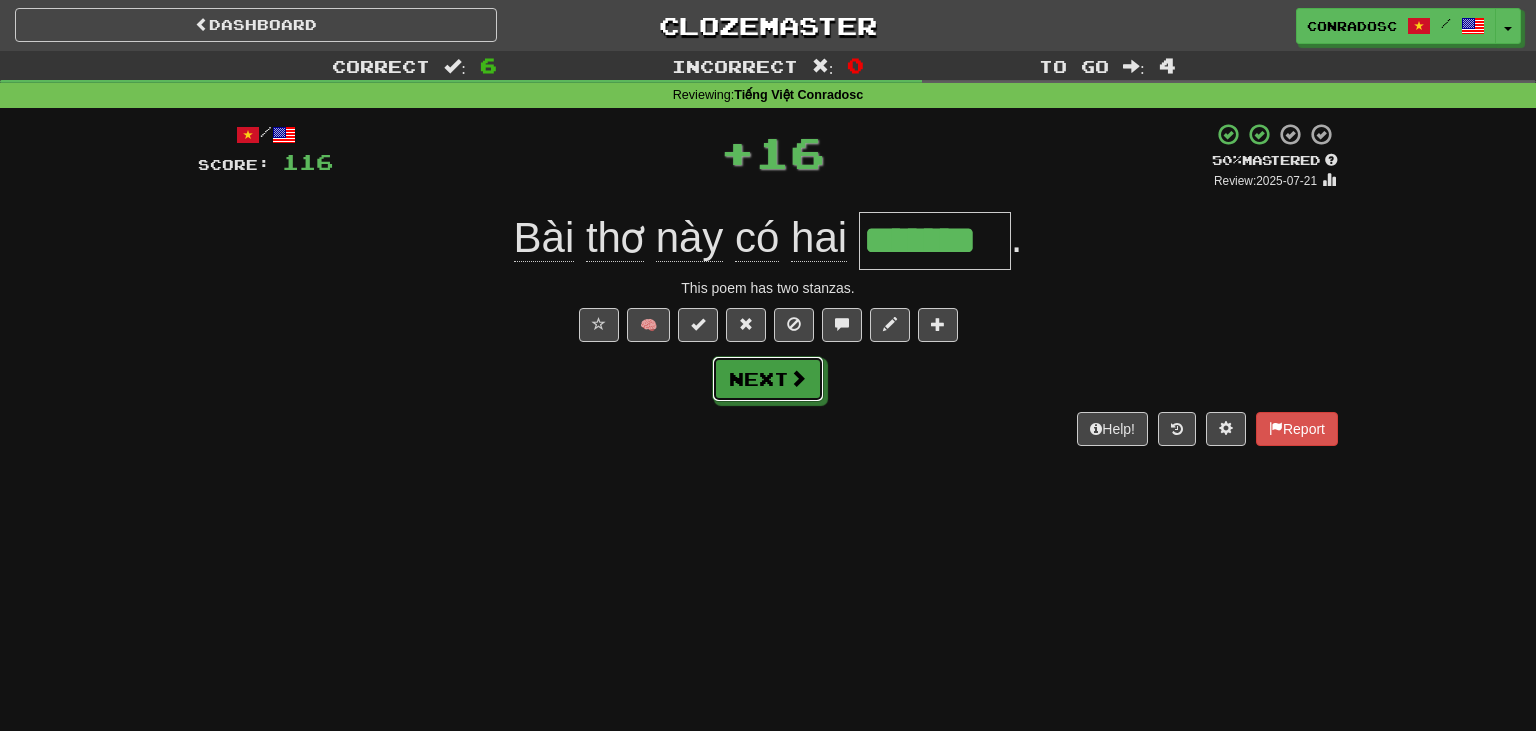 click on "Next" at bounding box center [768, 379] 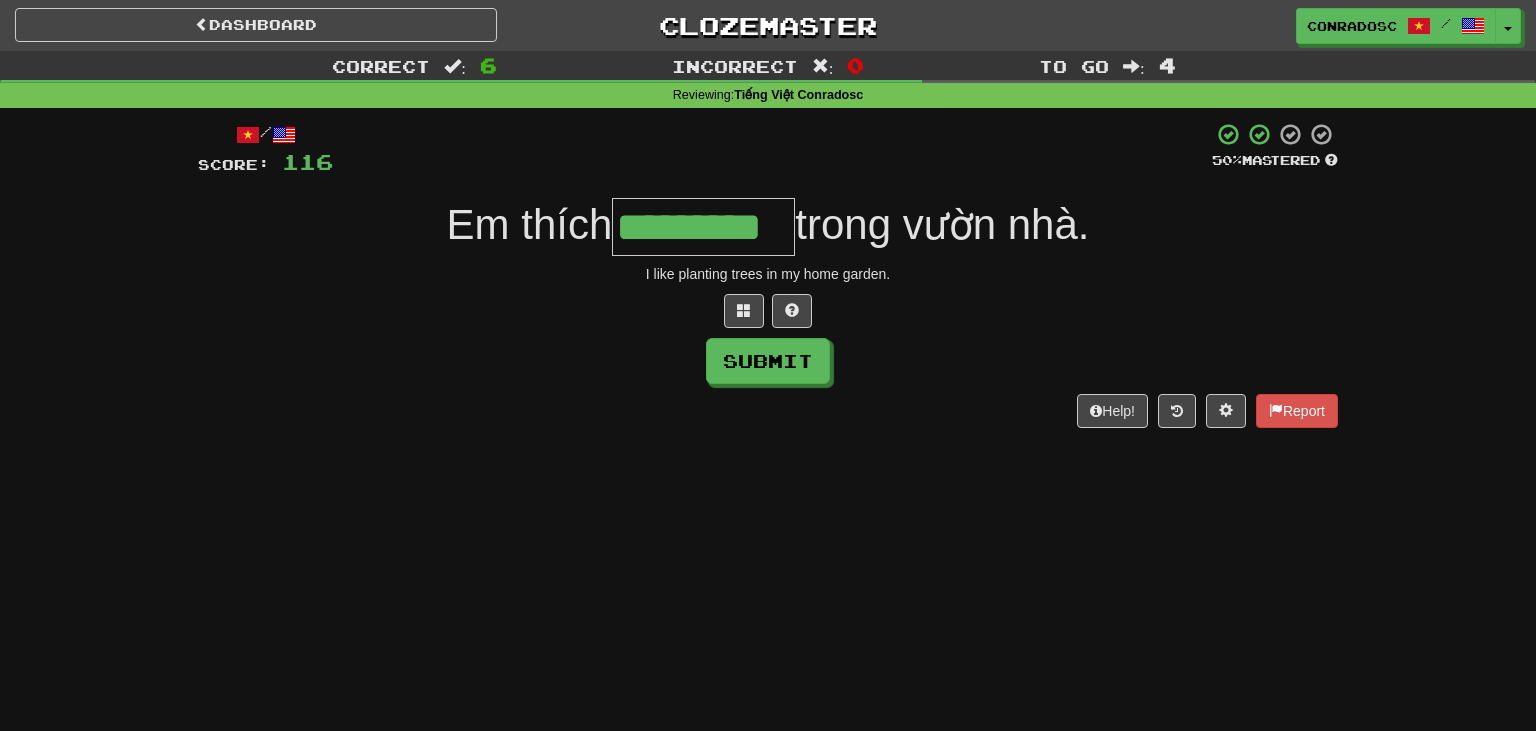 type on "*********" 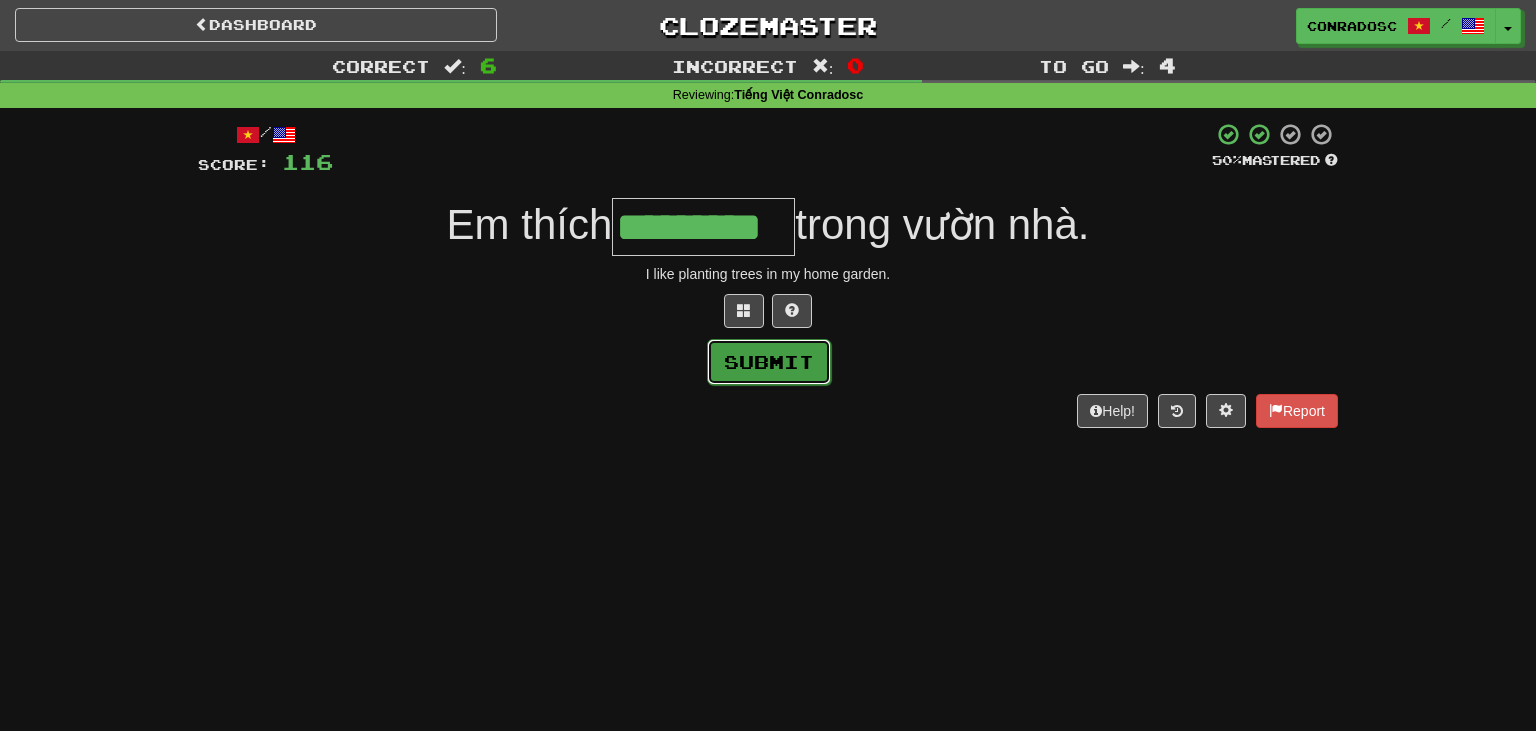 click on "Submit" at bounding box center (769, 362) 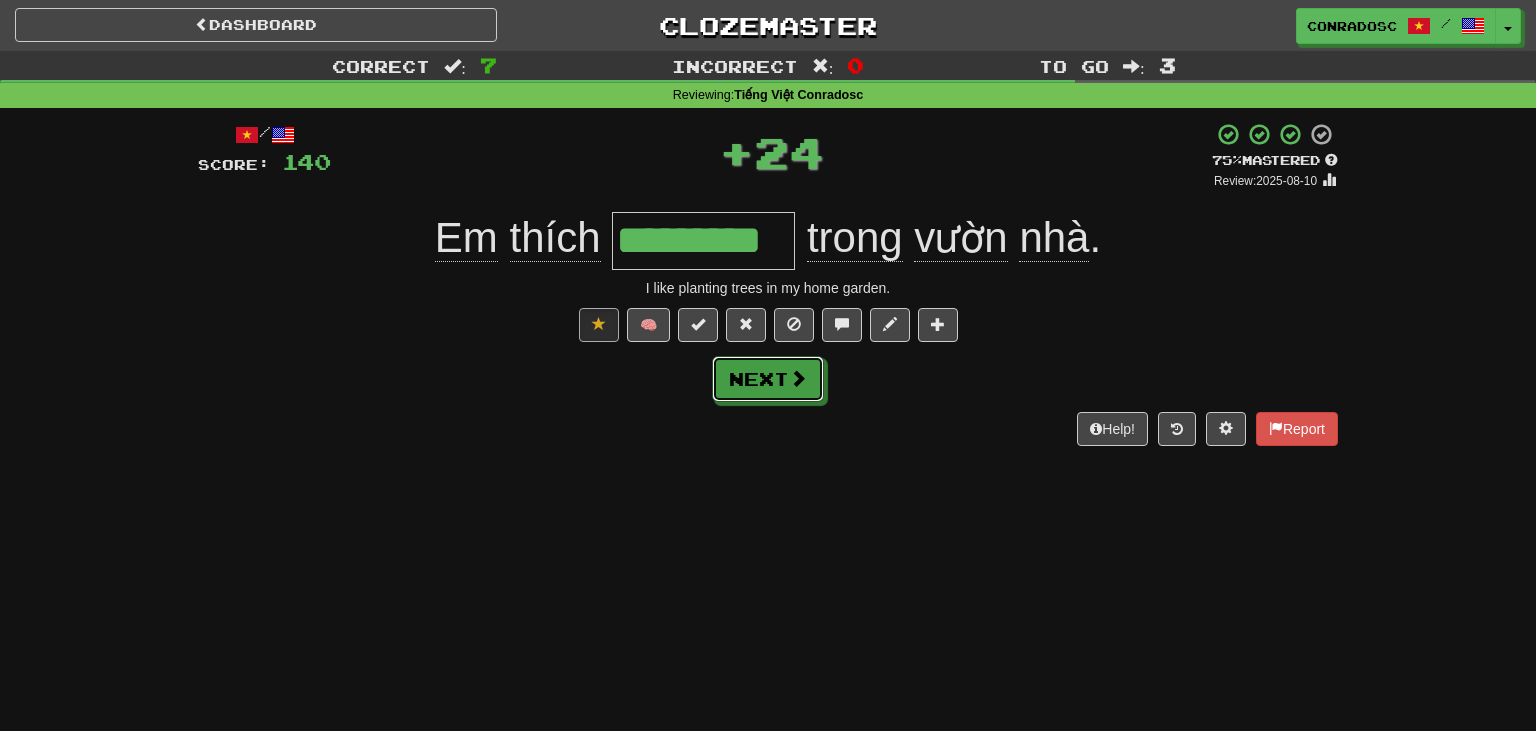 click on "Next" at bounding box center [768, 379] 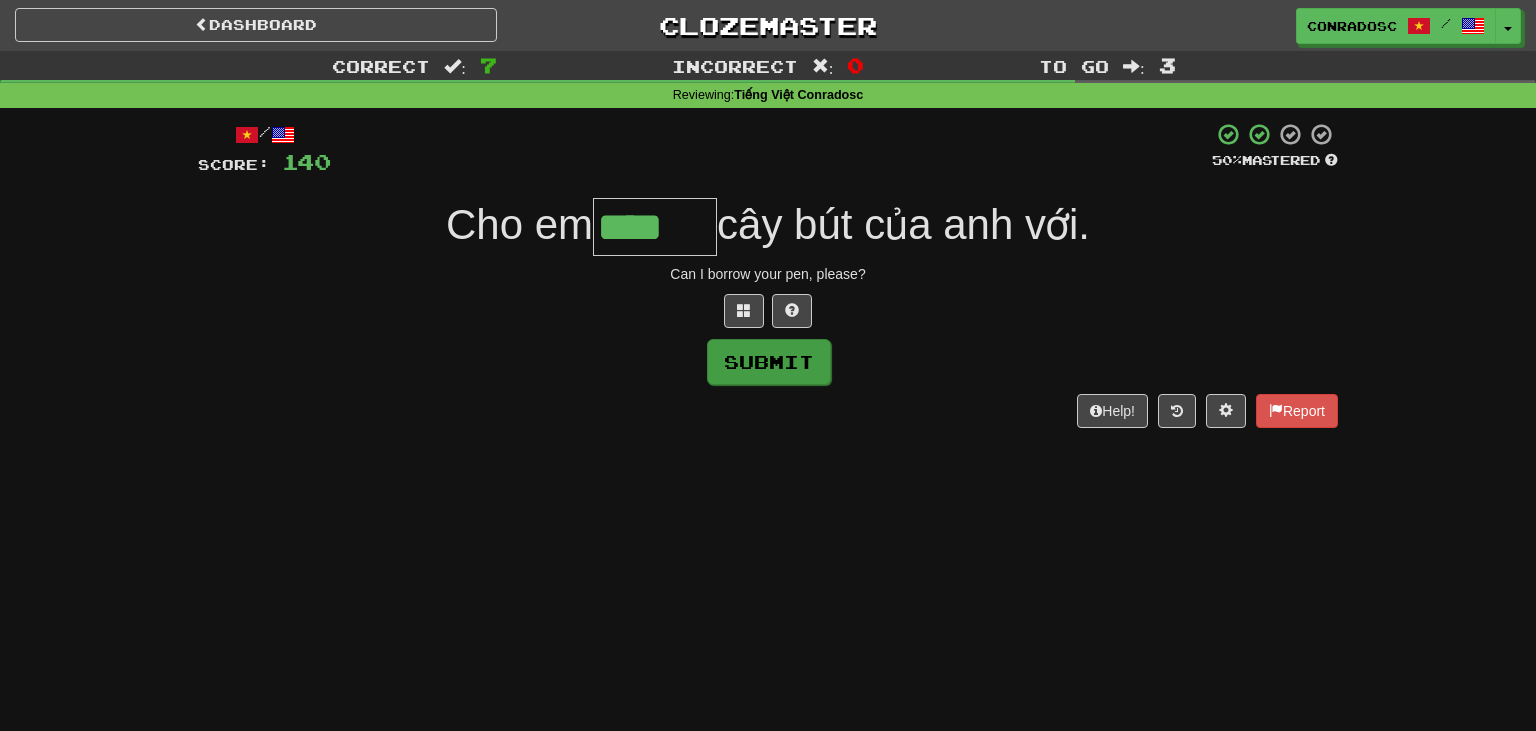 type on "****" 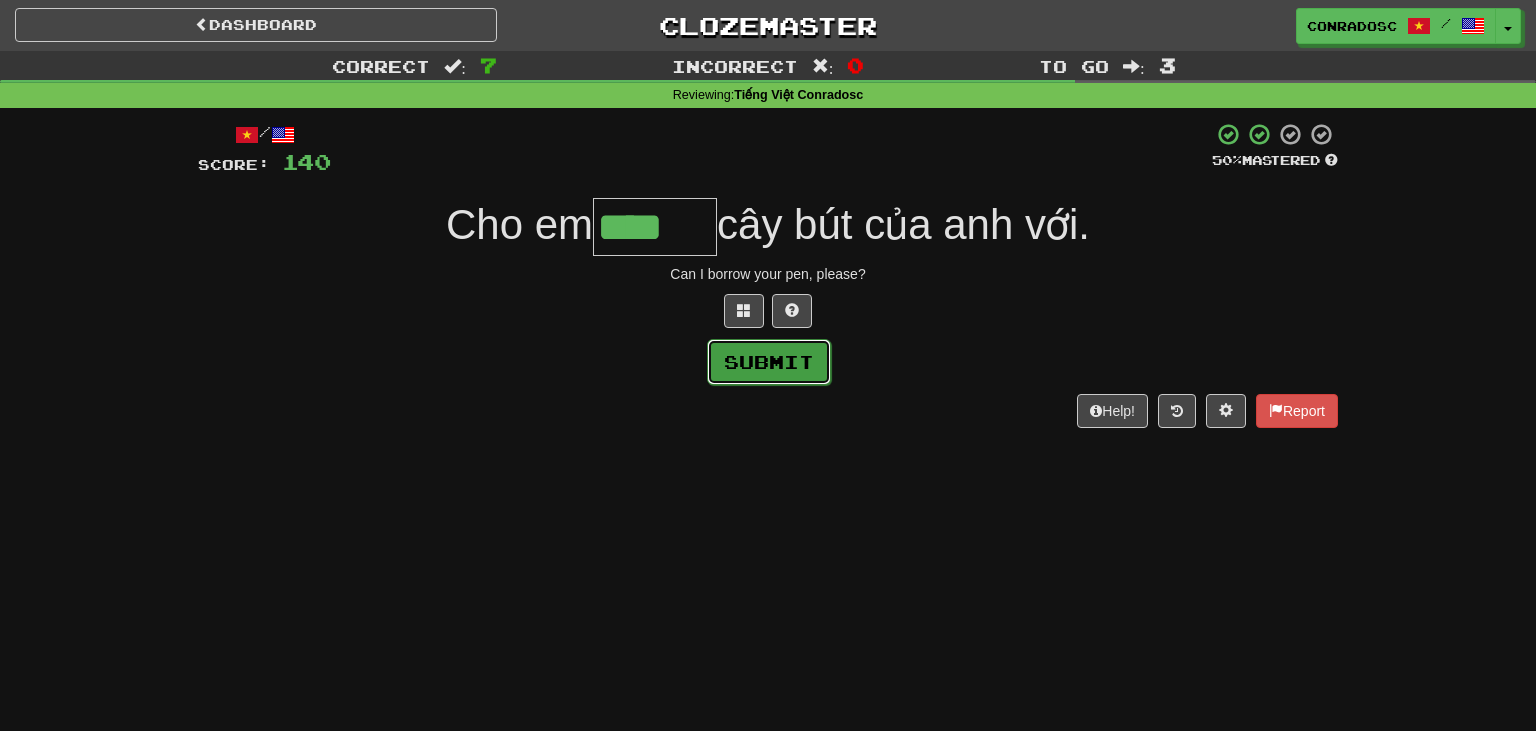 click on "Submit" at bounding box center (769, 362) 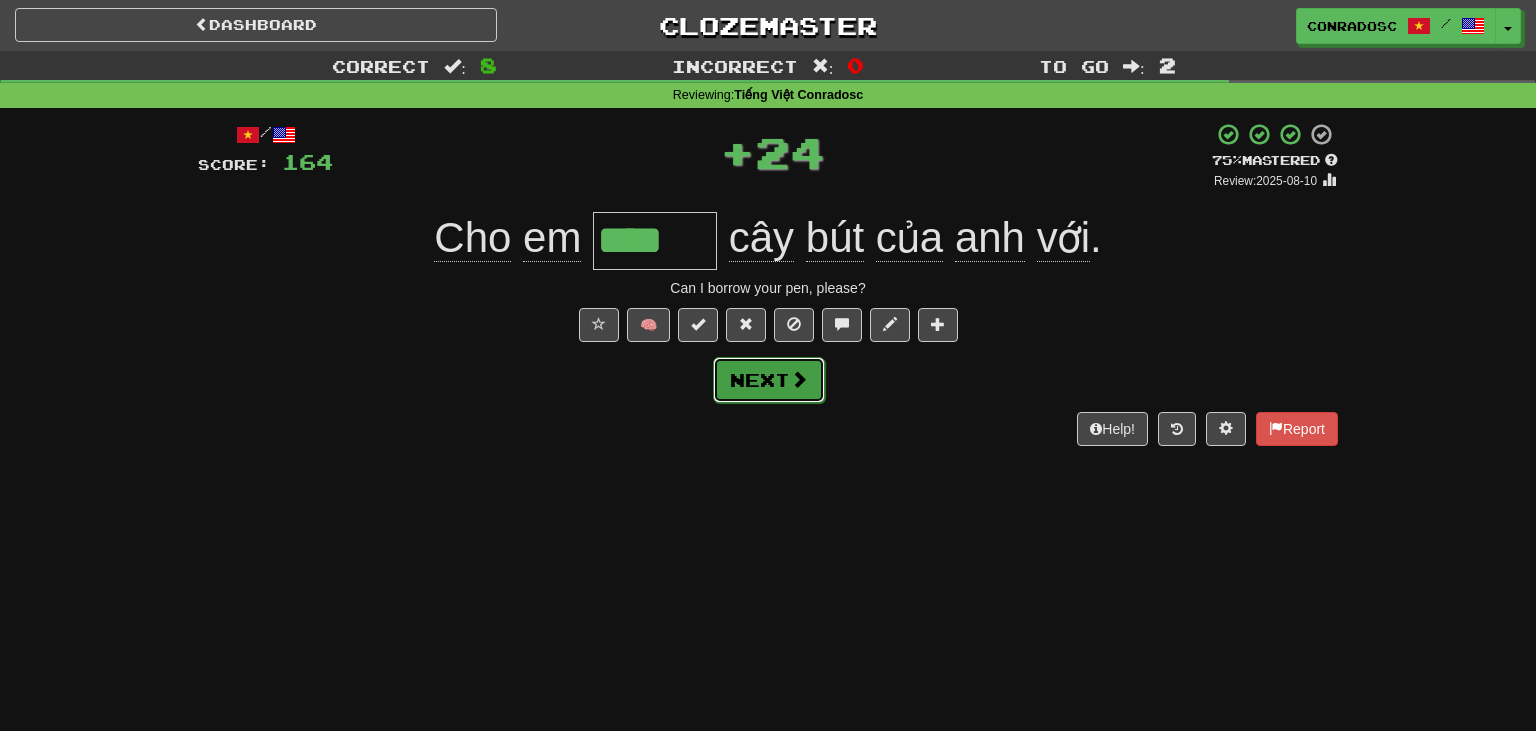 click on "Next" at bounding box center [769, 380] 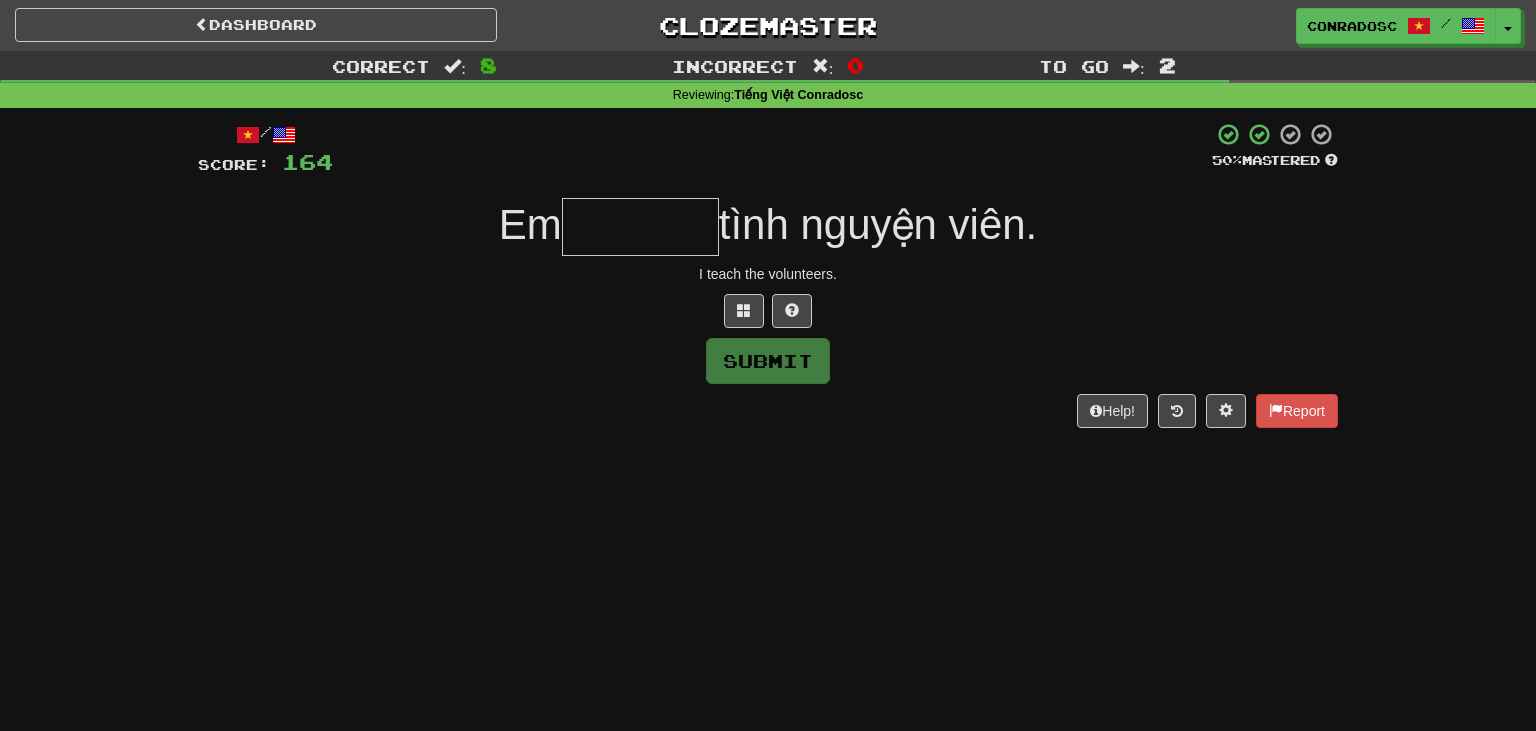 type on "*" 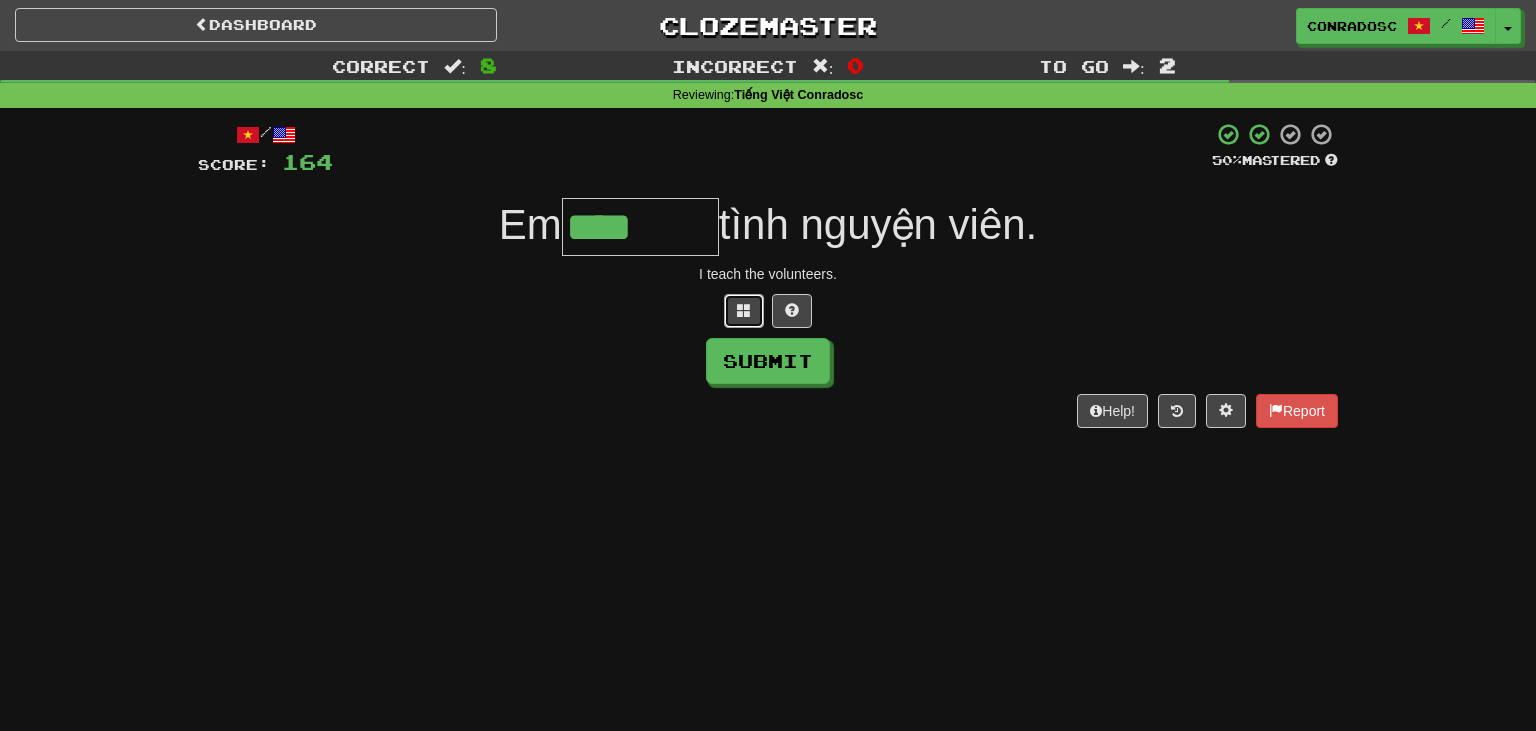 click at bounding box center [744, 310] 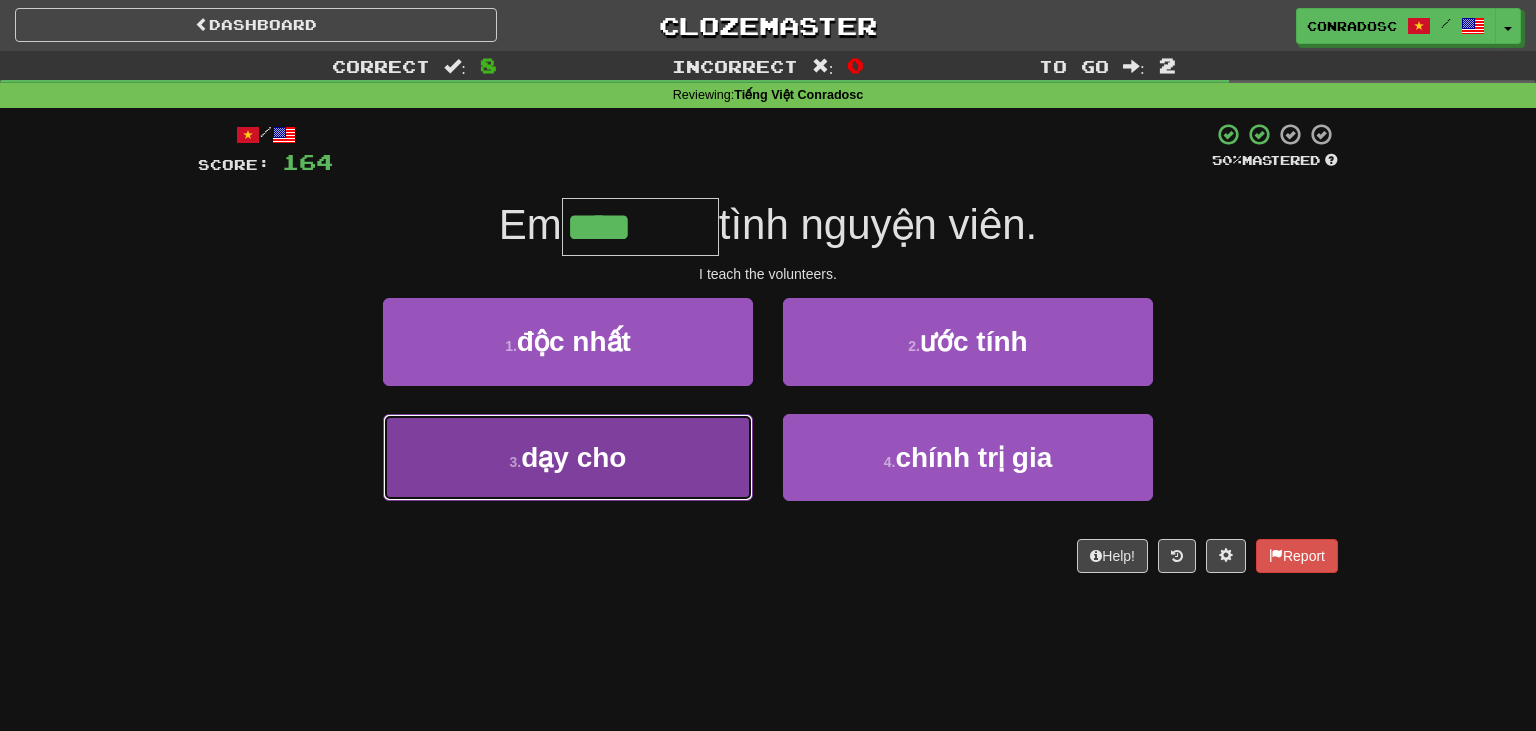 click on "3 .  dạy cho" at bounding box center [568, 457] 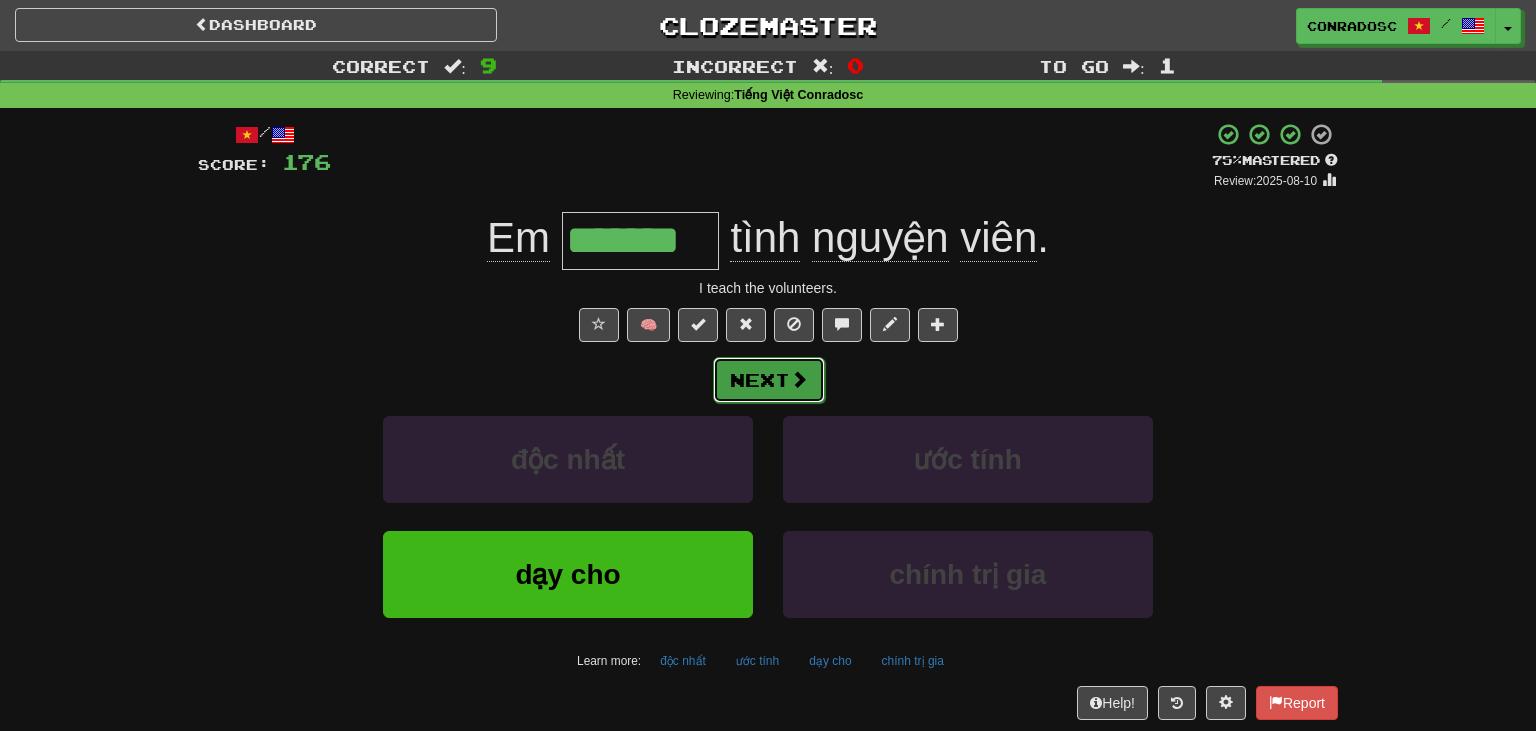 click on "Next" at bounding box center (769, 380) 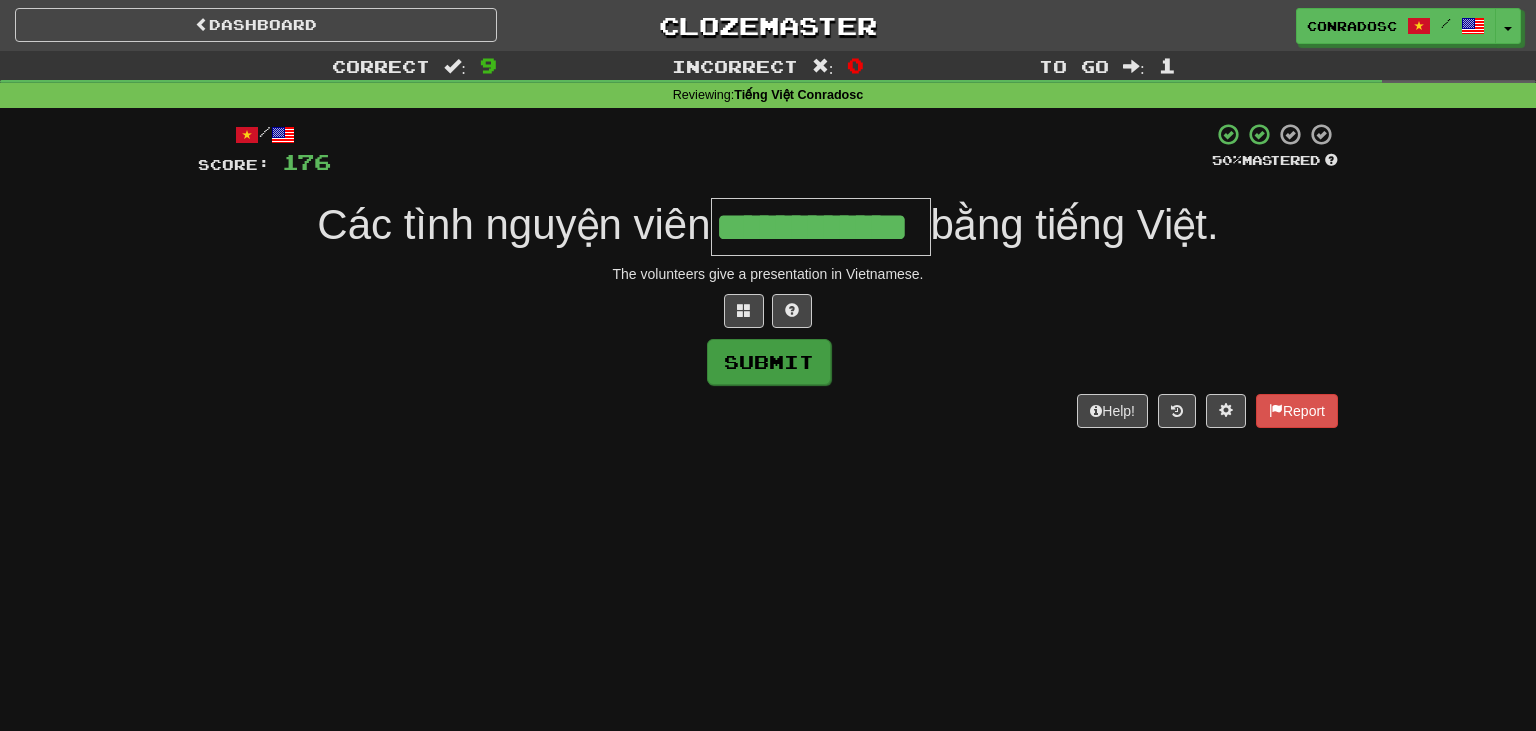 type on "**********" 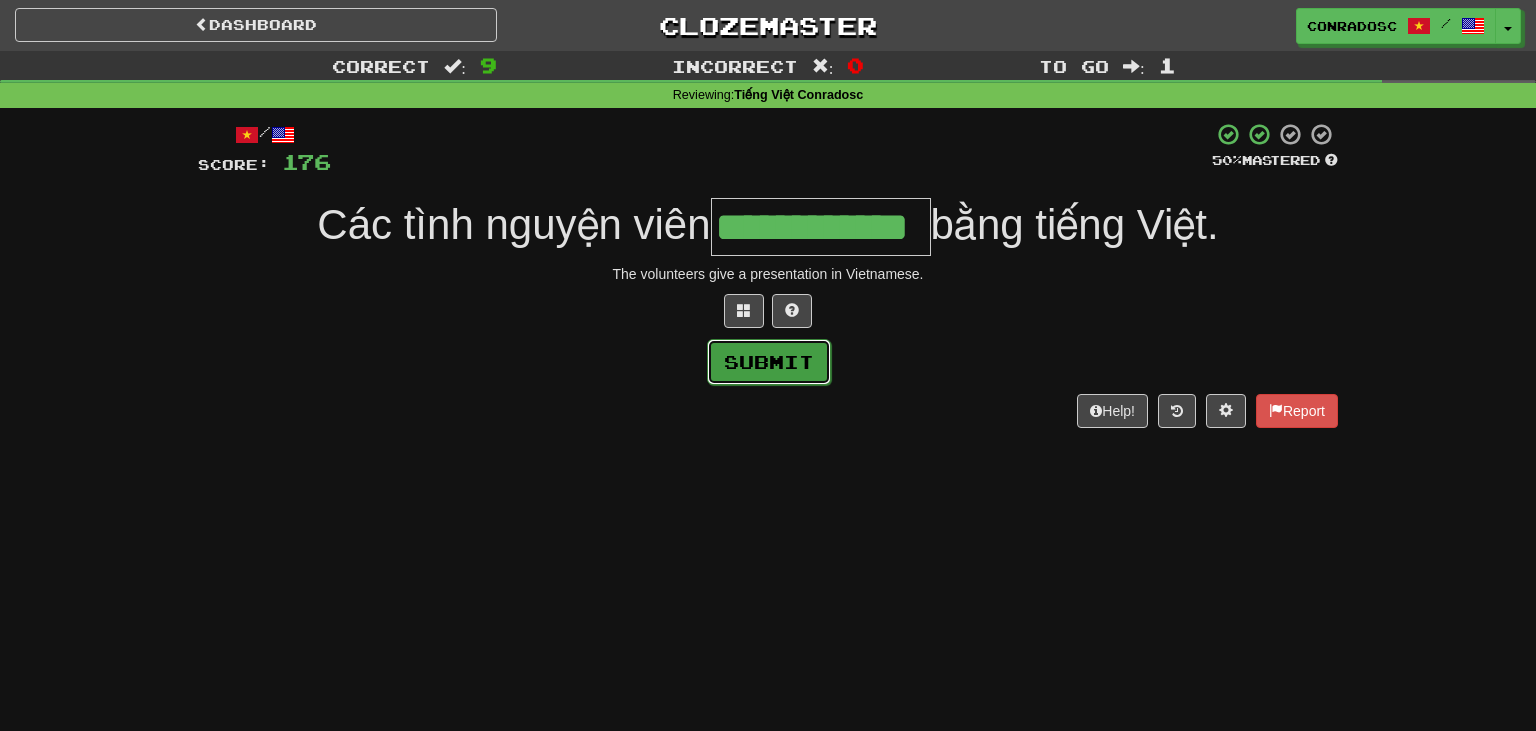 click on "Submit" at bounding box center [769, 362] 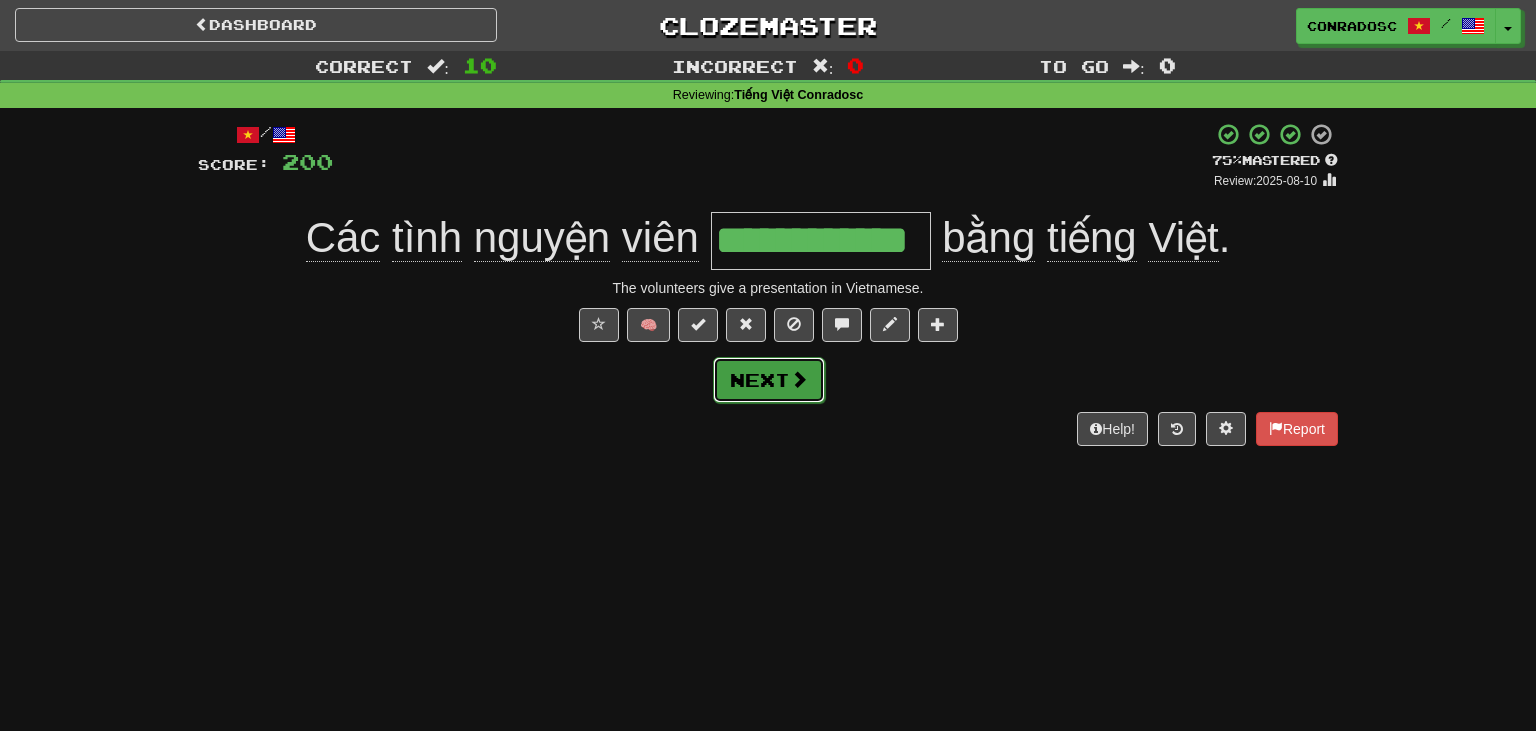 click on "Next" at bounding box center (769, 380) 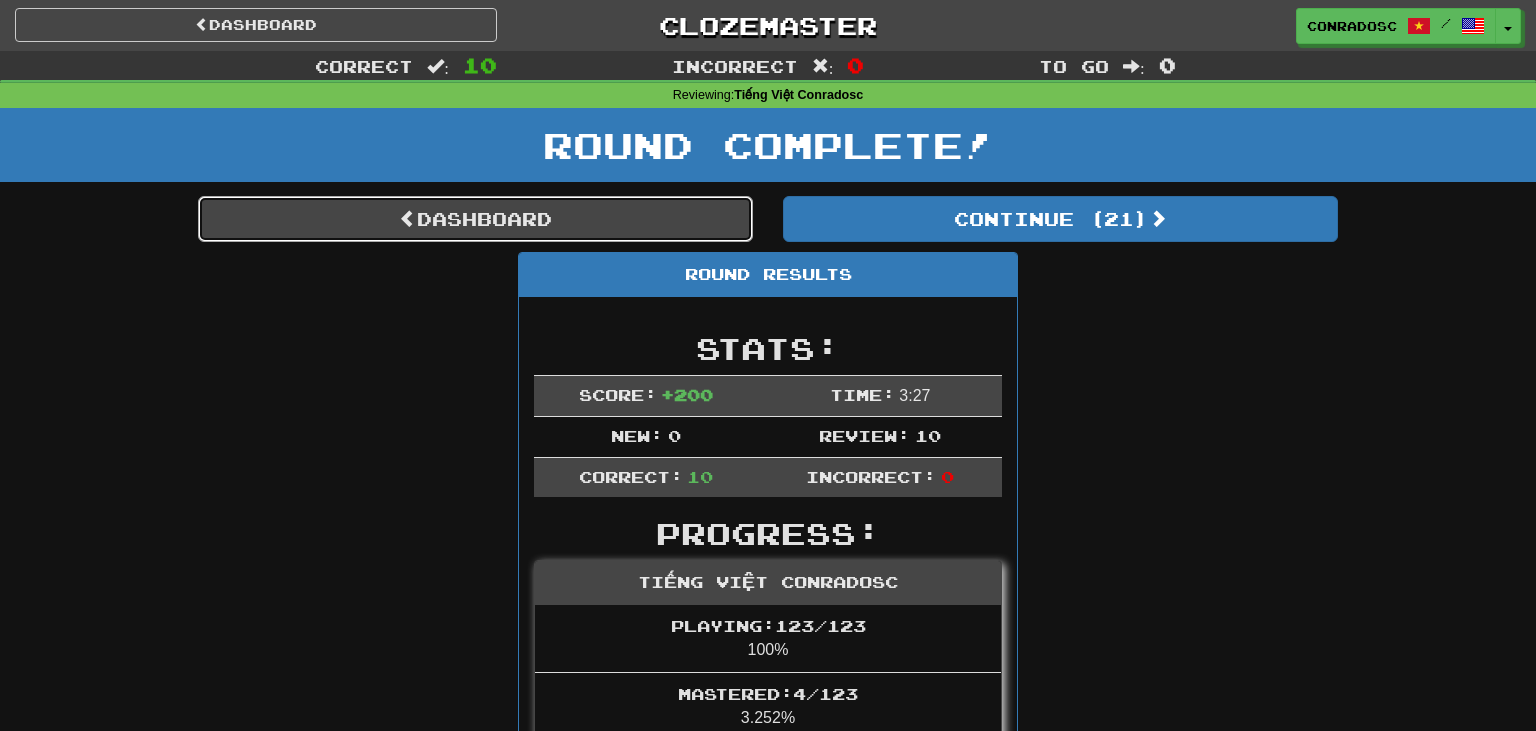 click on "Dashboard" at bounding box center (475, 219) 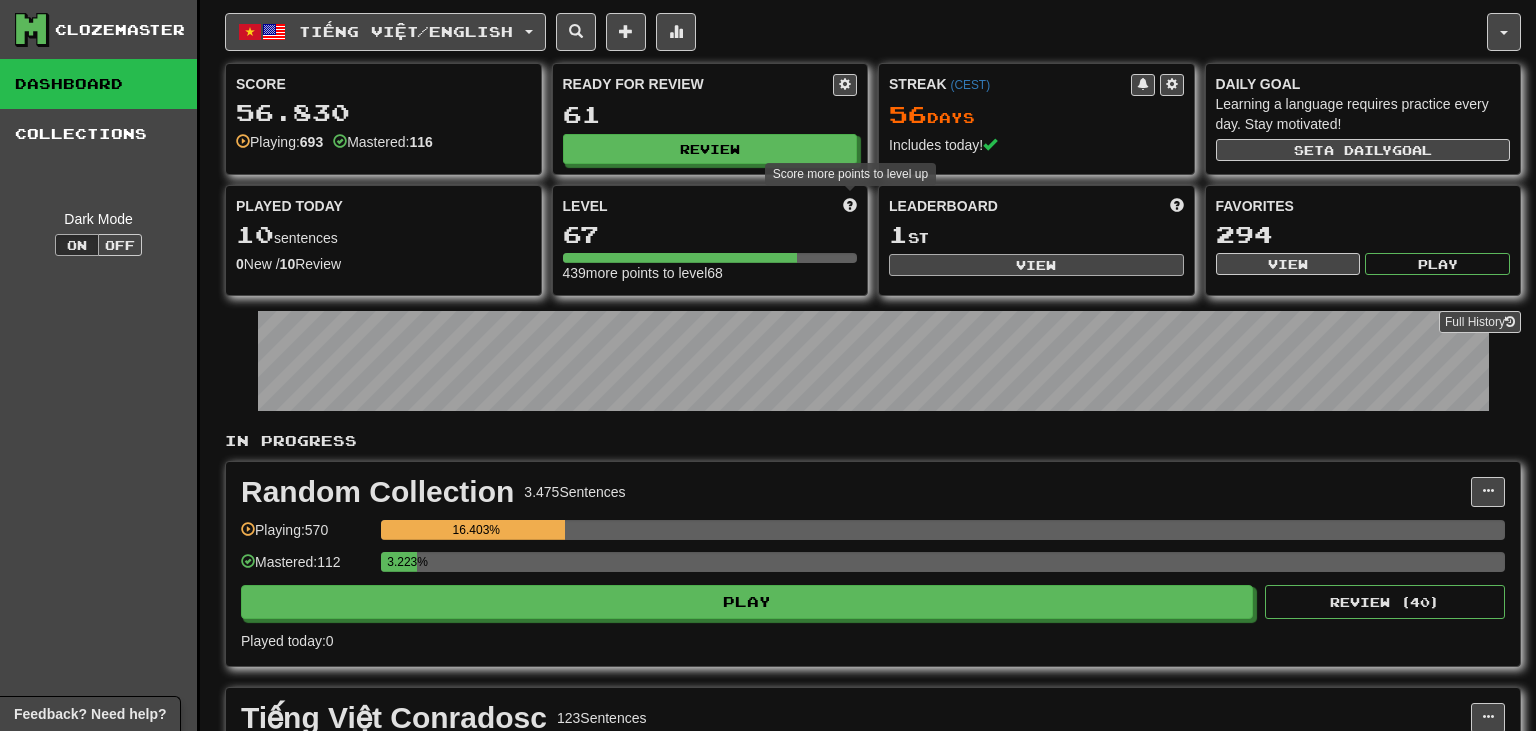 scroll, scrollTop: 0, scrollLeft: 0, axis: both 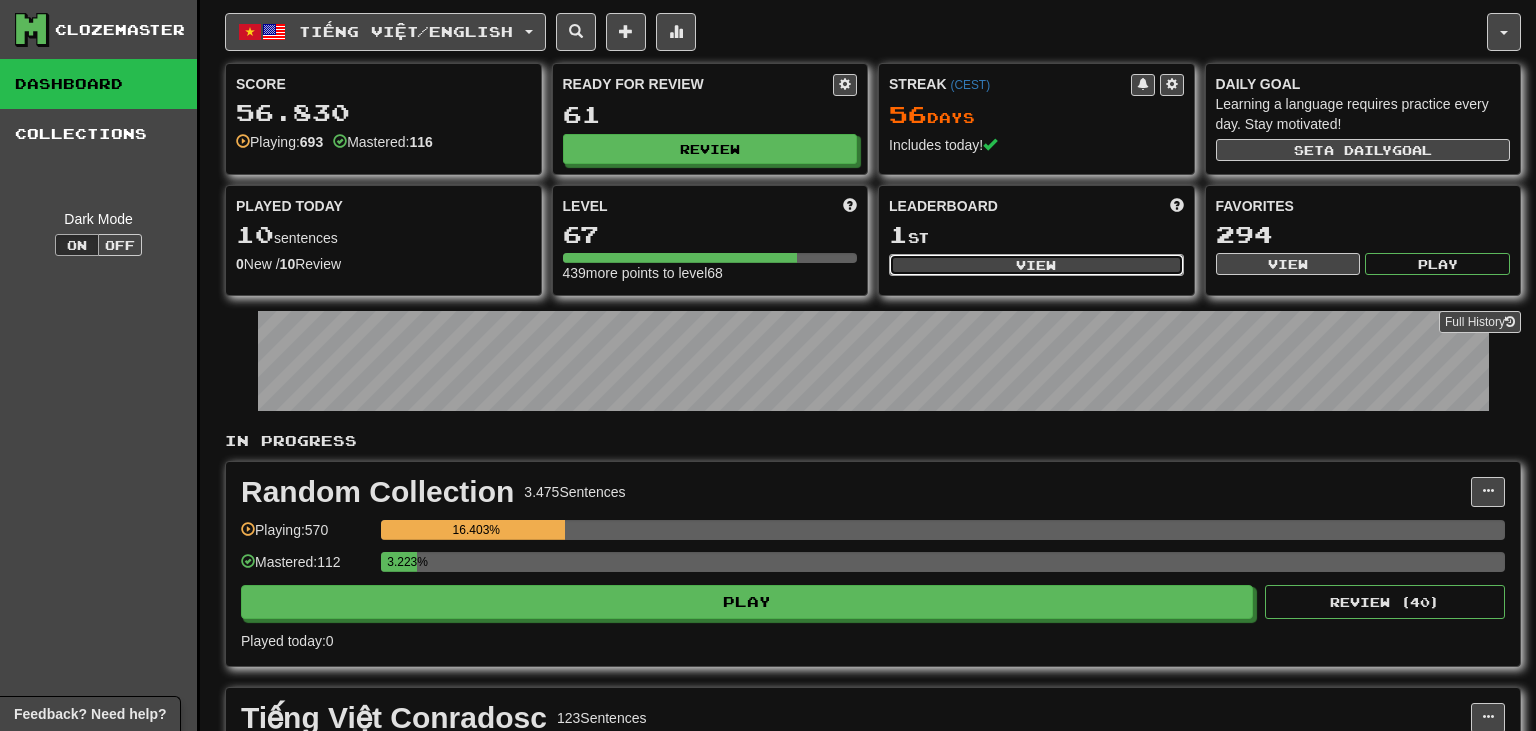 click on "View" at bounding box center [1036, 265] 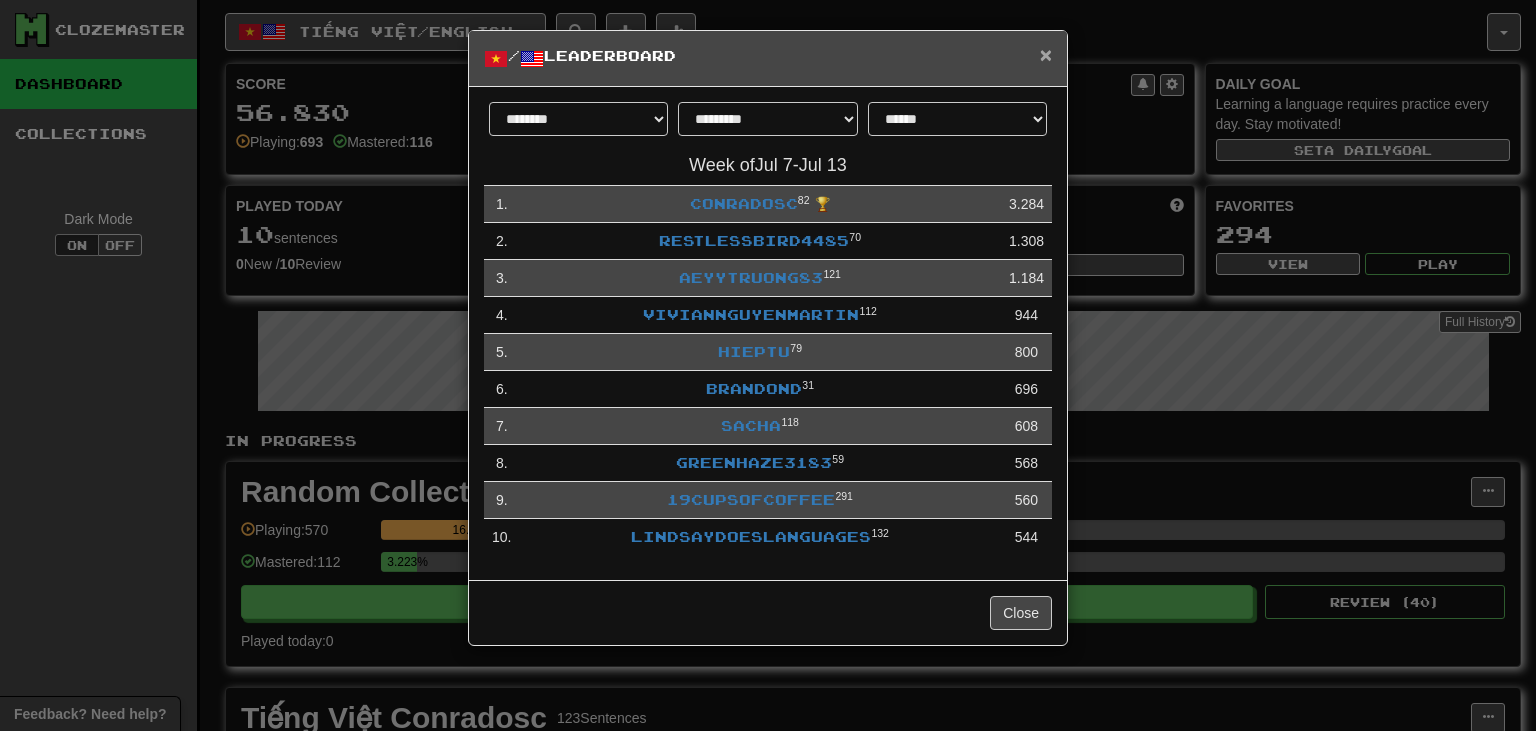 click on "×" at bounding box center [1046, 54] 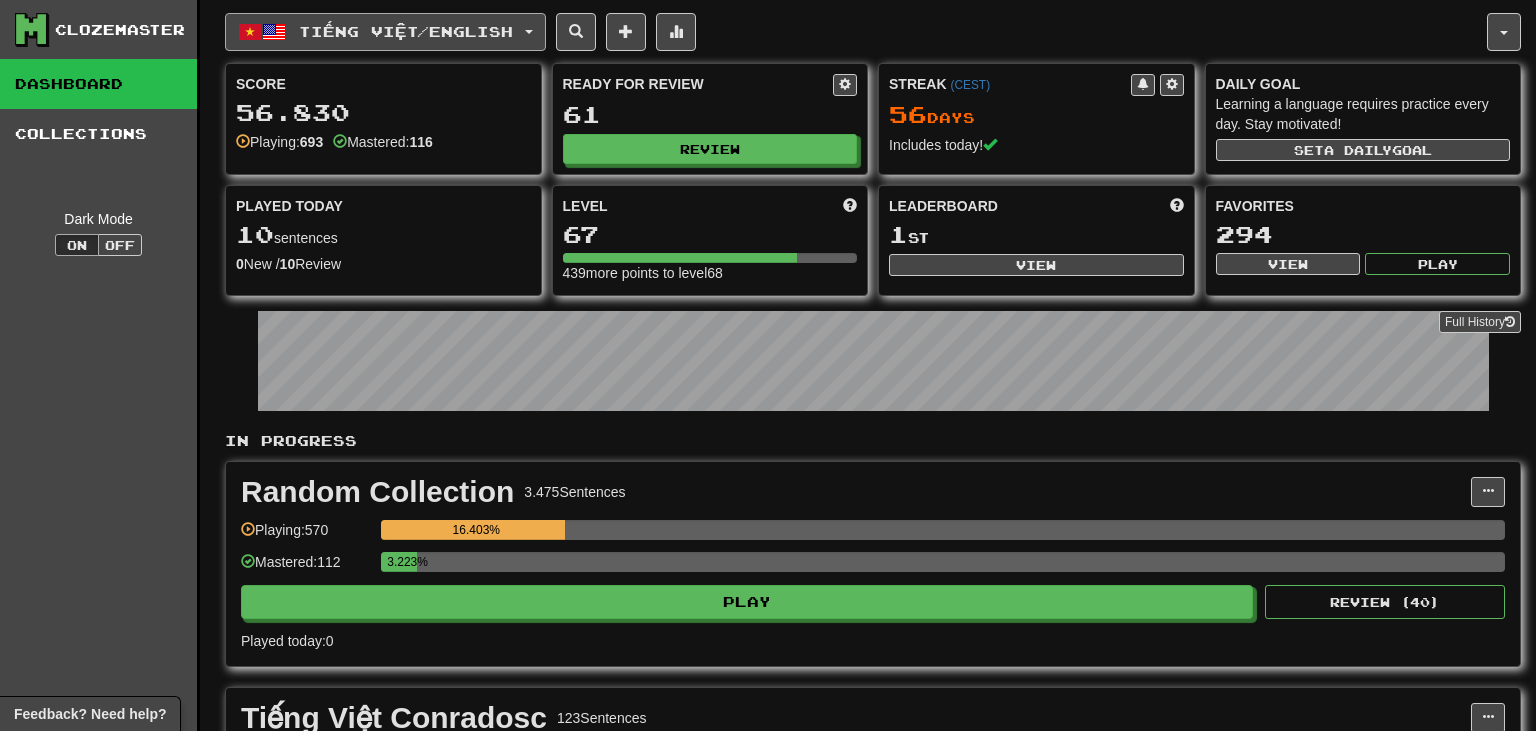 click on "Tiếng Việt  /  English" at bounding box center [406, 31] 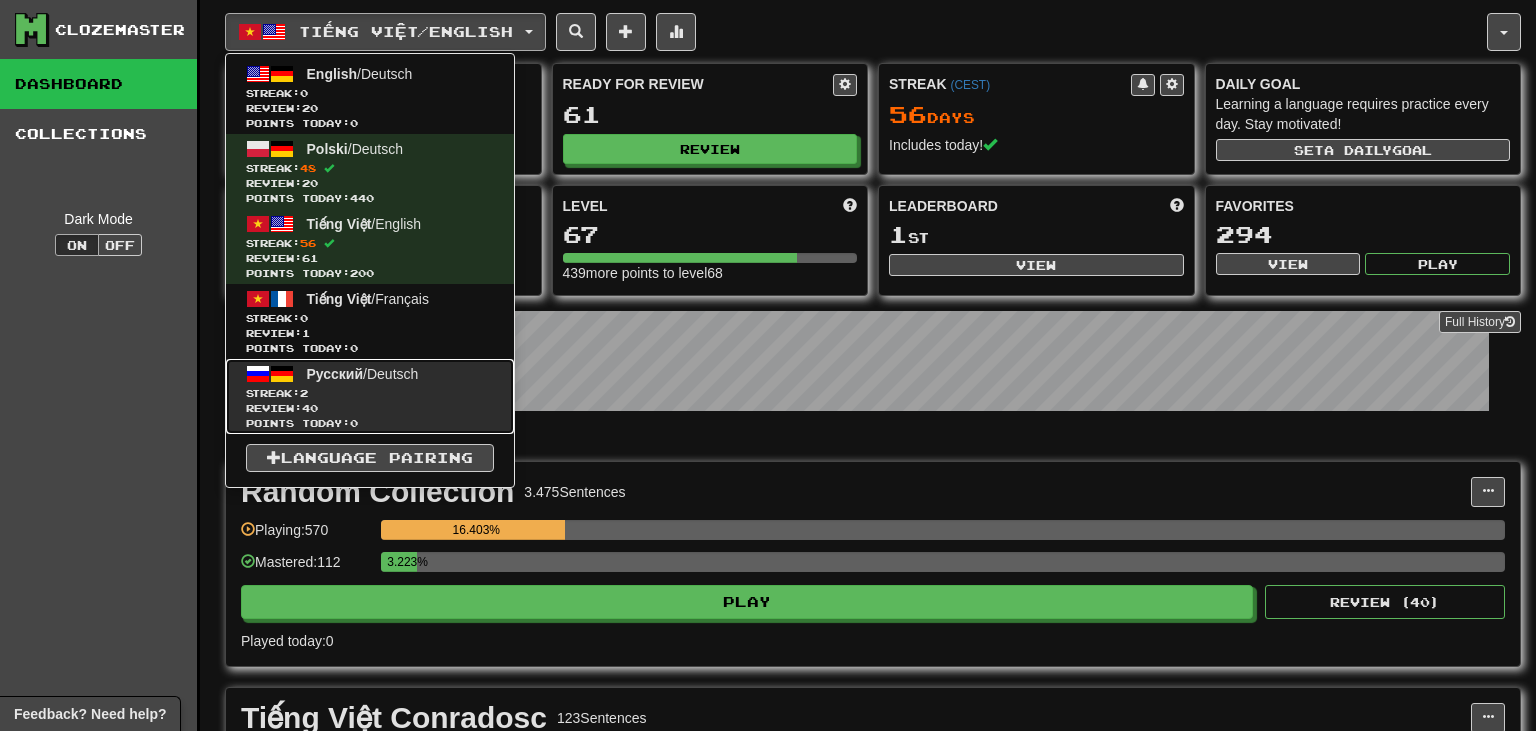 click on "Streak:  2" at bounding box center [370, 393] 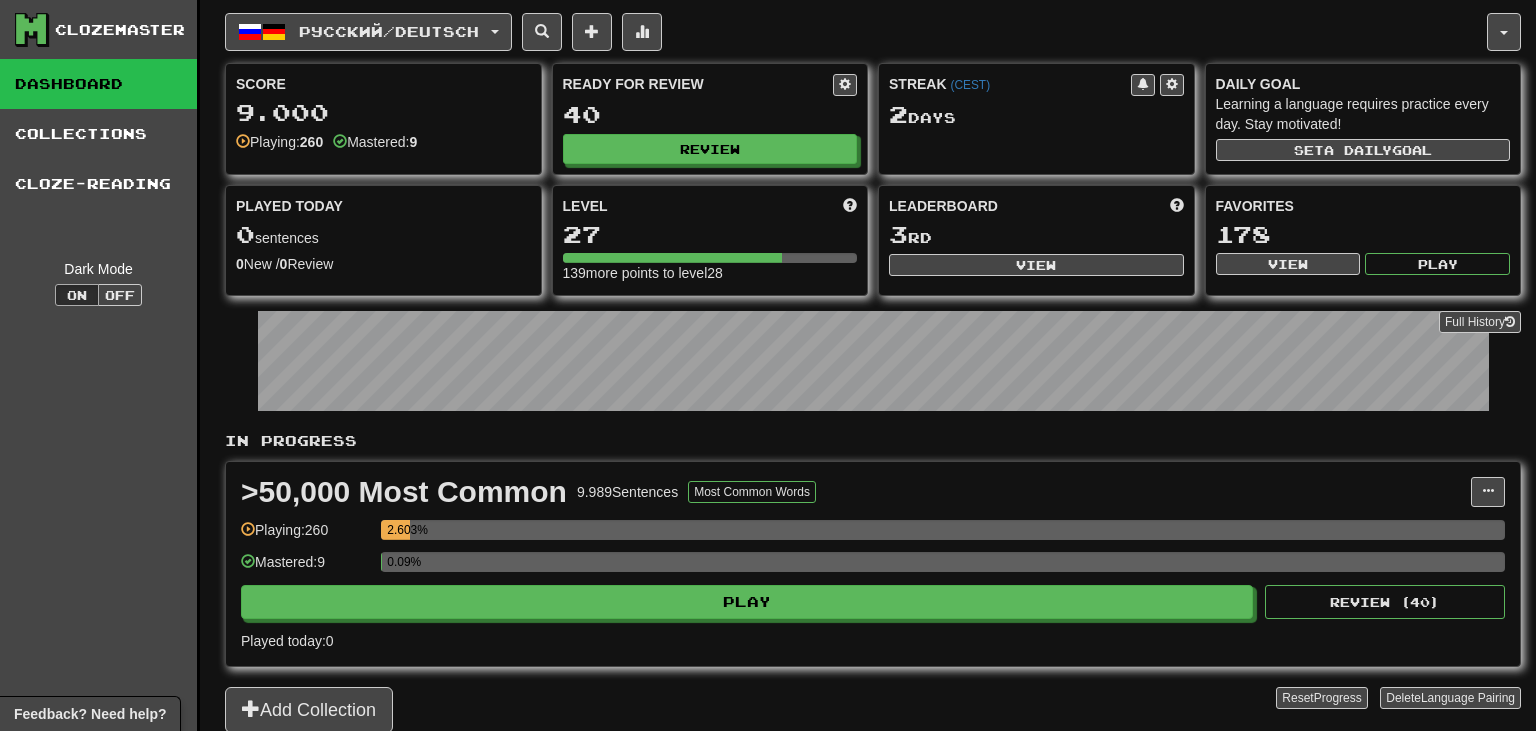 scroll, scrollTop: 0, scrollLeft: 0, axis: both 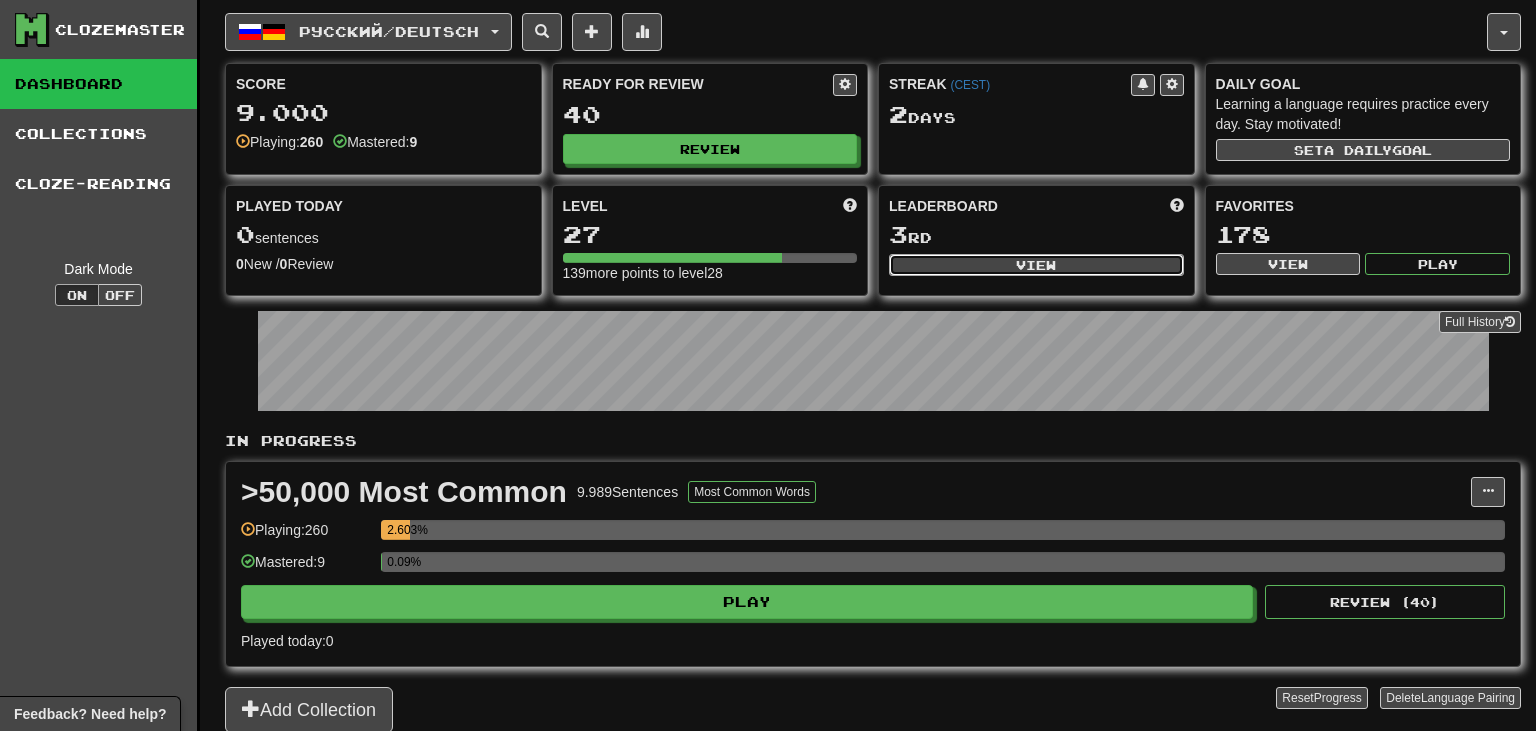 click on "View" at bounding box center [1036, 265] 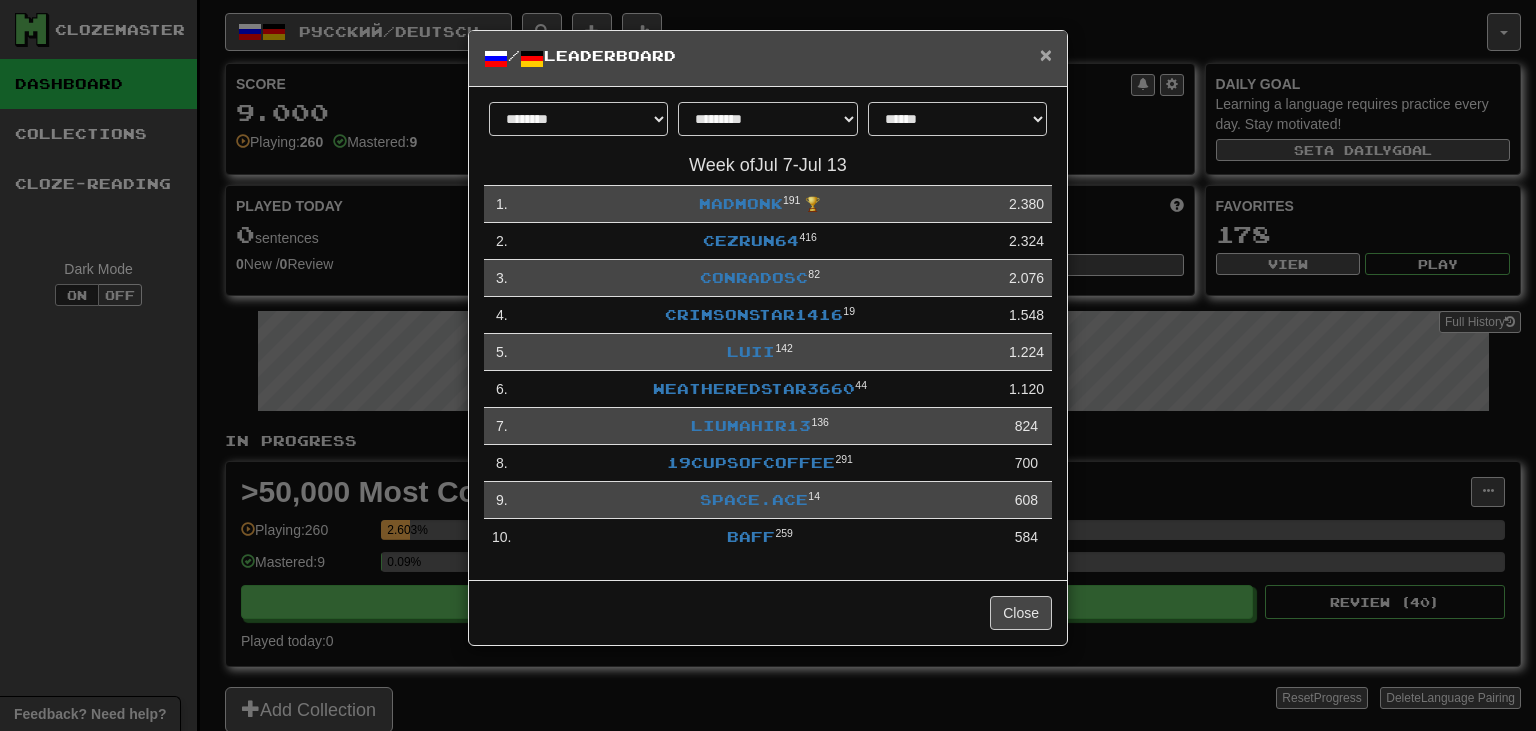 click on "×" at bounding box center (1046, 54) 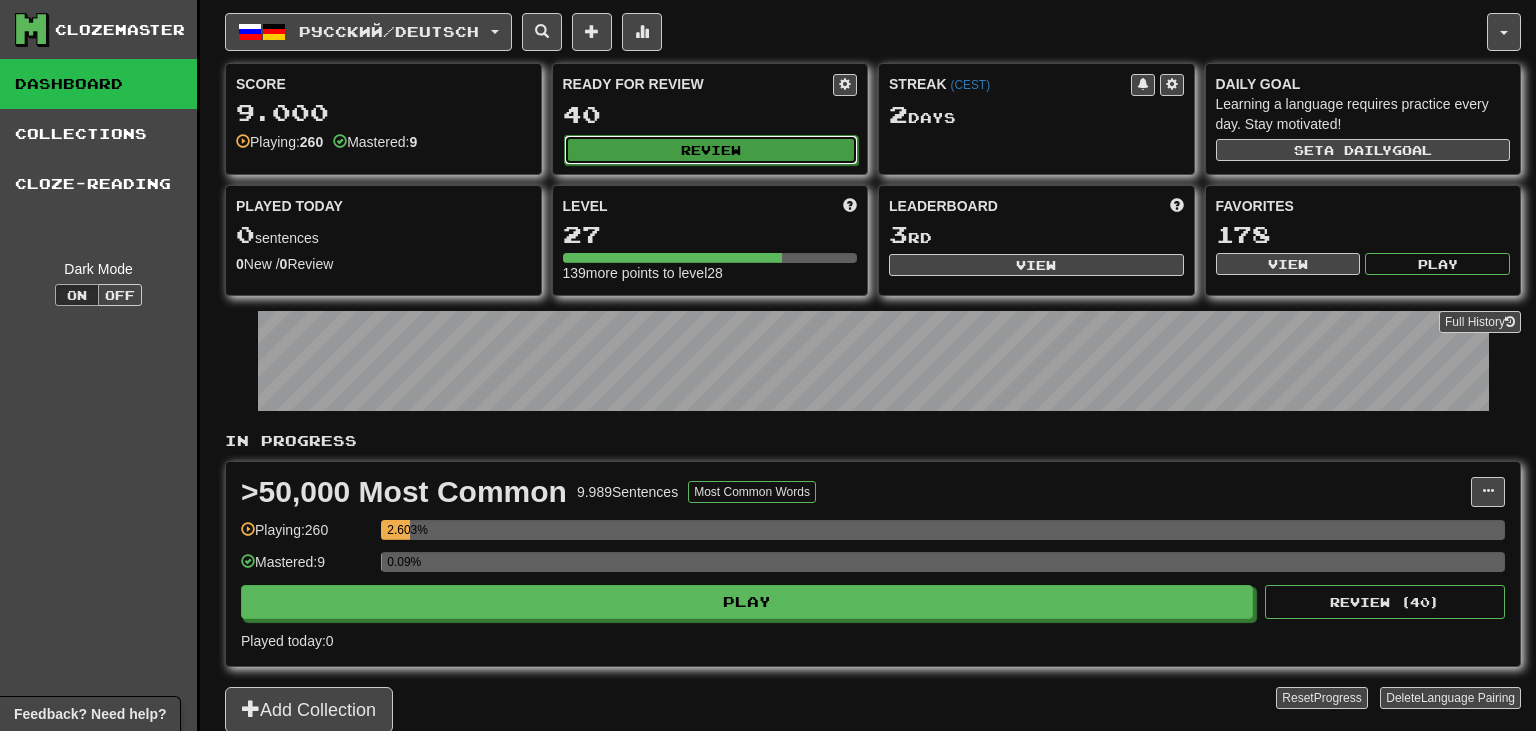 click on "Review" at bounding box center (711, 150) 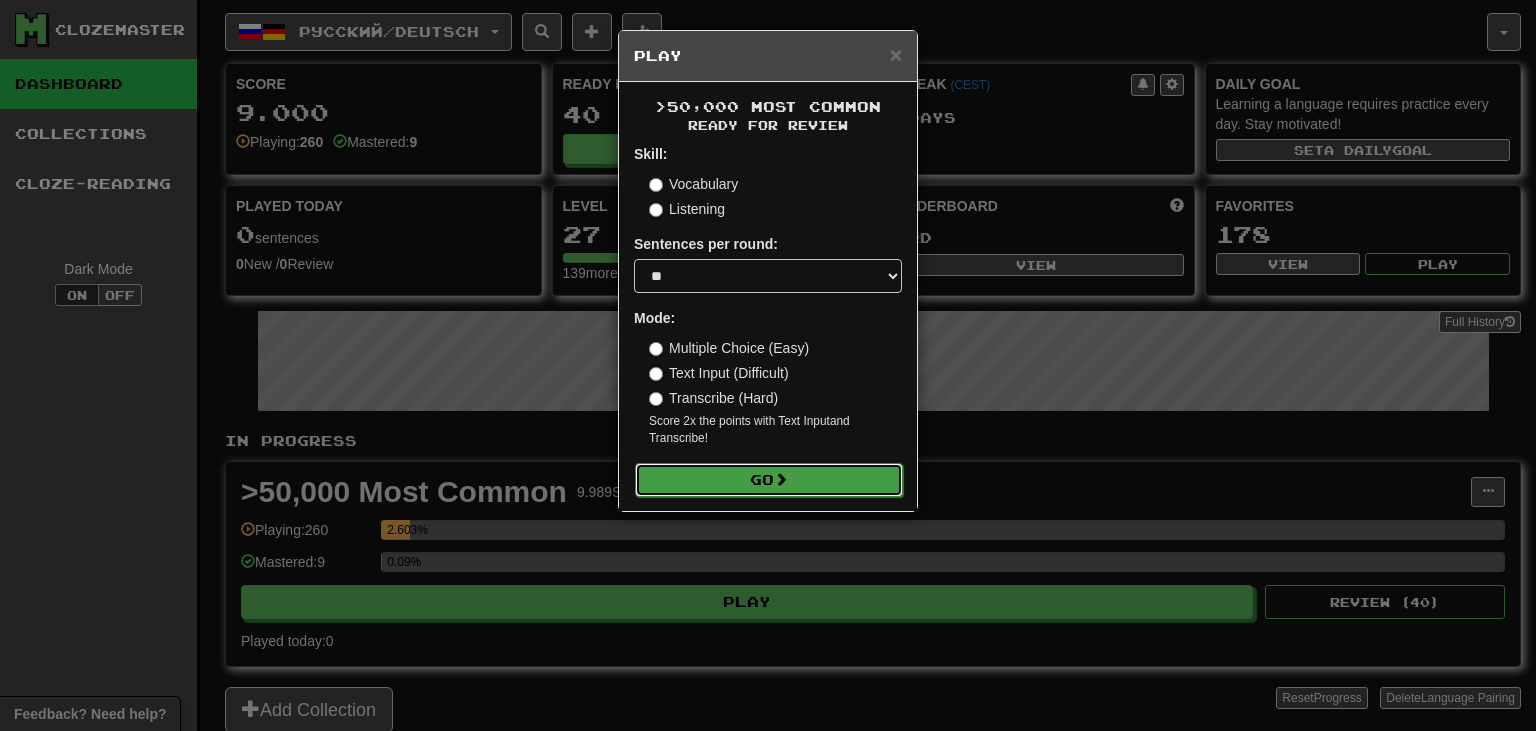 click on "Go" at bounding box center [769, 480] 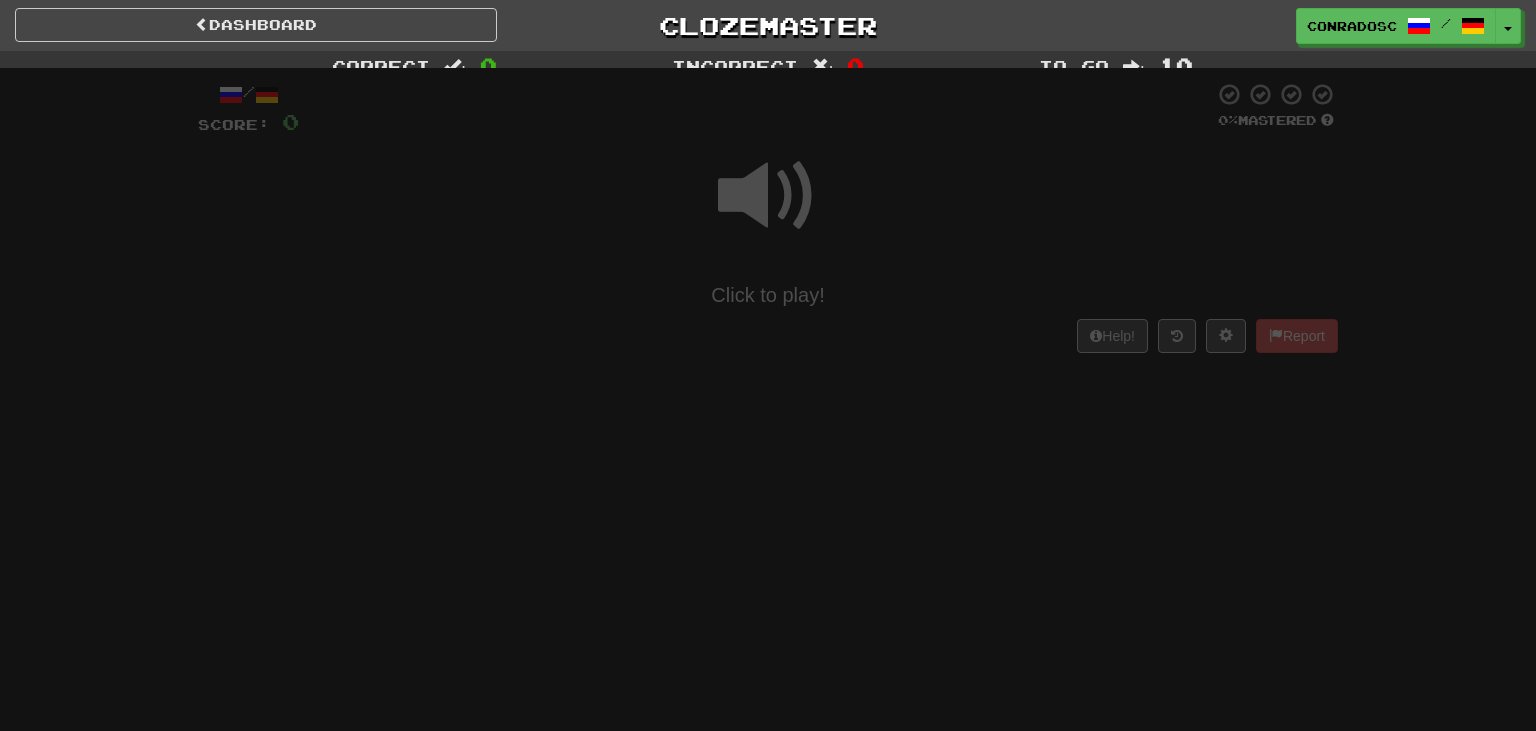 scroll, scrollTop: 0, scrollLeft: 0, axis: both 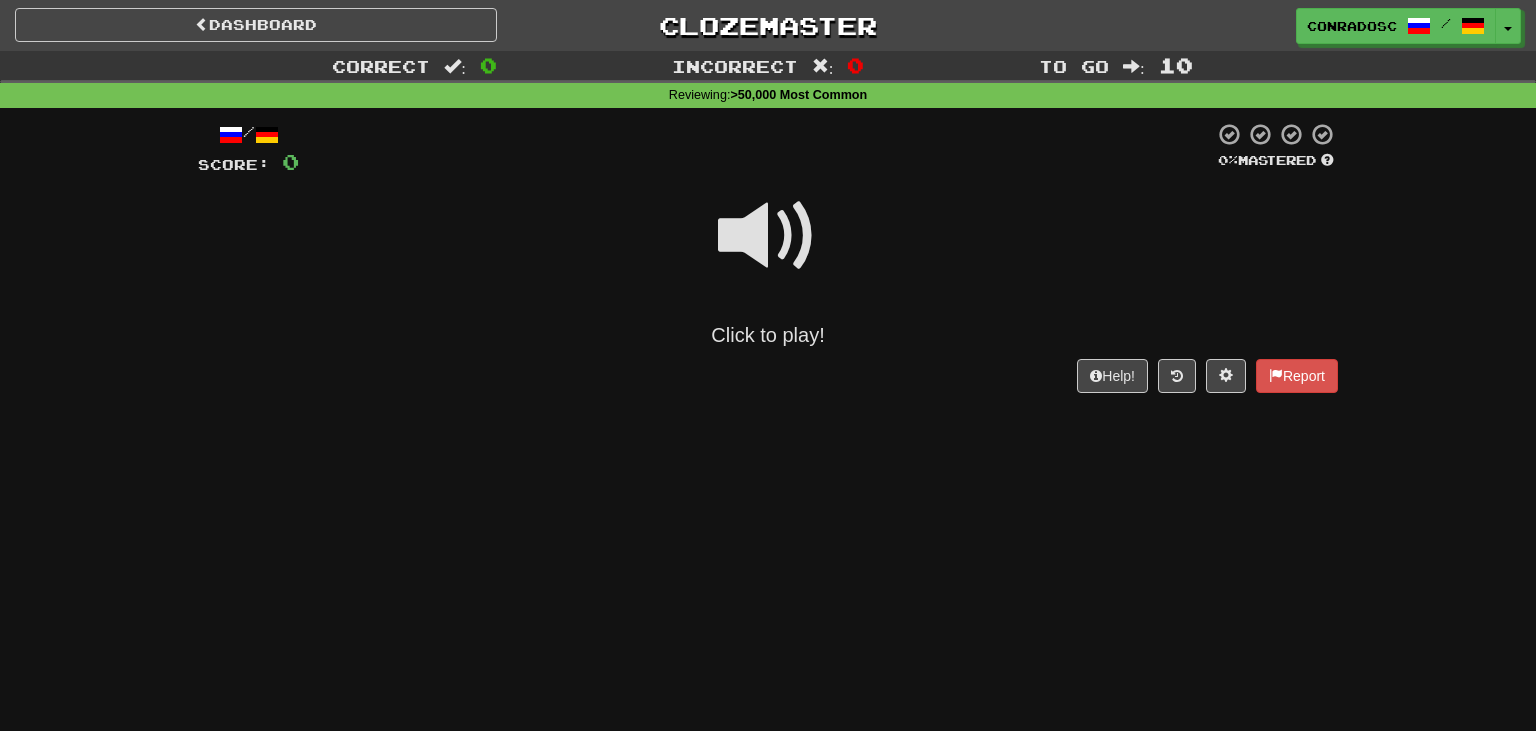 click at bounding box center (768, 236) 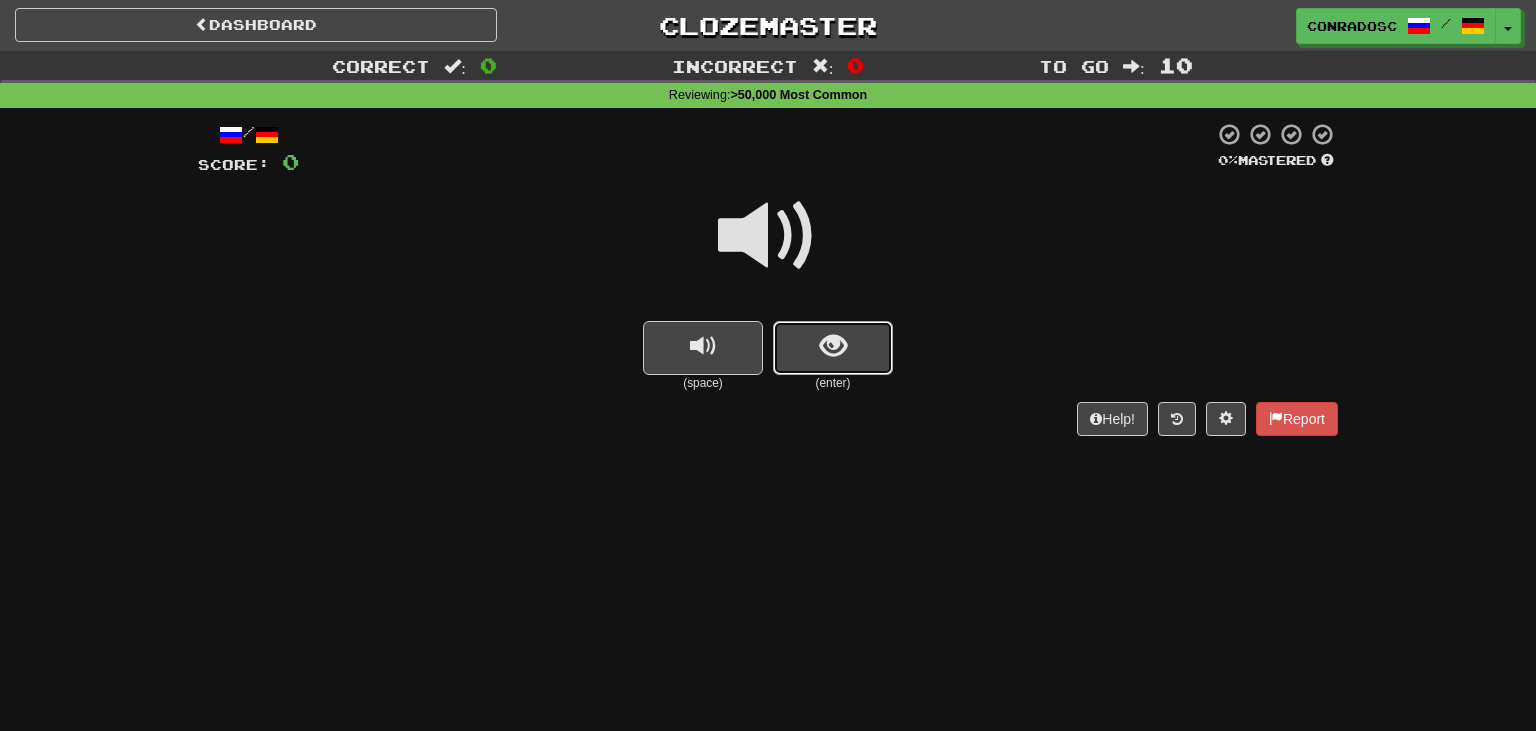 click at bounding box center (833, 348) 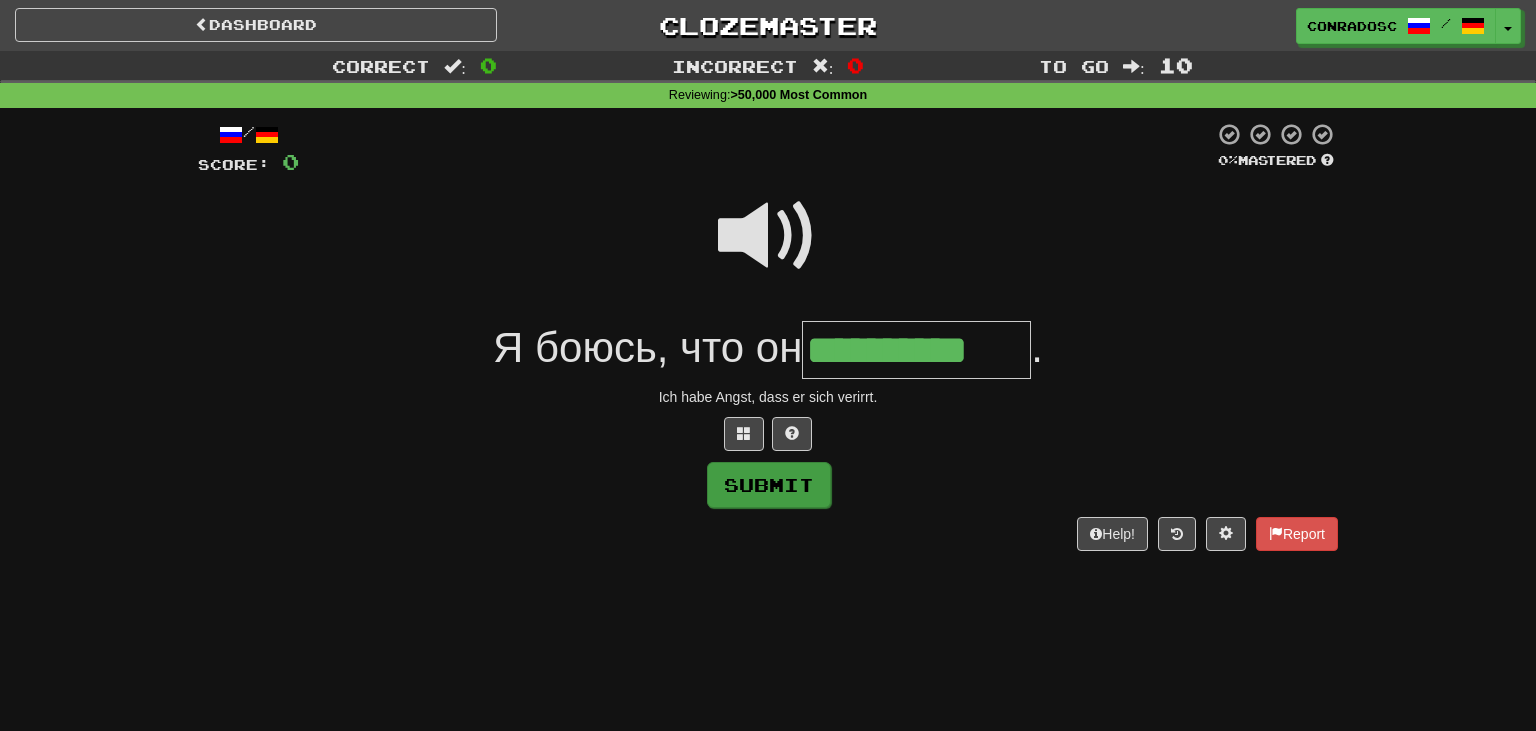 type on "**********" 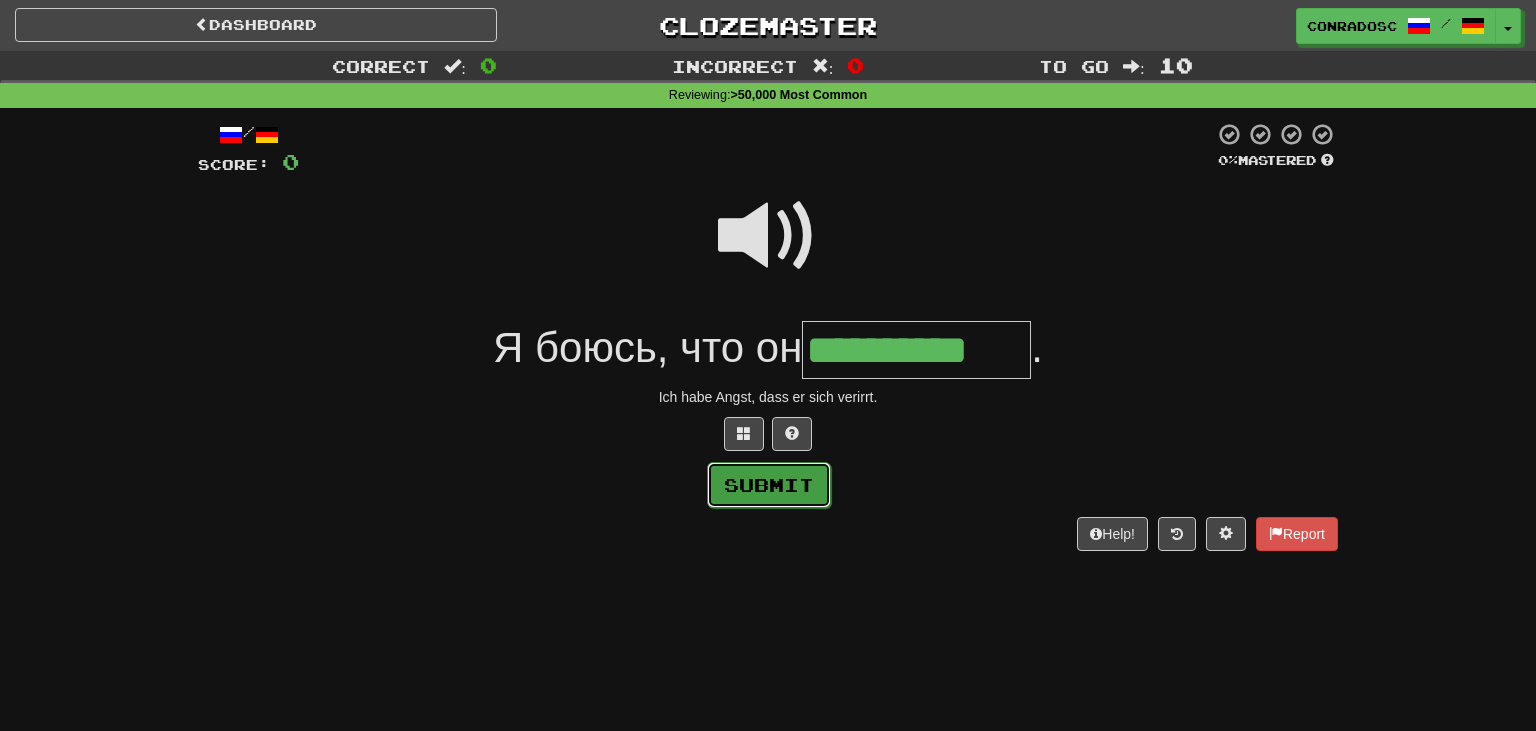 click on "Submit" at bounding box center (769, 485) 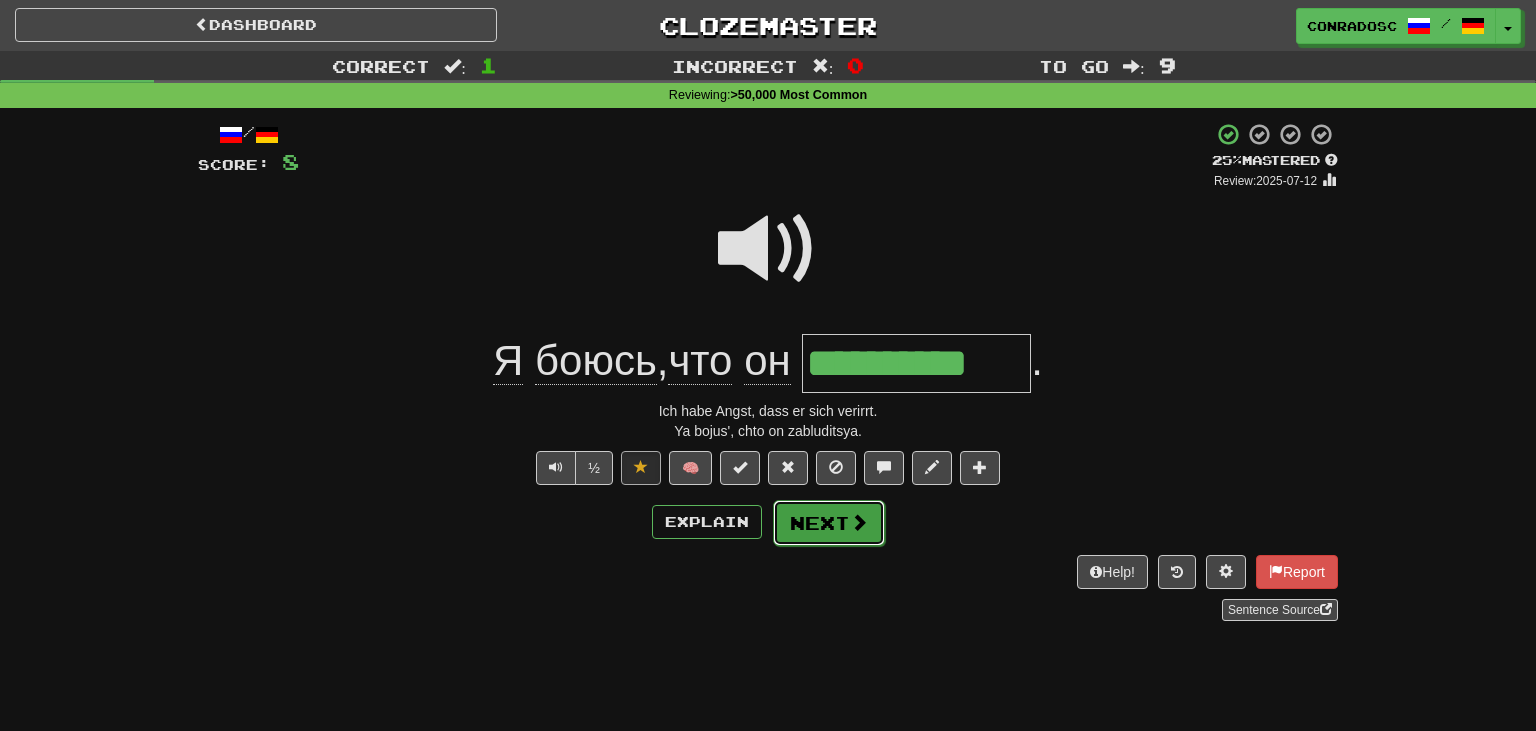 click on "Next" at bounding box center [829, 523] 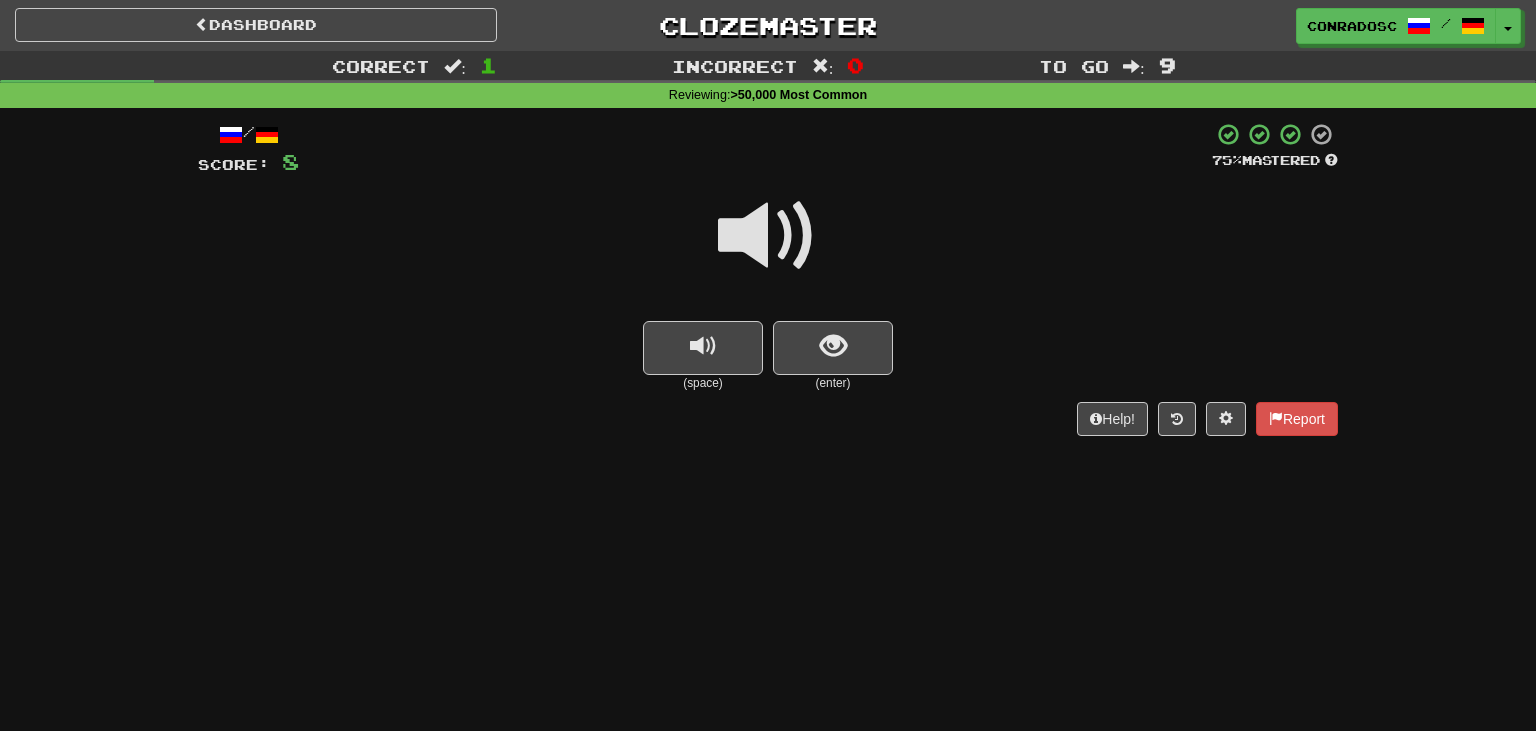 click at bounding box center (768, 236) 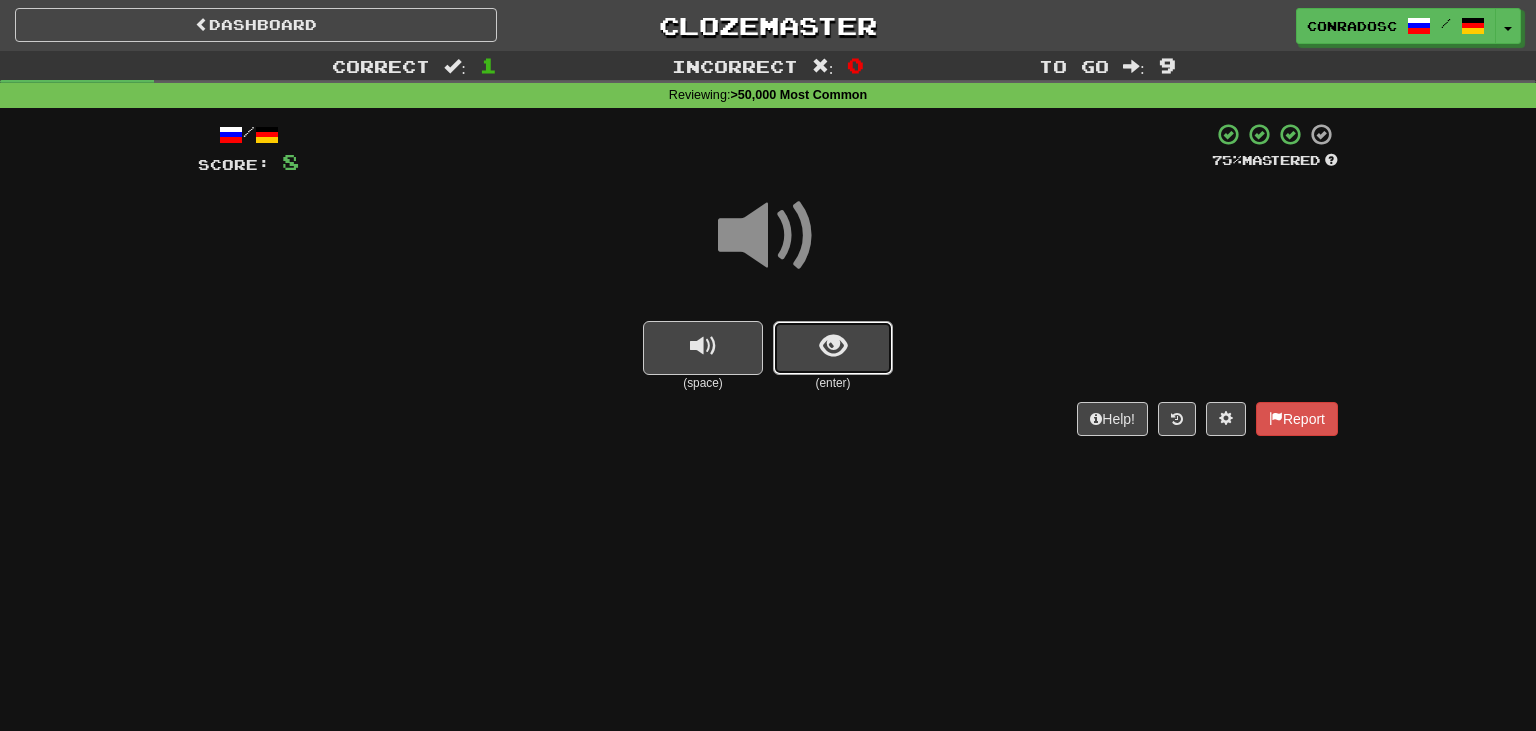 click at bounding box center [833, 348] 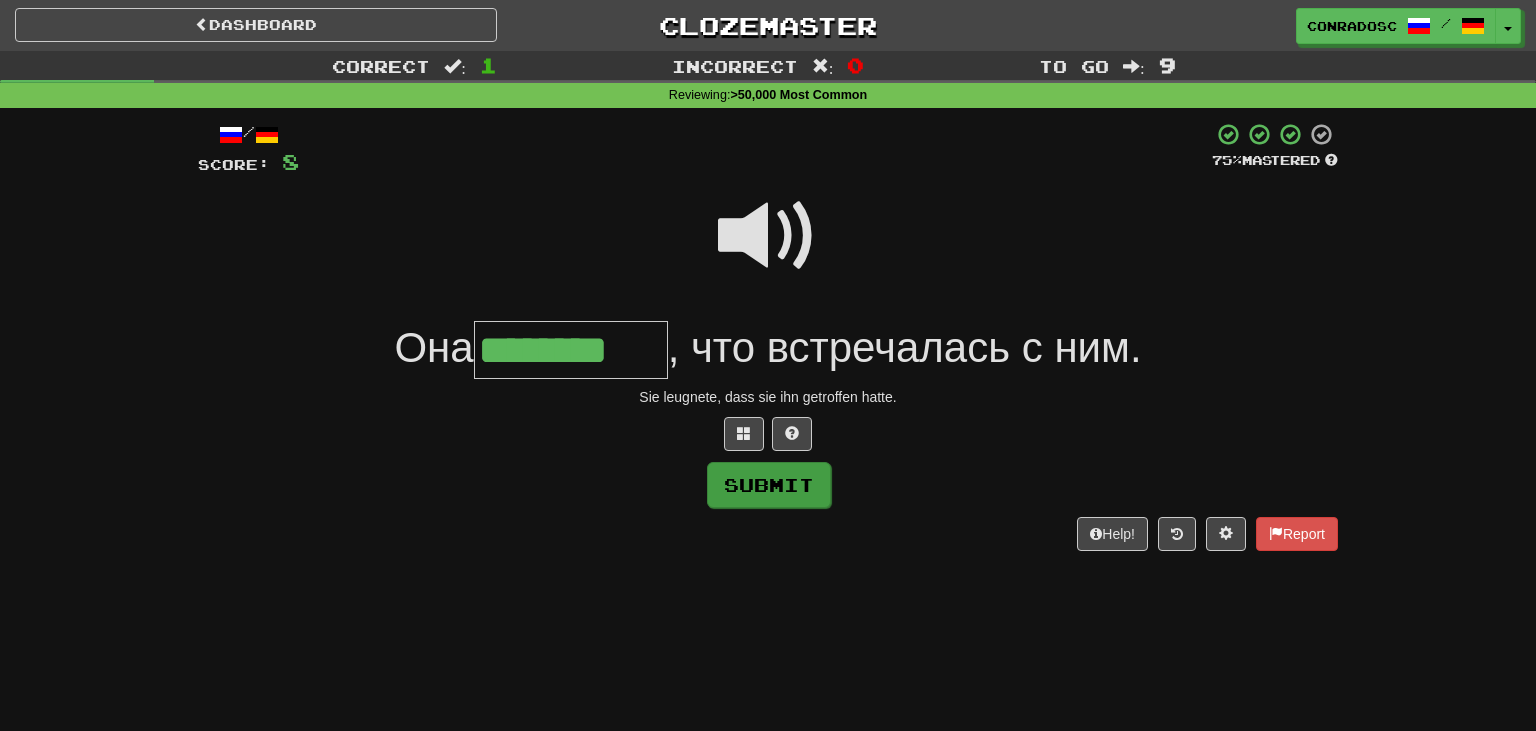 type on "********" 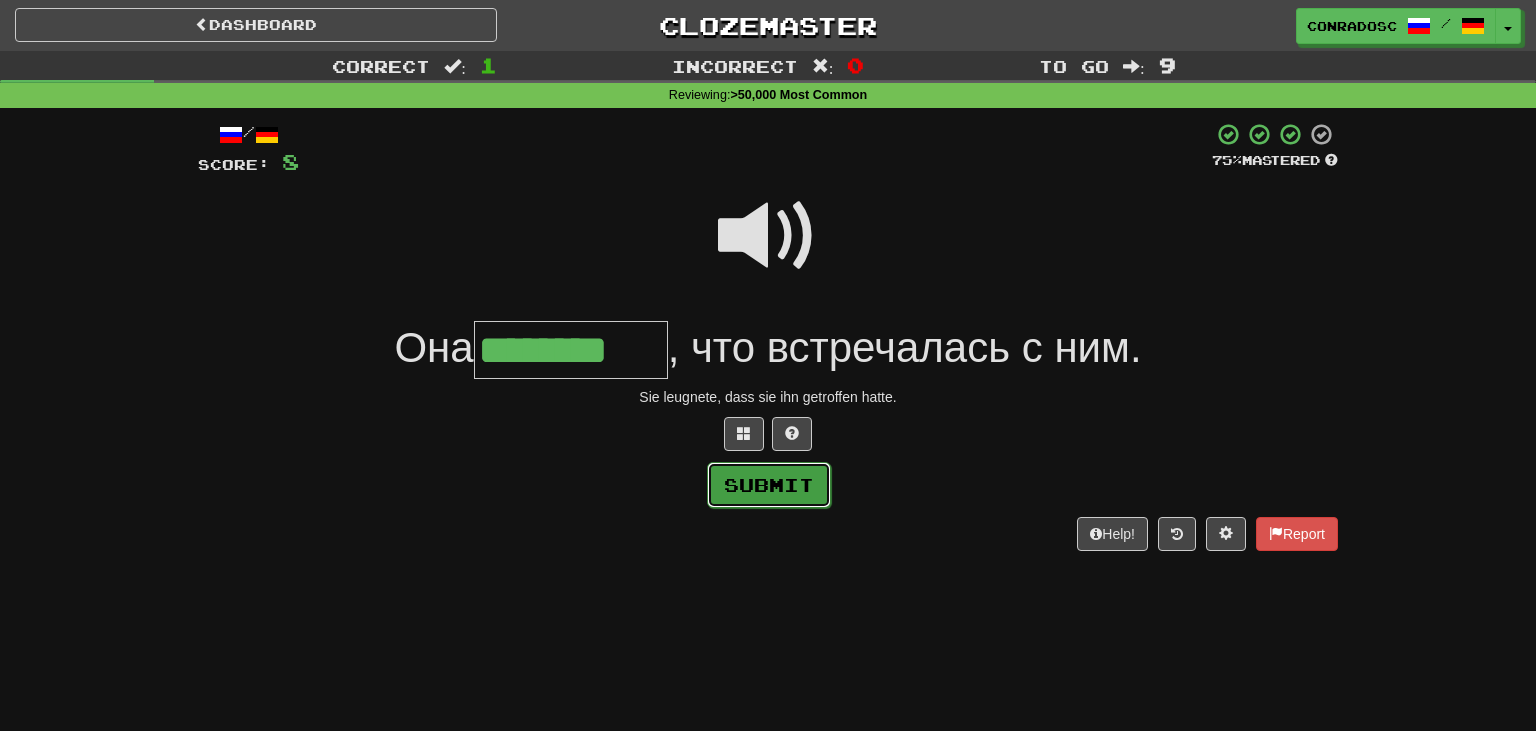 click on "Submit" at bounding box center [769, 485] 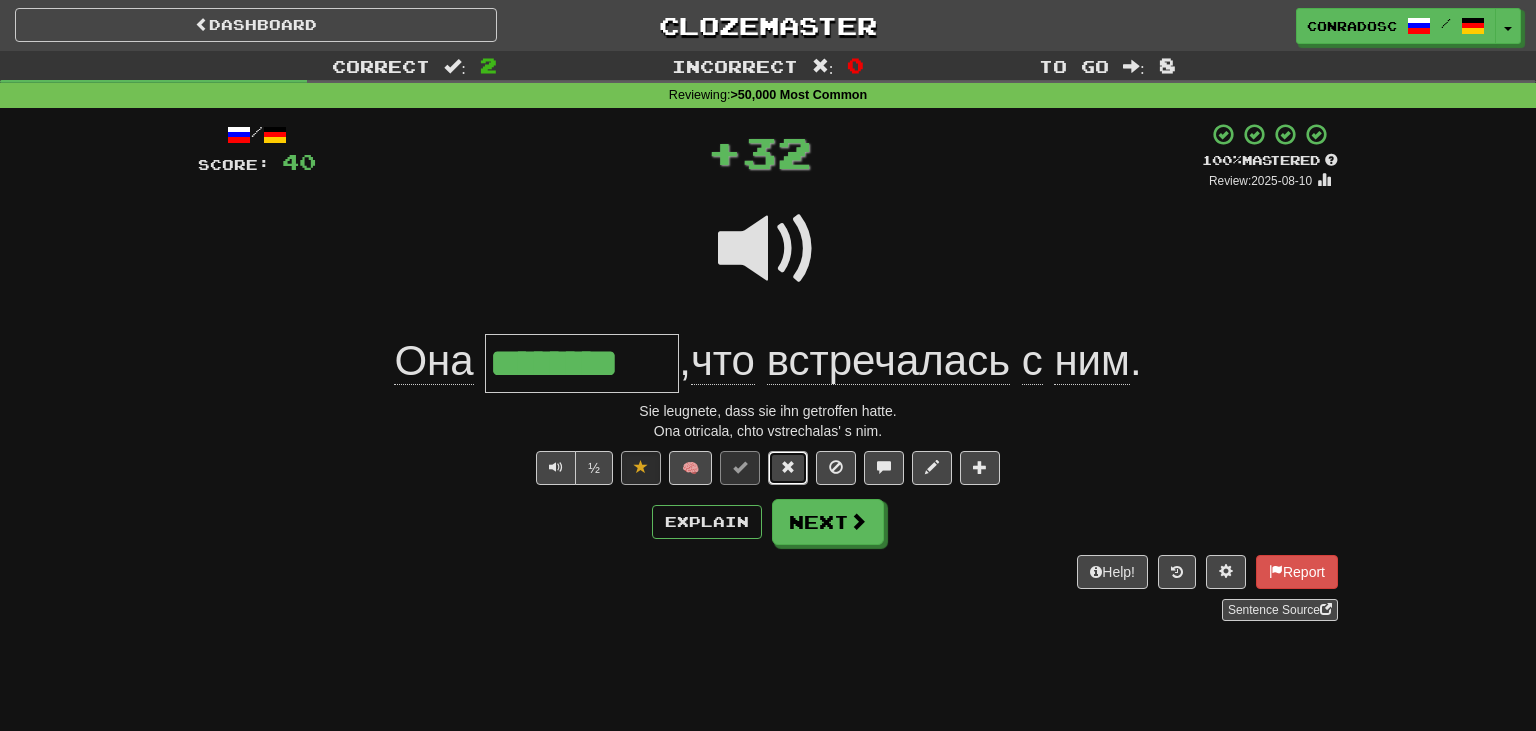 click at bounding box center [788, 467] 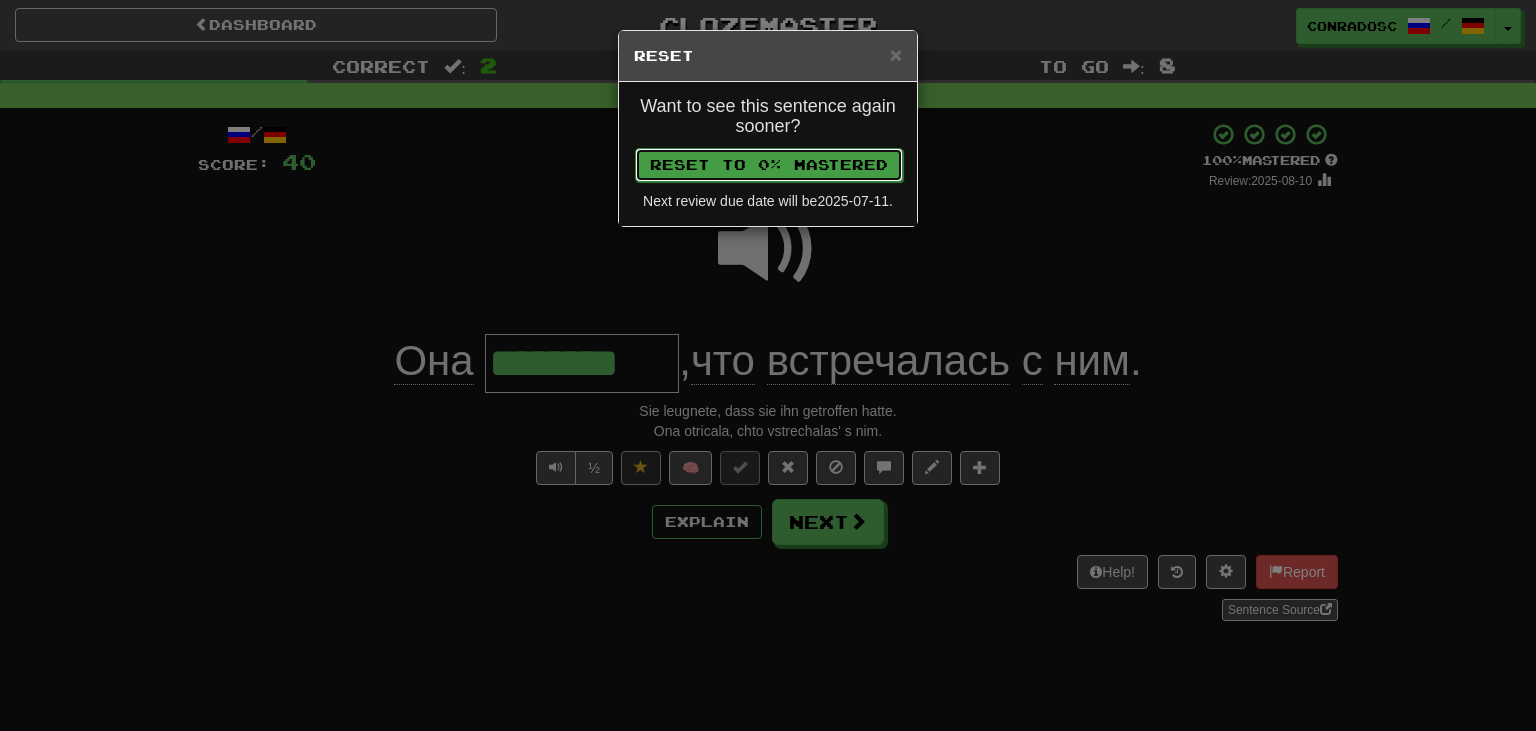click on "Reset to 0% Mastered" at bounding box center [769, 165] 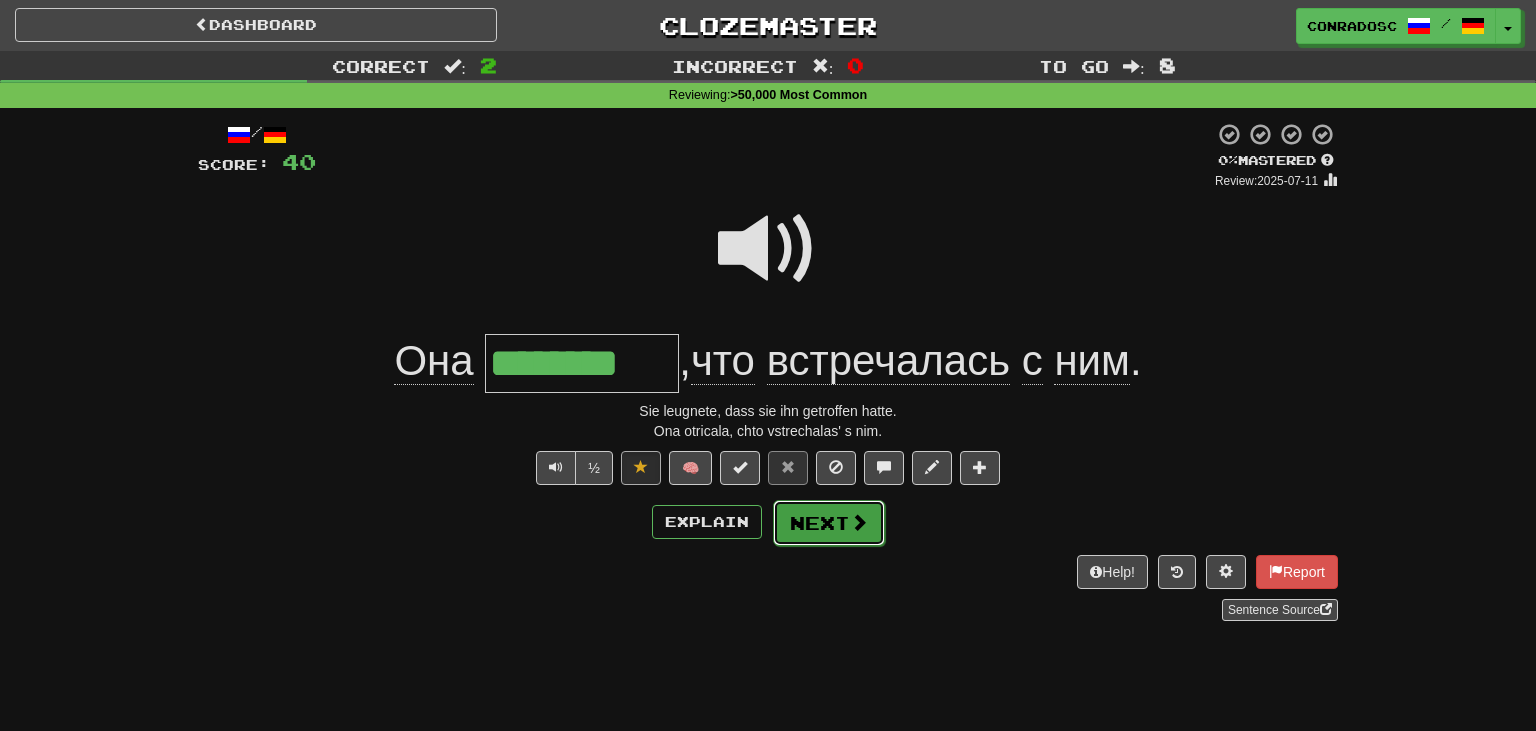 click on "Next" at bounding box center [829, 523] 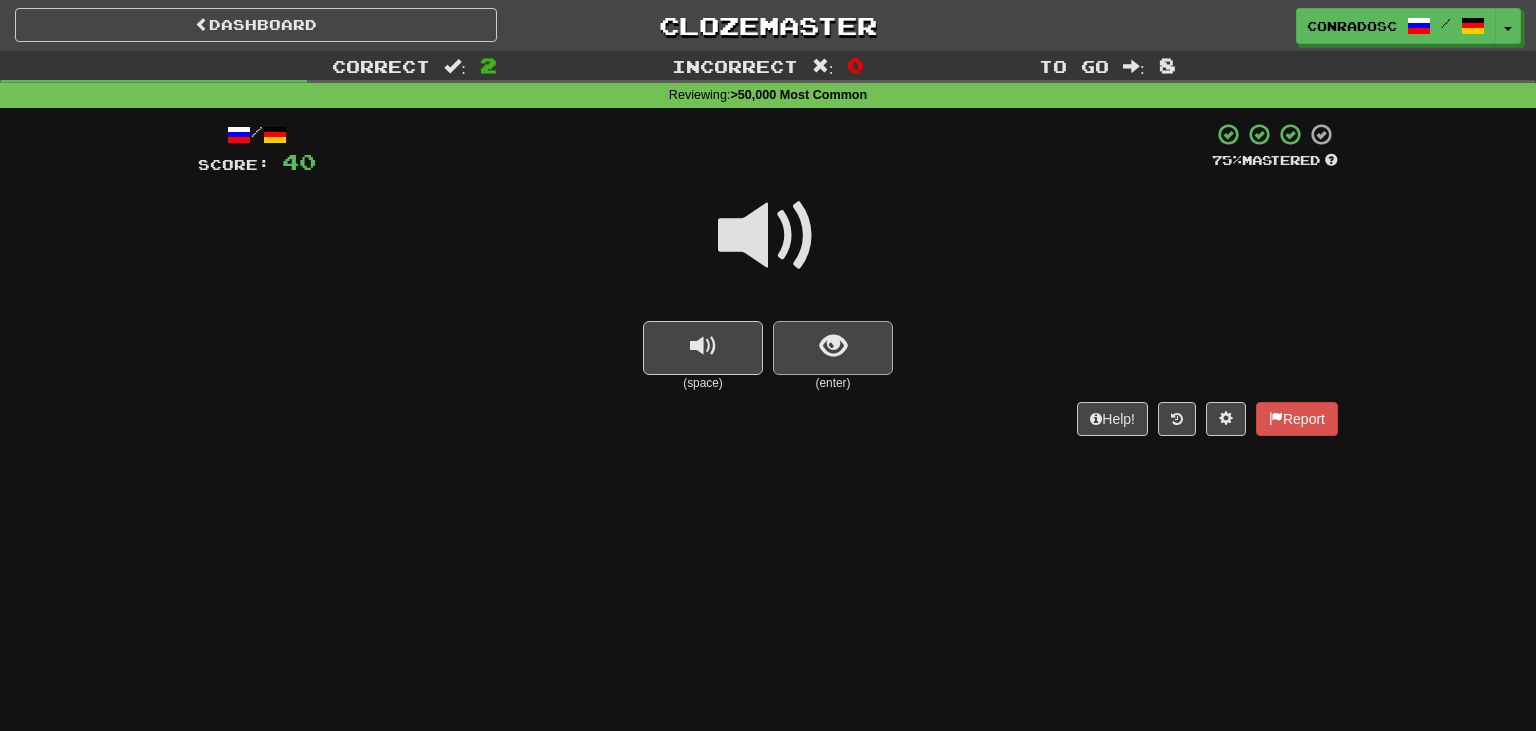 drag, startPoint x: 804, startPoint y: 530, endPoint x: 822, endPoint y: 338, distance: 192.8419 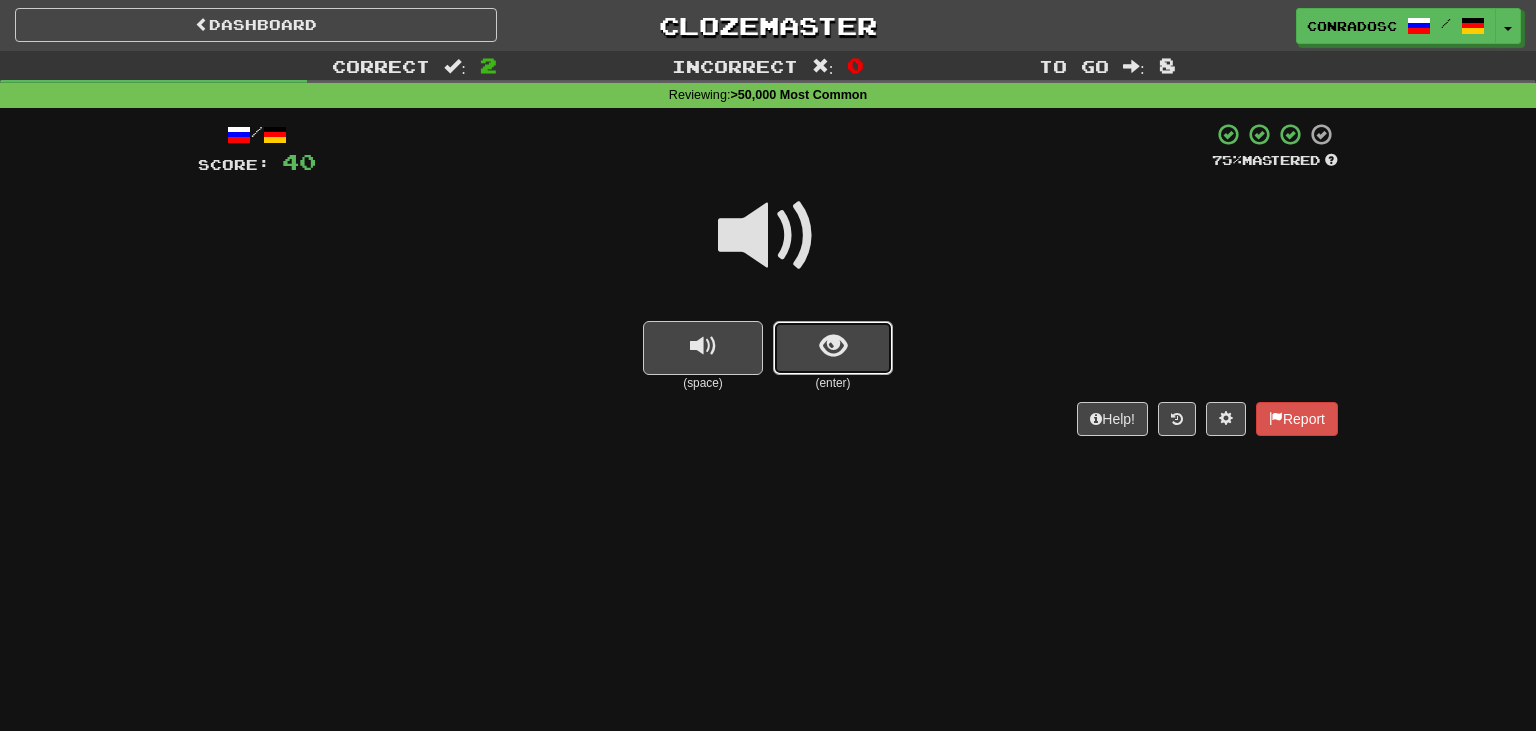click at bounding box center (833, 346) 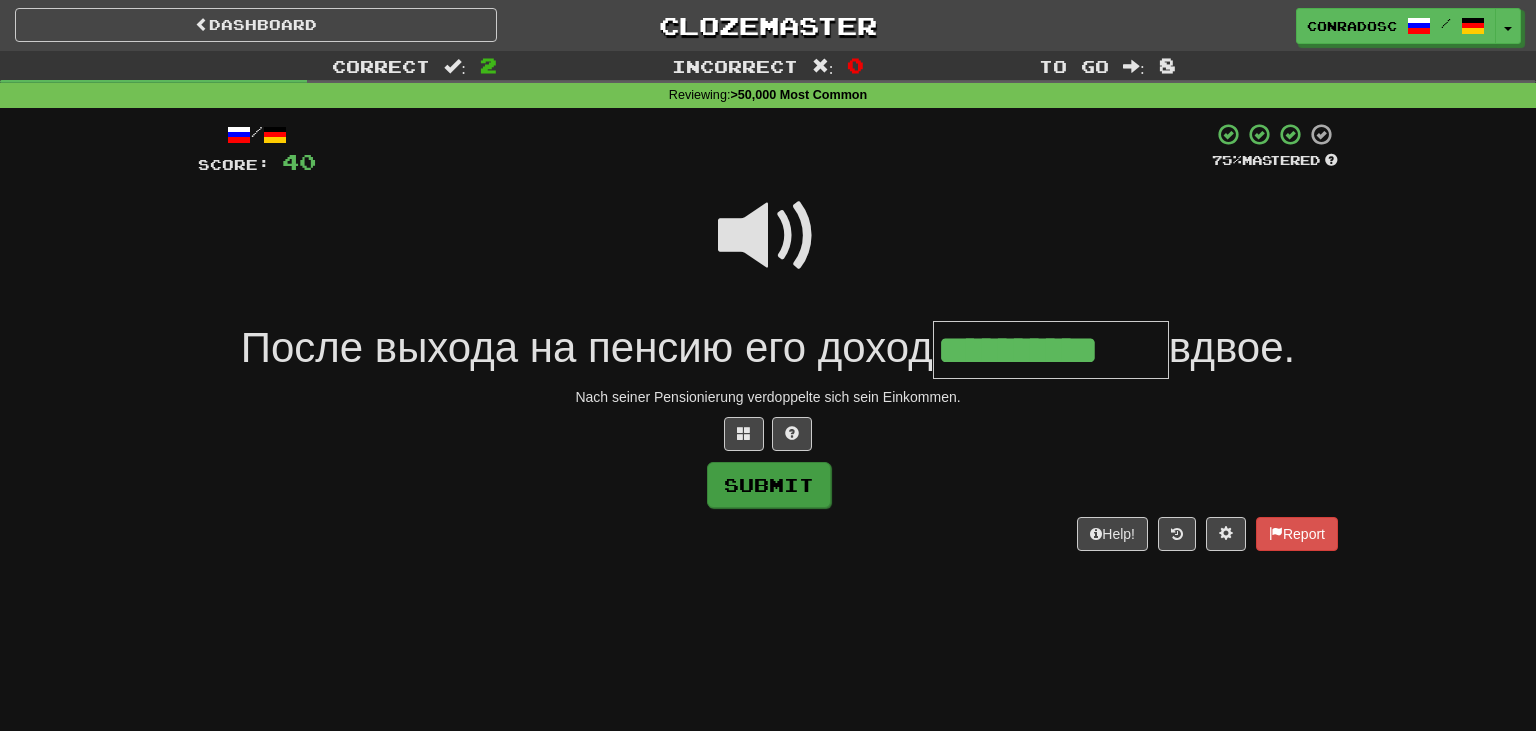 type on "**********" 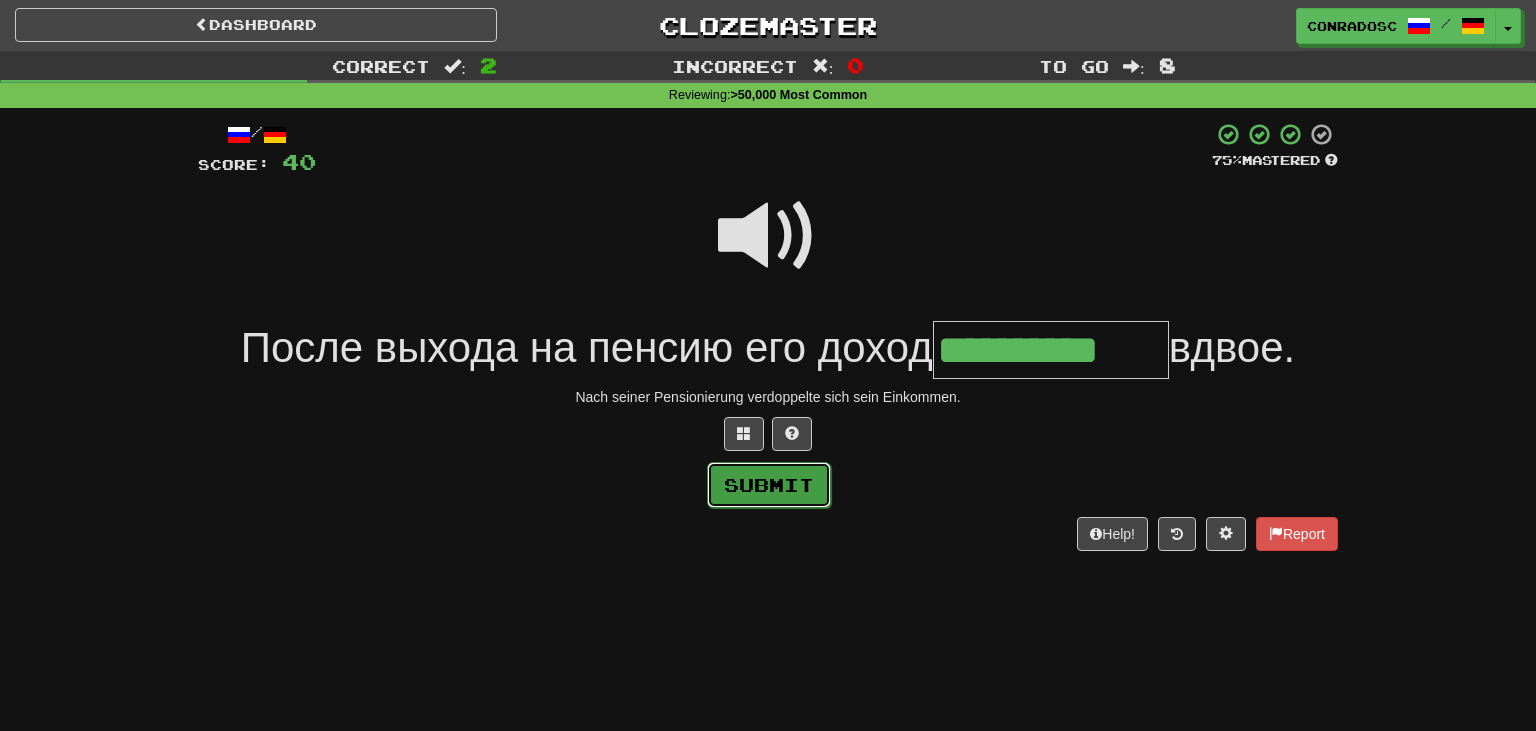 click on "Submit" at bounding box center [769, 485] 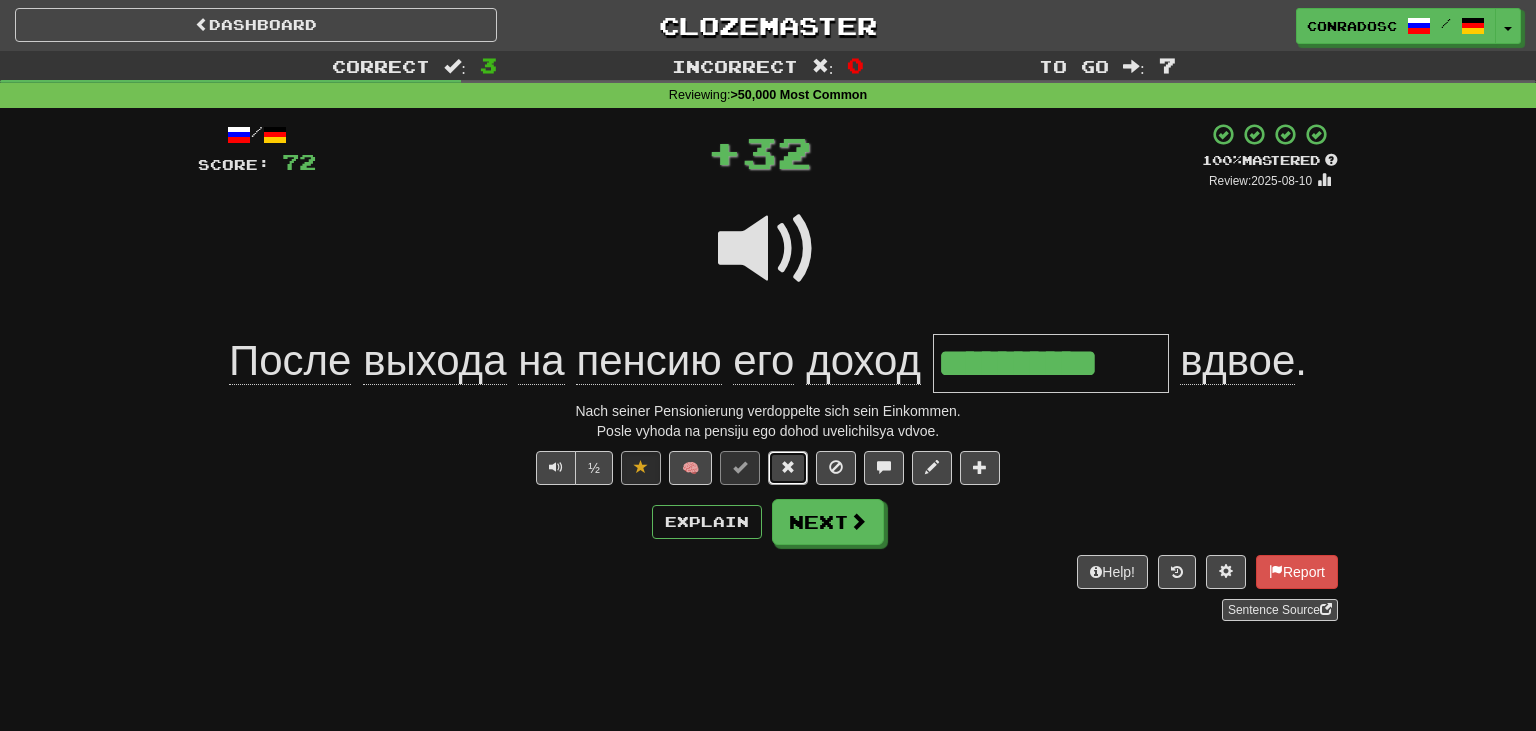 click at bounding box center (788, 468) 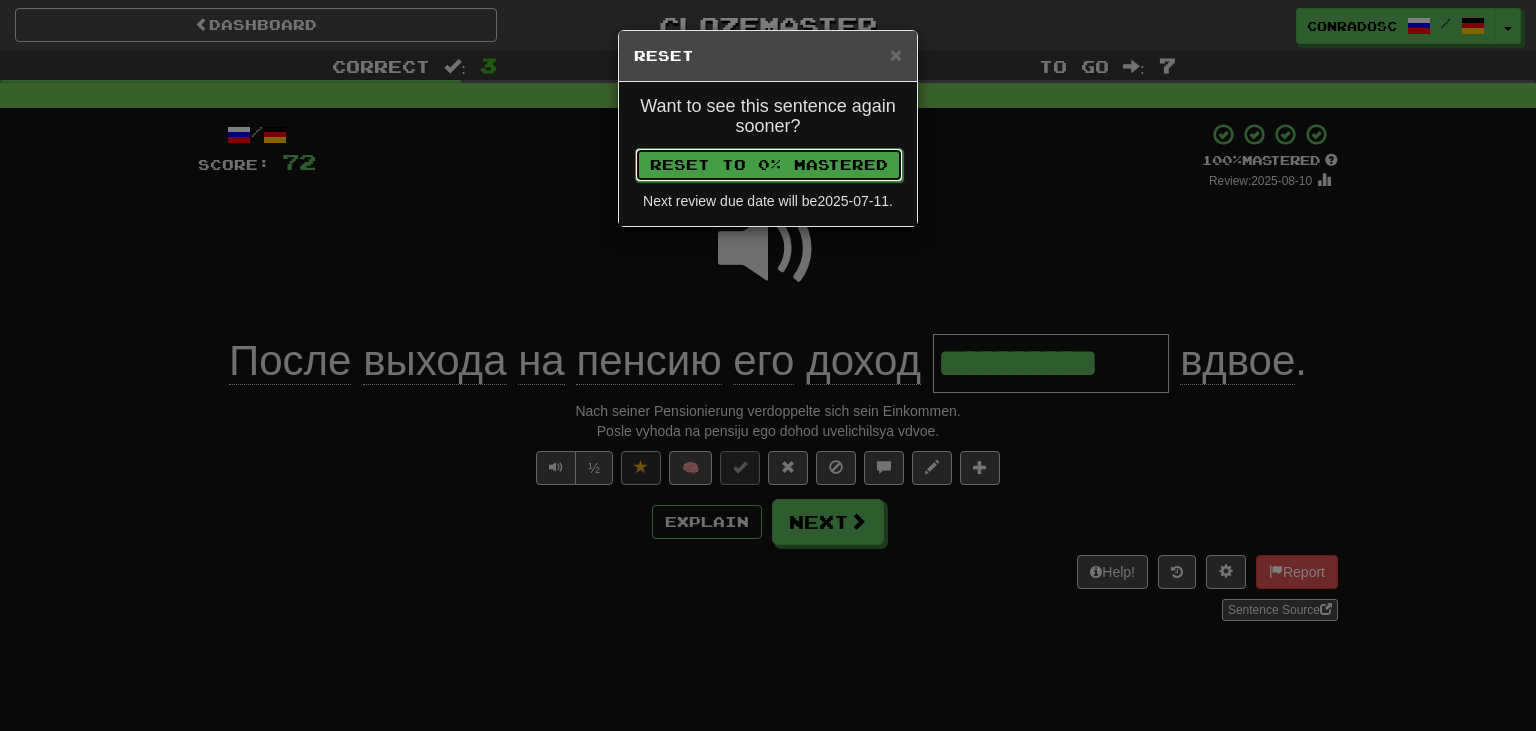click on "Reset to 0% Mastered" at bounding box center [769, 165] 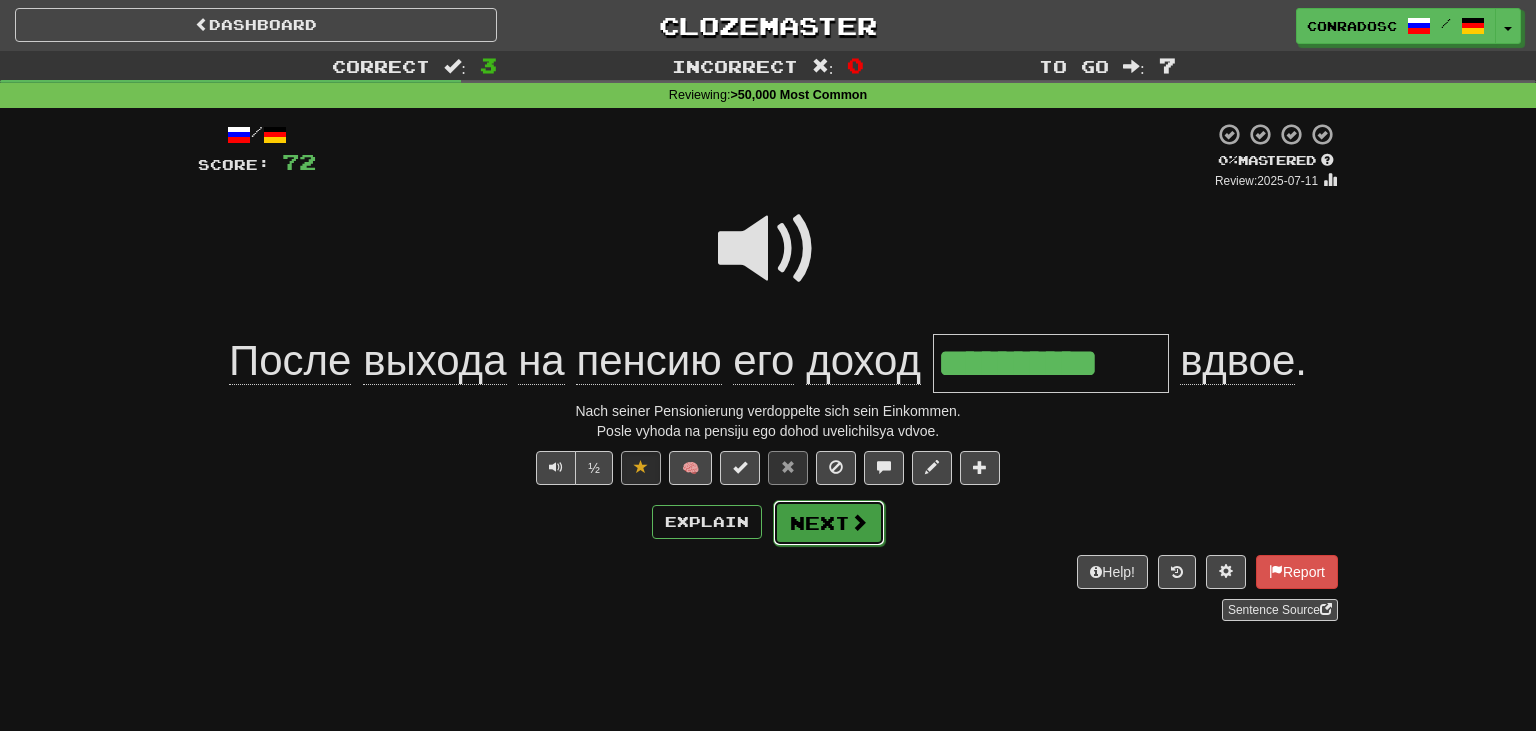 click on "Next" at bounding box center (829, 523) 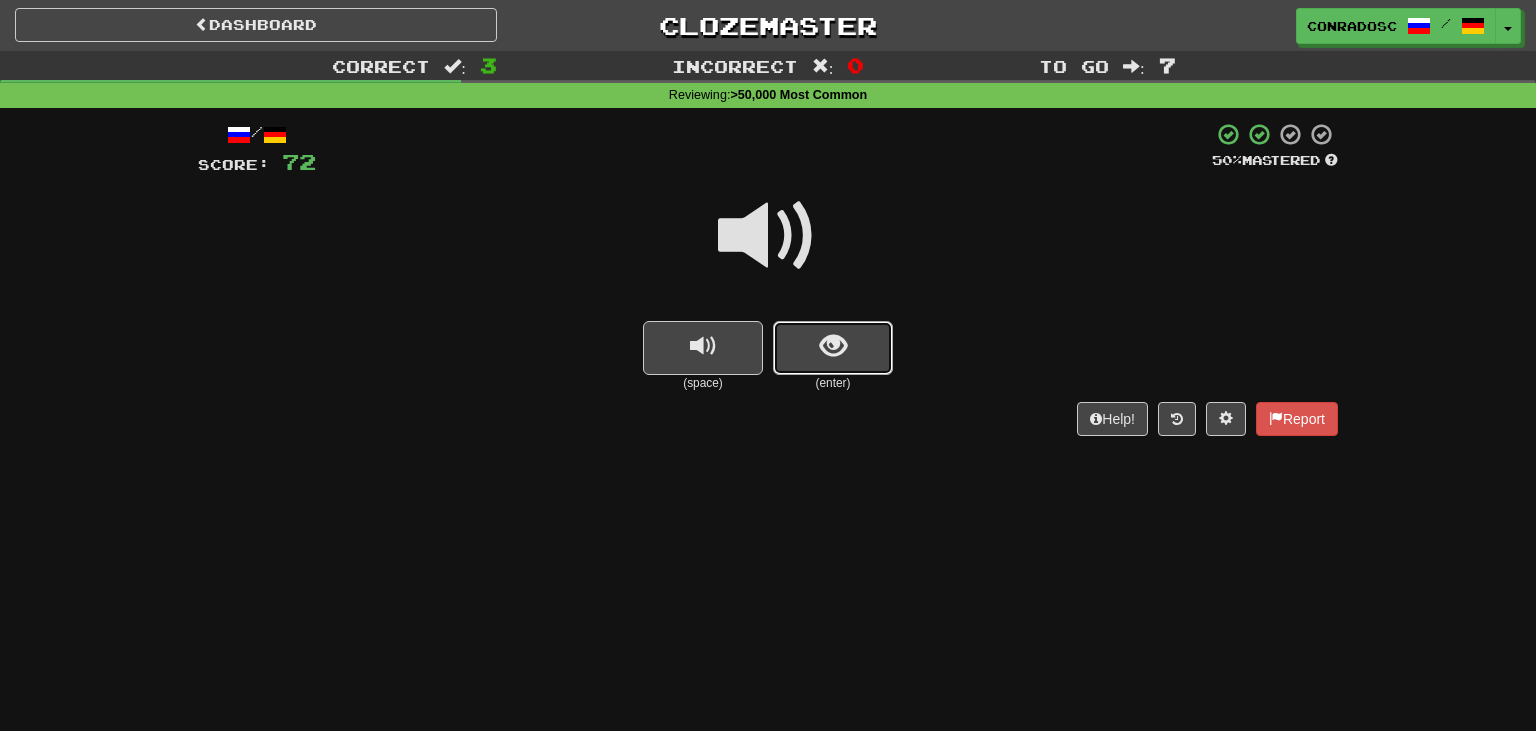 click at bounding box center [833, 348] 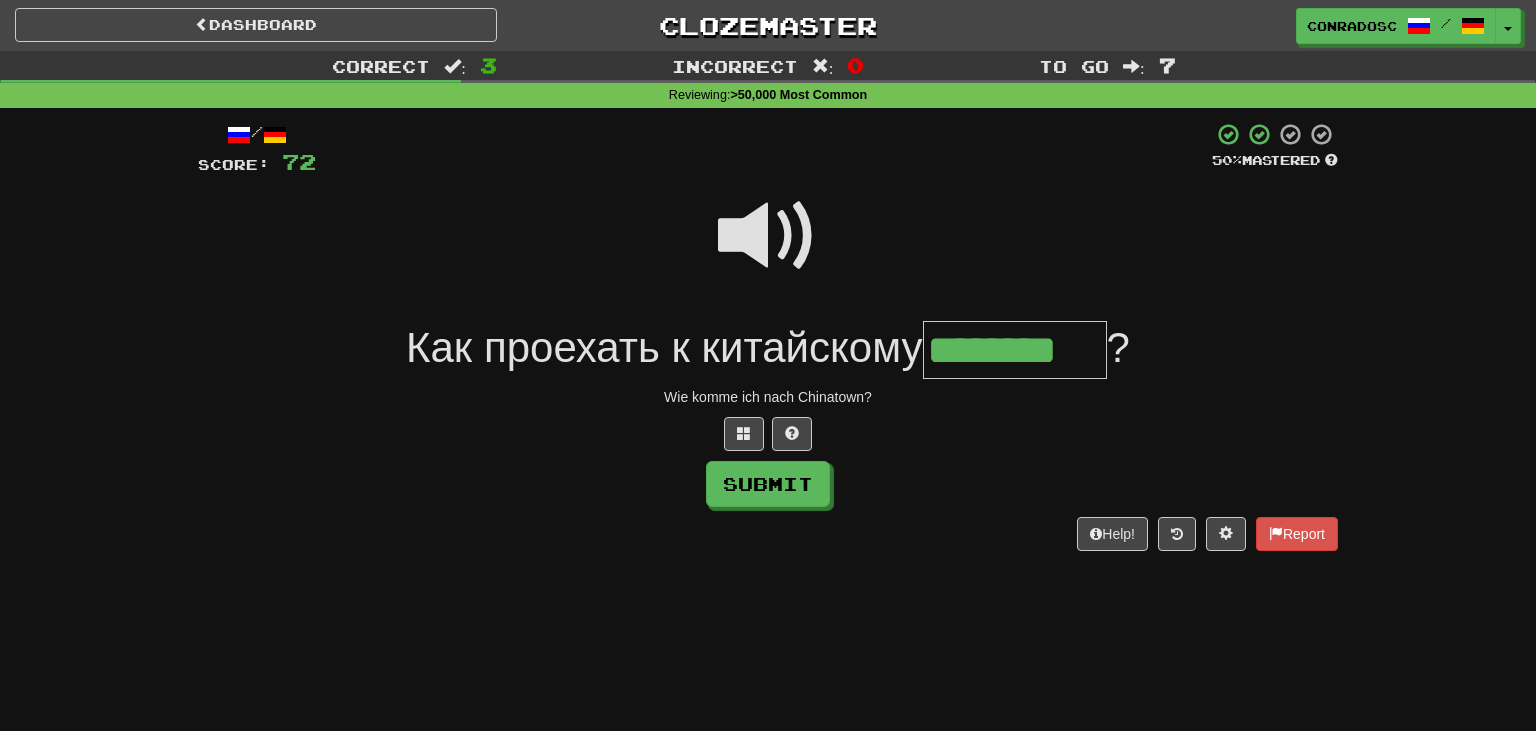 type on "********" 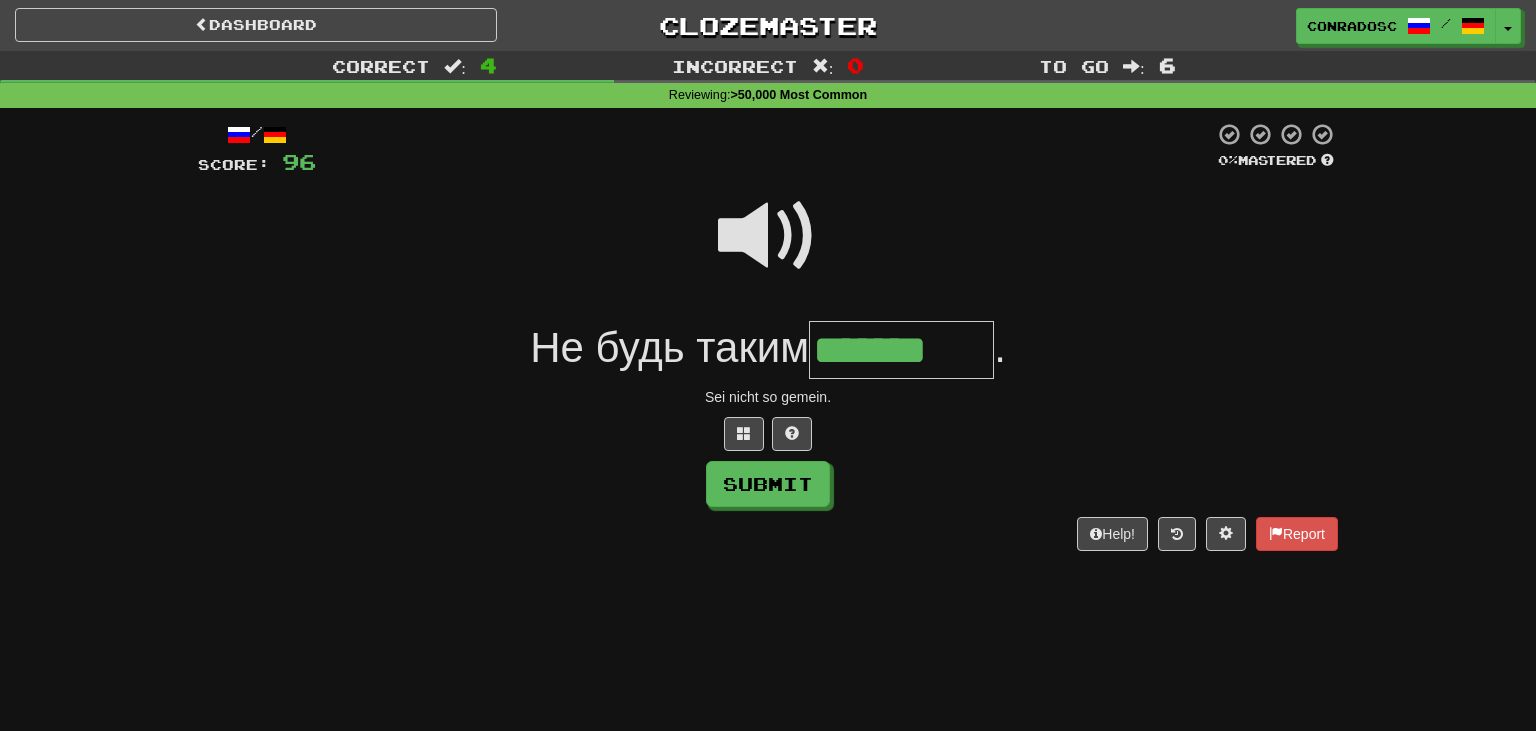 type on "*******" 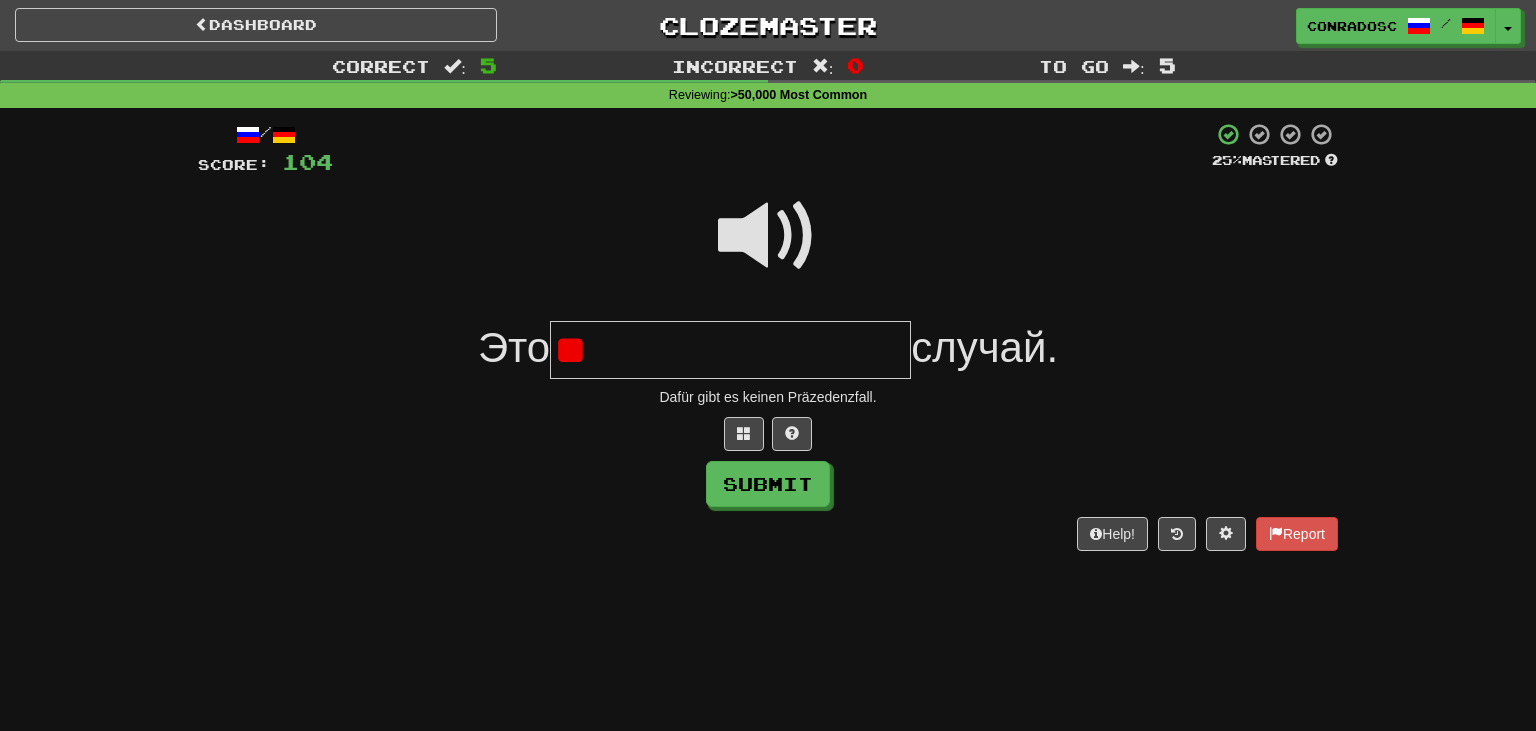 type on "*" 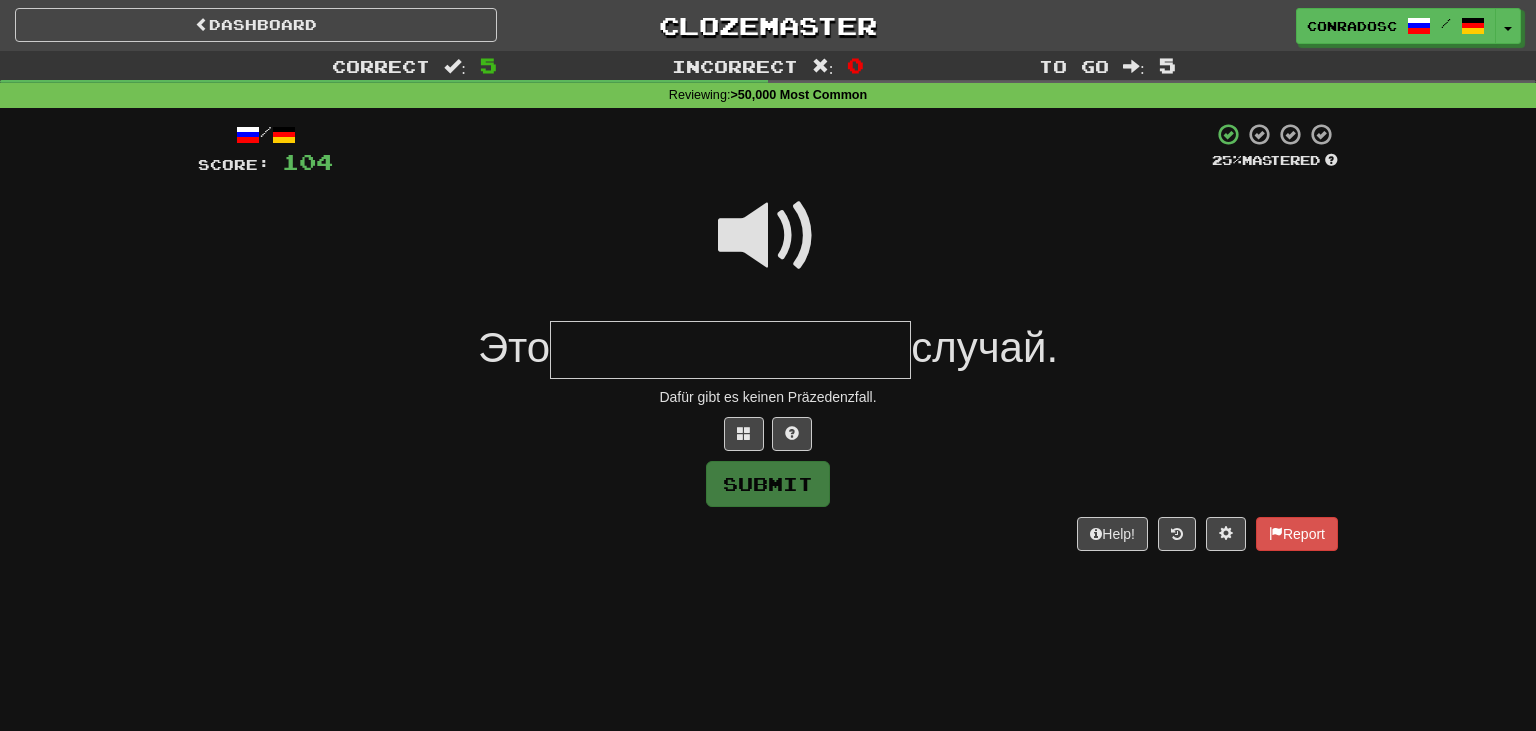 click at bounding box center [768, 236] 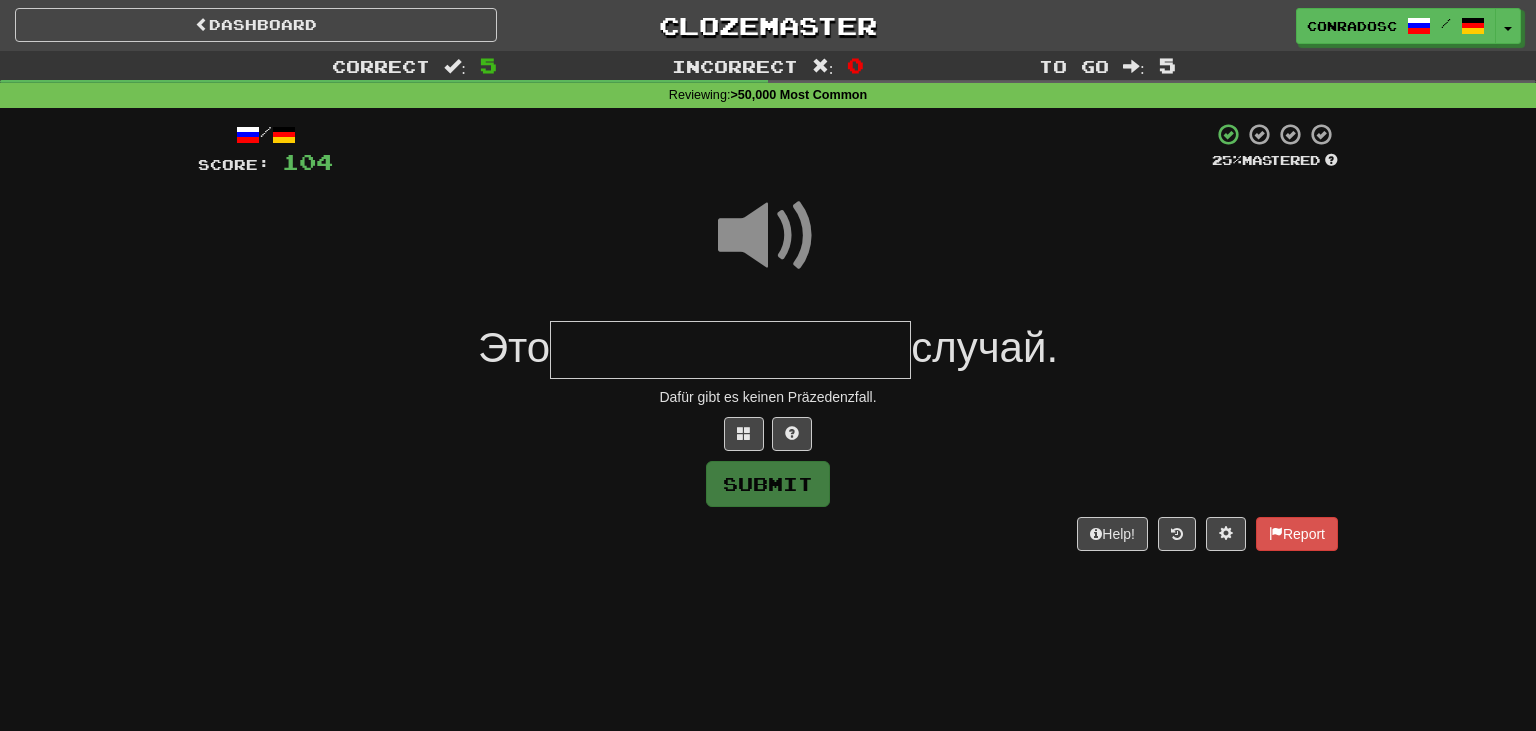 click at bounding box center (730, 350) 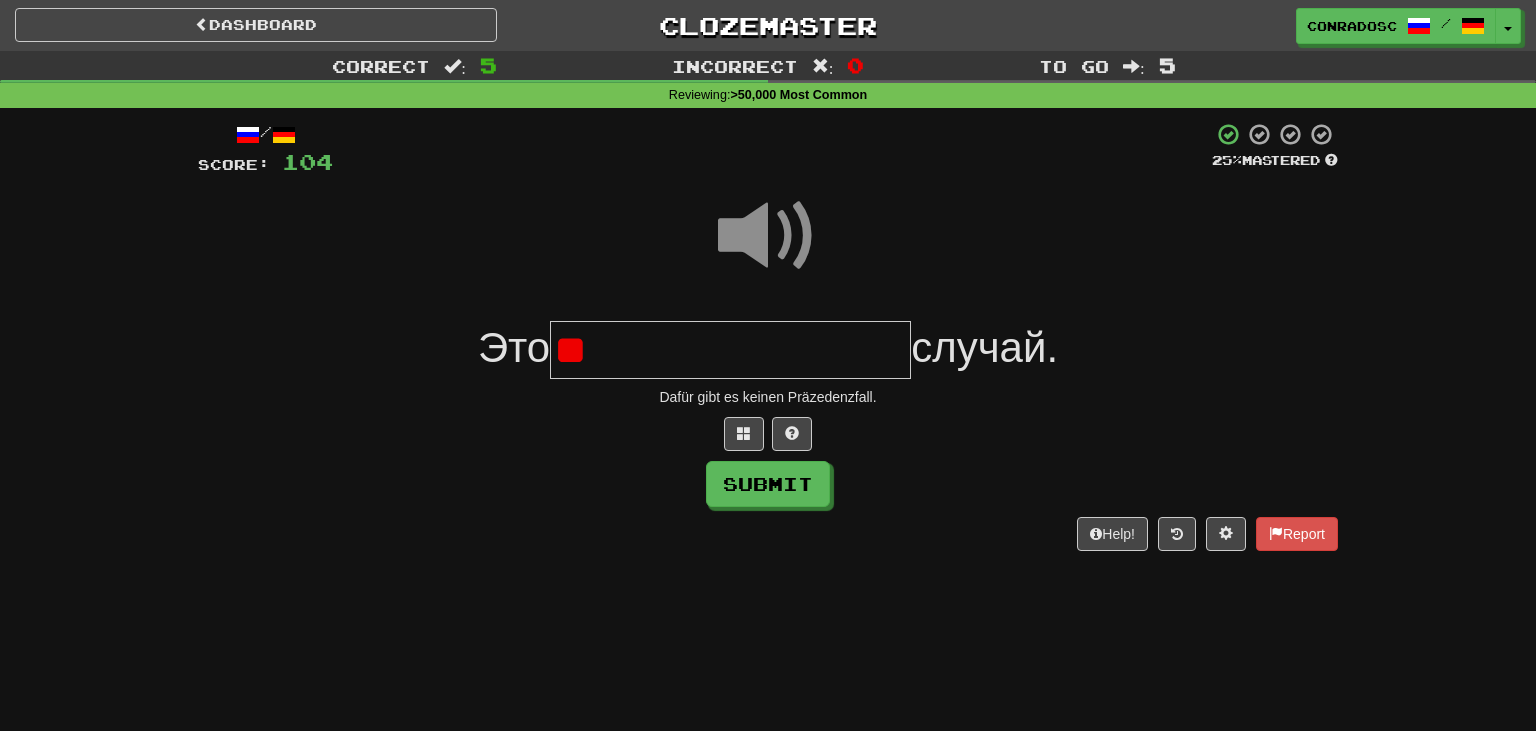 type on "*" 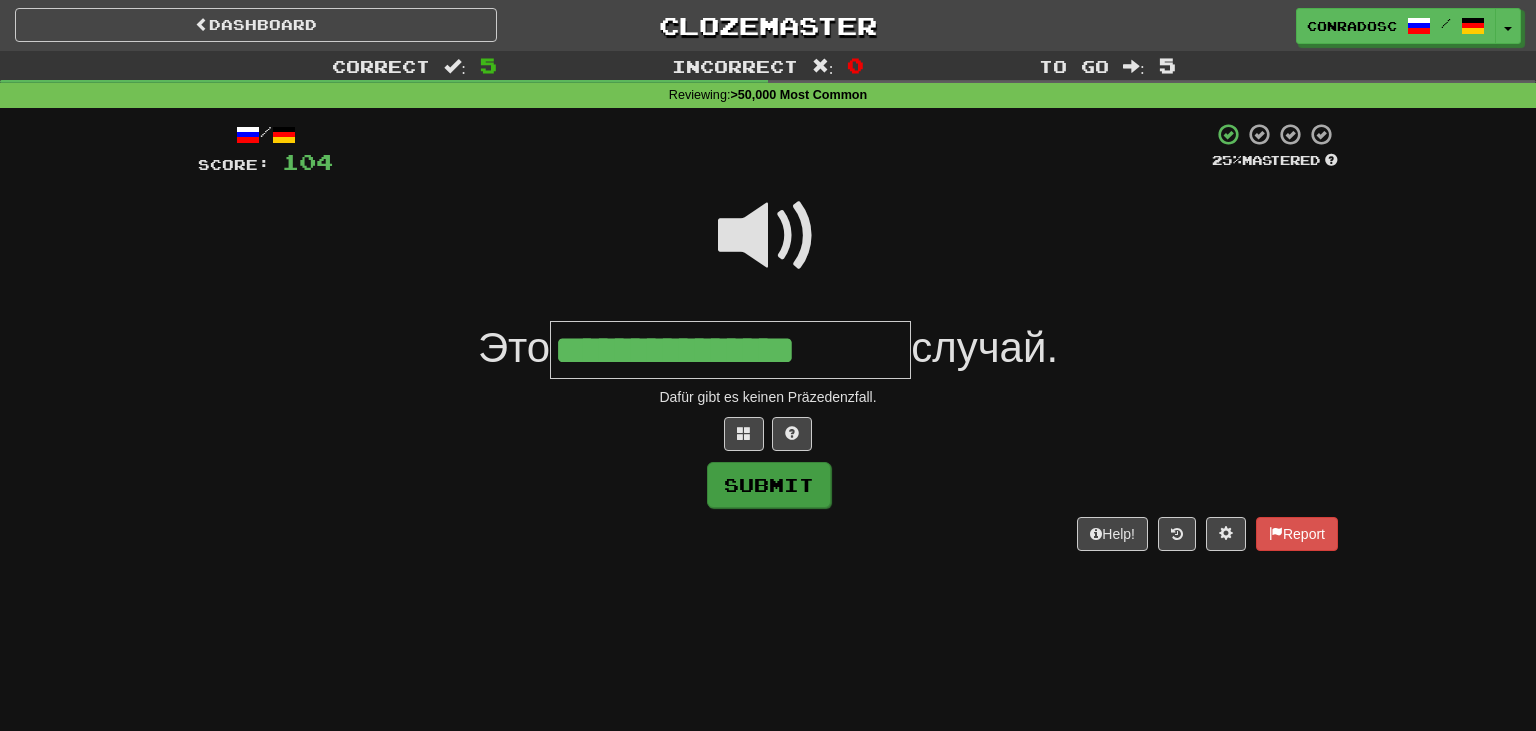 type on "**********" 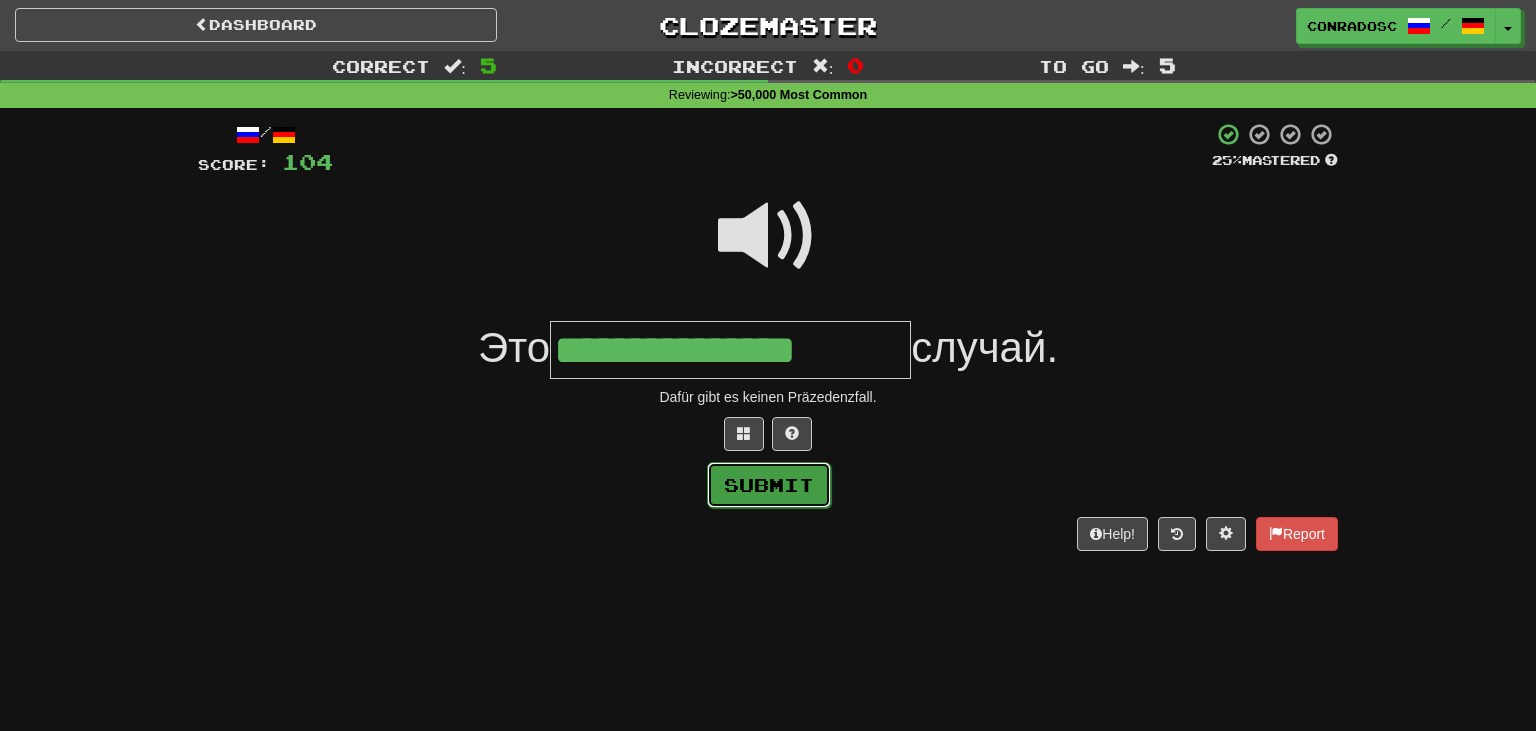 click on "Submit" at bounding box center (769, 485) 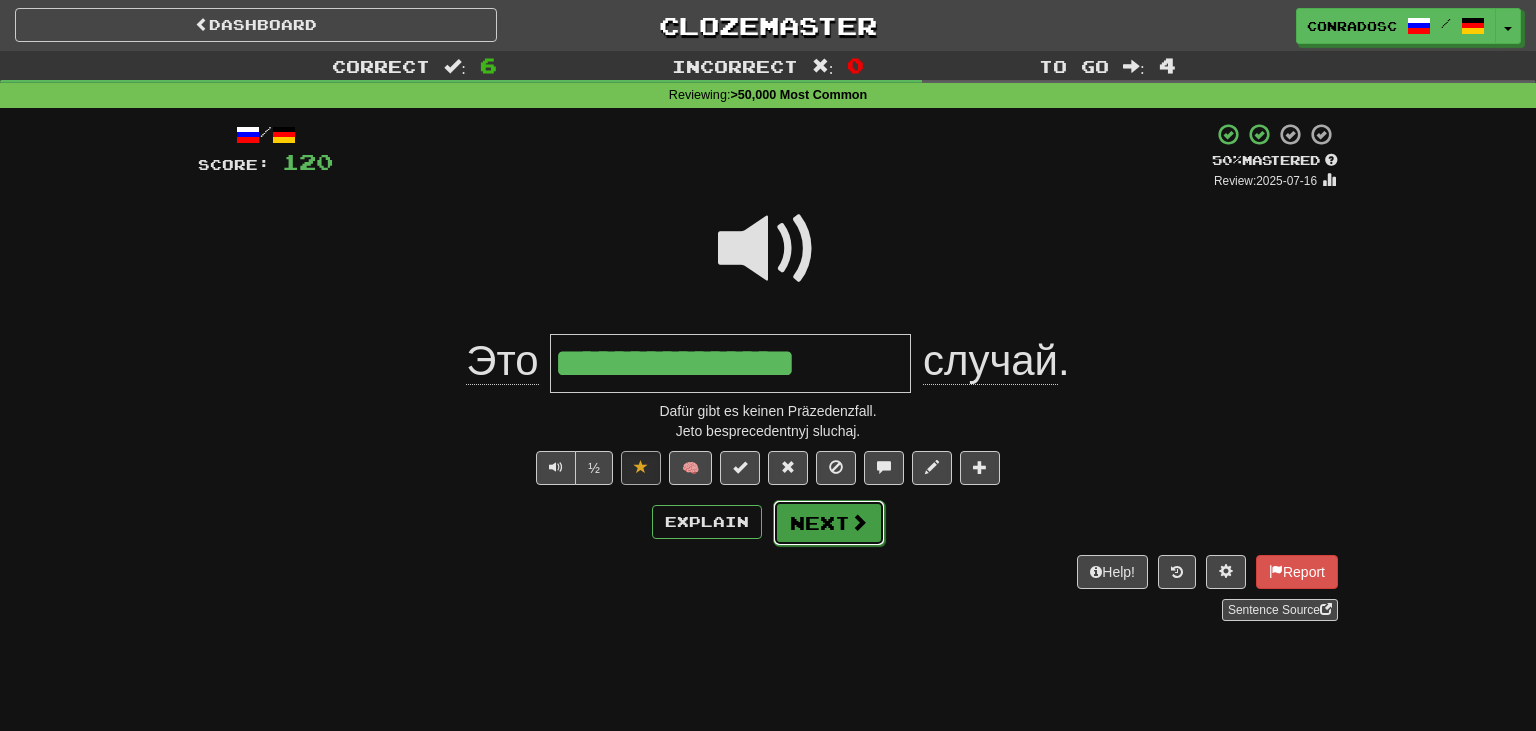 click on "Next" at bounding box center (829, 523) 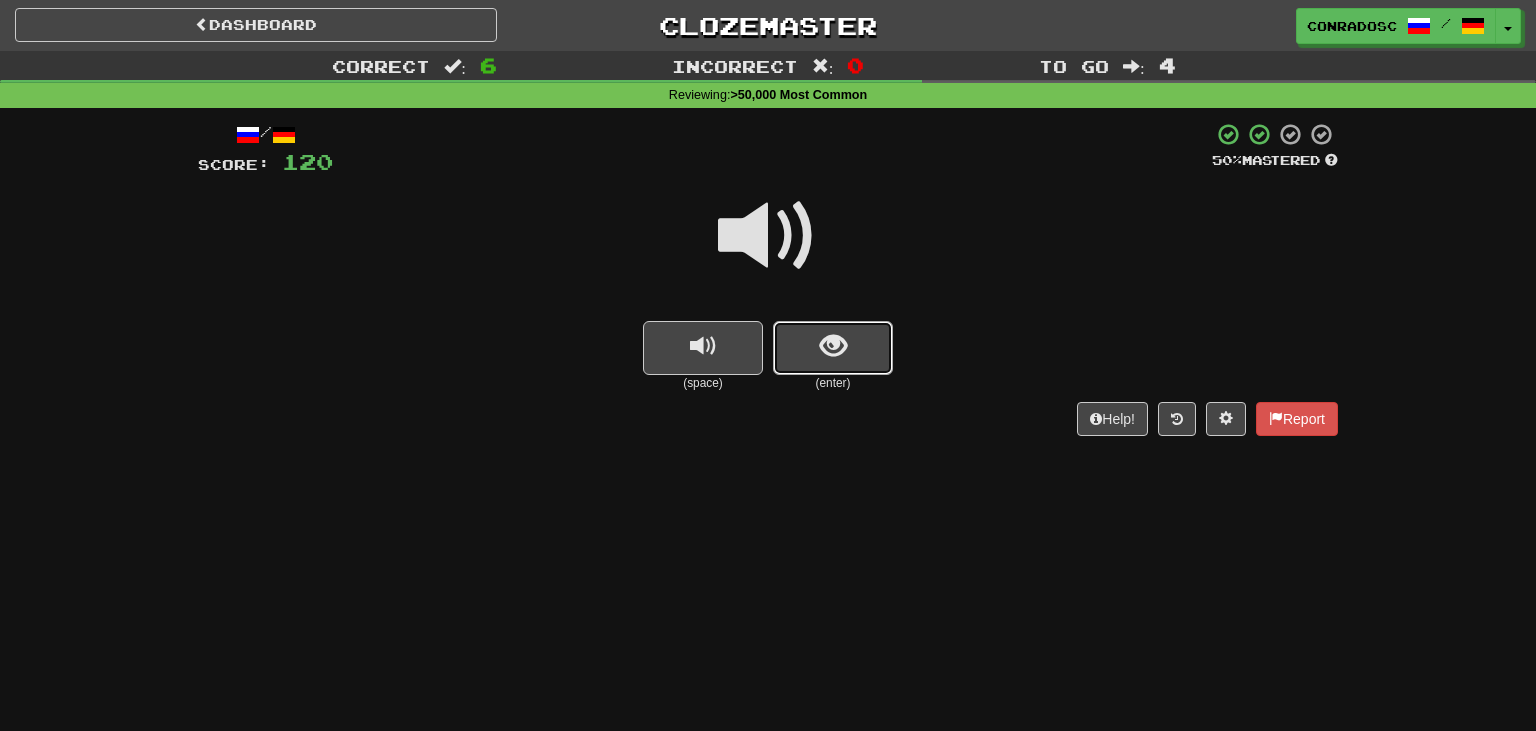 click at bounding box center (833, 348) 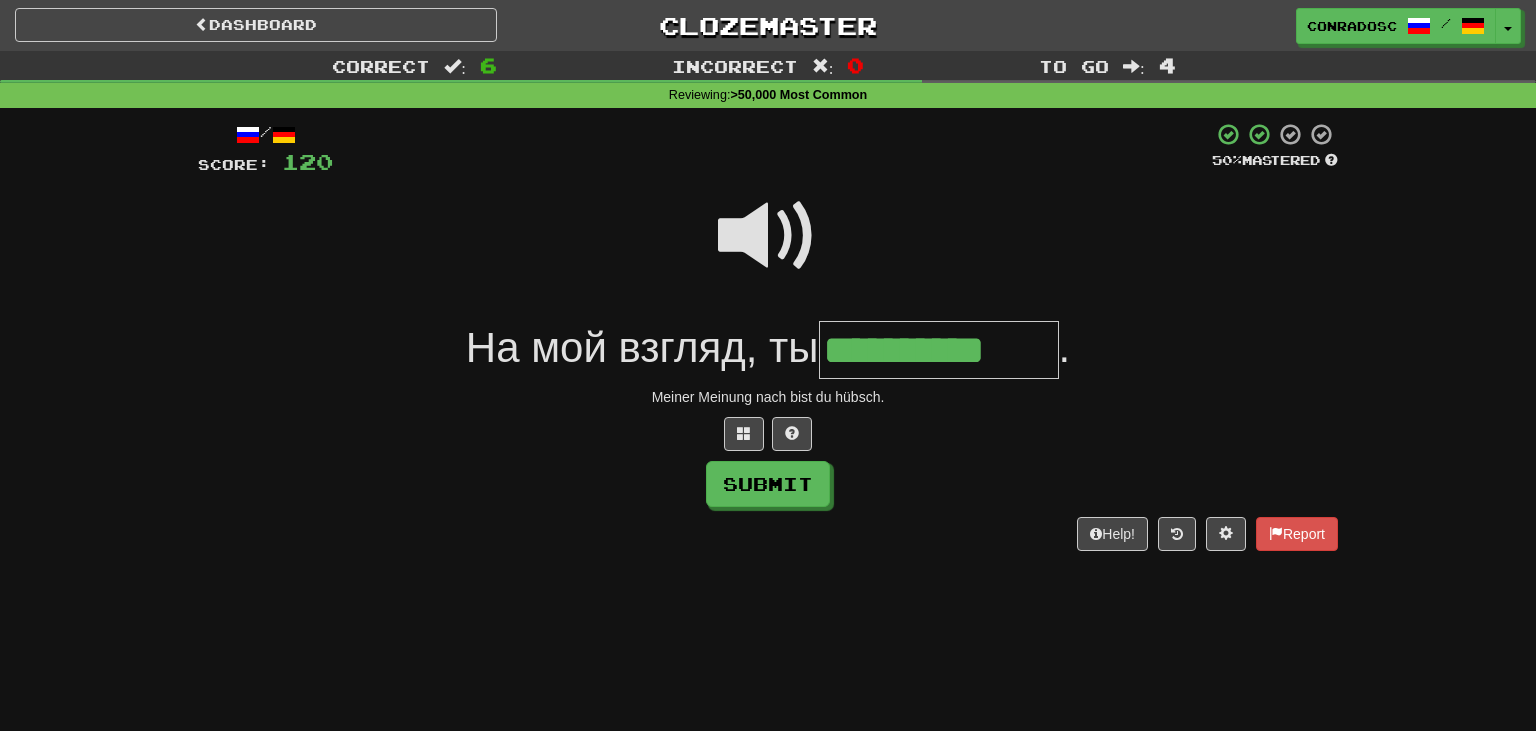 type on "**********" 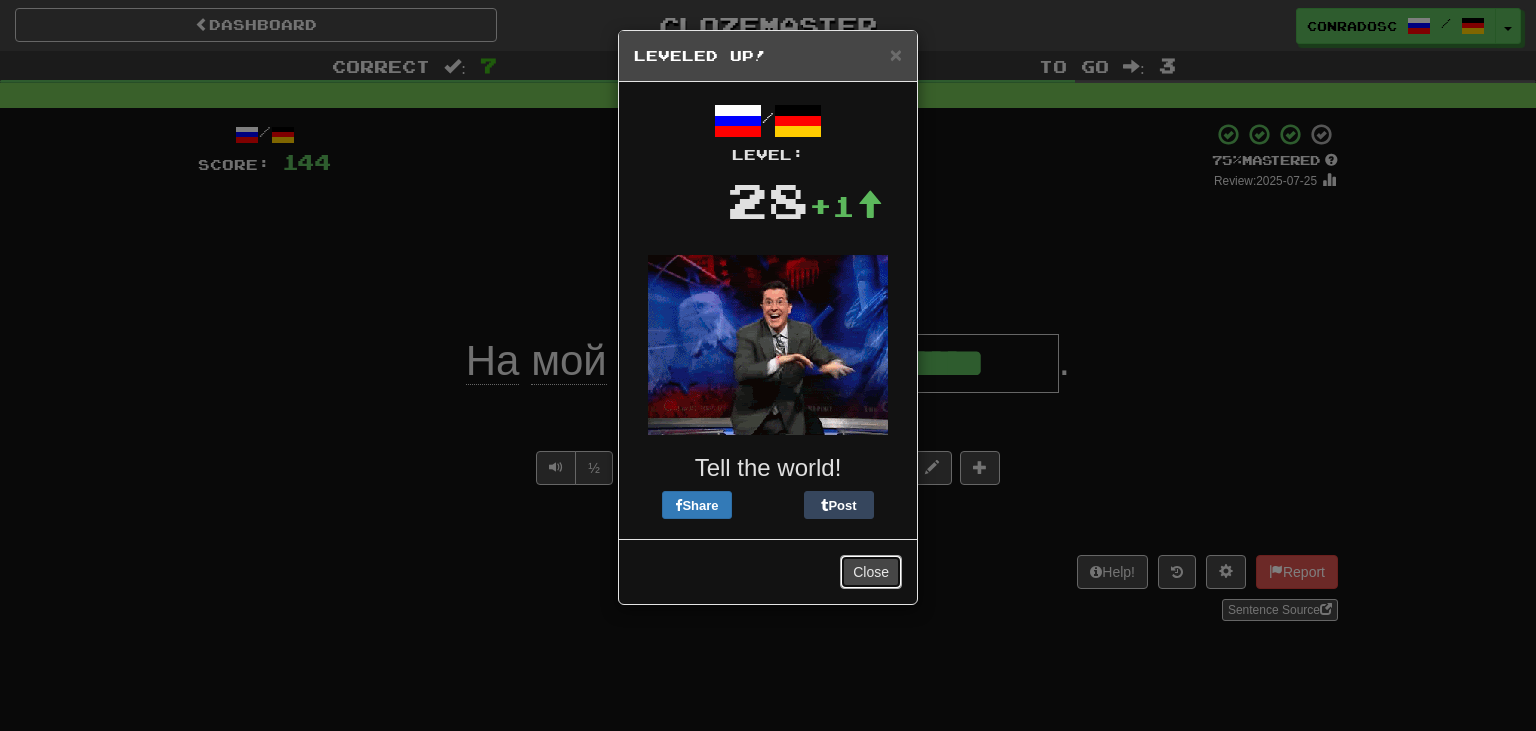 click on "Close" at bounding box center (871, 572) 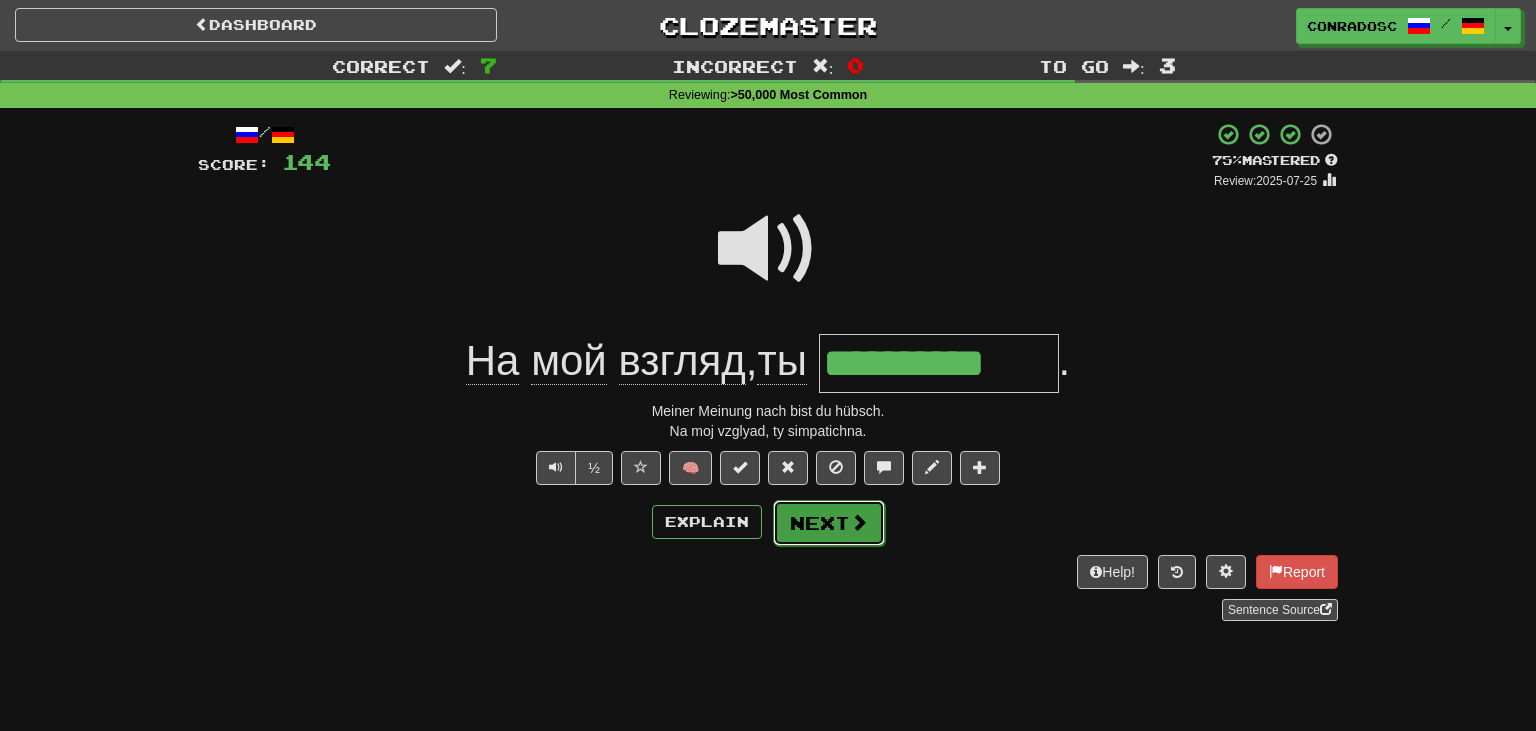 click on "Next" at bounding box center [829, 523] 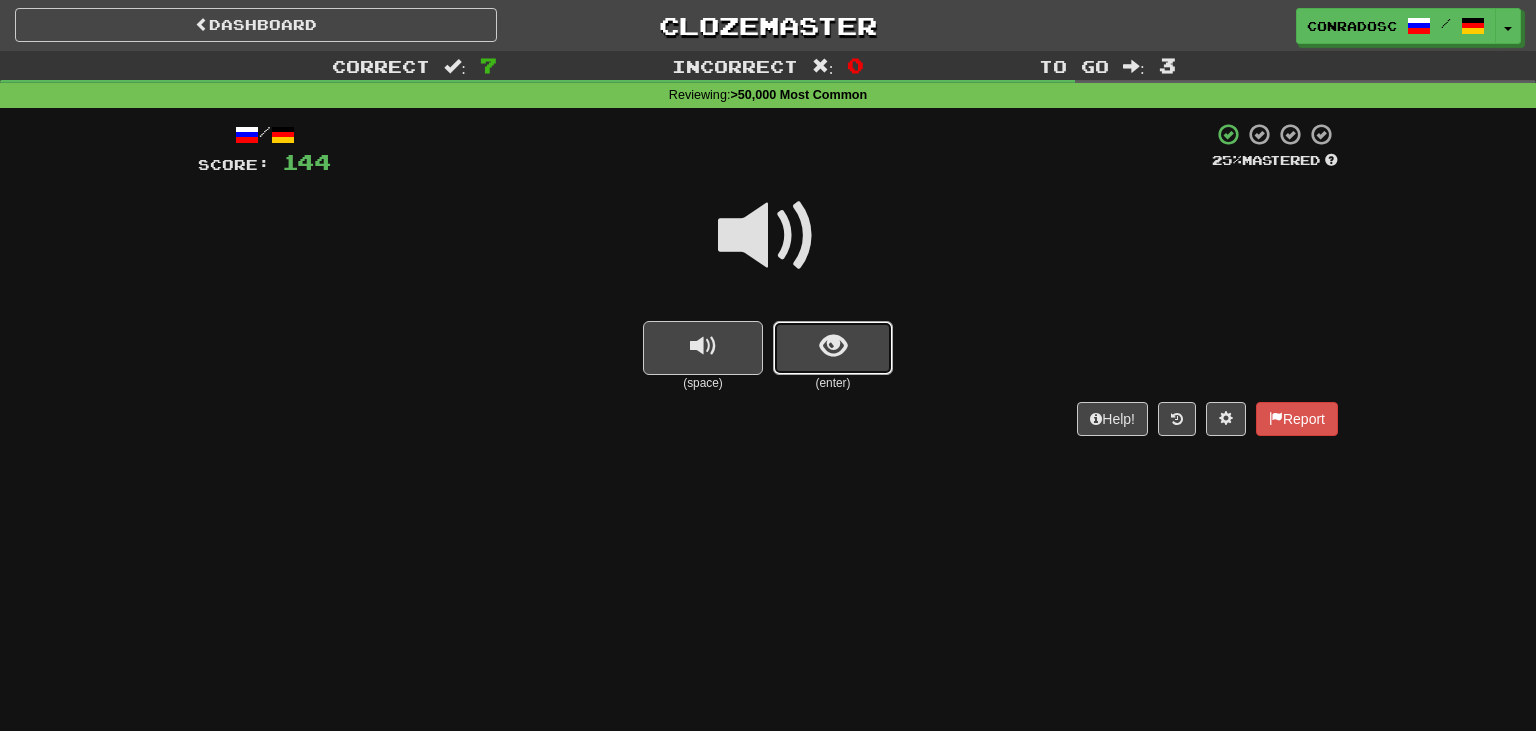 click at bounding box center [833, 348] 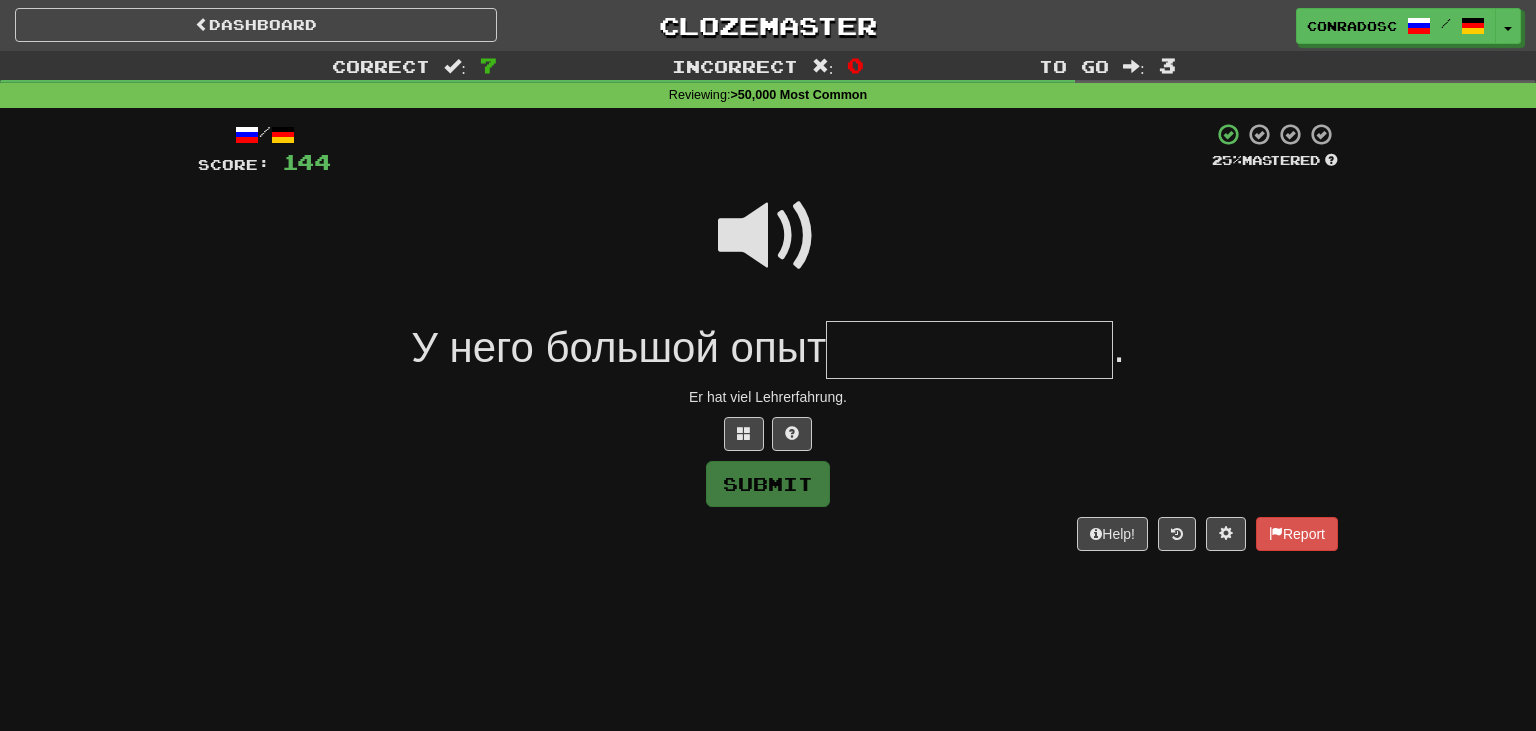 click at bounding box center (969, 350) 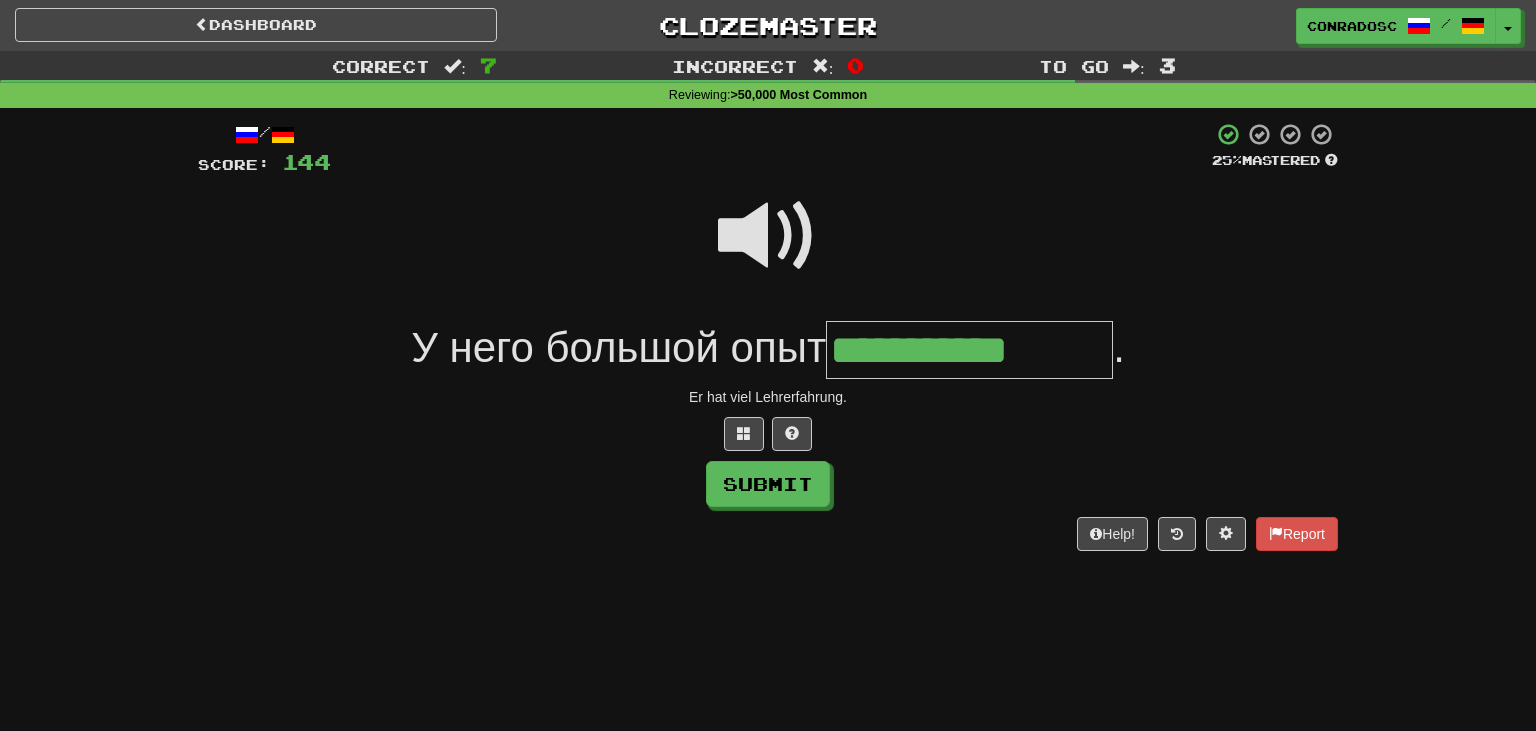 click on "**********" at bounding box center [969, 350] 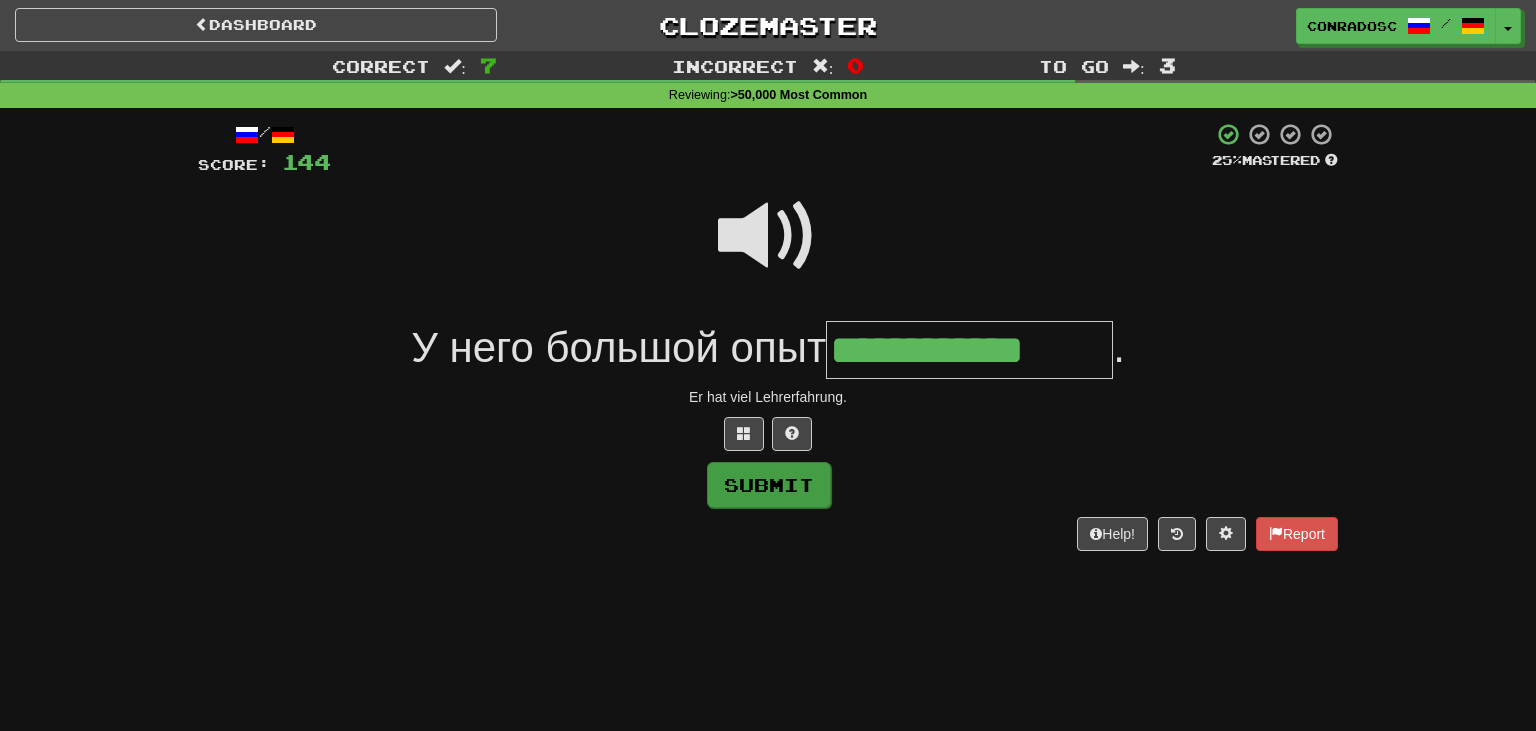 type on "**********" 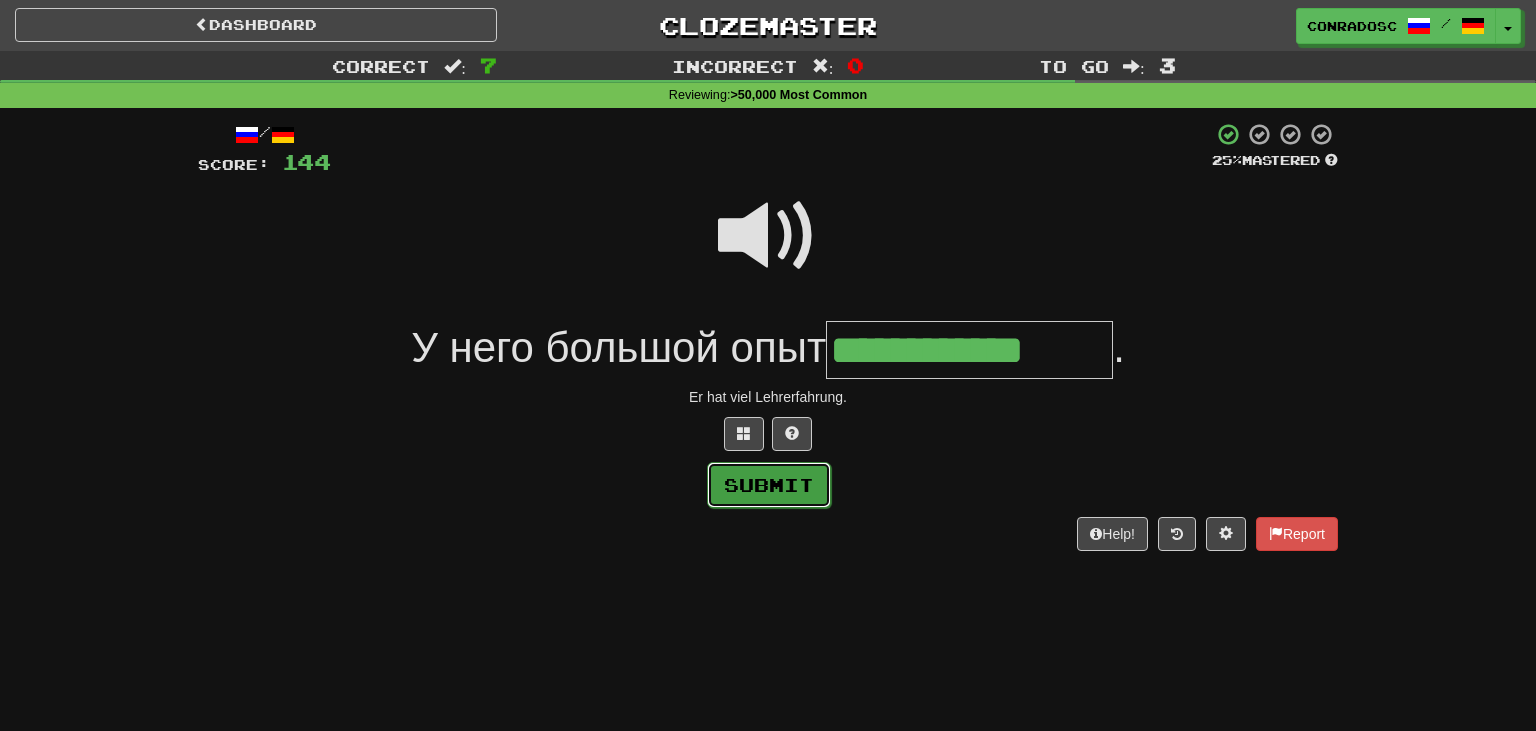 click on "Submit" at bounding box center [769, 485] 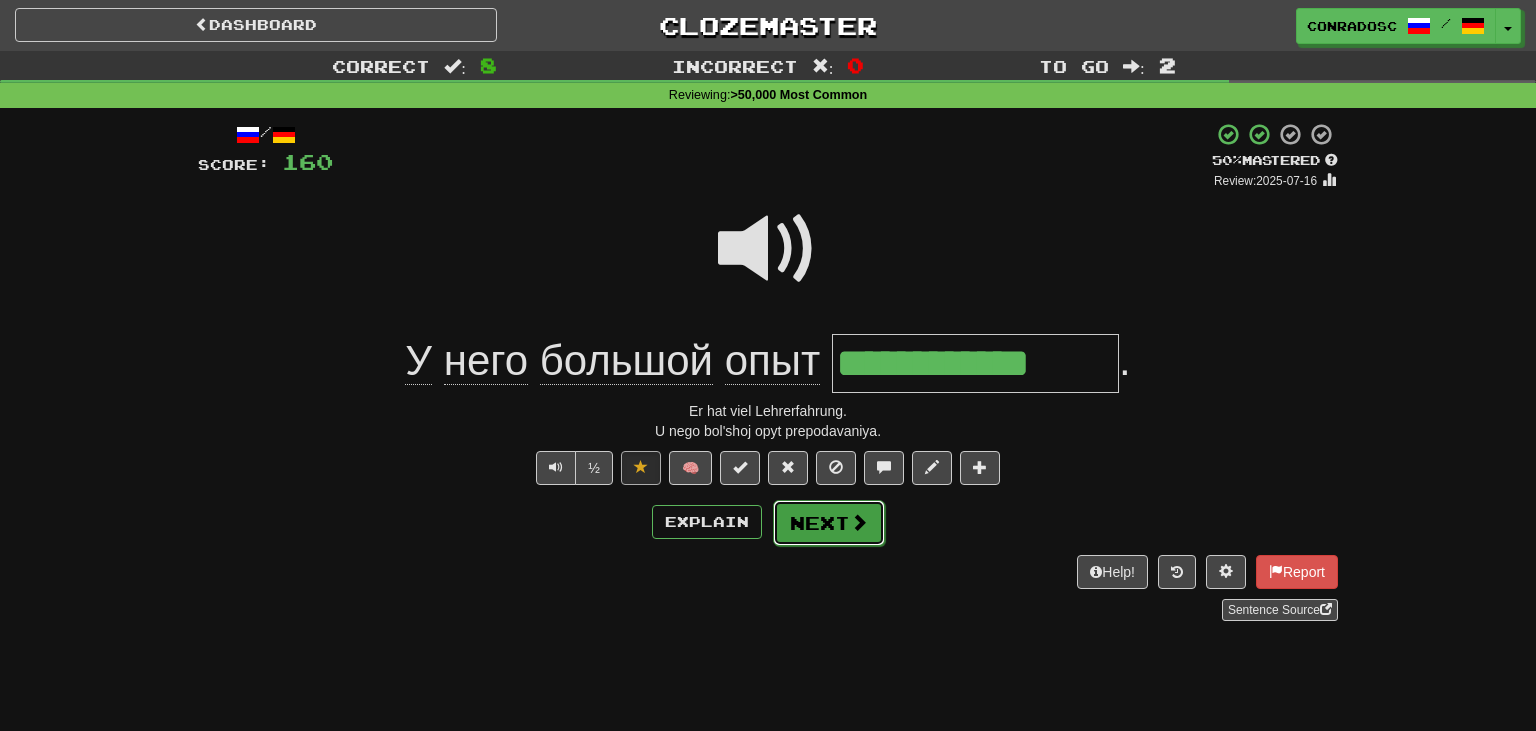 click on "Next" at bounding box center [829, 523] 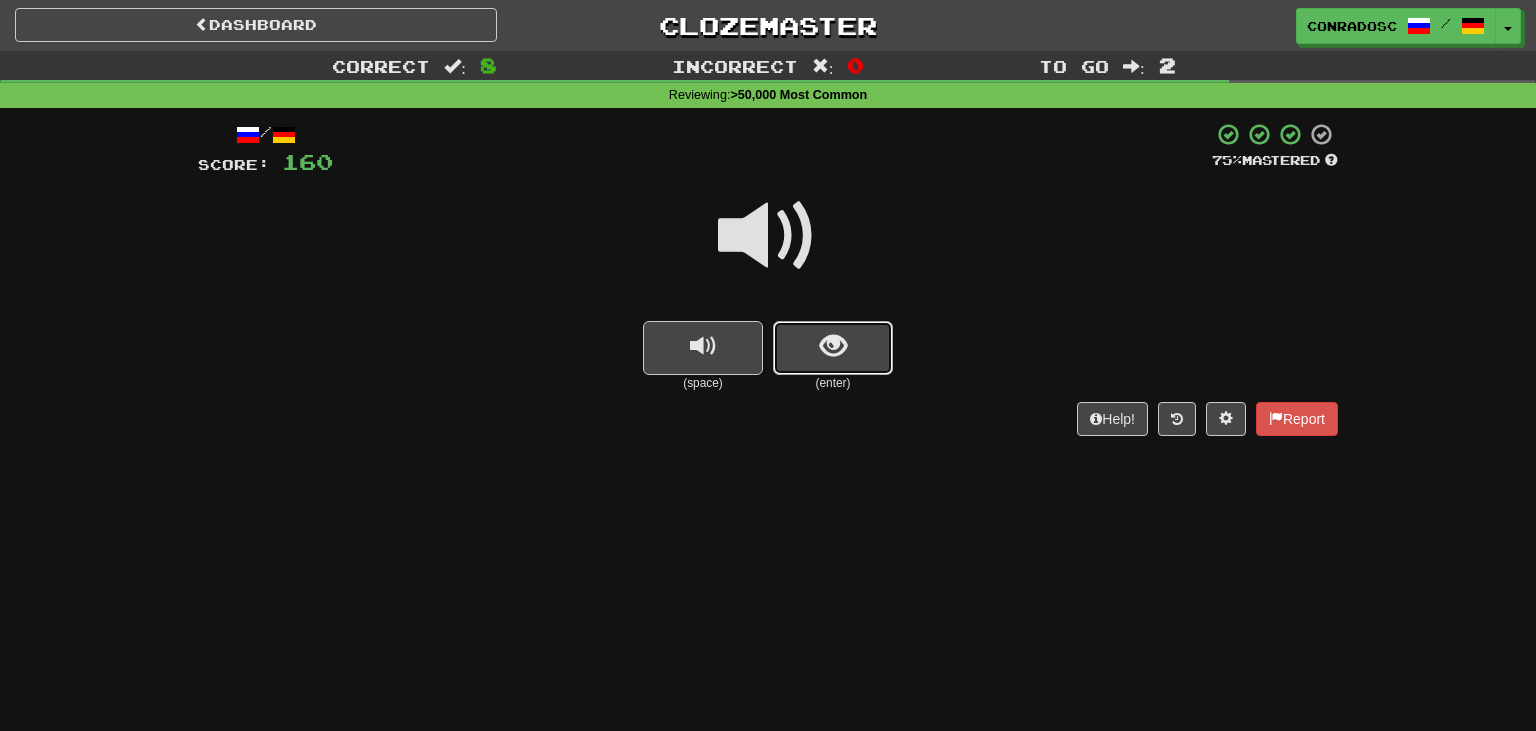click at bounding box center [833, 348] 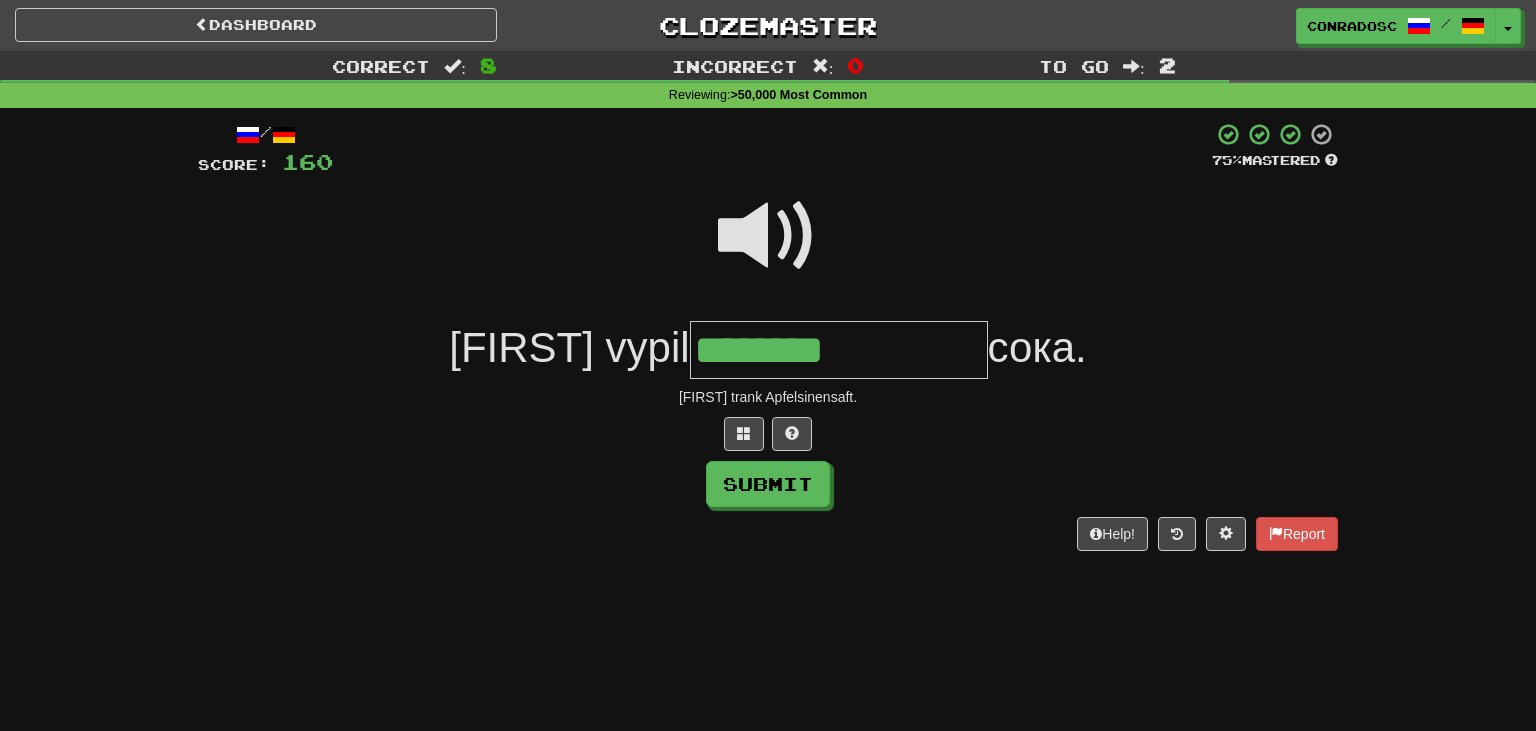 click at bounding box center [768, 236] 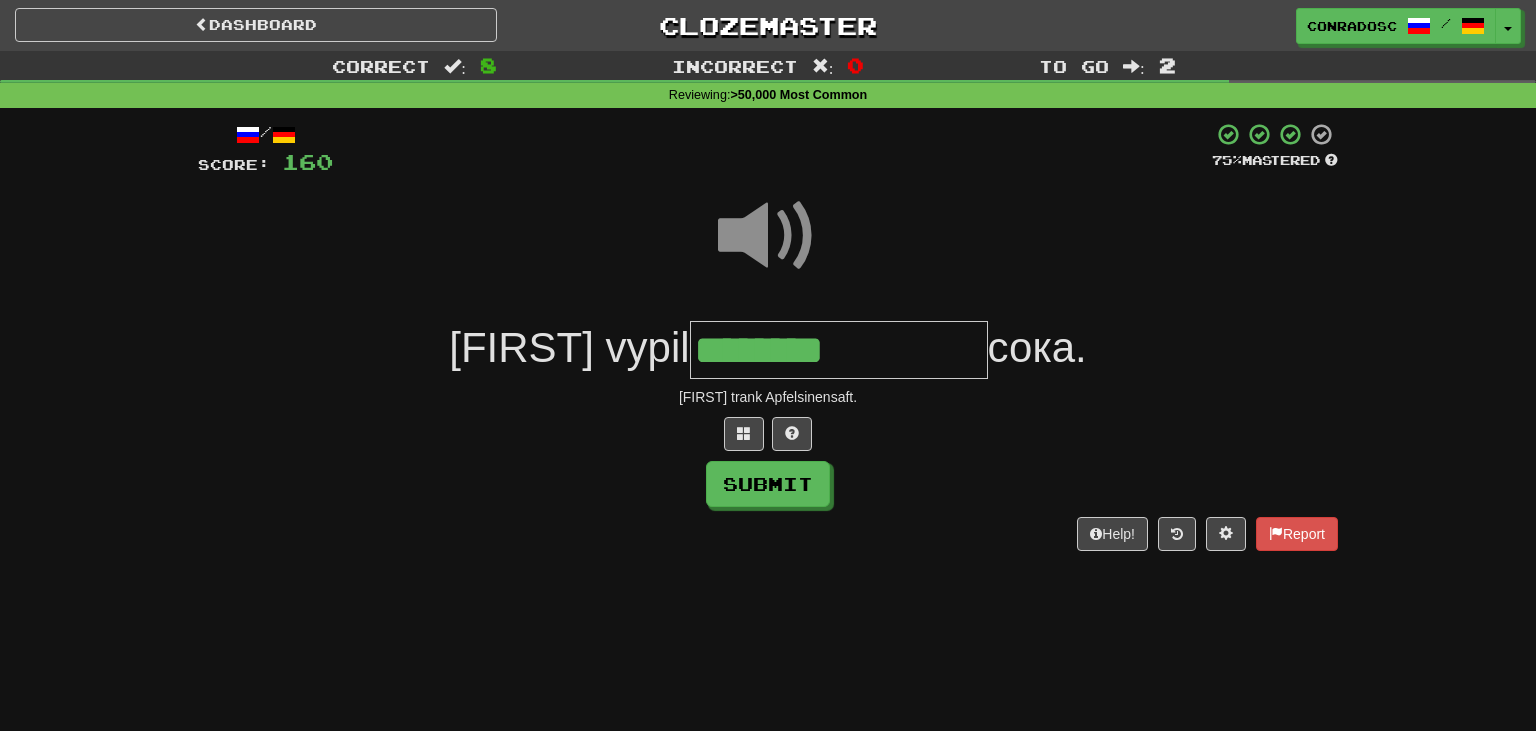 click on "********" at bounding box center (839, 350) 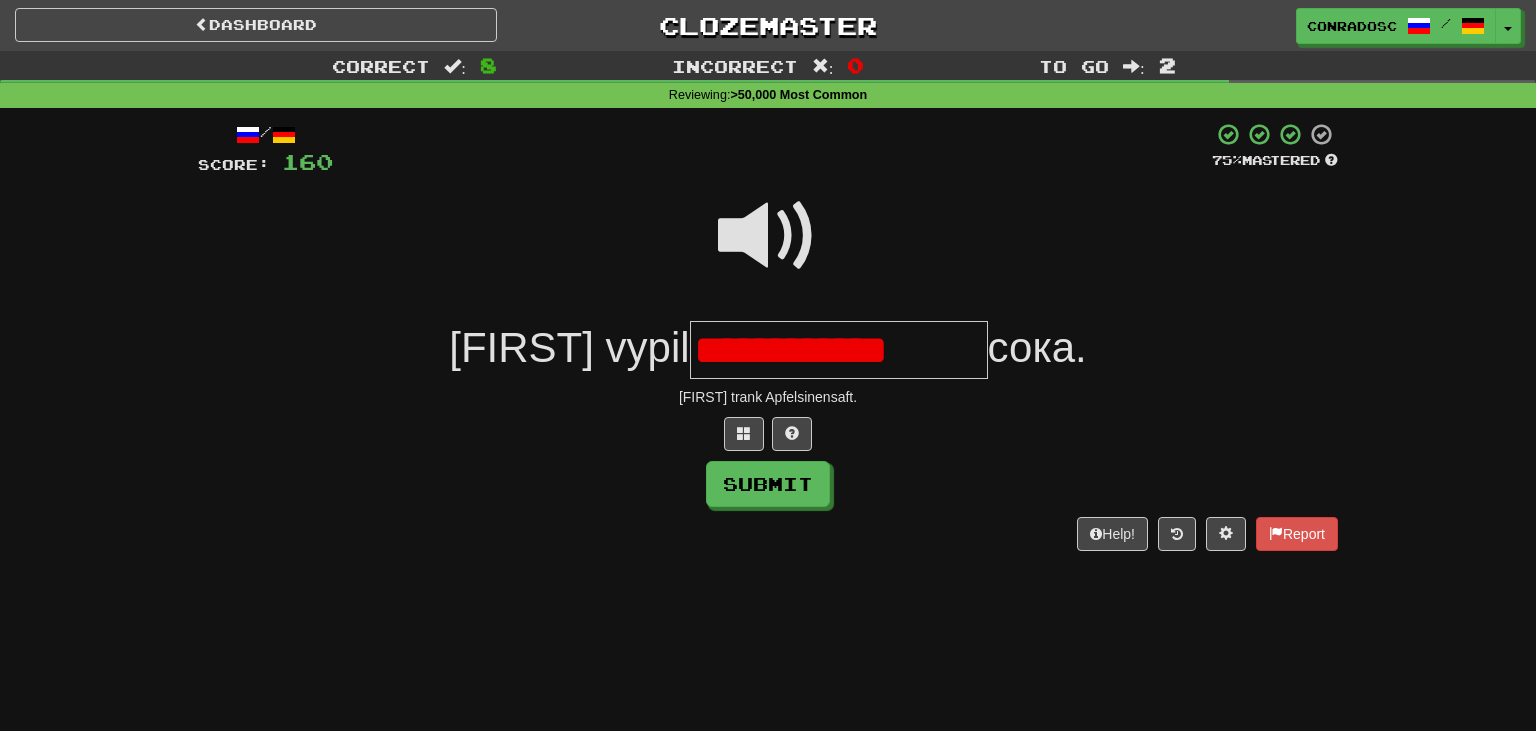 scroll, scrollTop: 0, scrollLeft: 0, axis: both 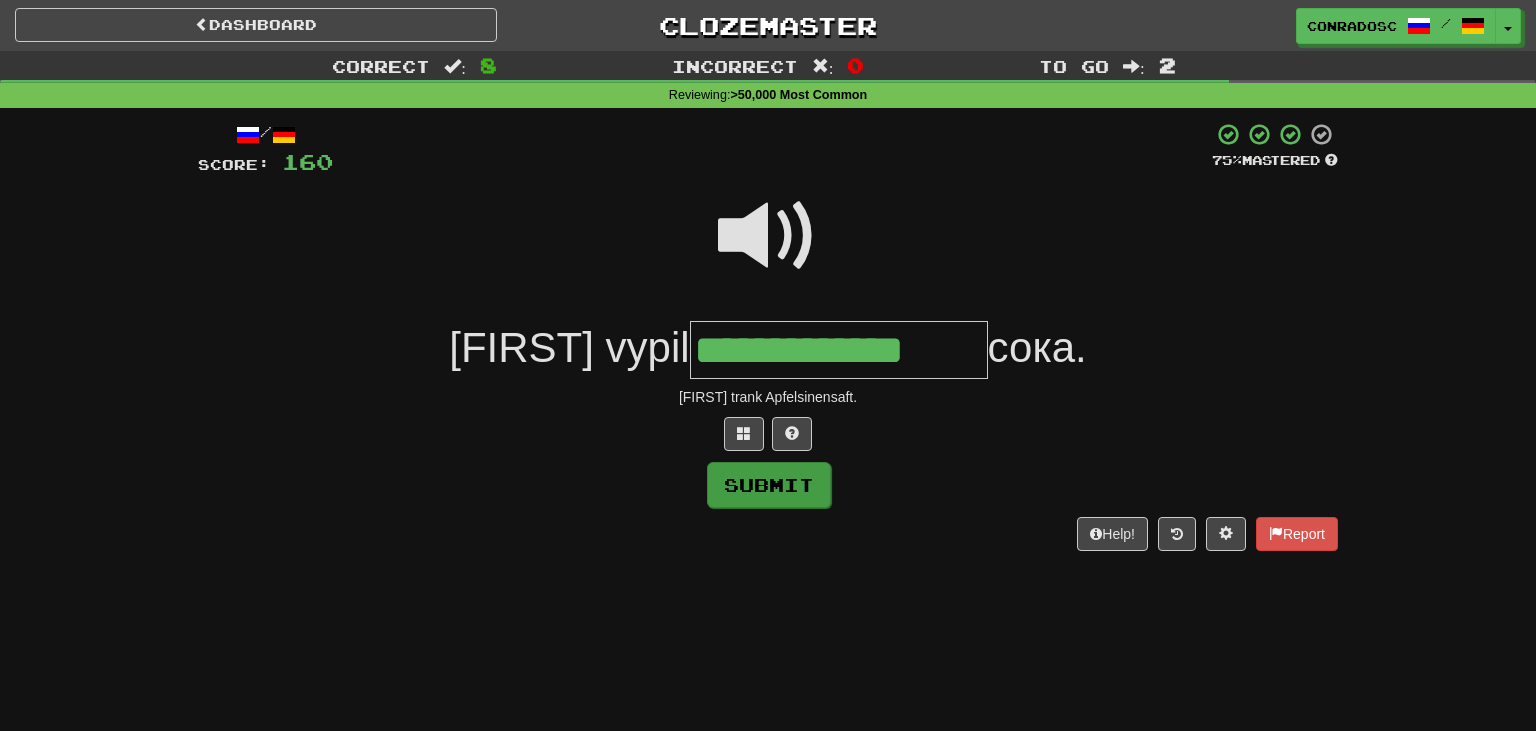 type on "**********" 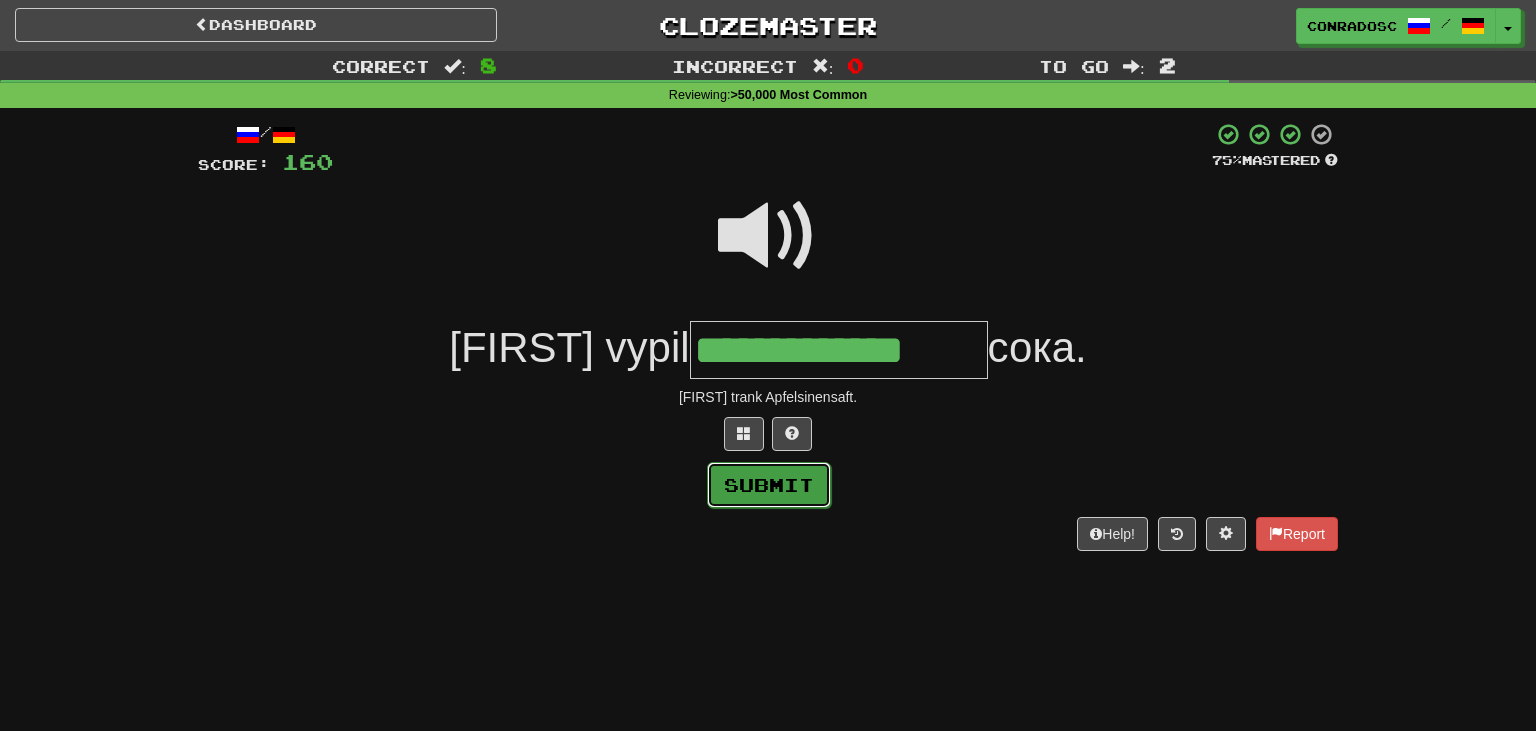 click on "Submit" at bounding box center (769, 485) 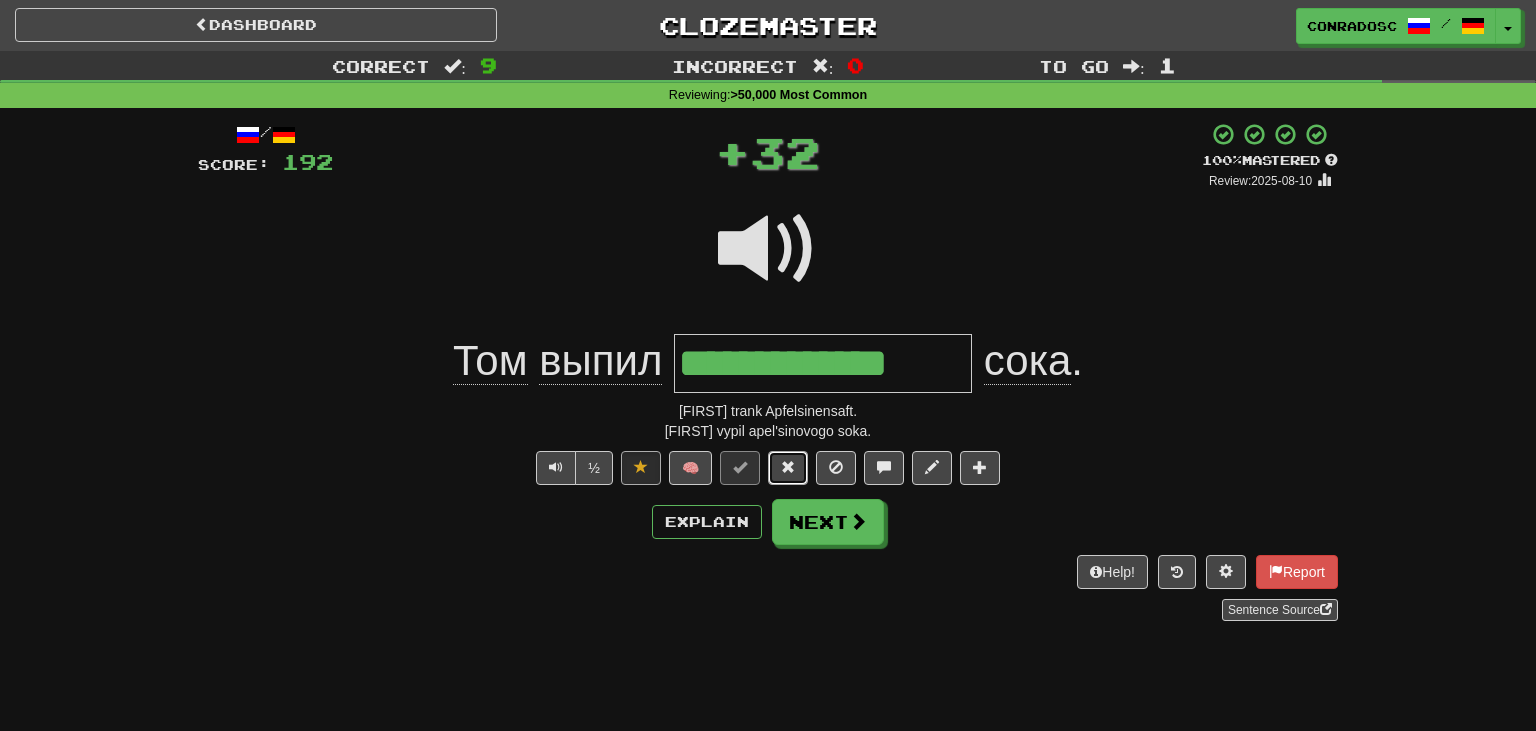 click at bounding box center (788, 468) 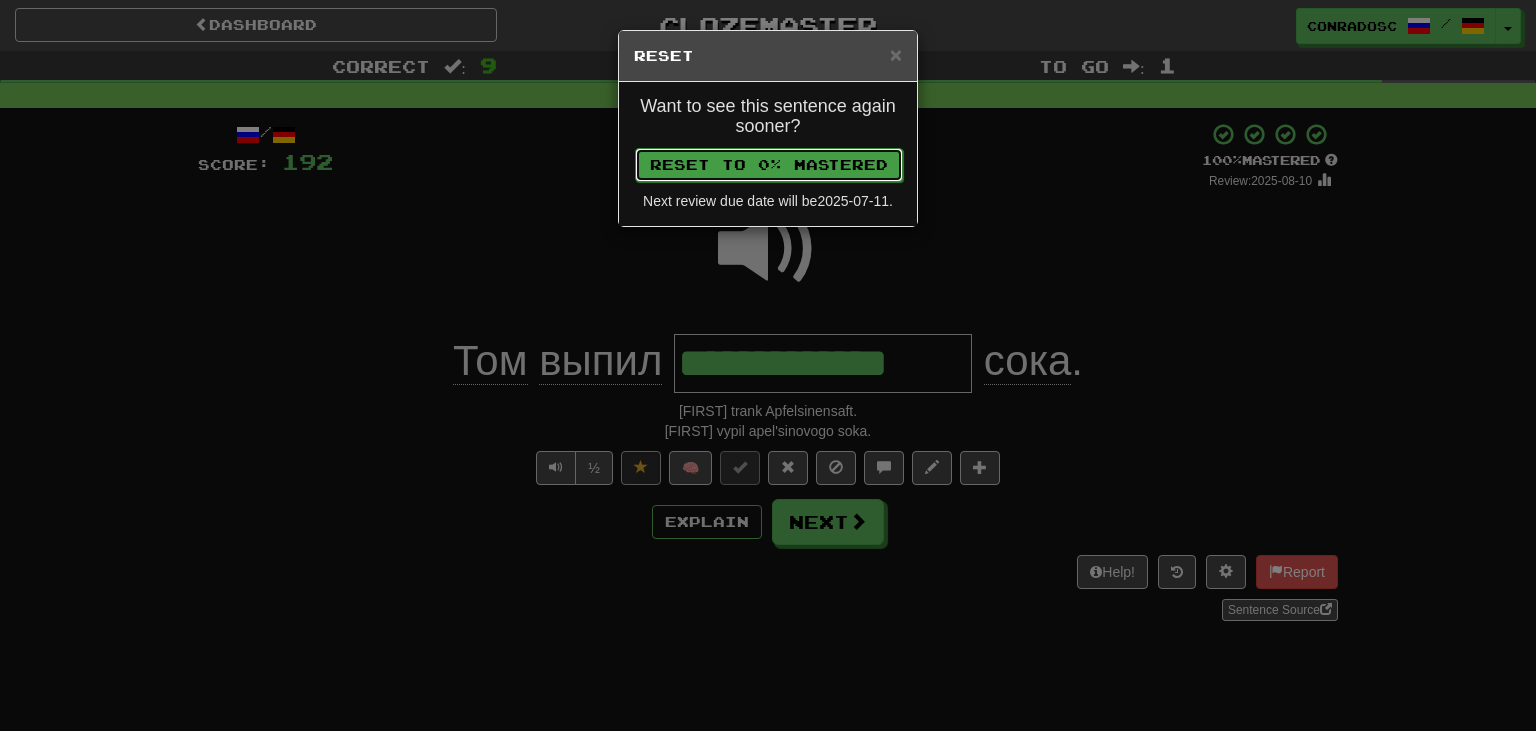 click on "Reset to 0% Mastered" at bounding box center [769, 165] 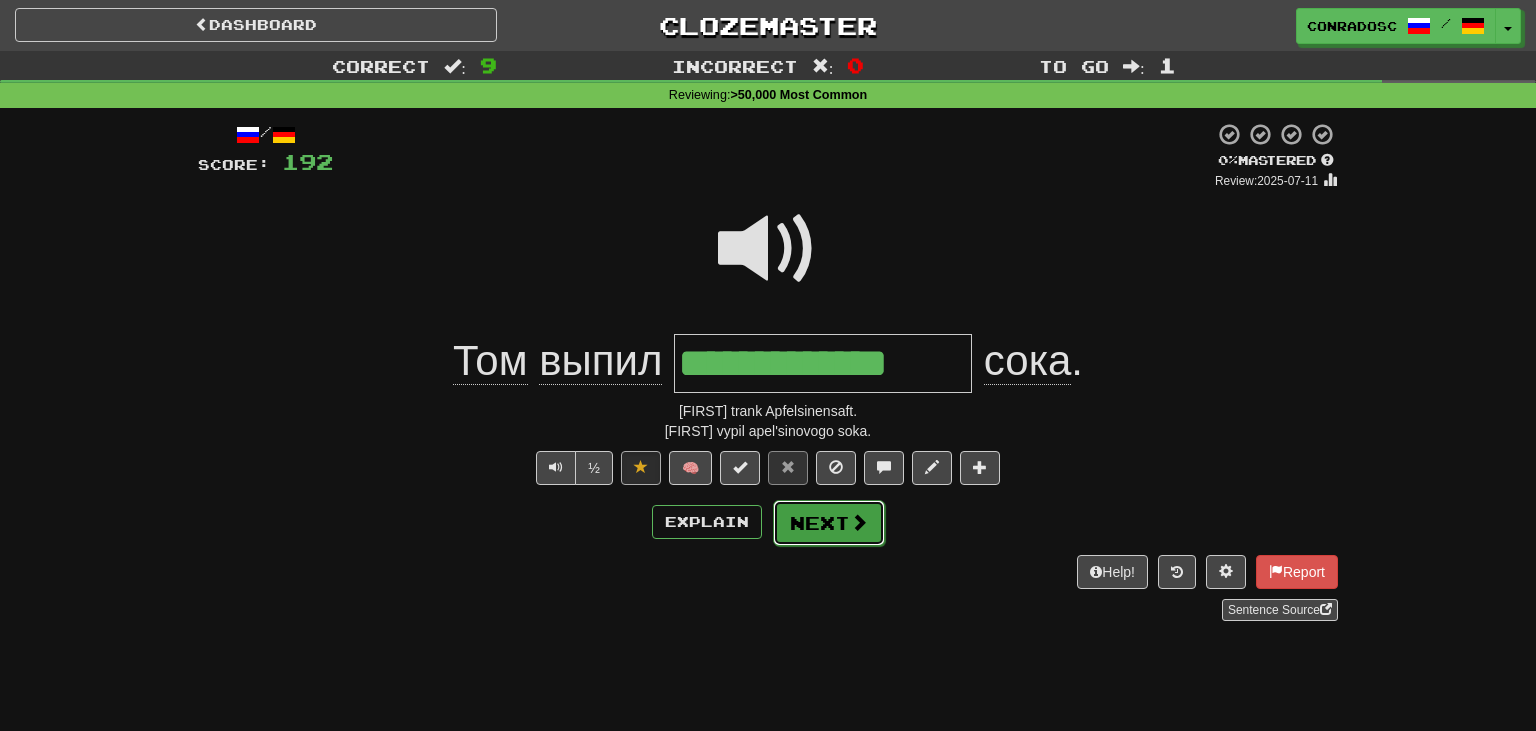 click on "Next" at bounding box center [829, 523] 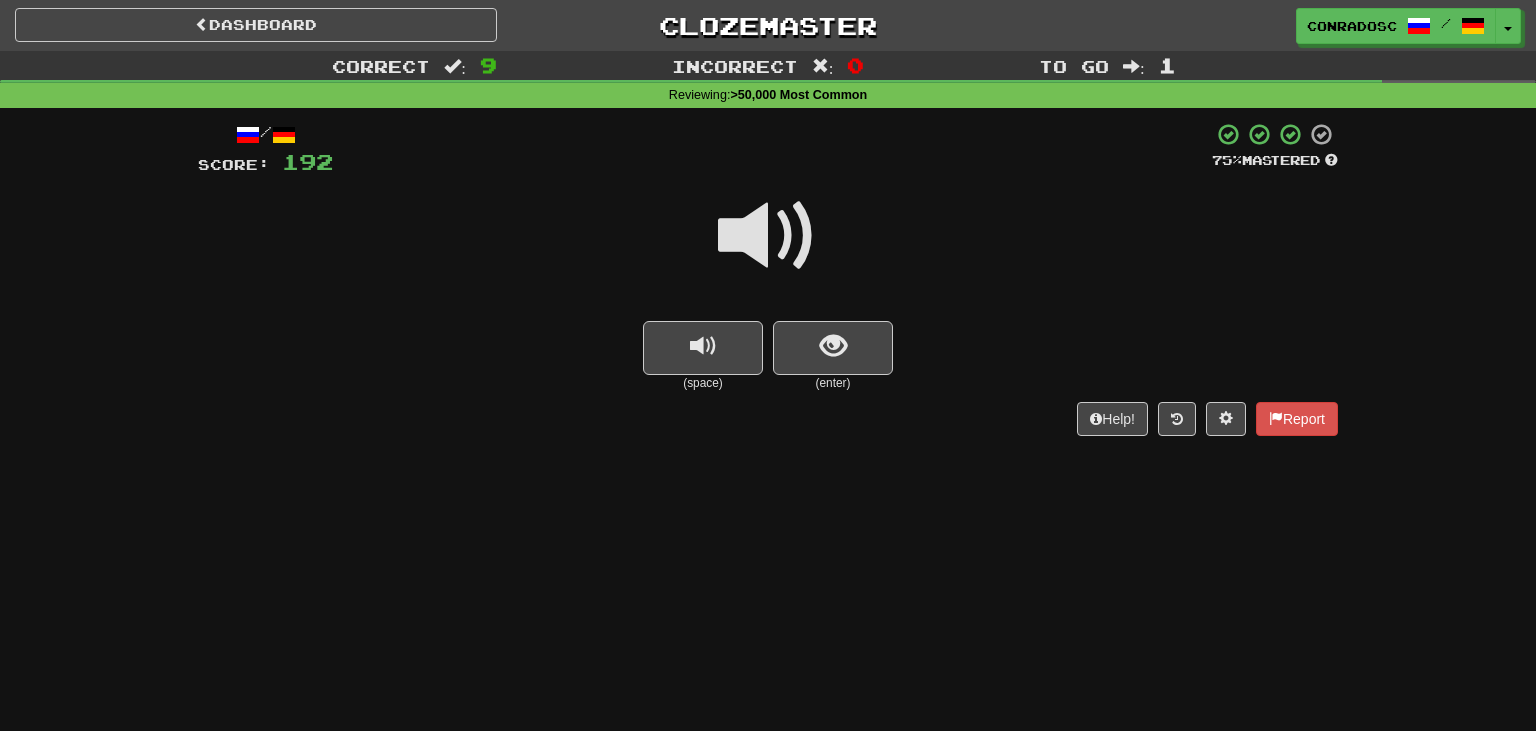 click at bounding box center (768, 236) 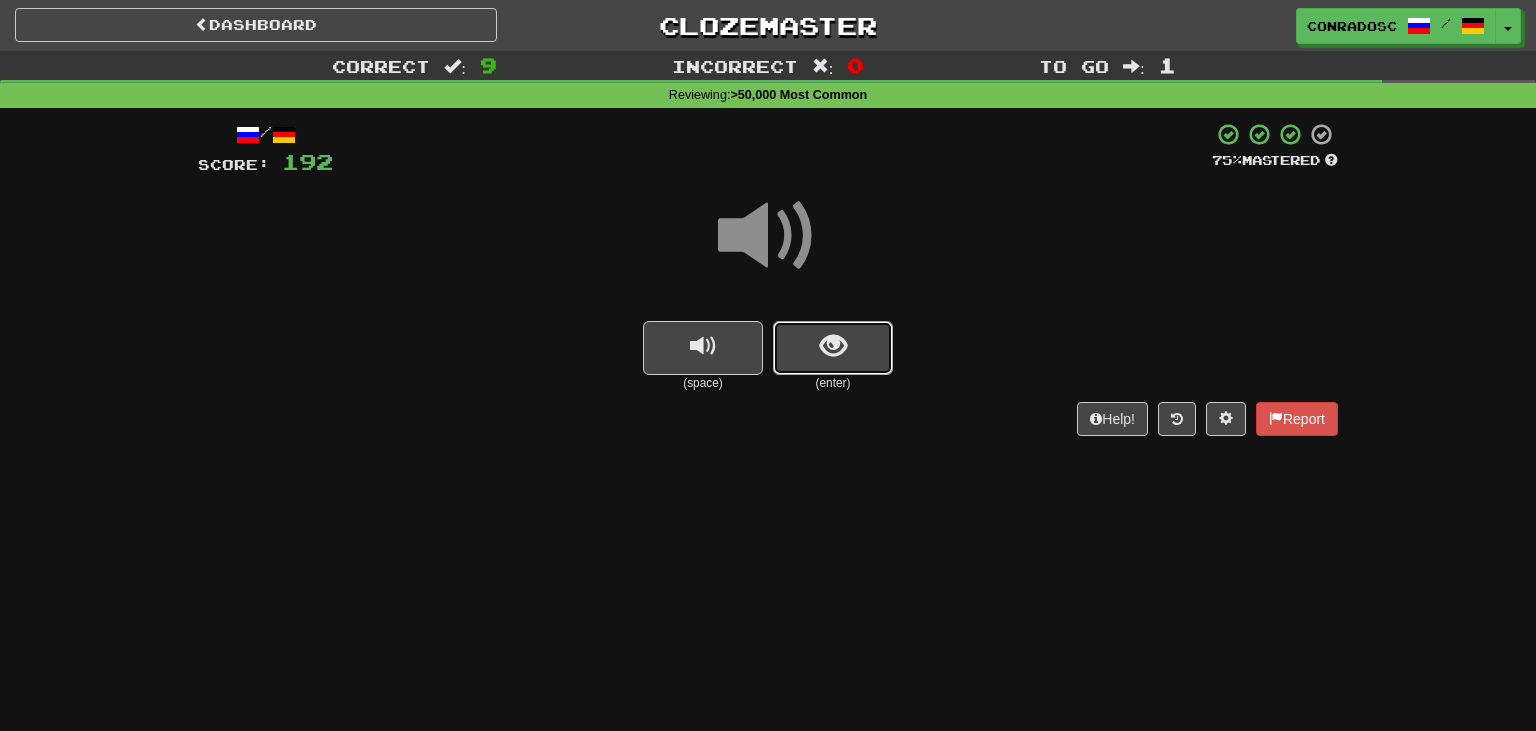 click at bounding box center (833, 346) 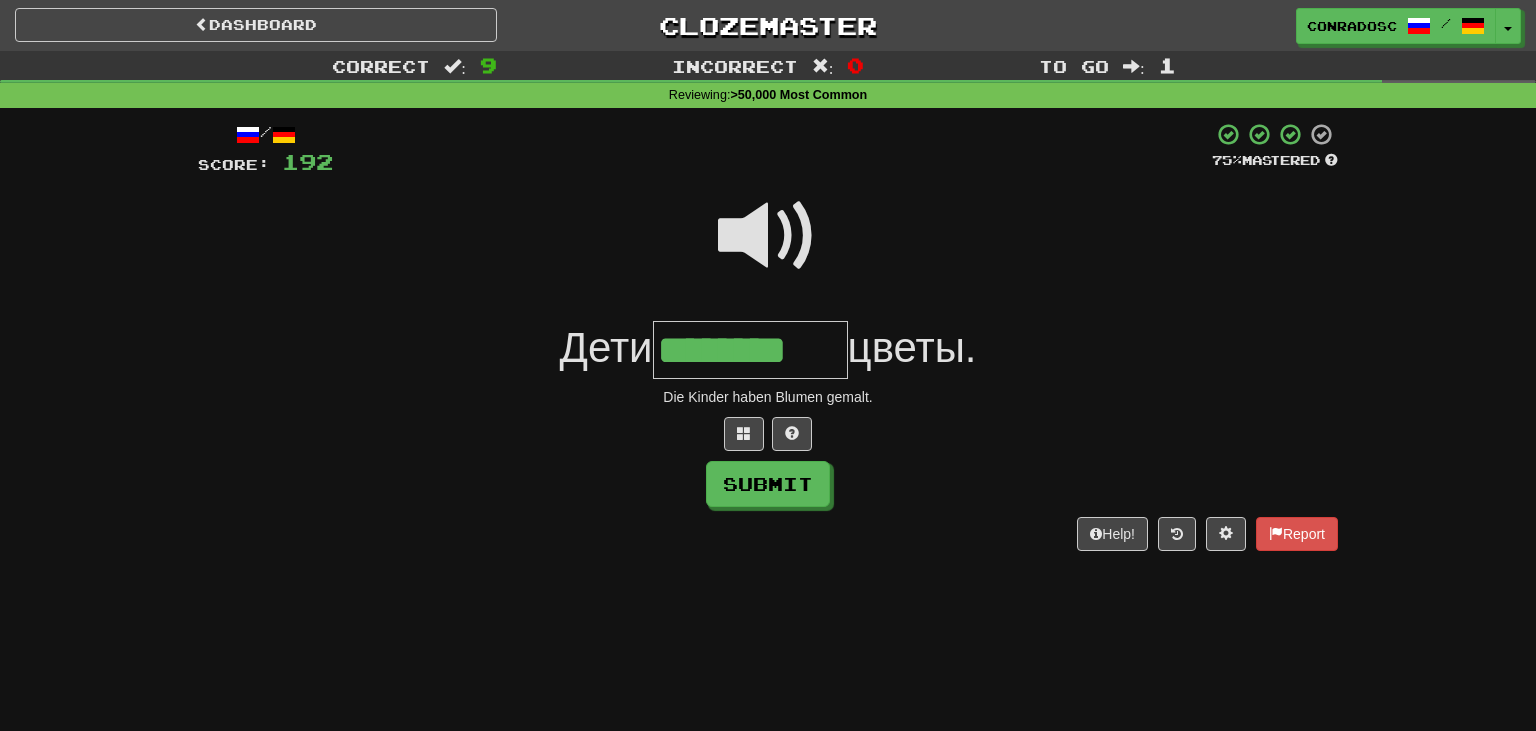 type on "********" 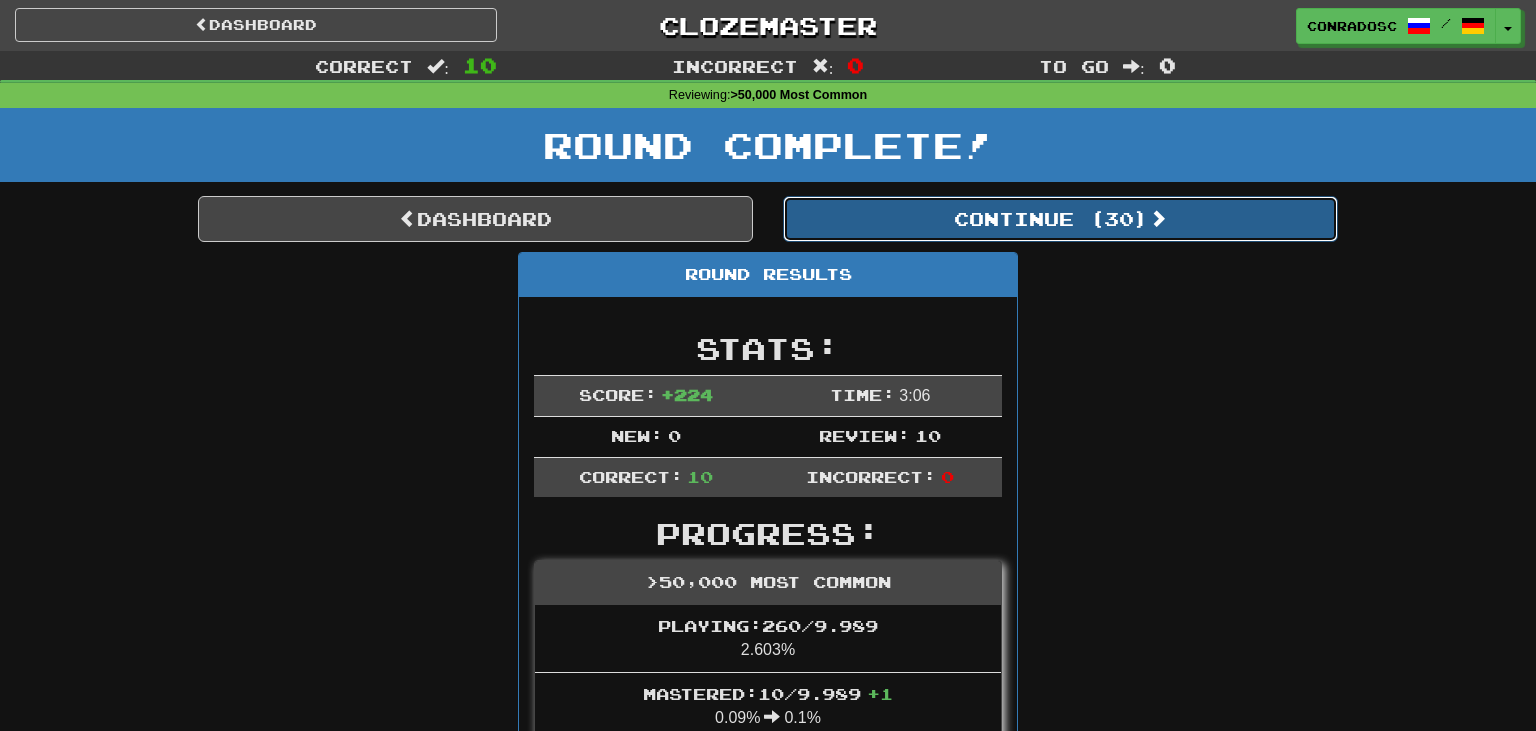 click on "Continue ( 30 )" at bounding box center (1060, 219) 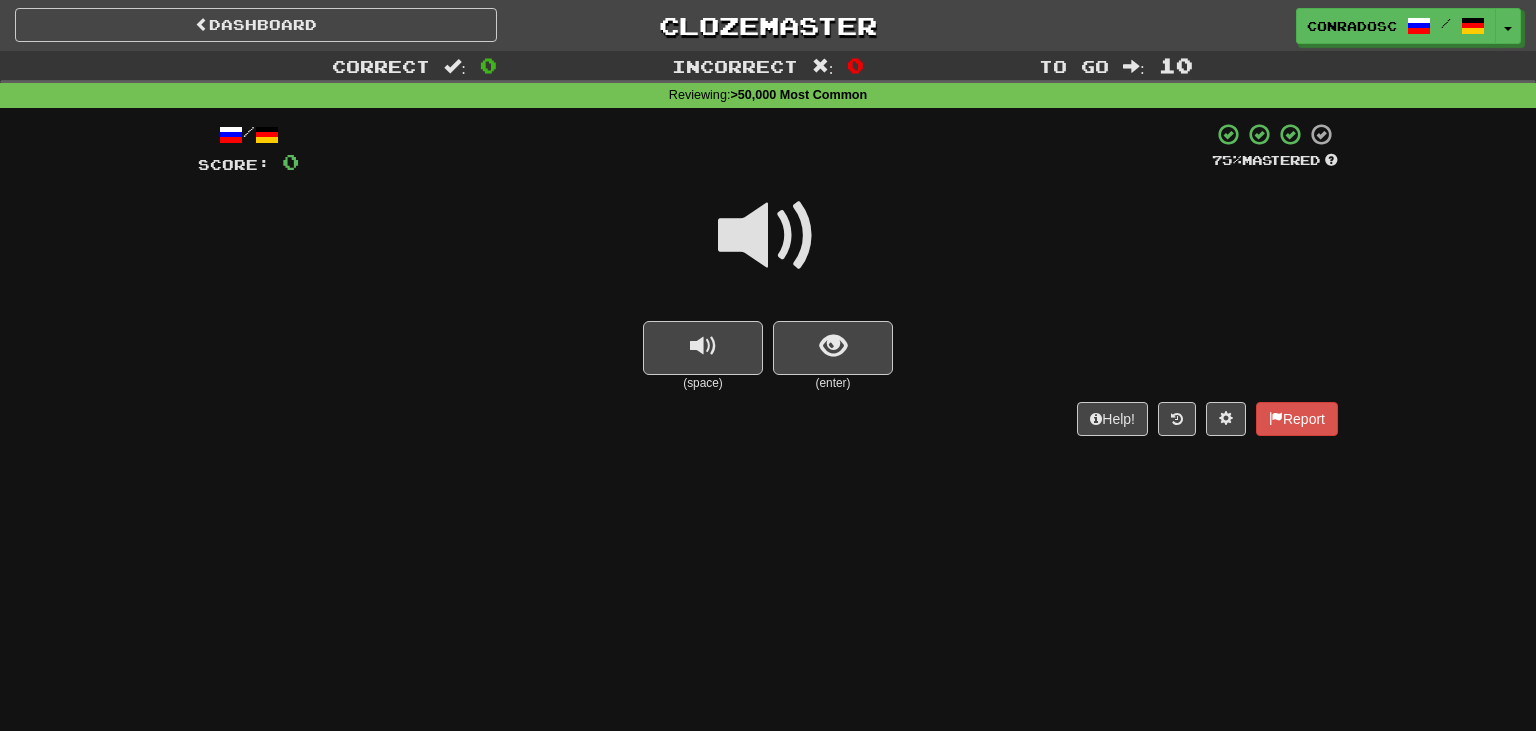 click at bounding box center (768, 236) 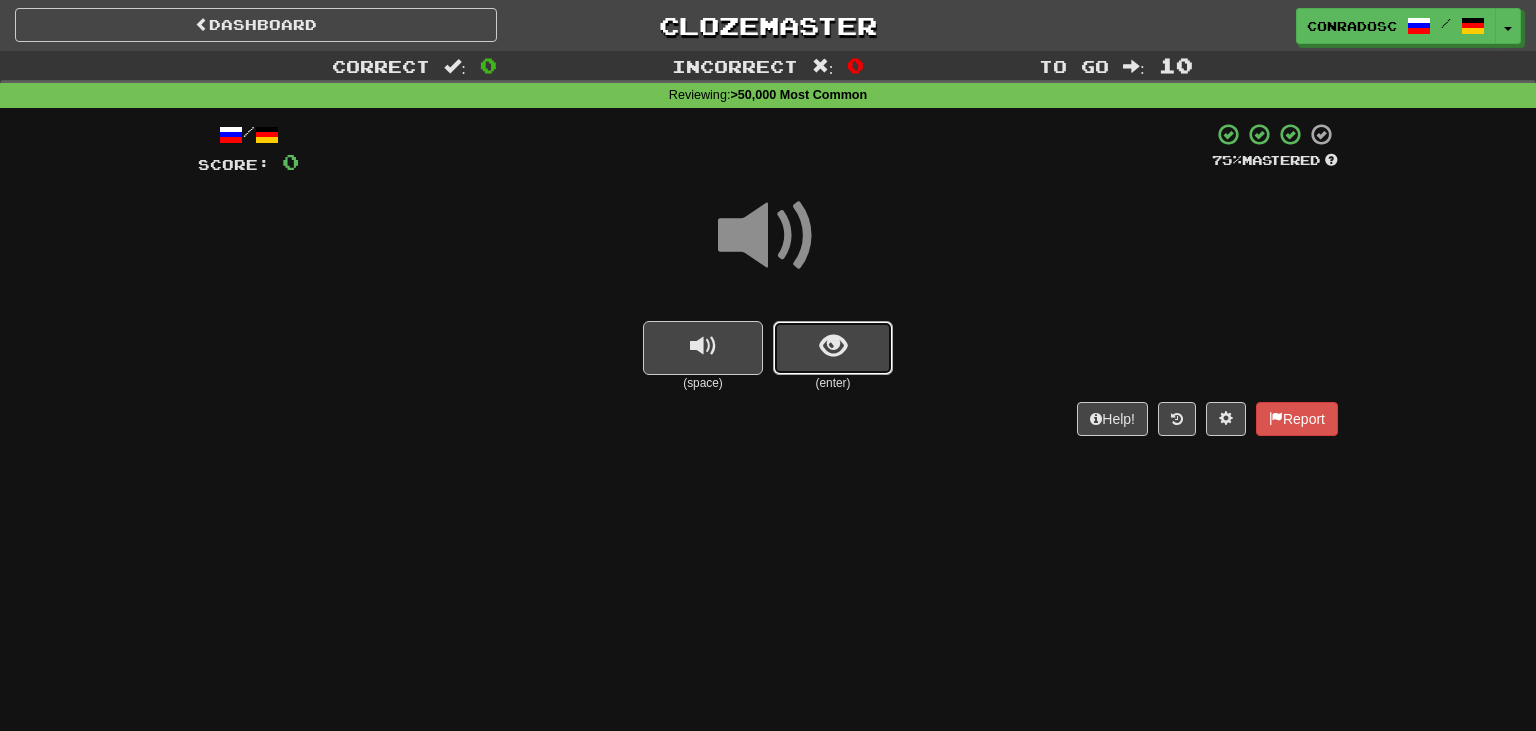 click at bounding box center [833, 346] 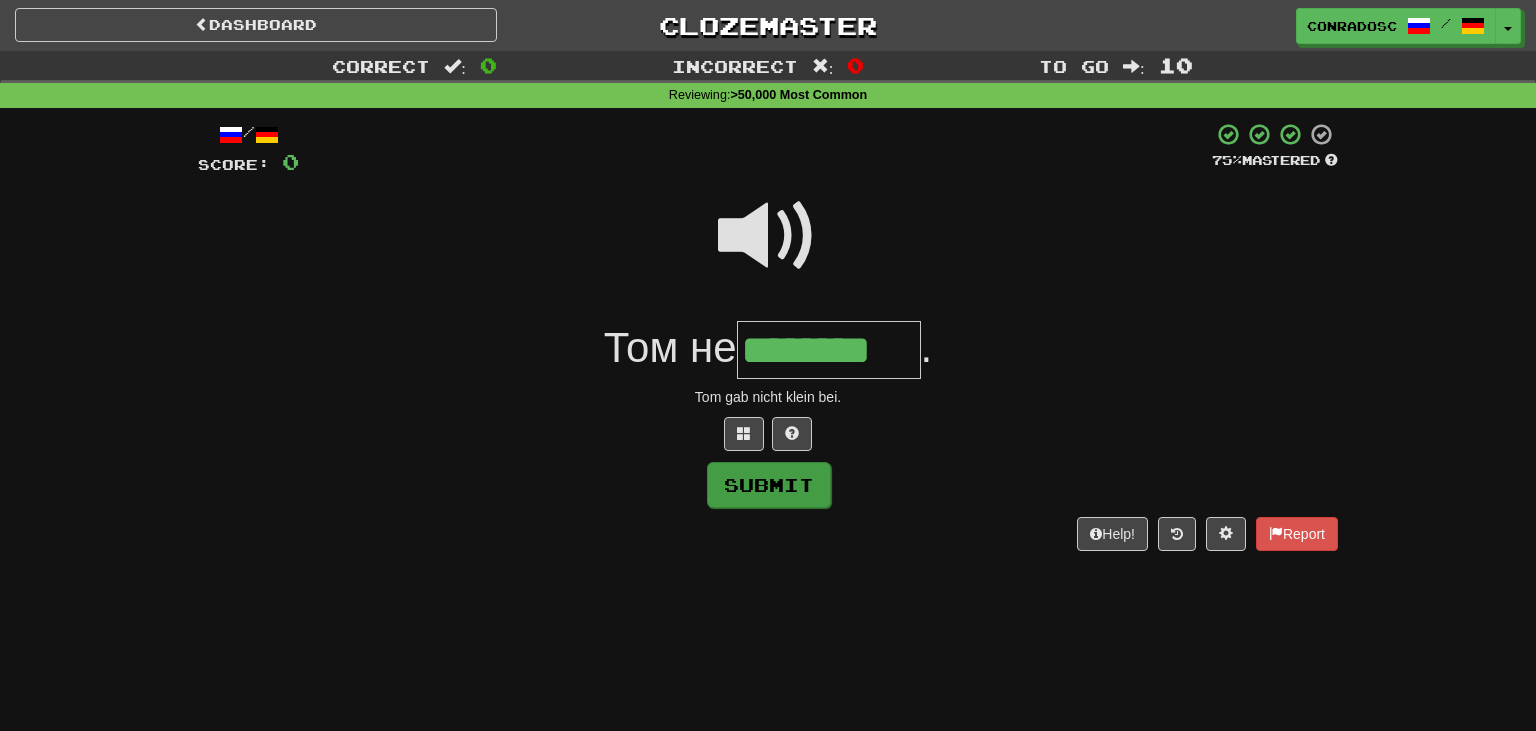 type on "********" 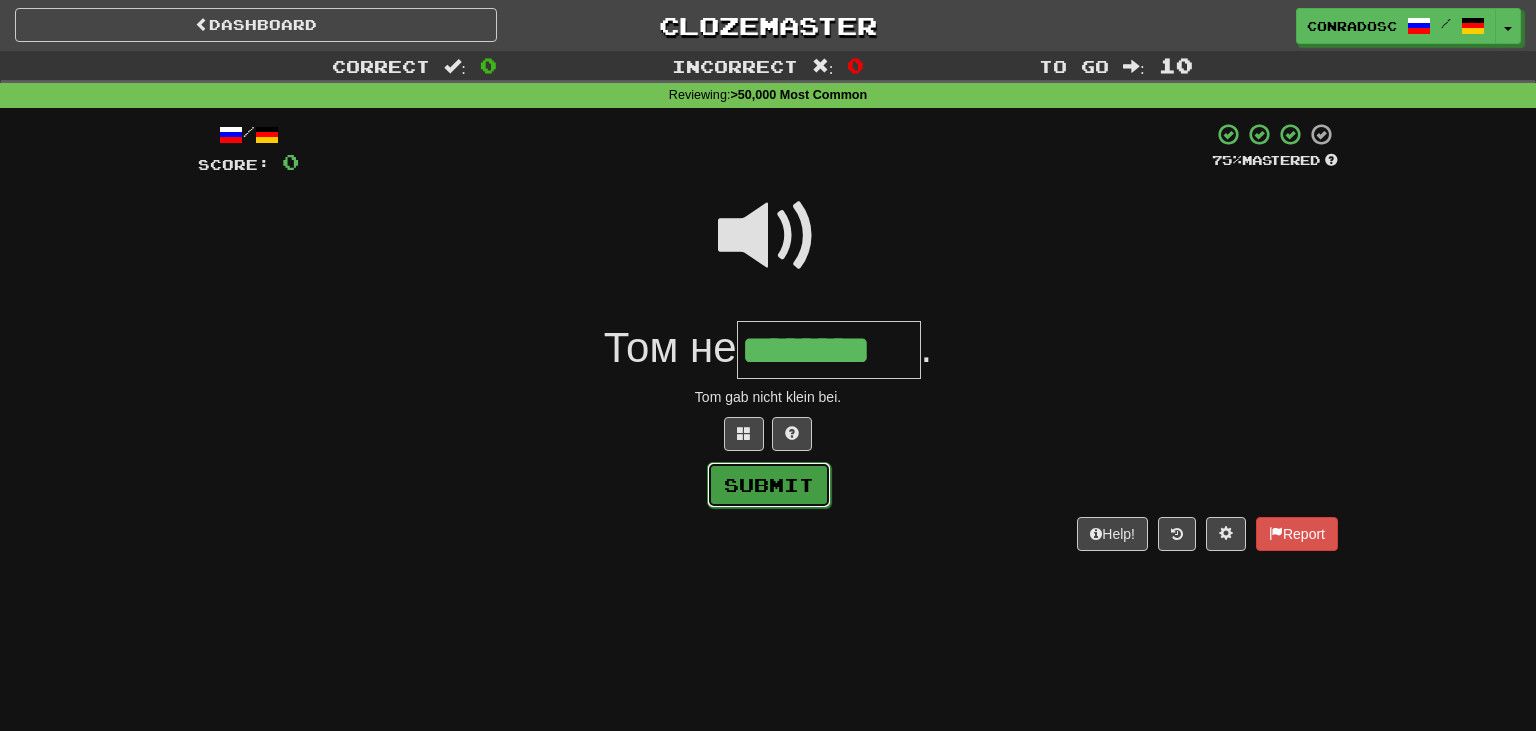 click on "Submit" at bounding box center (769, 485) 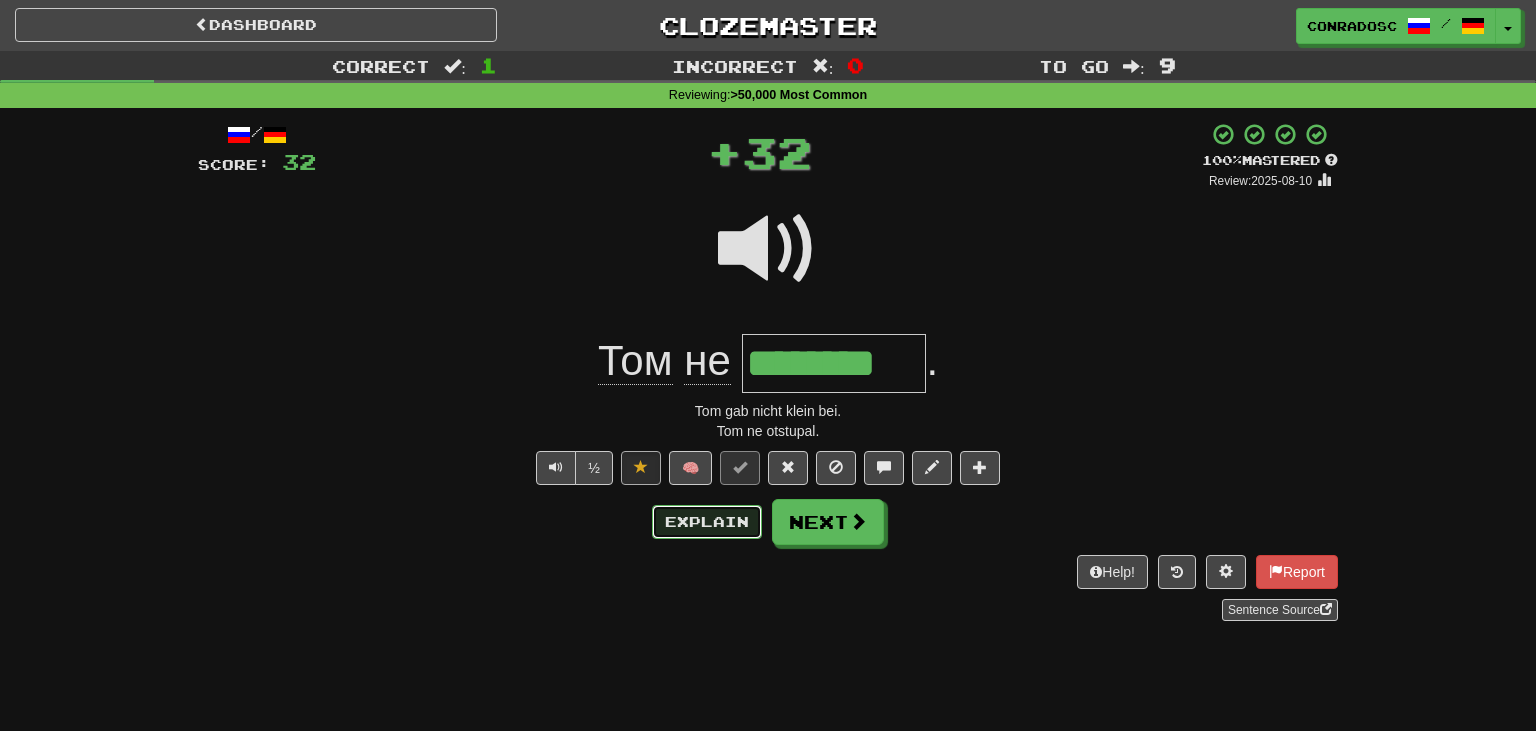 click on "Explain" at bounding box center (707, 522) 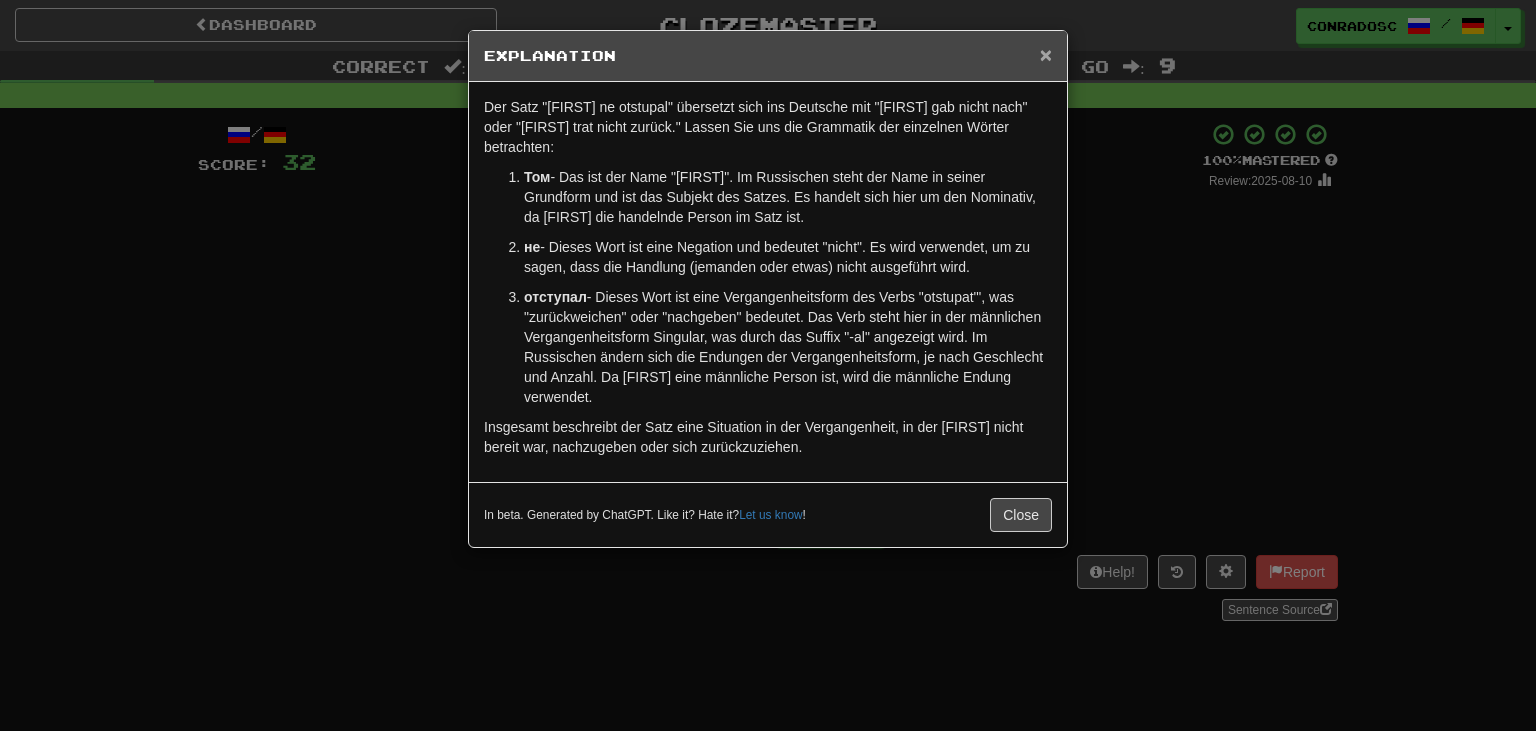 click on "×" at bounding box center (1046, 54) 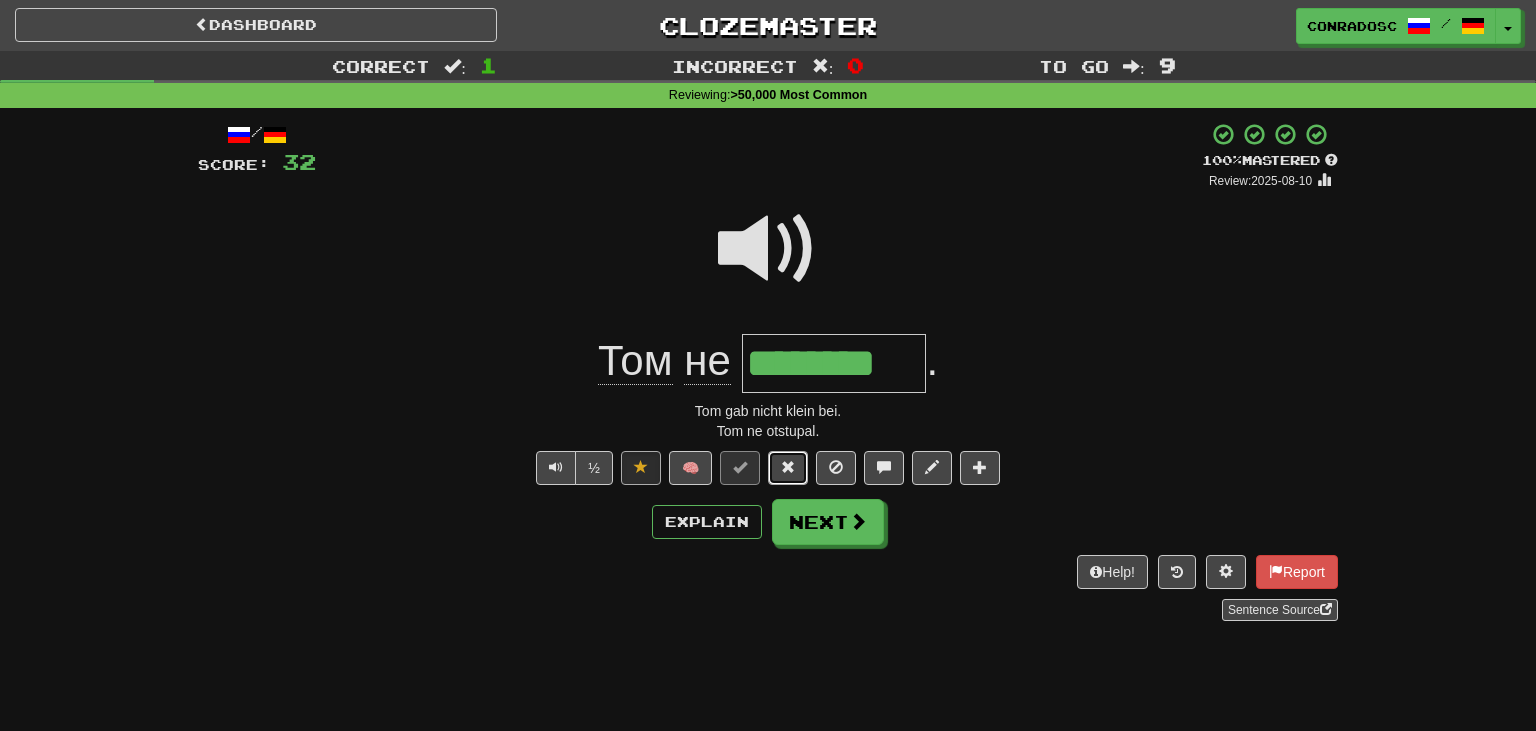 click at bounding box center (788, 468) 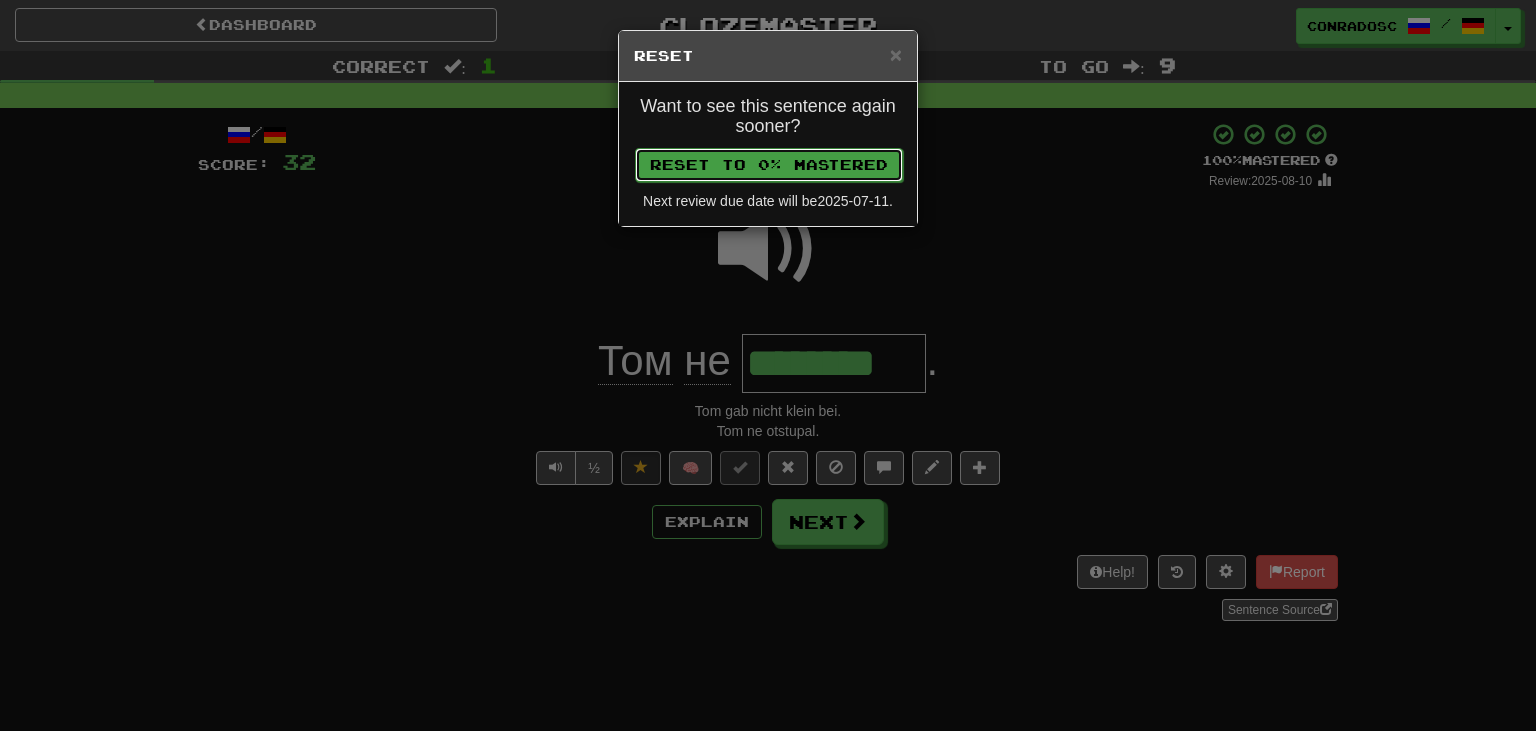 click on "Reset to 0% Mastered" at bounding box center [769, 165] 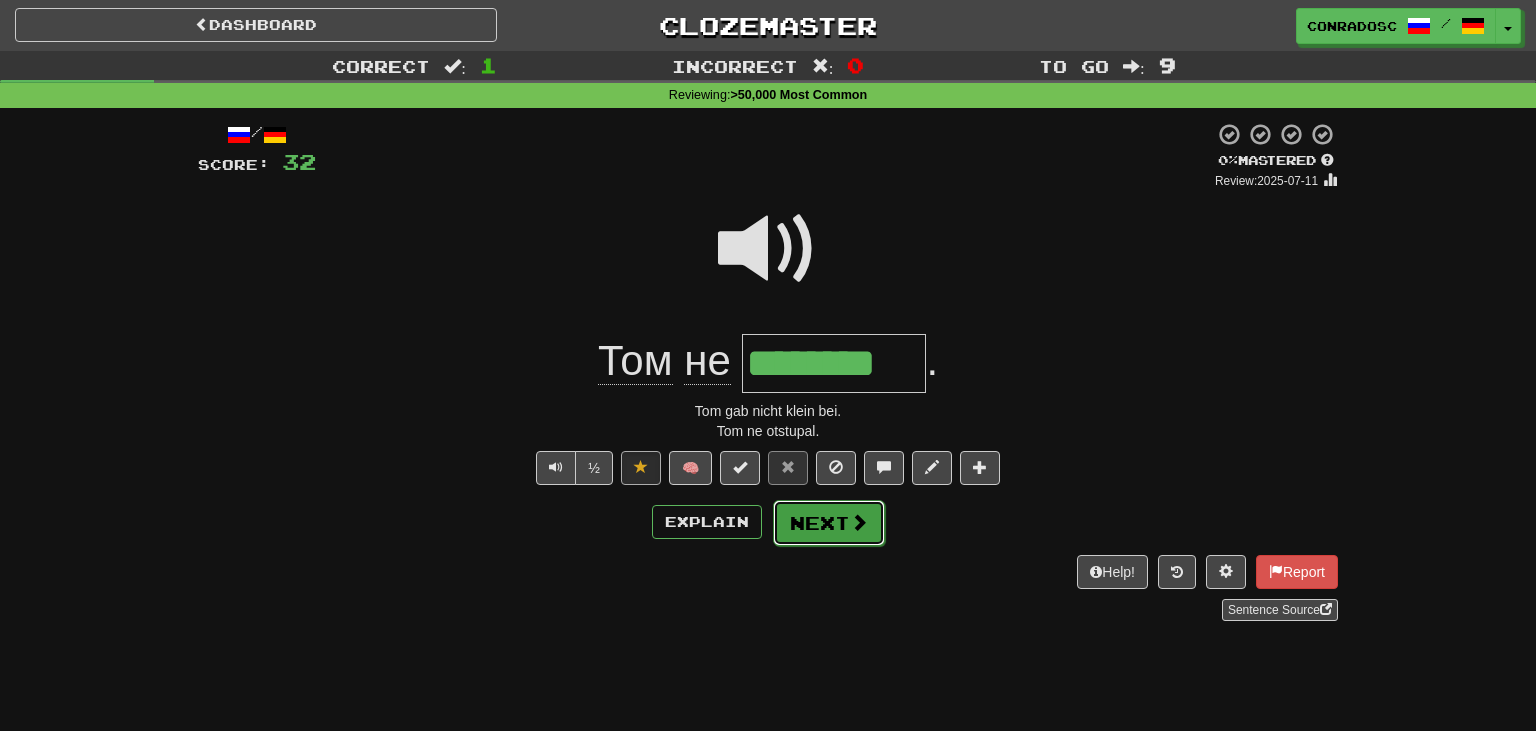 click on "Next" at bounding box center (829, 523) 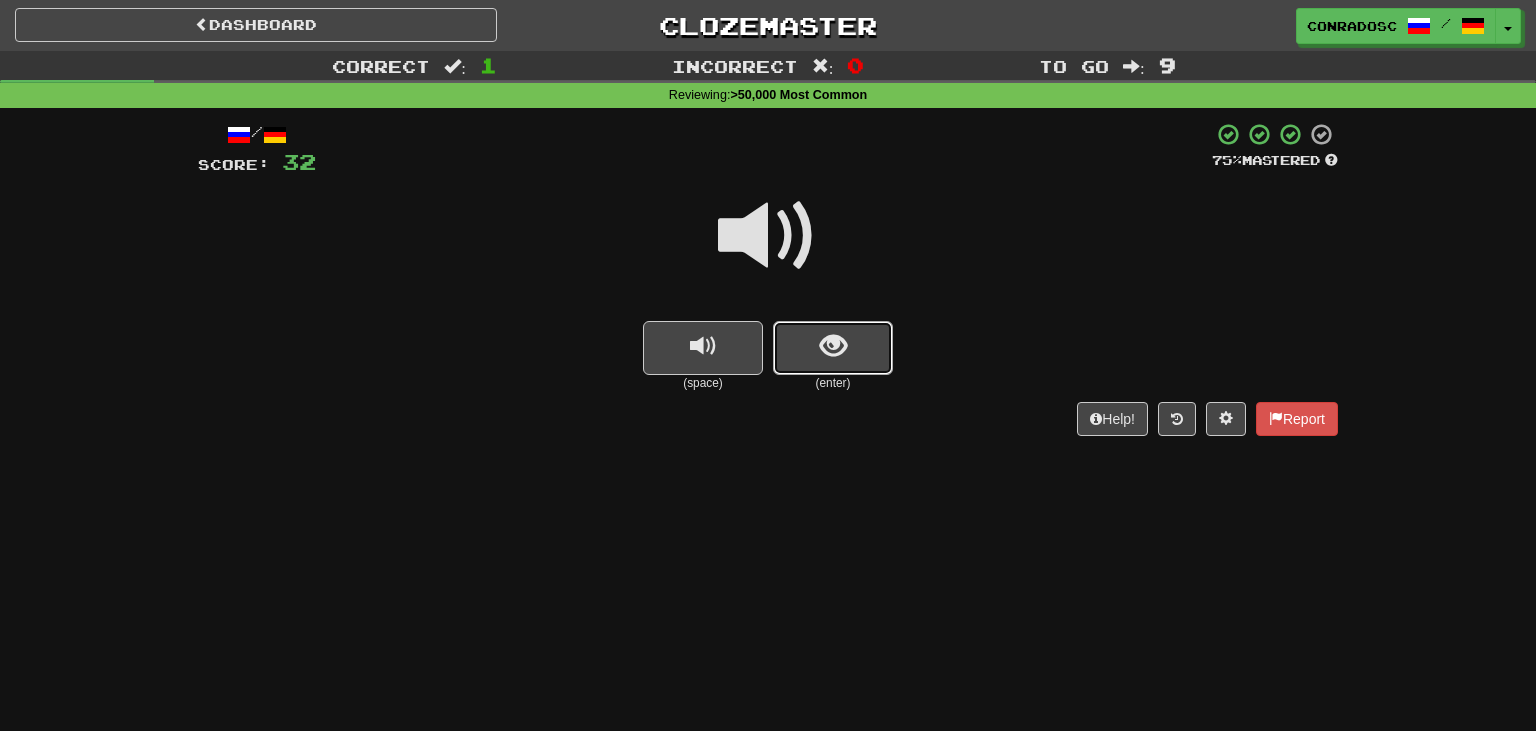 click at bounding box center (833, 348) 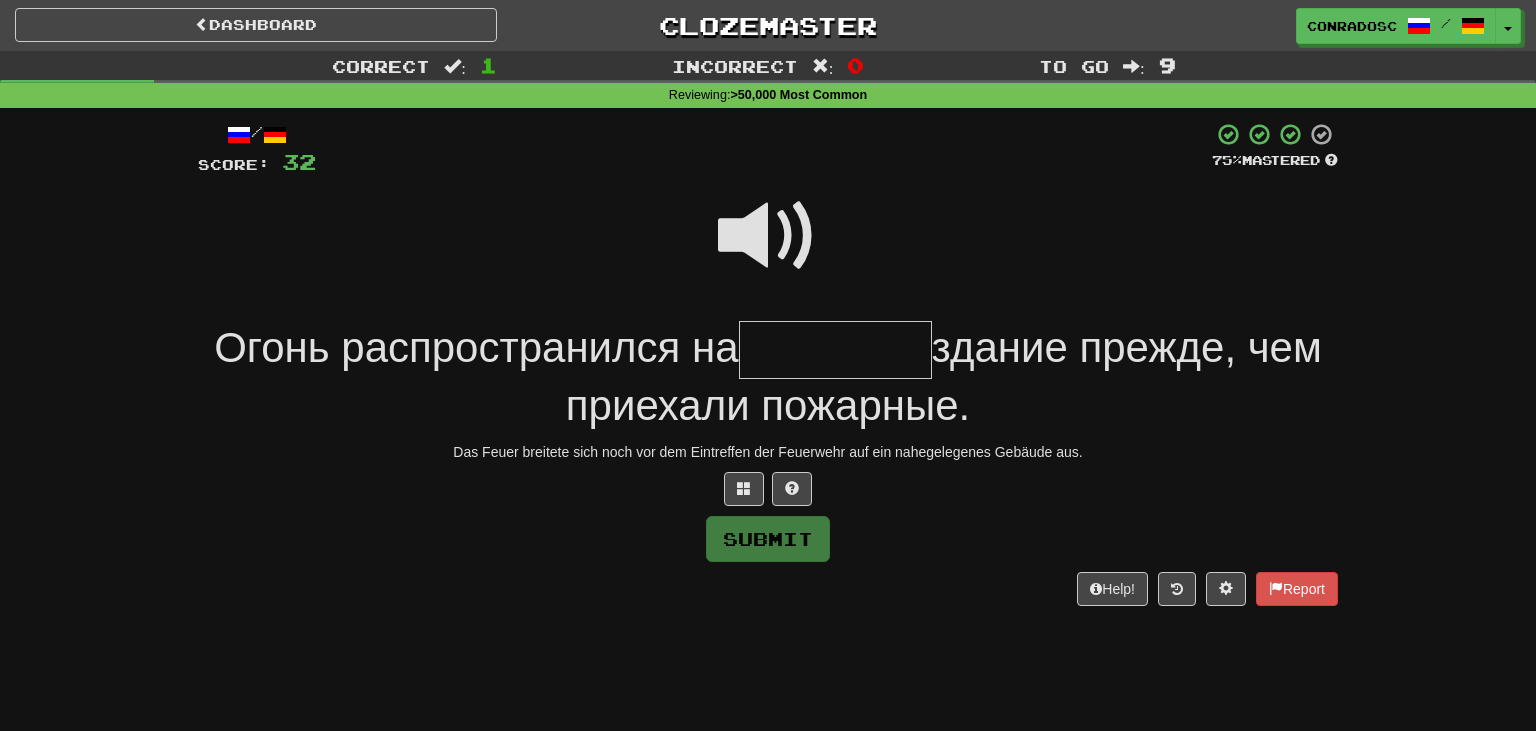 click at bounding box center (768, 236) 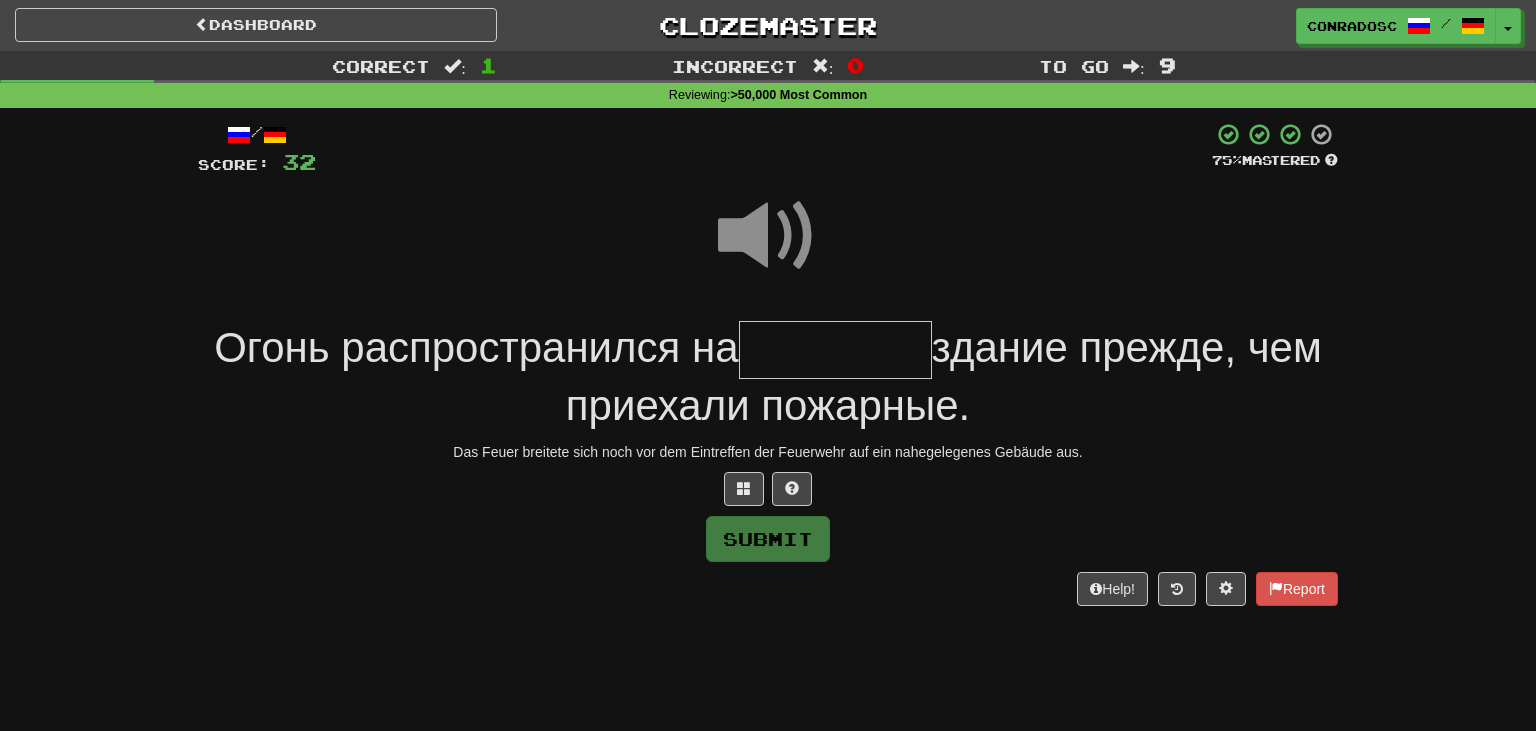 click at bounding box center (835, 350) 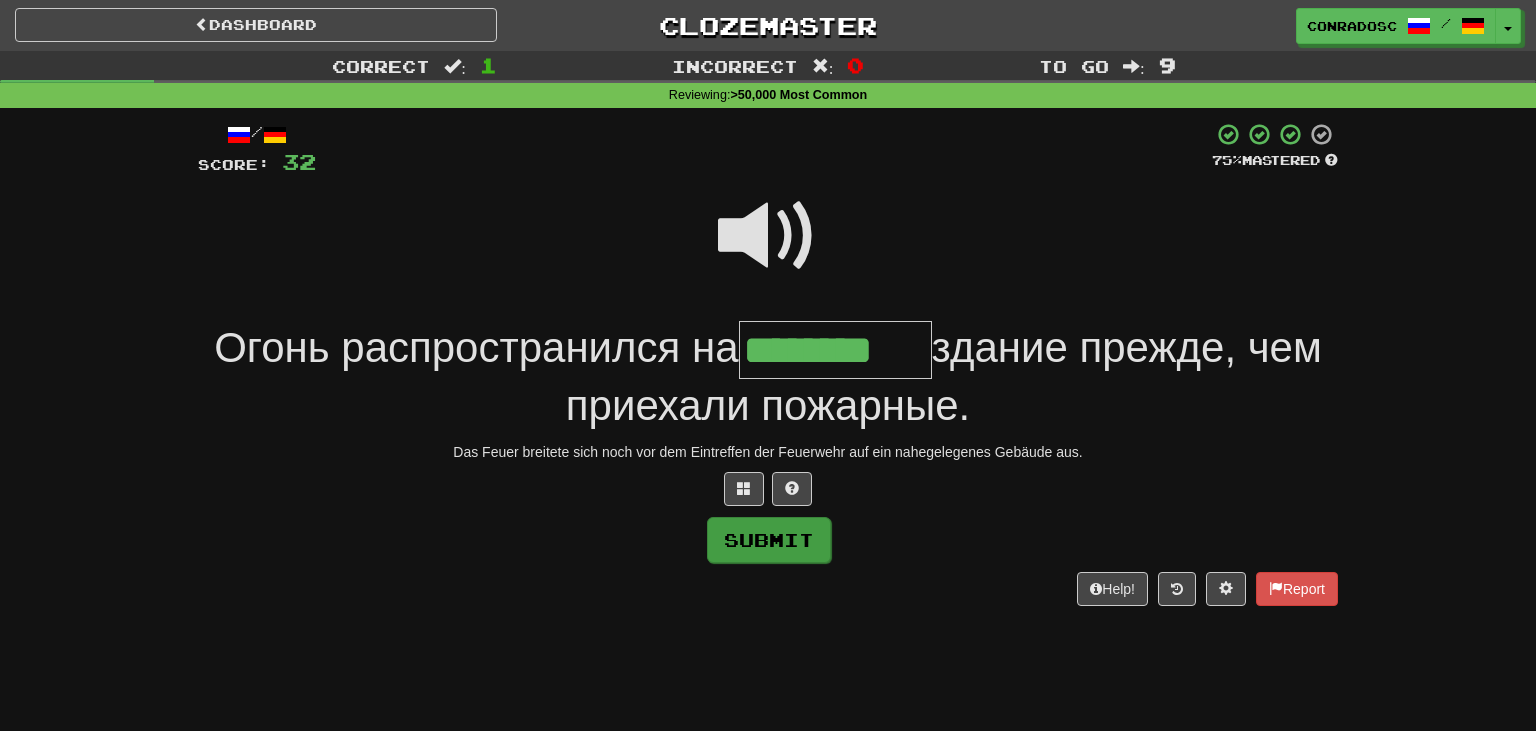 type on "********" 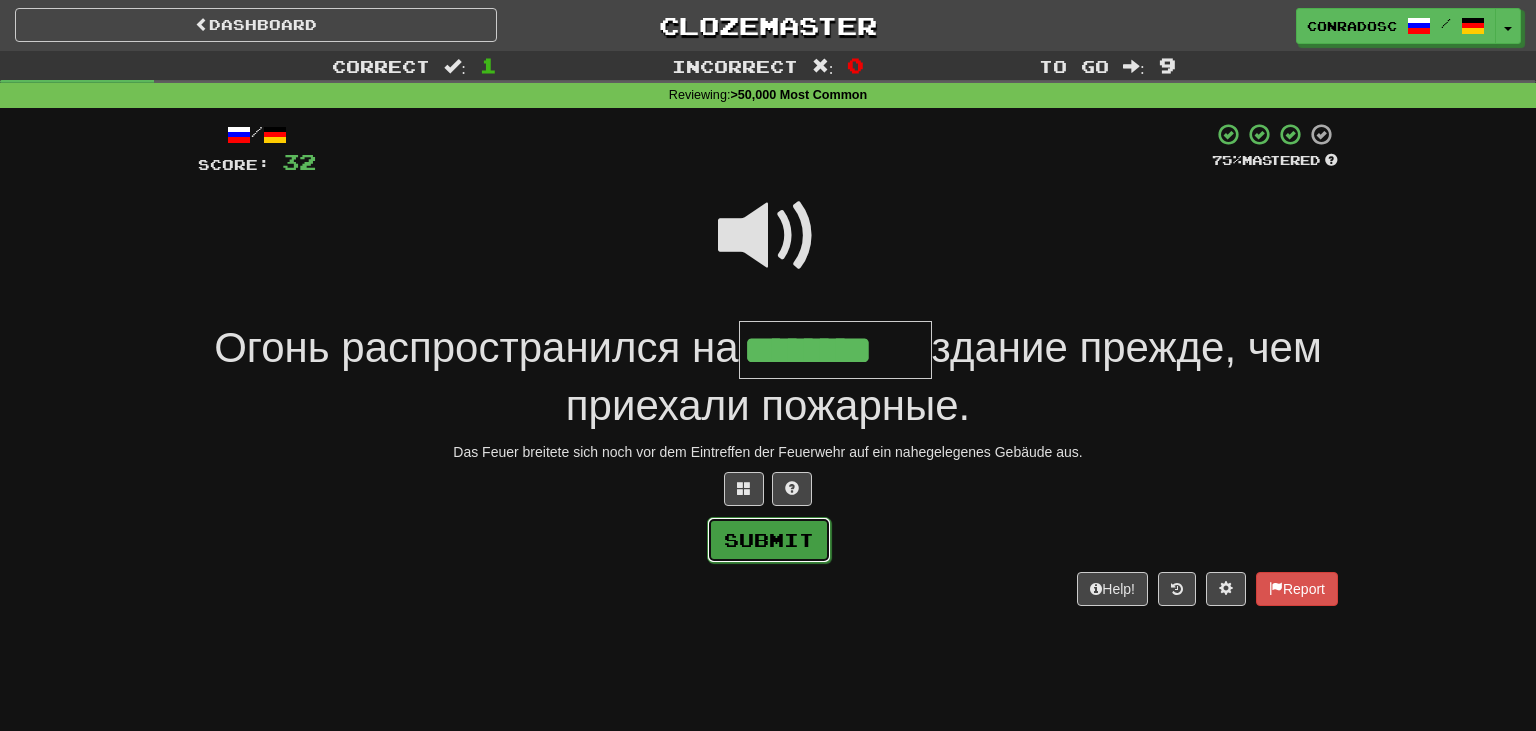 click on "Submit" at bounding box center [769, 540] 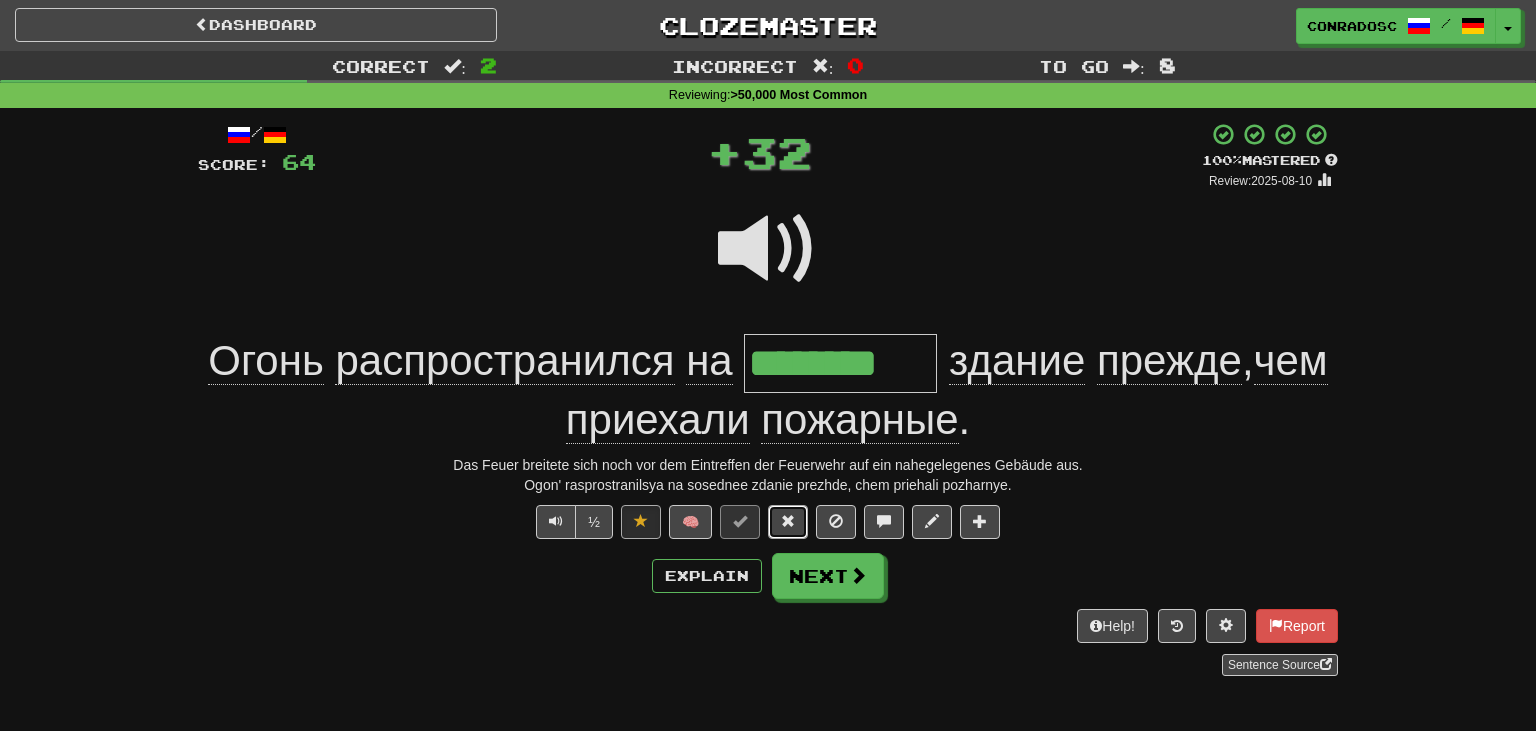 click at bounding box center [788, 521] 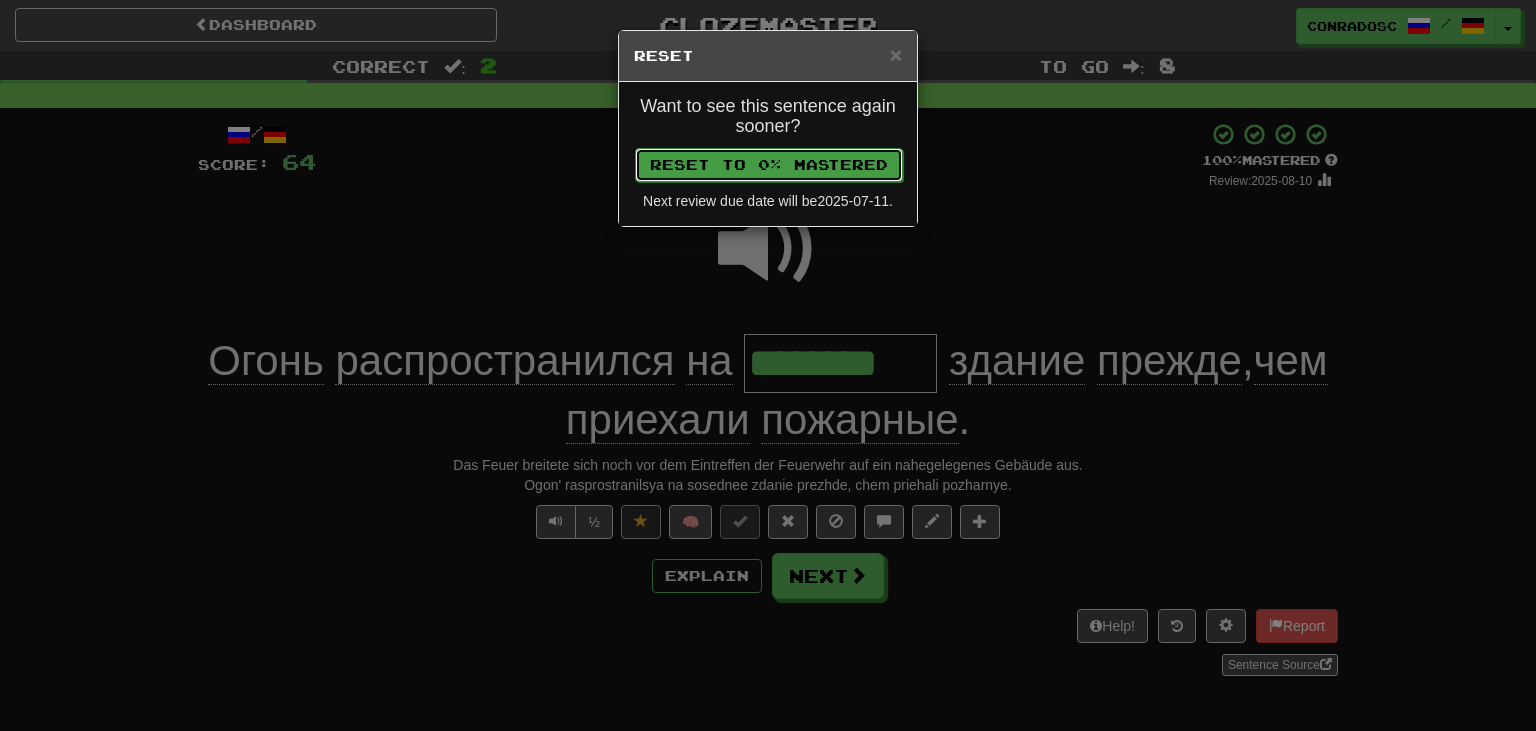 click on "Reset to 0% Mastered" at bounding box center (769, 165) 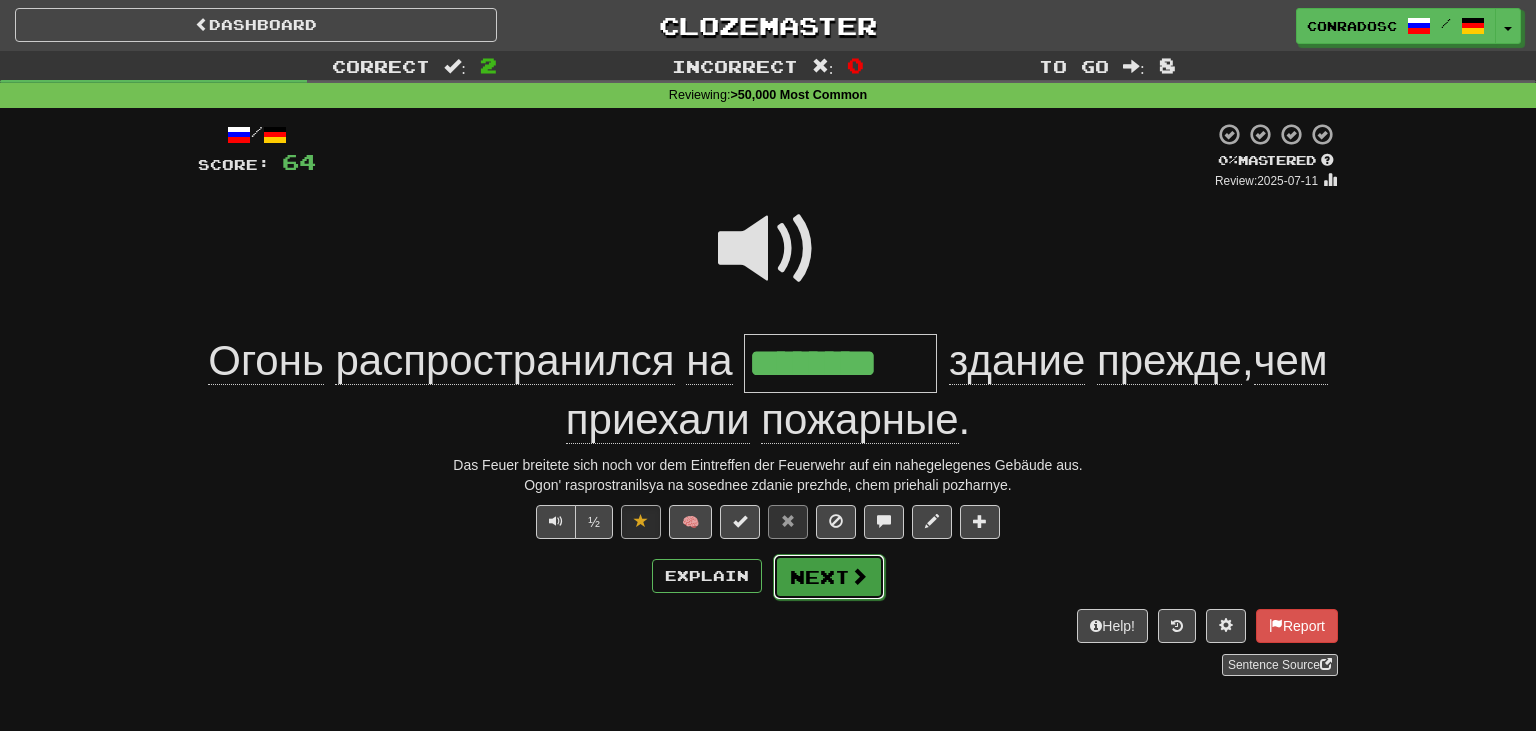 click on "Next" at bounding box center (829, 577) 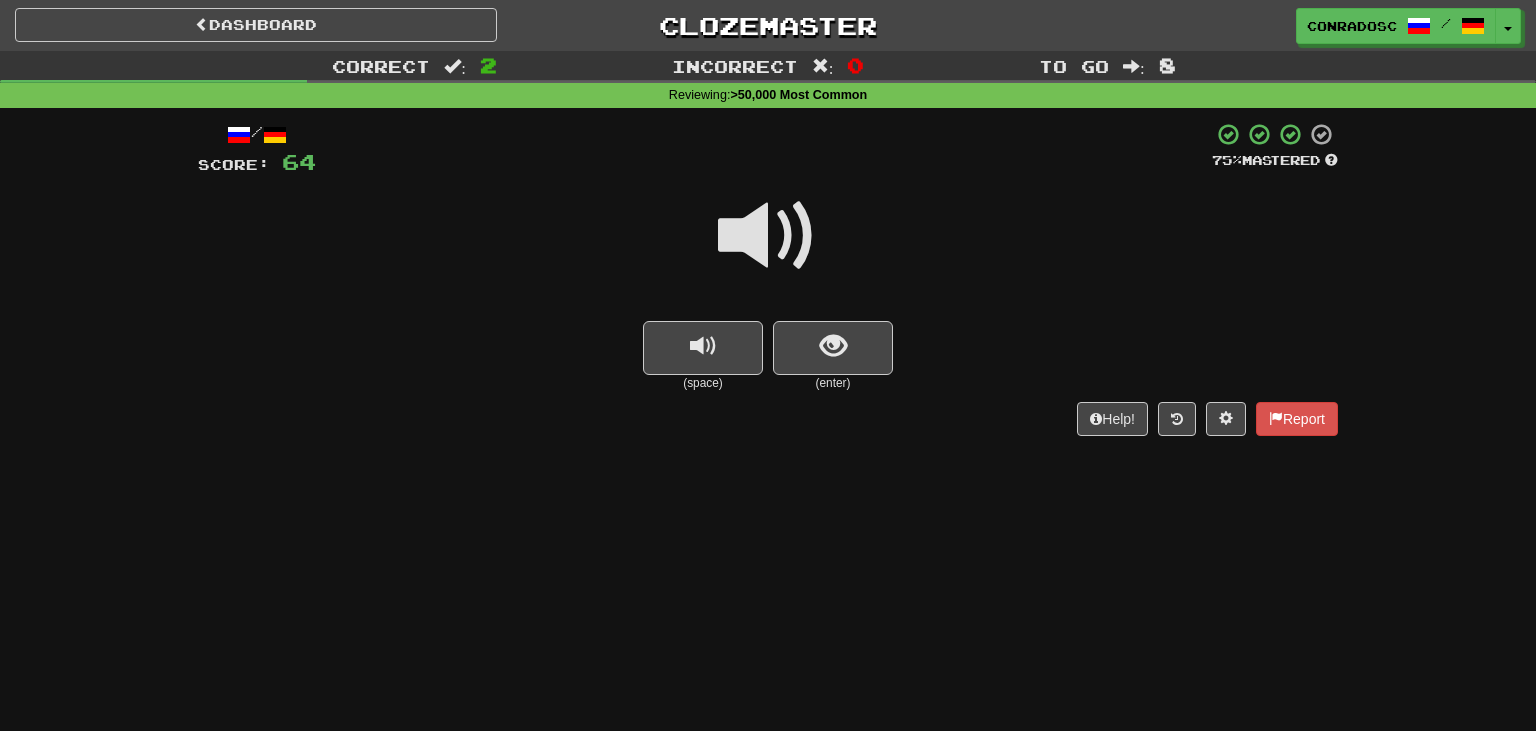 click at bounding box center [768, 236] 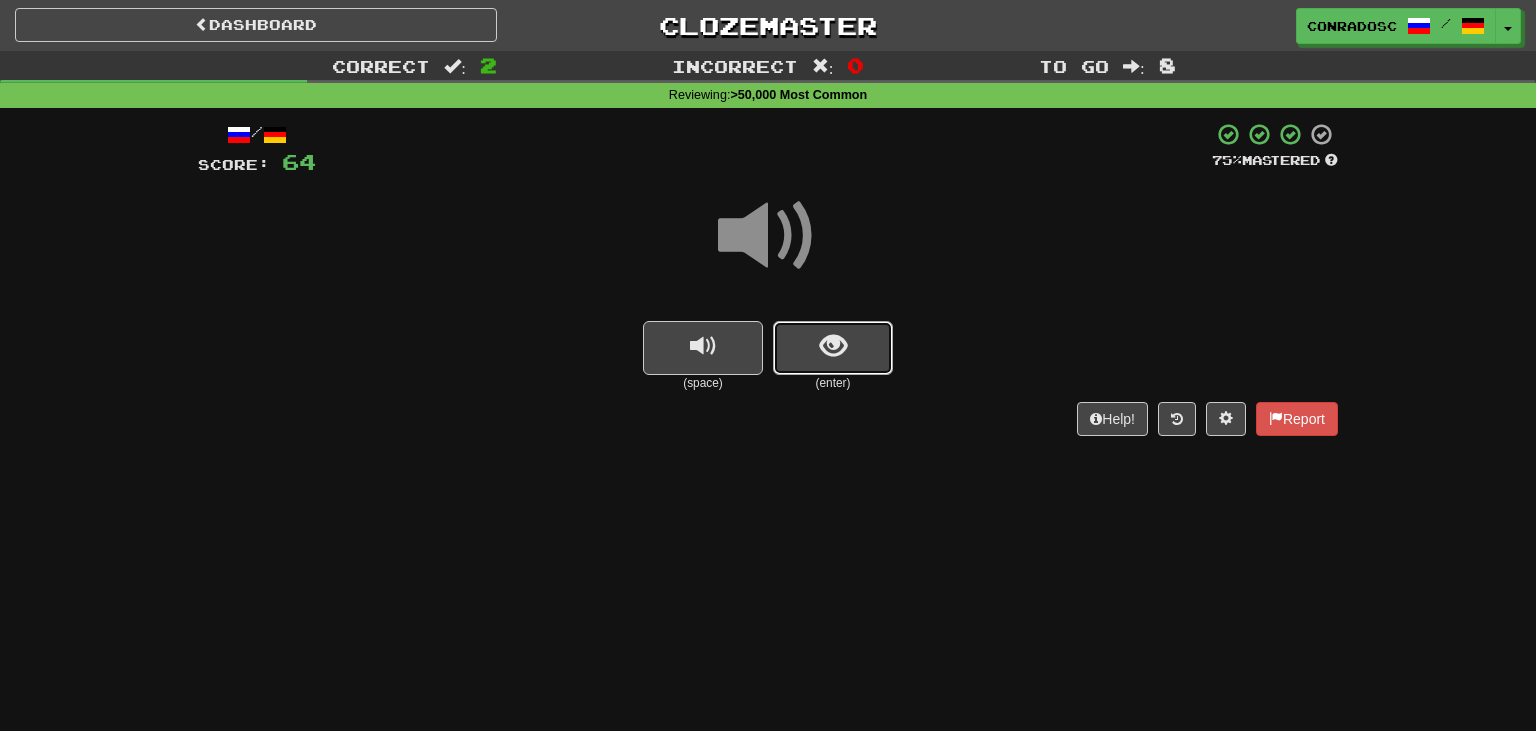 click at bounding box center (833, 348) 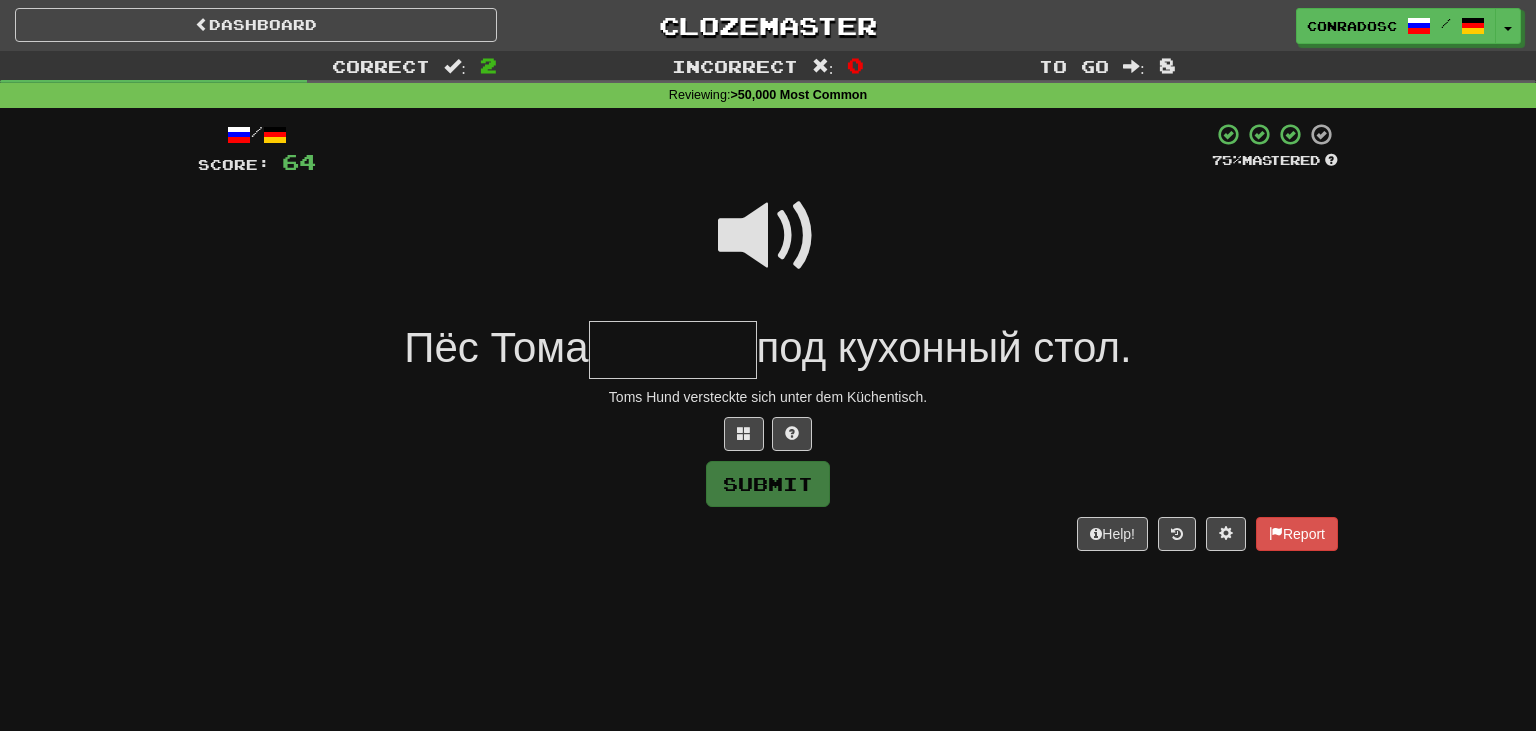 click at bounding box center [768, 249] 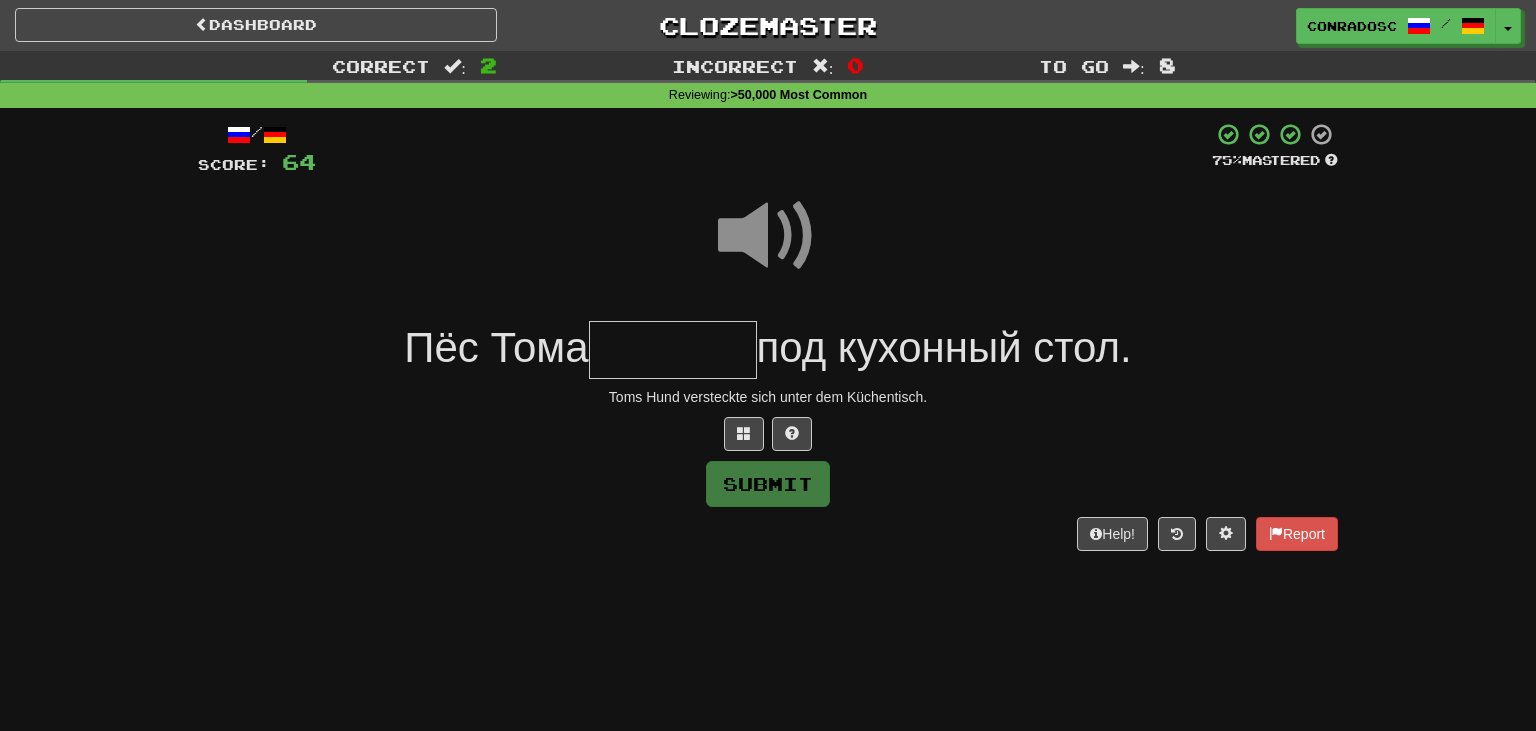 click at bounding box center (673, 350) 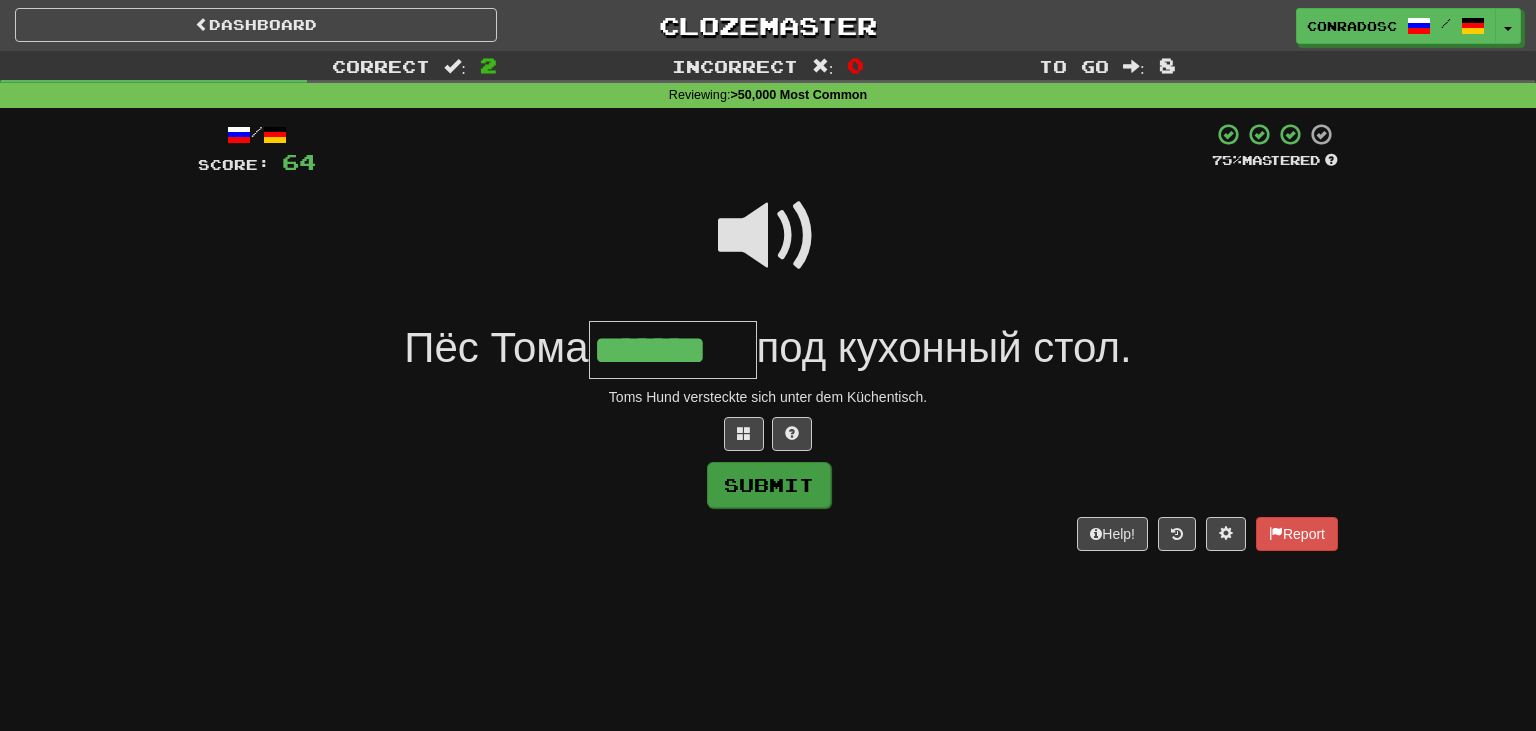 type on "*******" 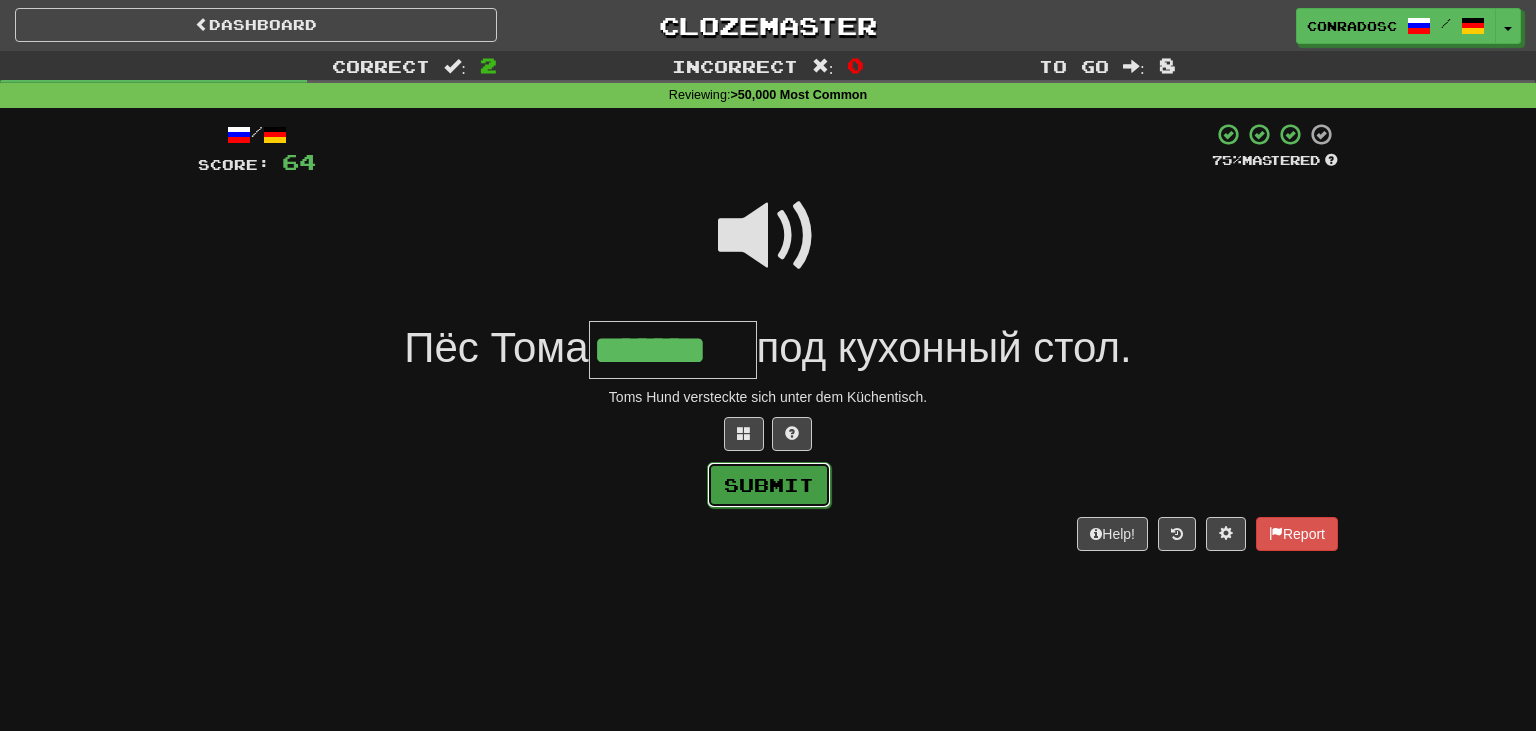 click on "Submit" at bounding box center (769, 485) 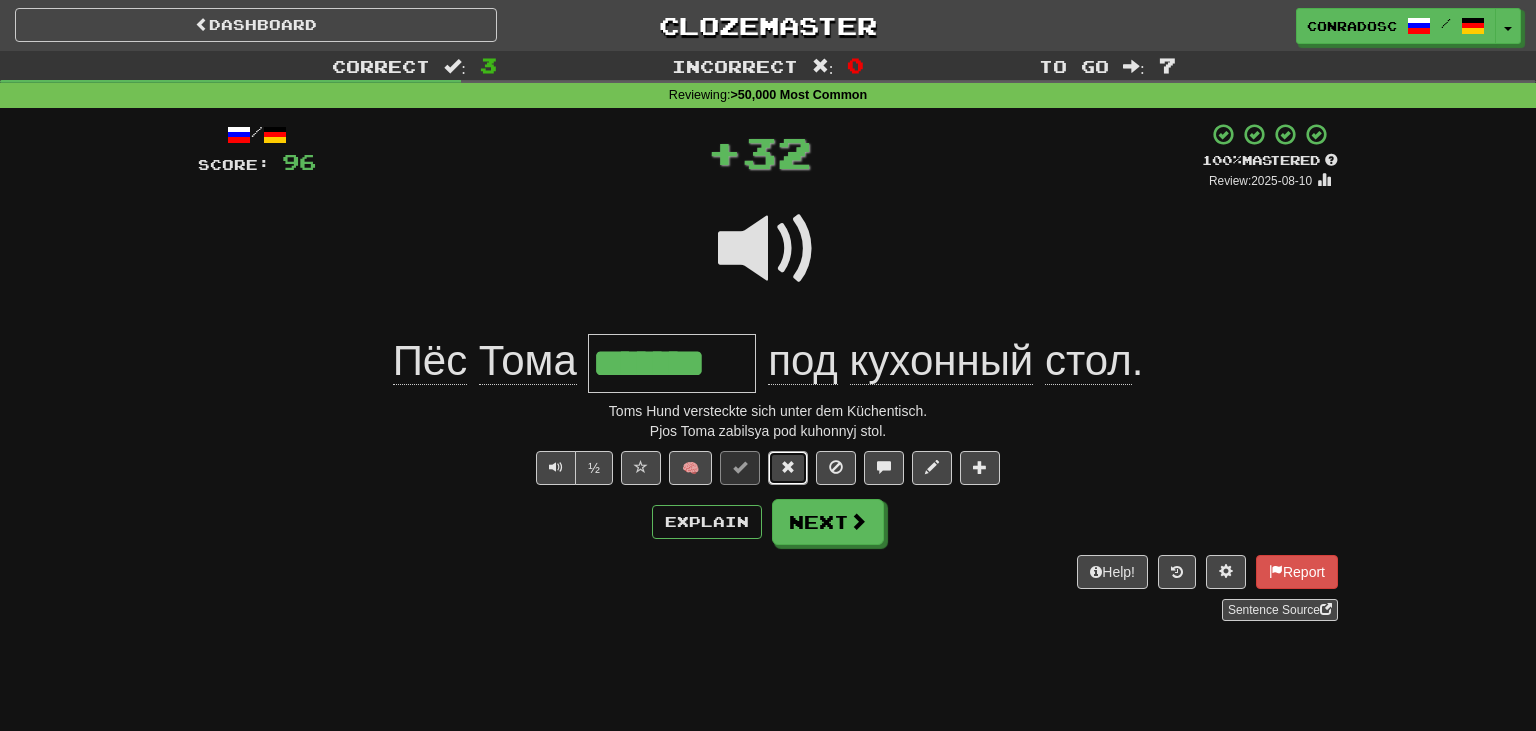 click at bounding box center [788, 467] 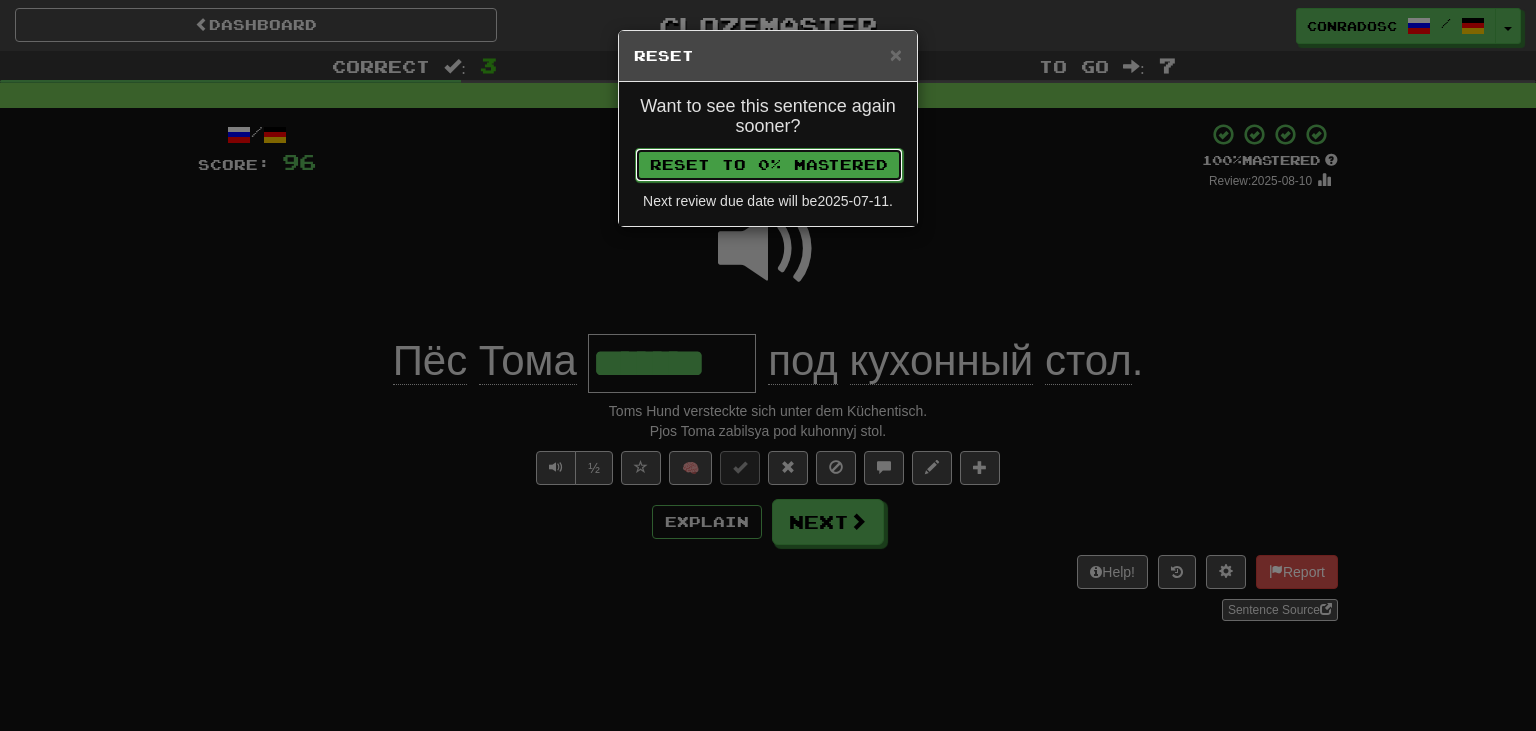 click on "Reset to 0% Mastered" at bounding box center (769, 165) 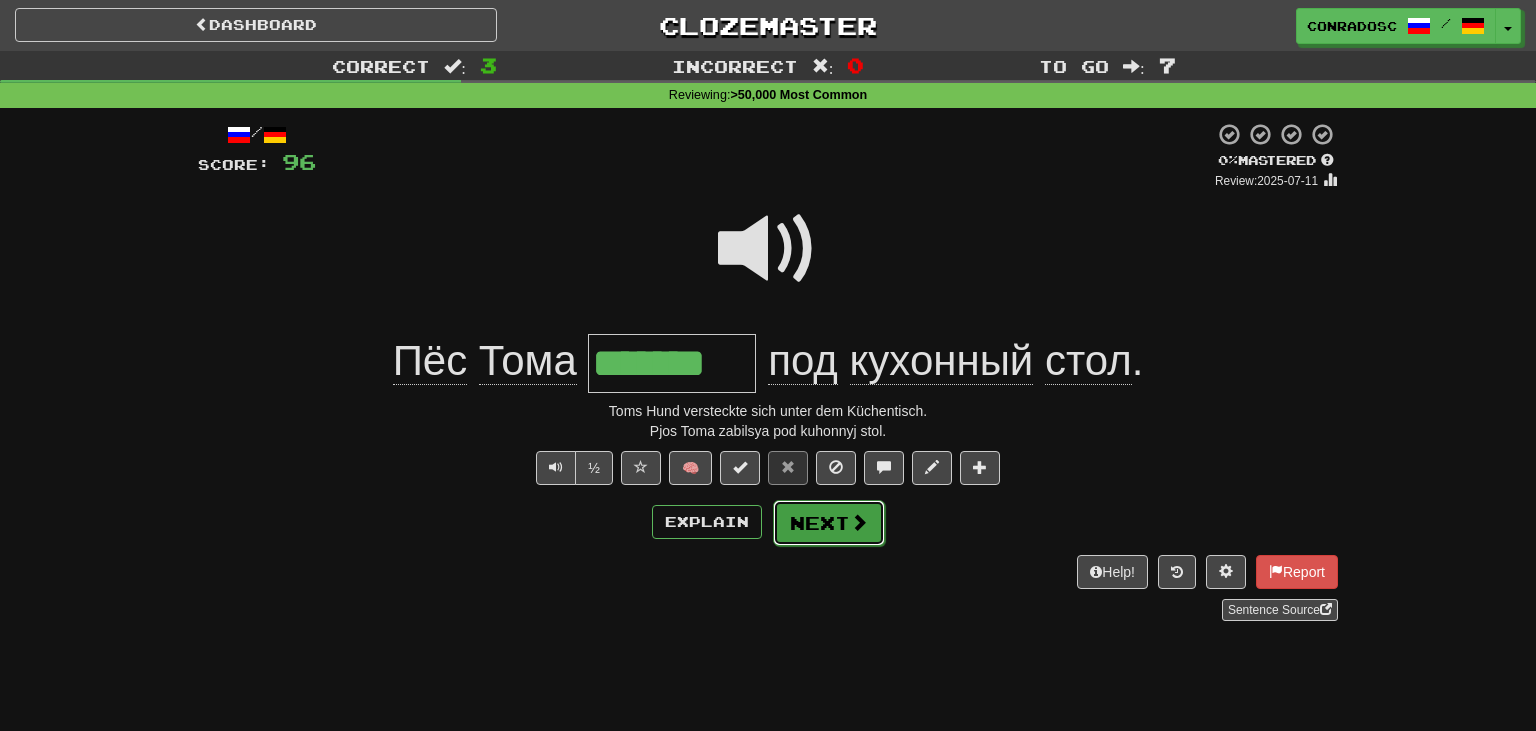 click on "Next" at bounding box center (829, 523) 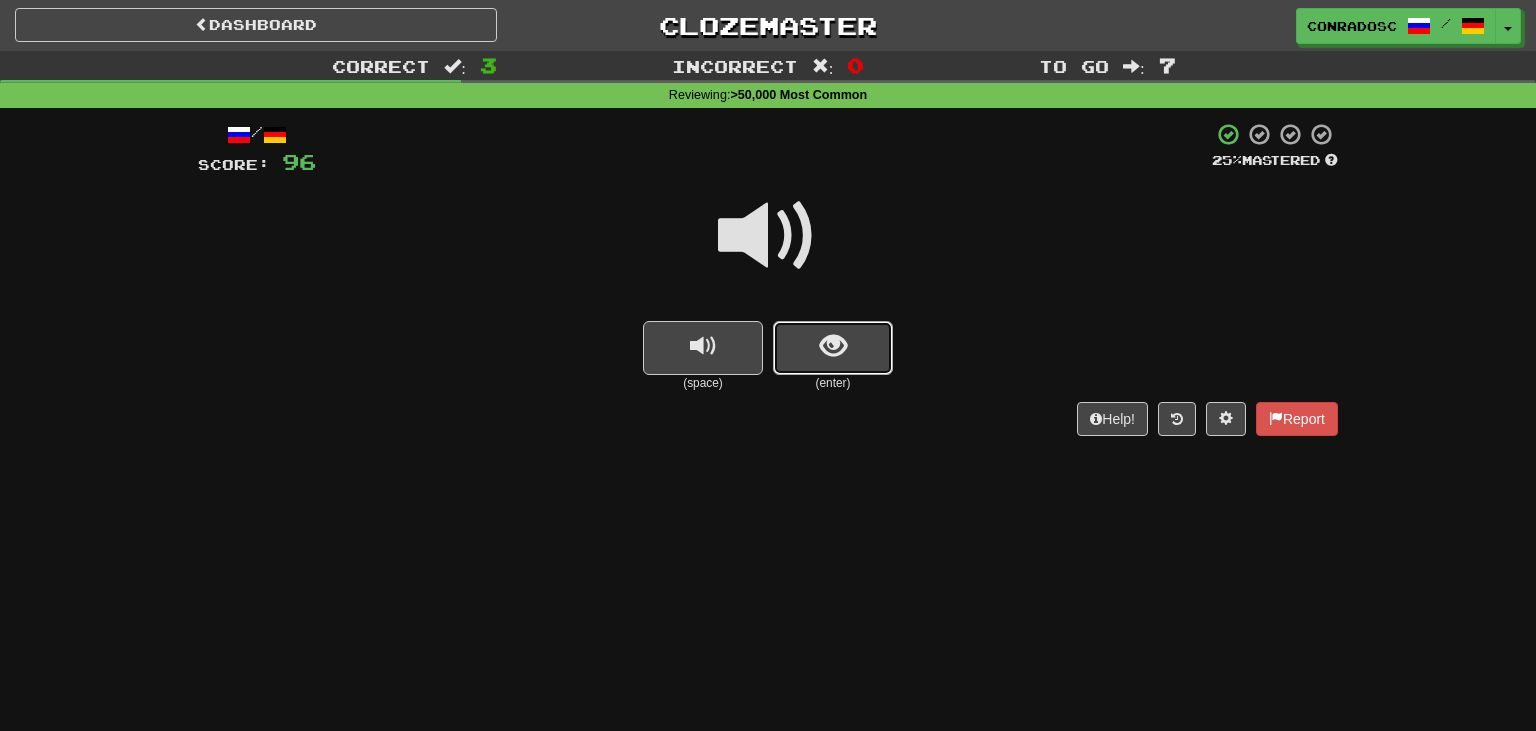 click at bounding box center [833, 348] 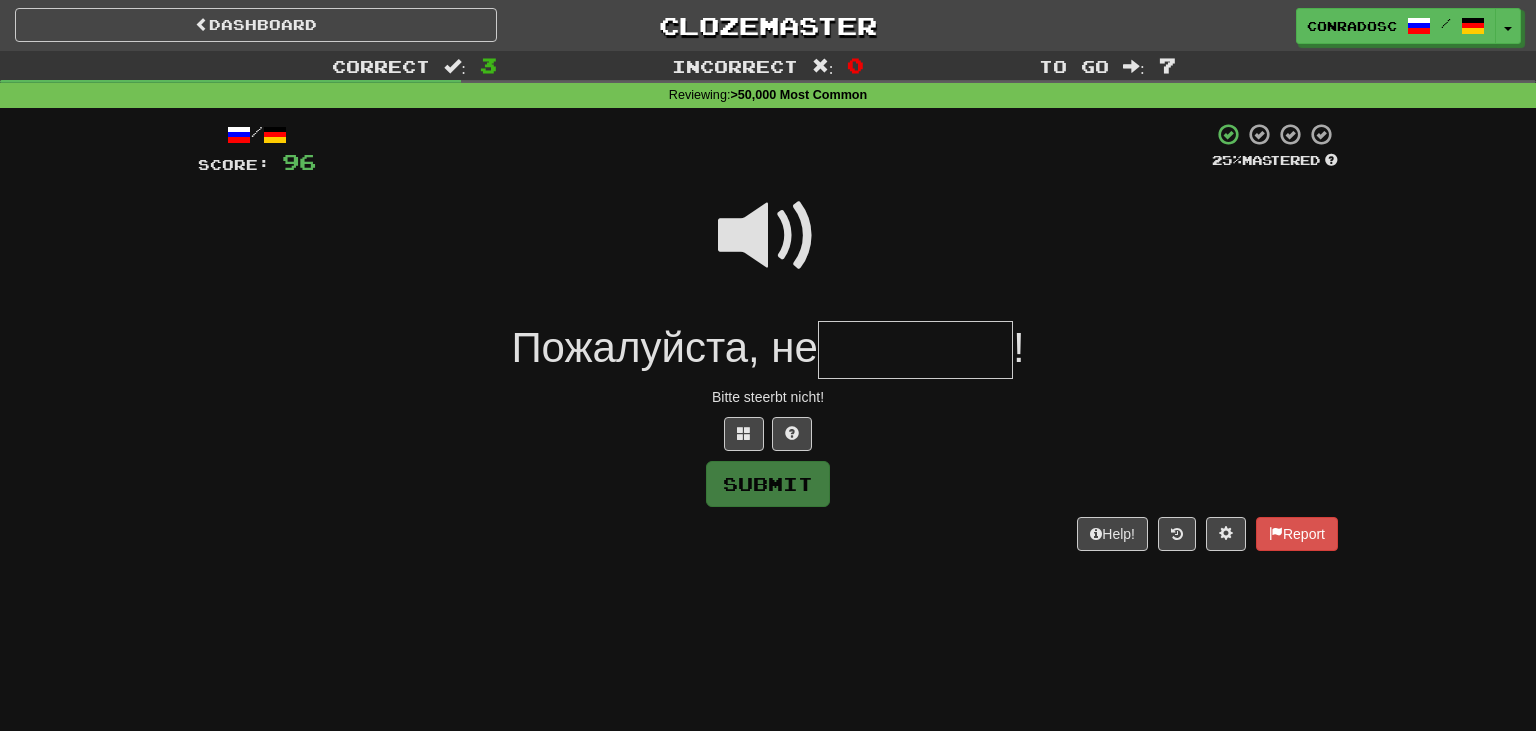 click at bounding box center [915, 350] 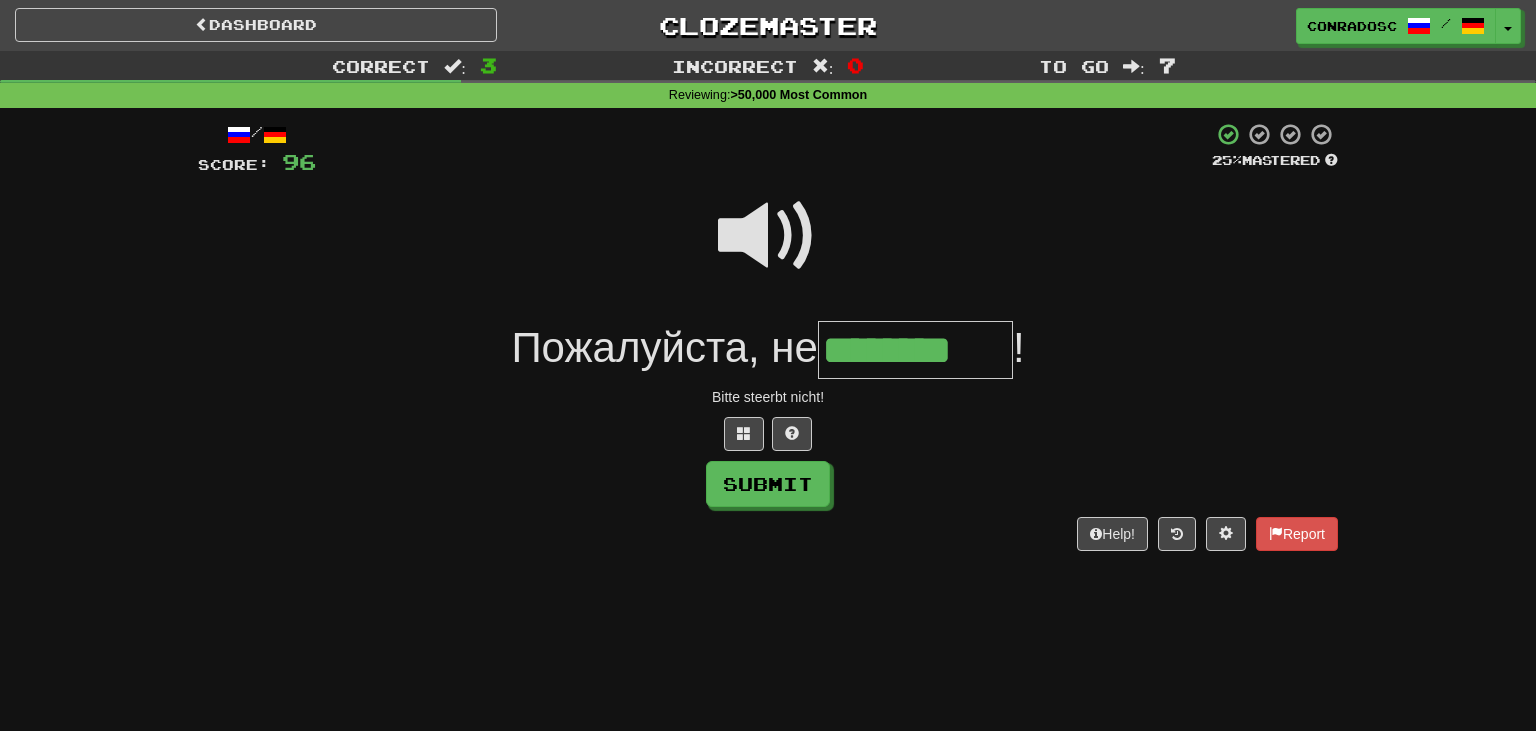 type on "********" 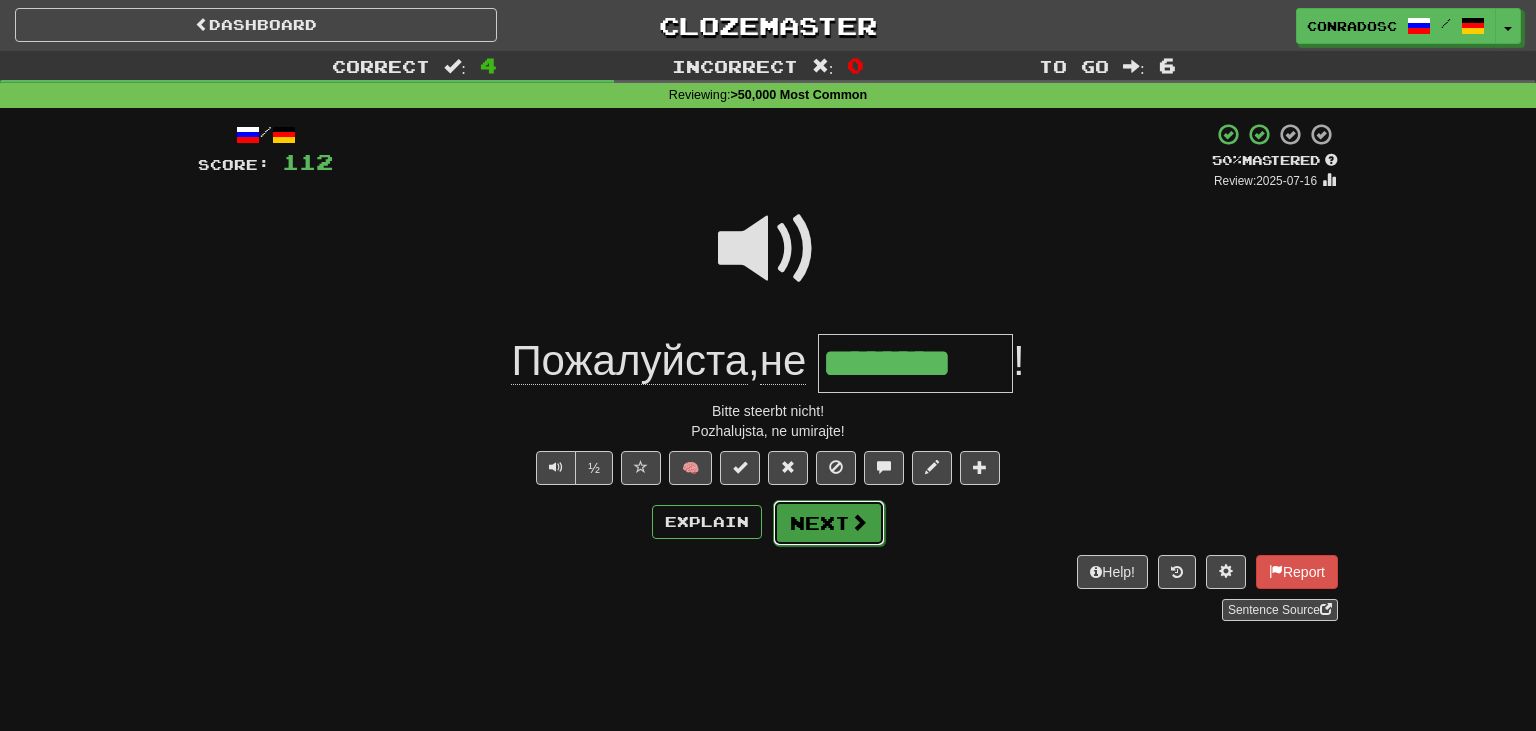 click on "Next" at bounding box center [829, 523] 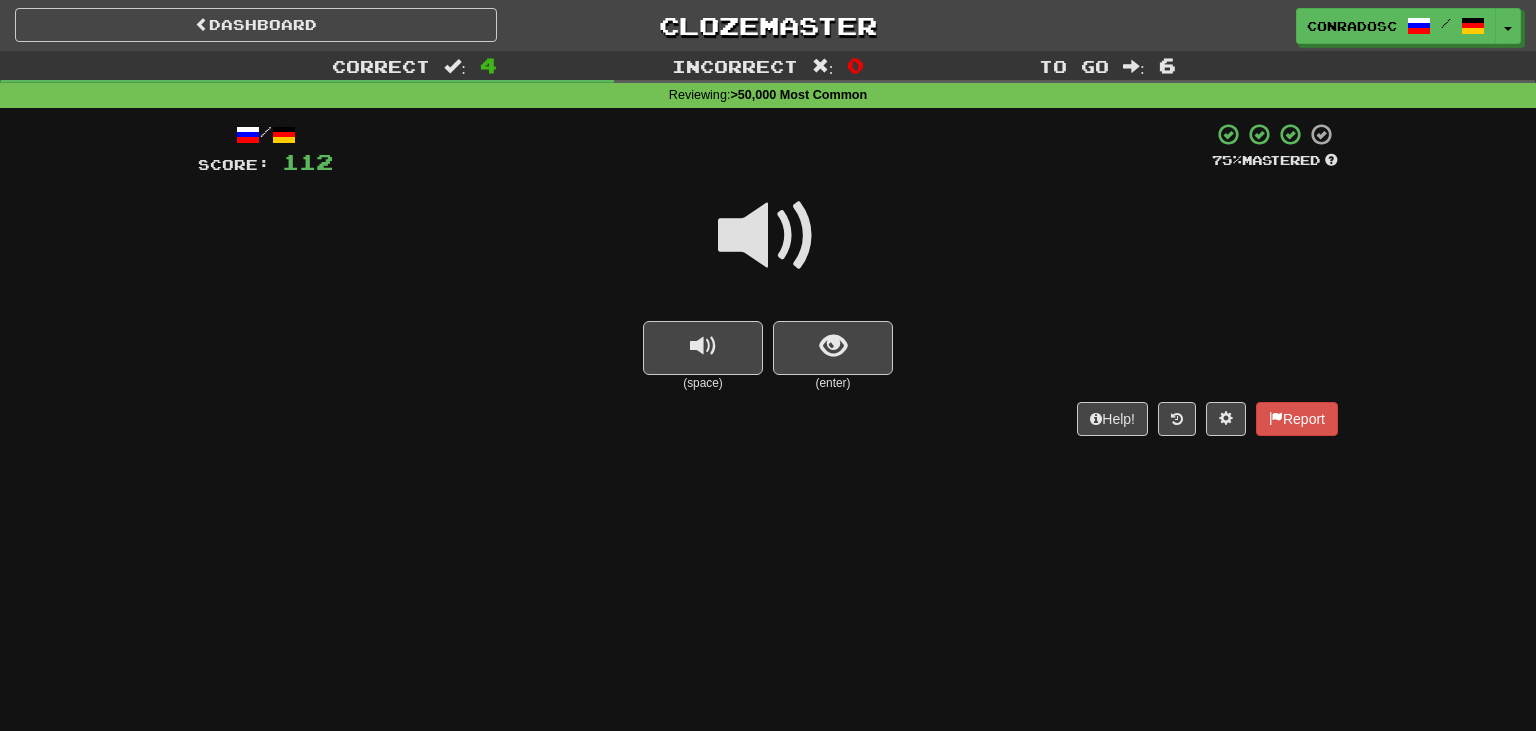 click at bounding box center (768, 236) 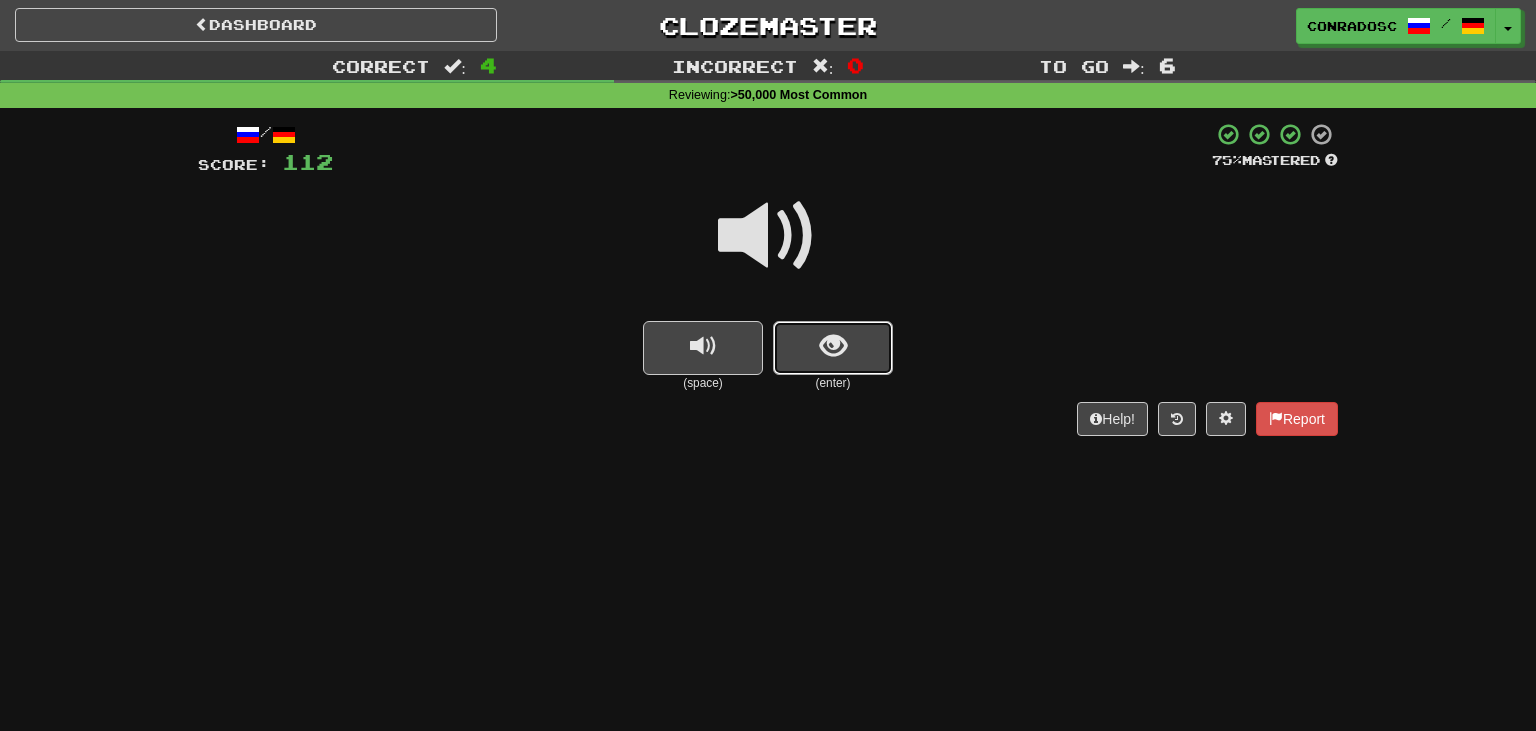 click at bounding box center (833, 348) 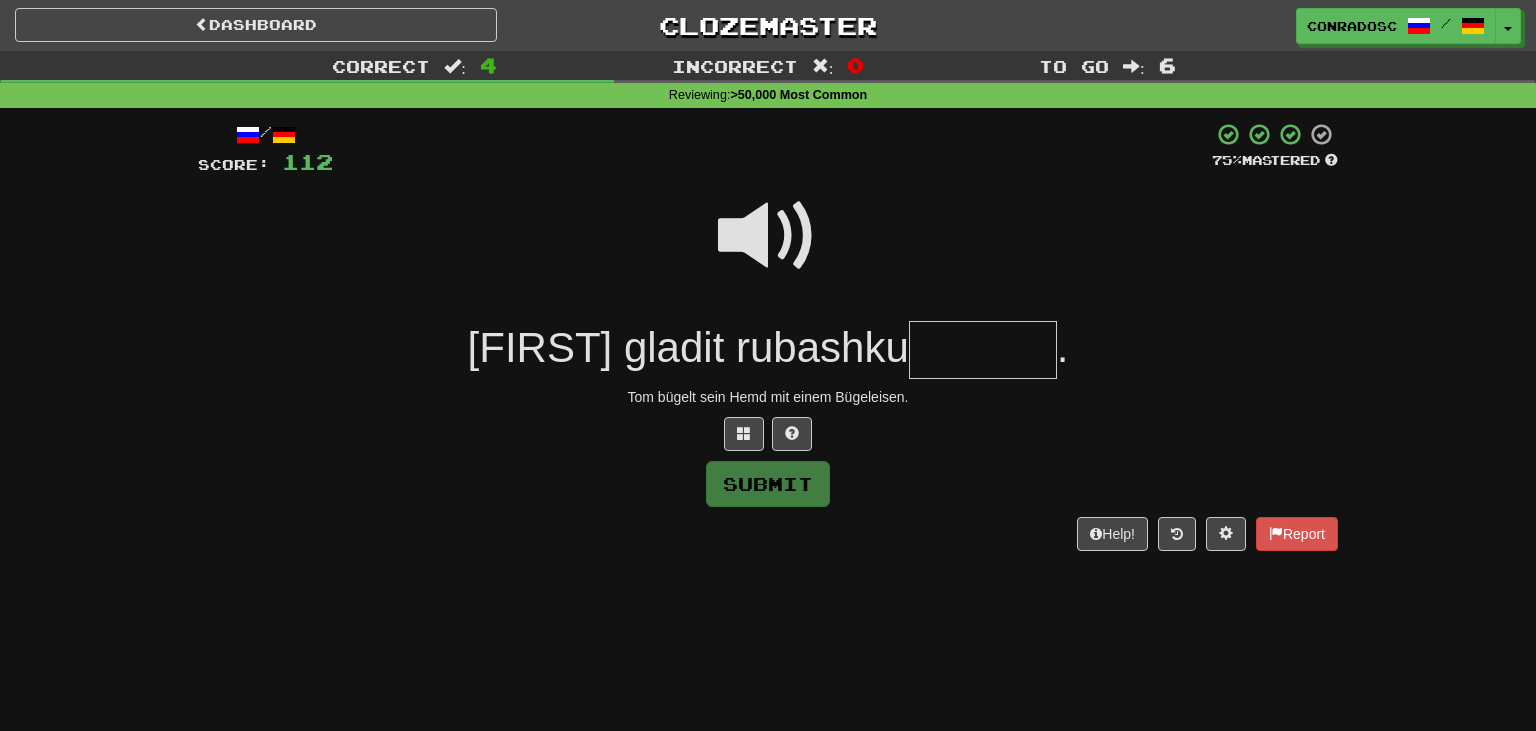 click at bounding box center [983, 350] 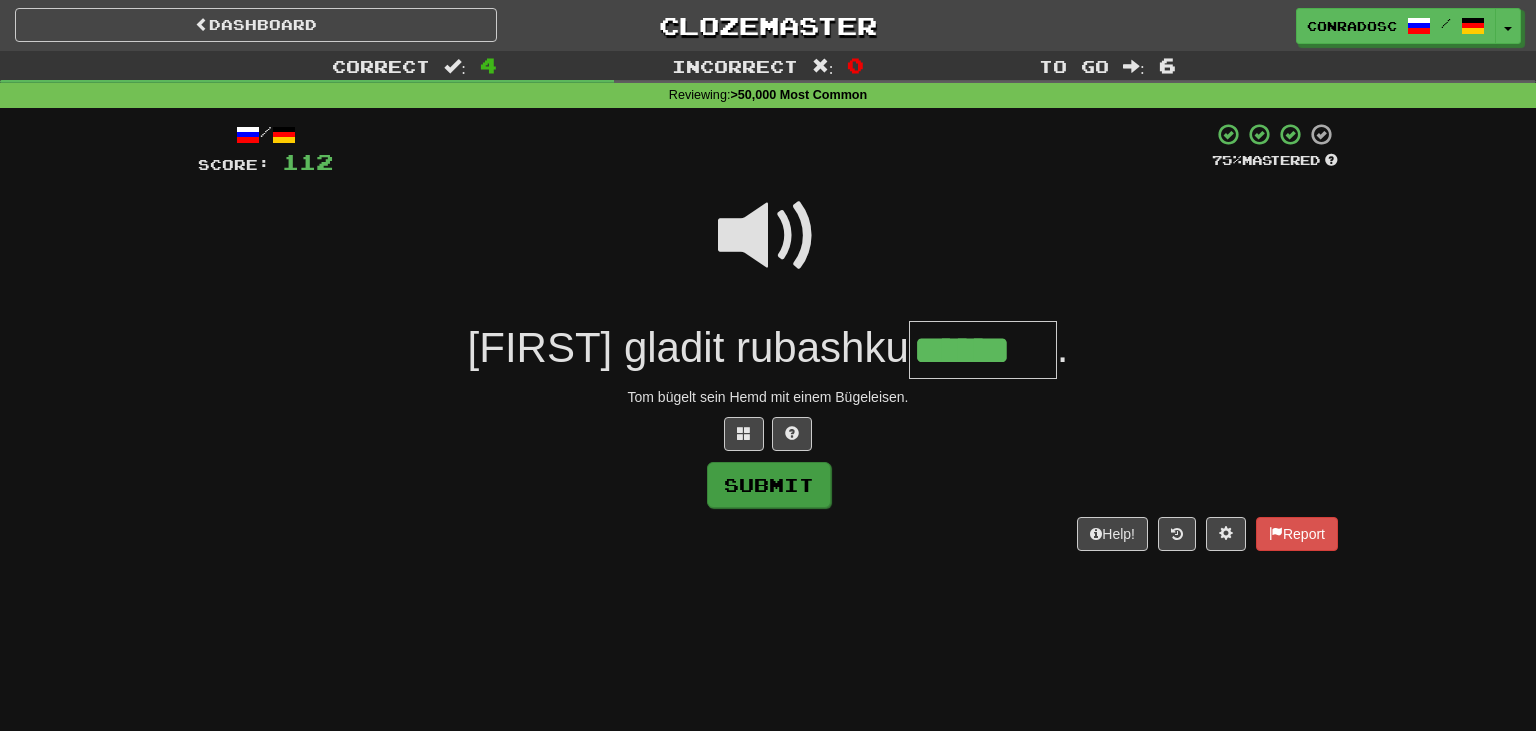 type on "******" 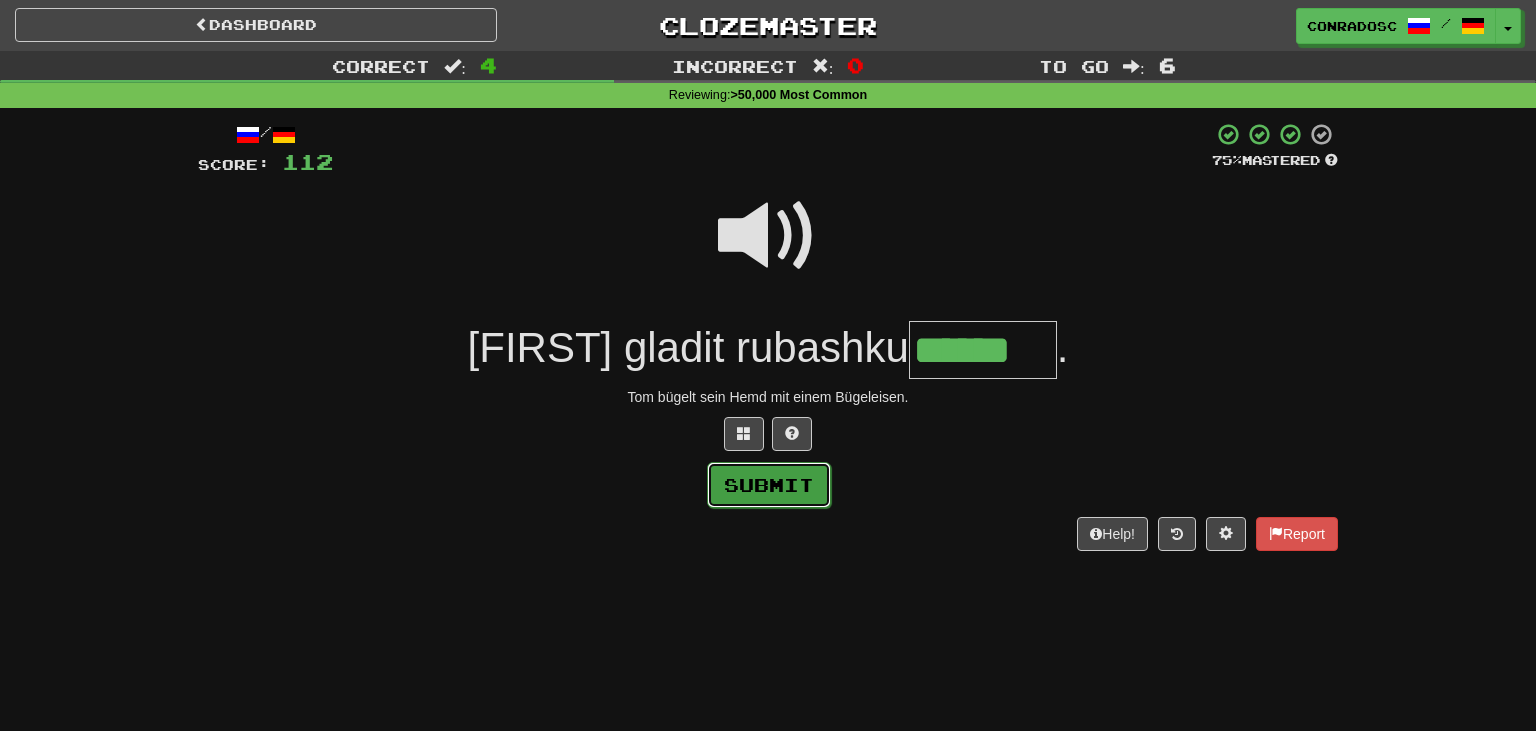 click on "Submit" at bounding box center (769, 485) 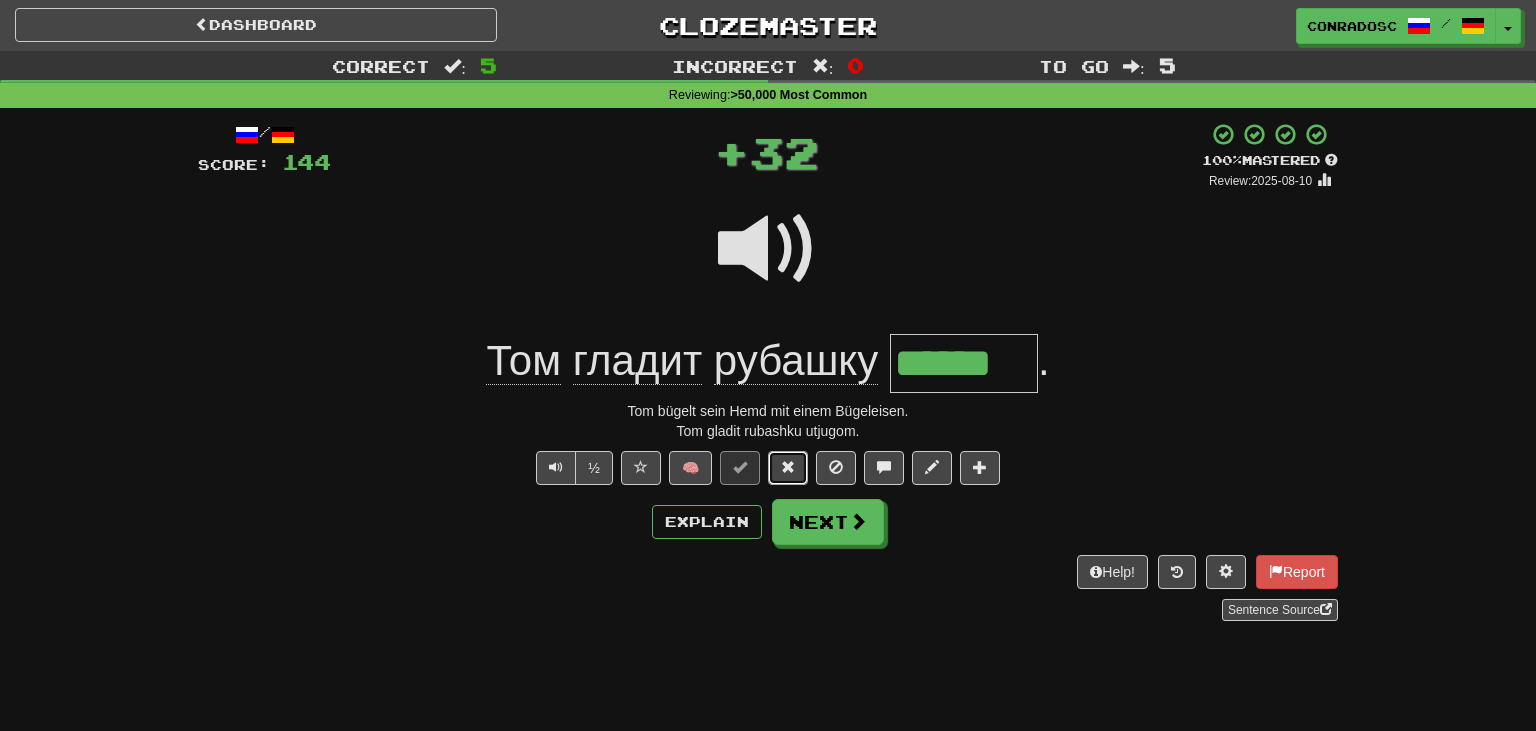 click at bounding box center [788, 468] 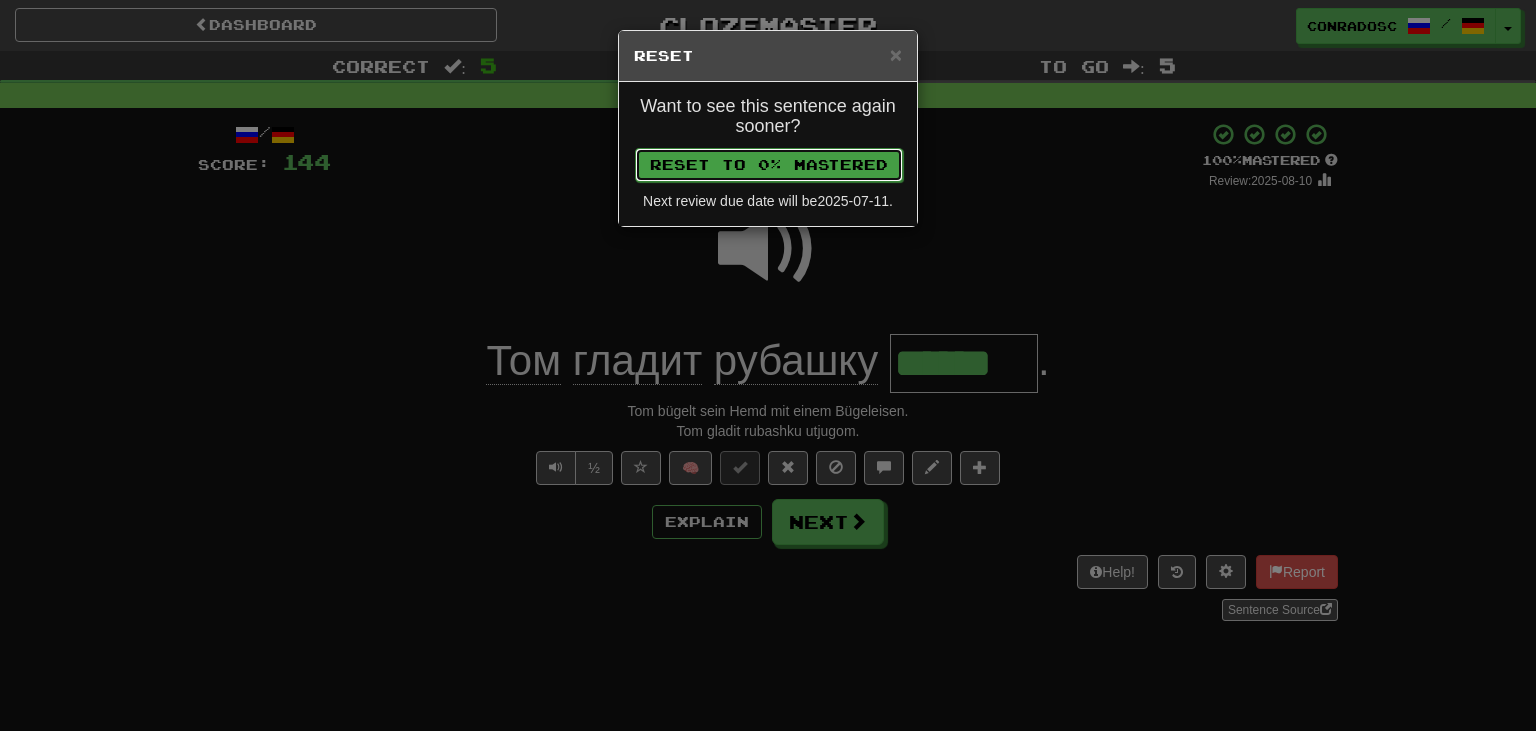 click on "Reset to 0% Mastered" at bounding box center (769, 165) 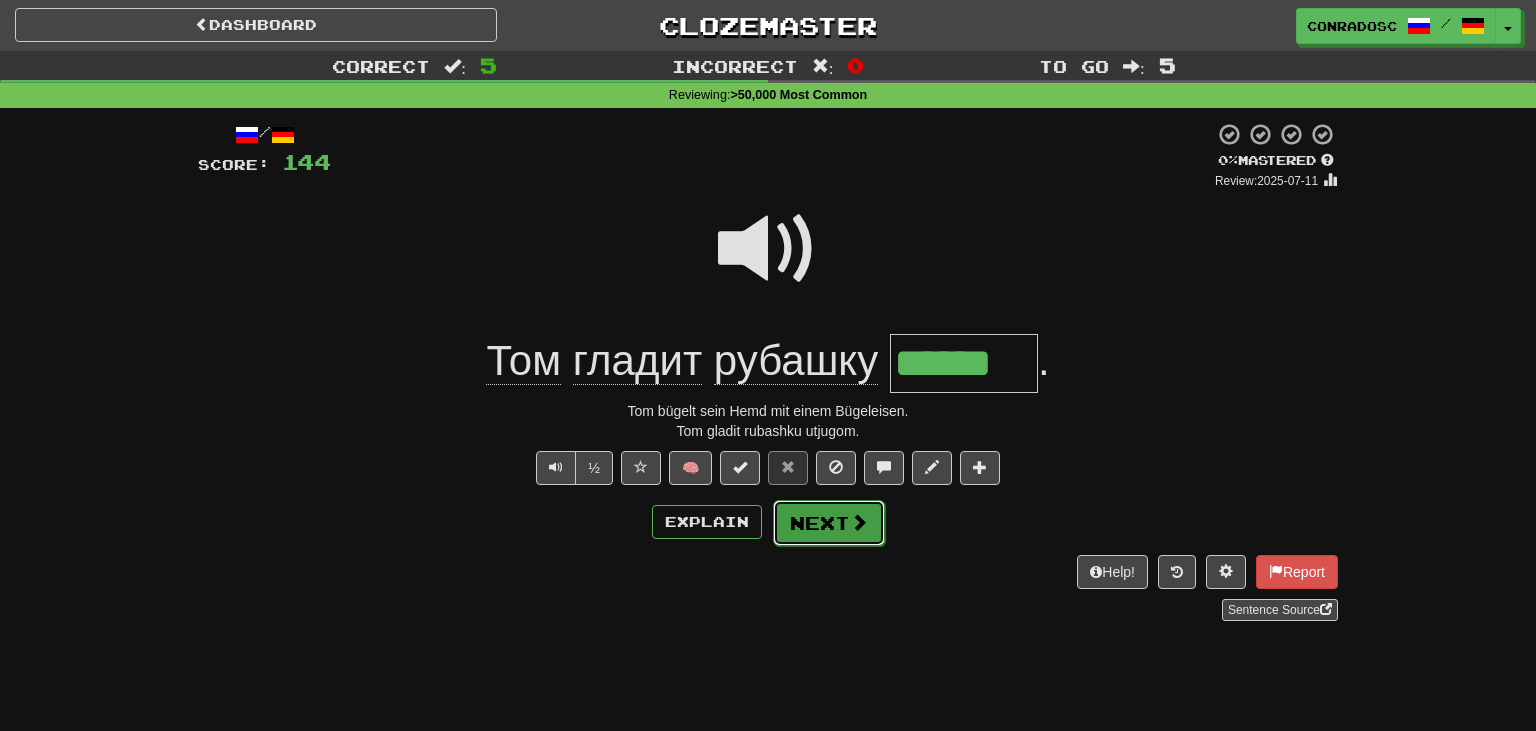 click on "Next" at bounding box center [829, 523] 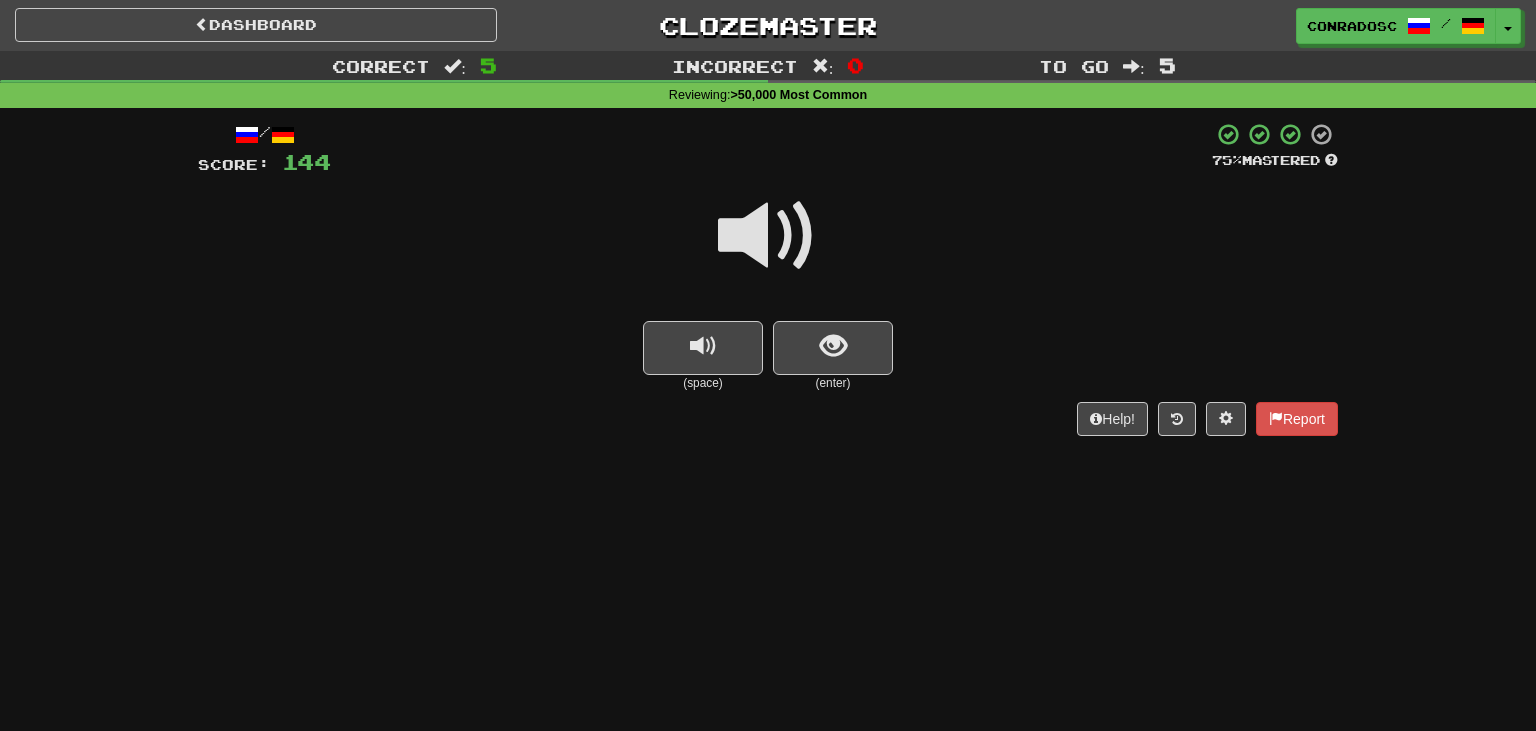 click at bounding box center (768, 236) 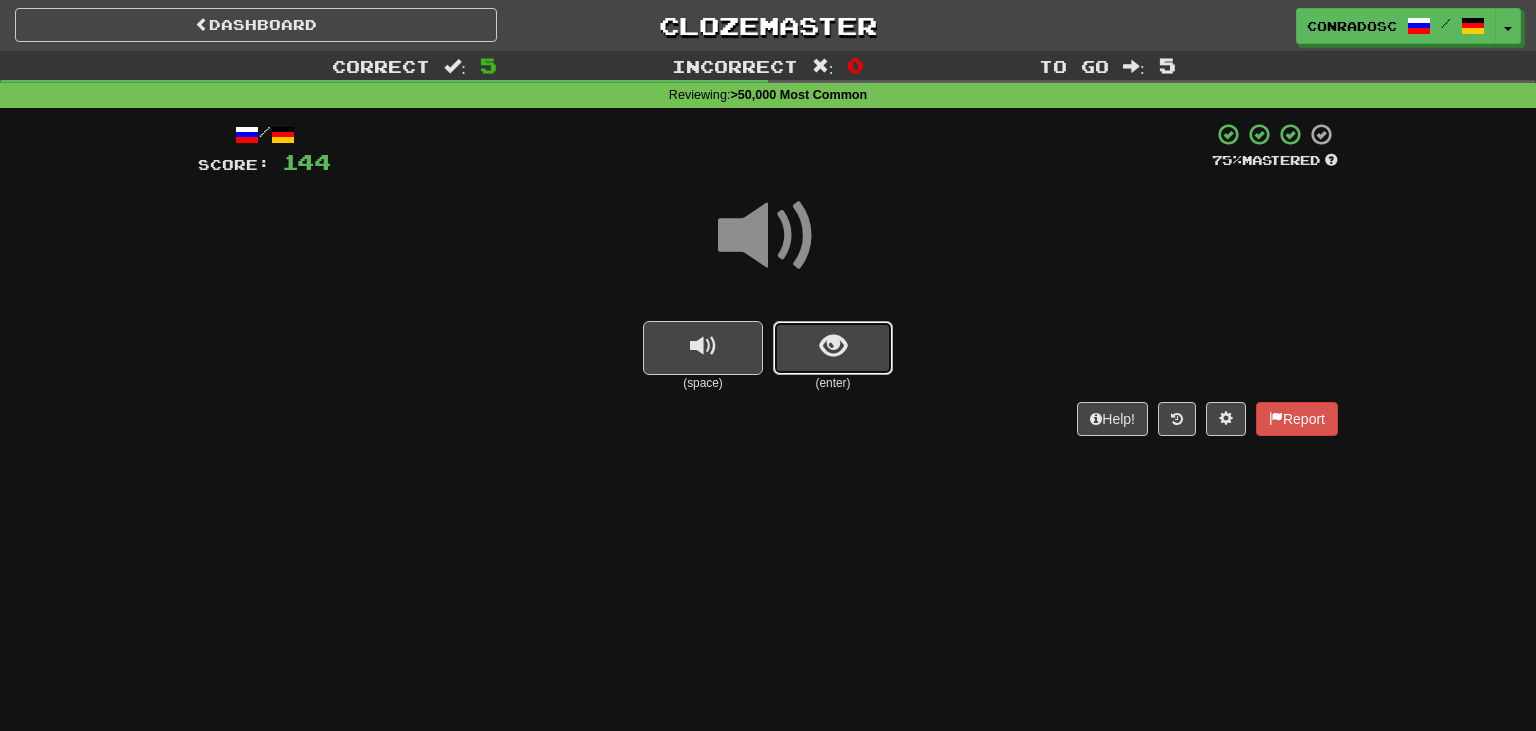 click at bounding box center [833, 346] 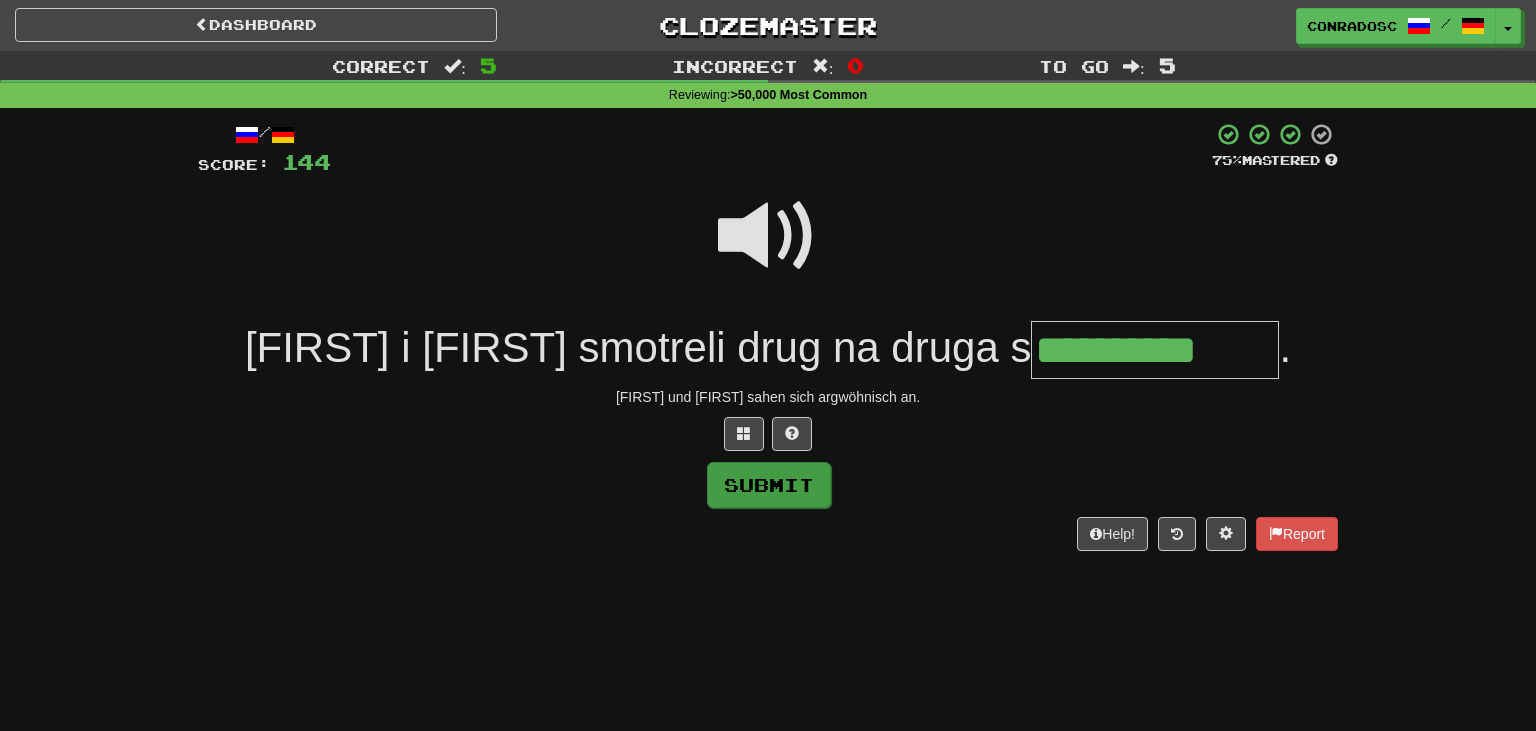 type on "**********" 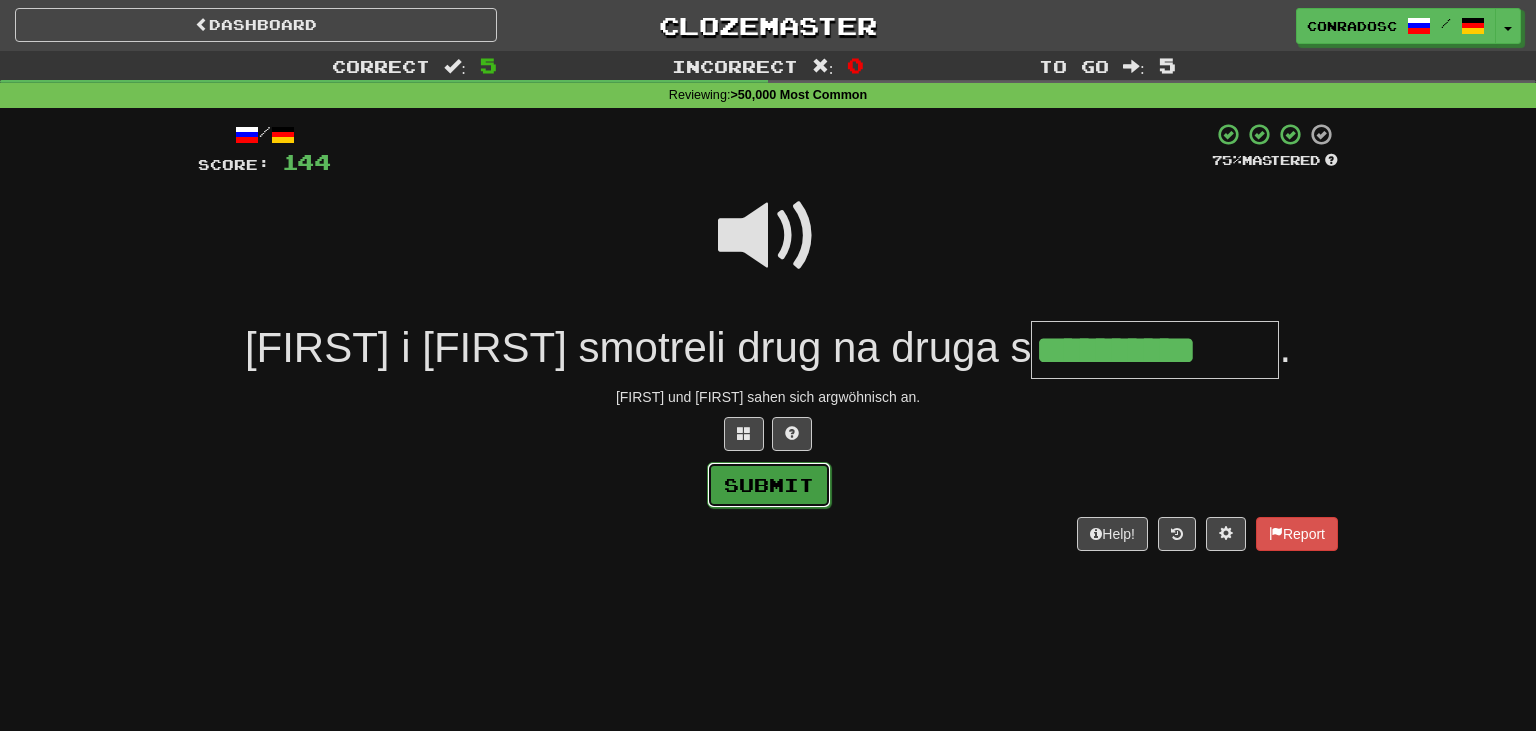 click on "Submit" at bounding box center (769, 485) 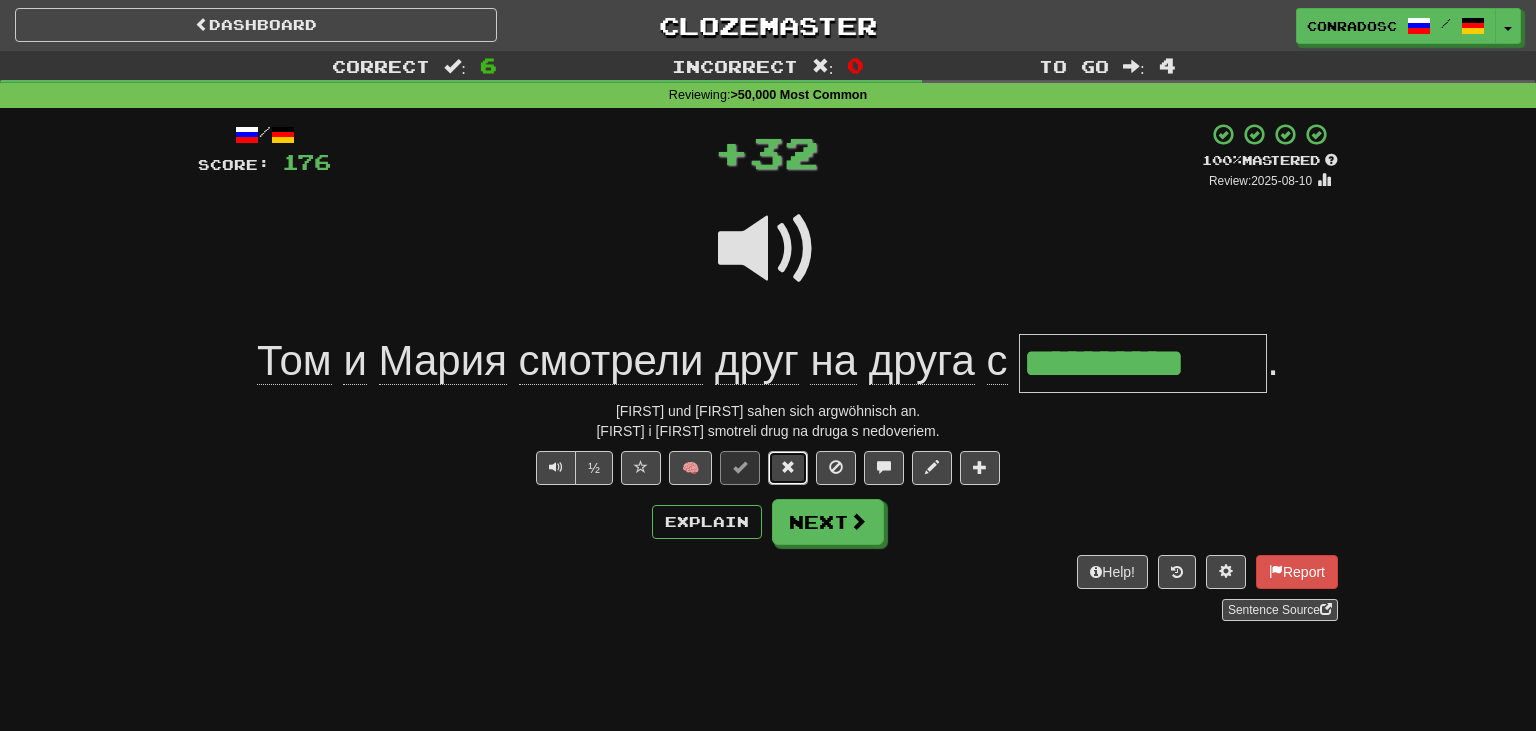 click at bounding box center [788, 468] 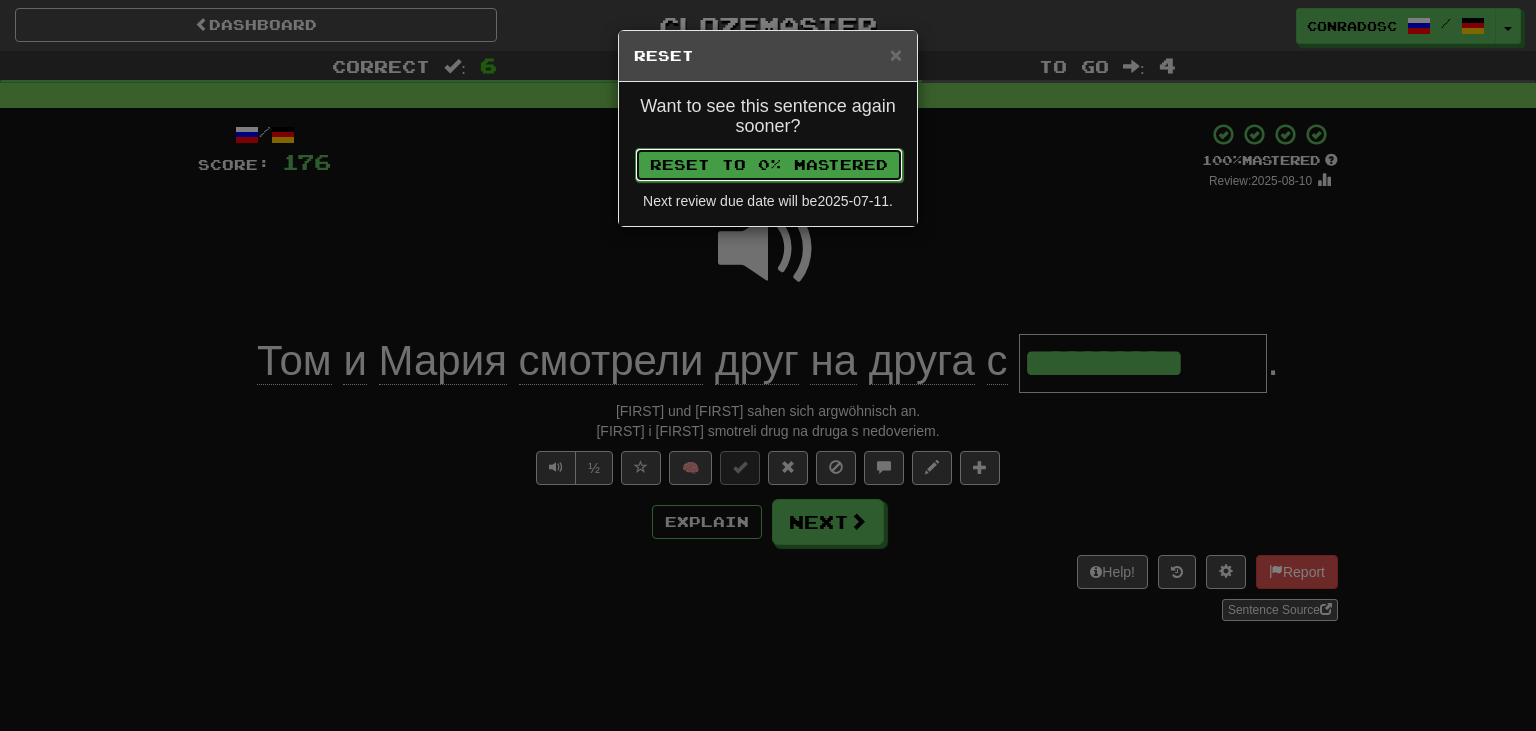 click on "Reset to 0% Mastered" at bounding box center [769, 165] 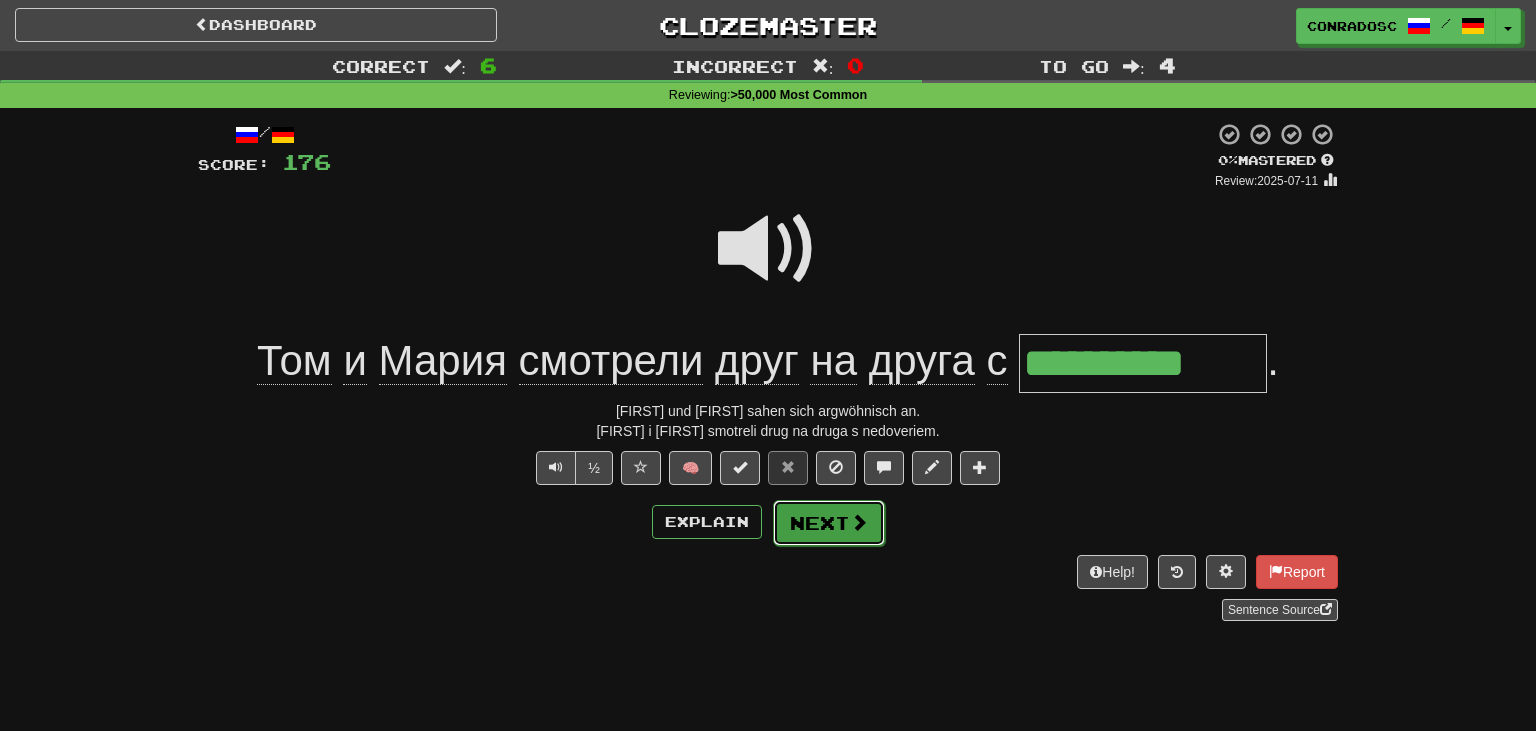 click on "Next" at bounding box center [829, 523] 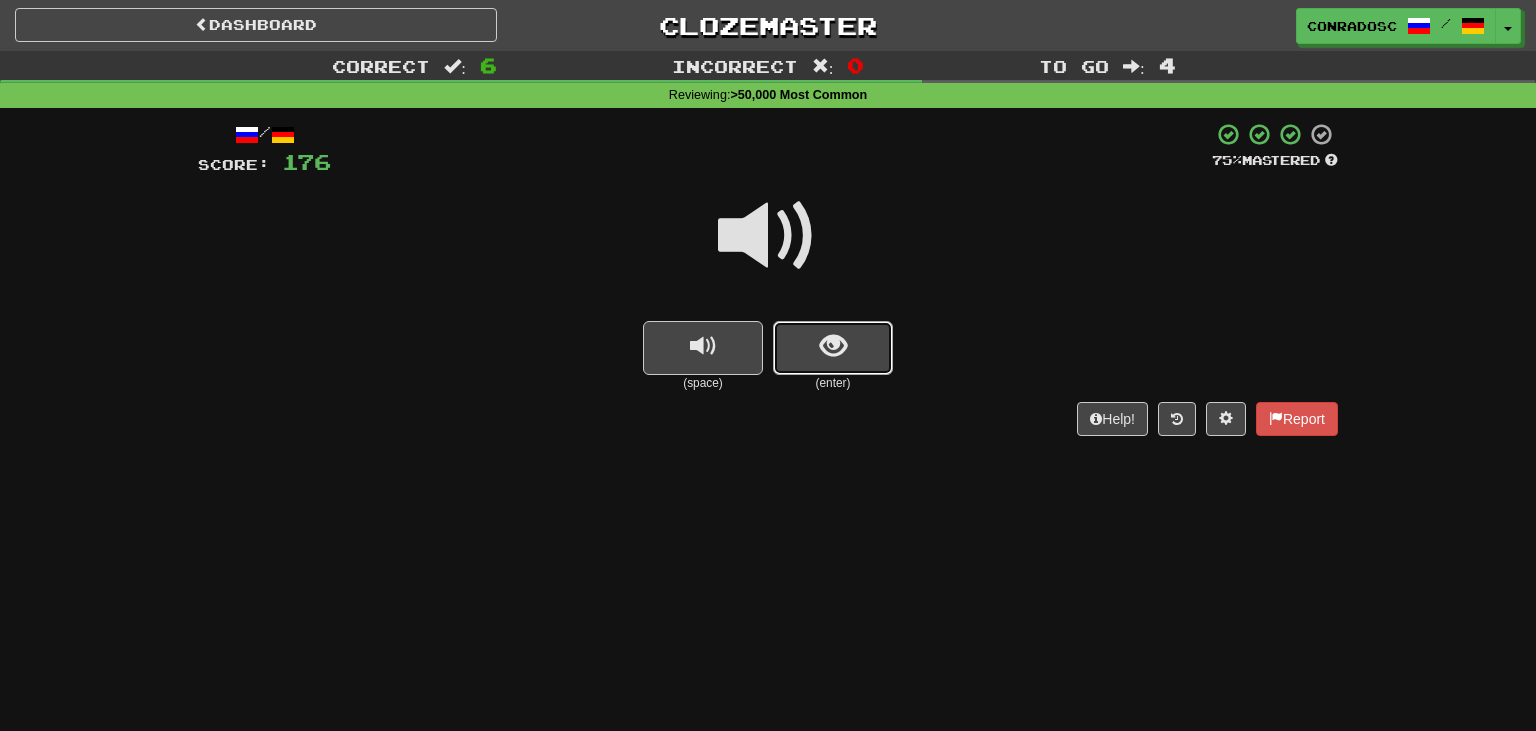 click at bounding box center (833, 346) 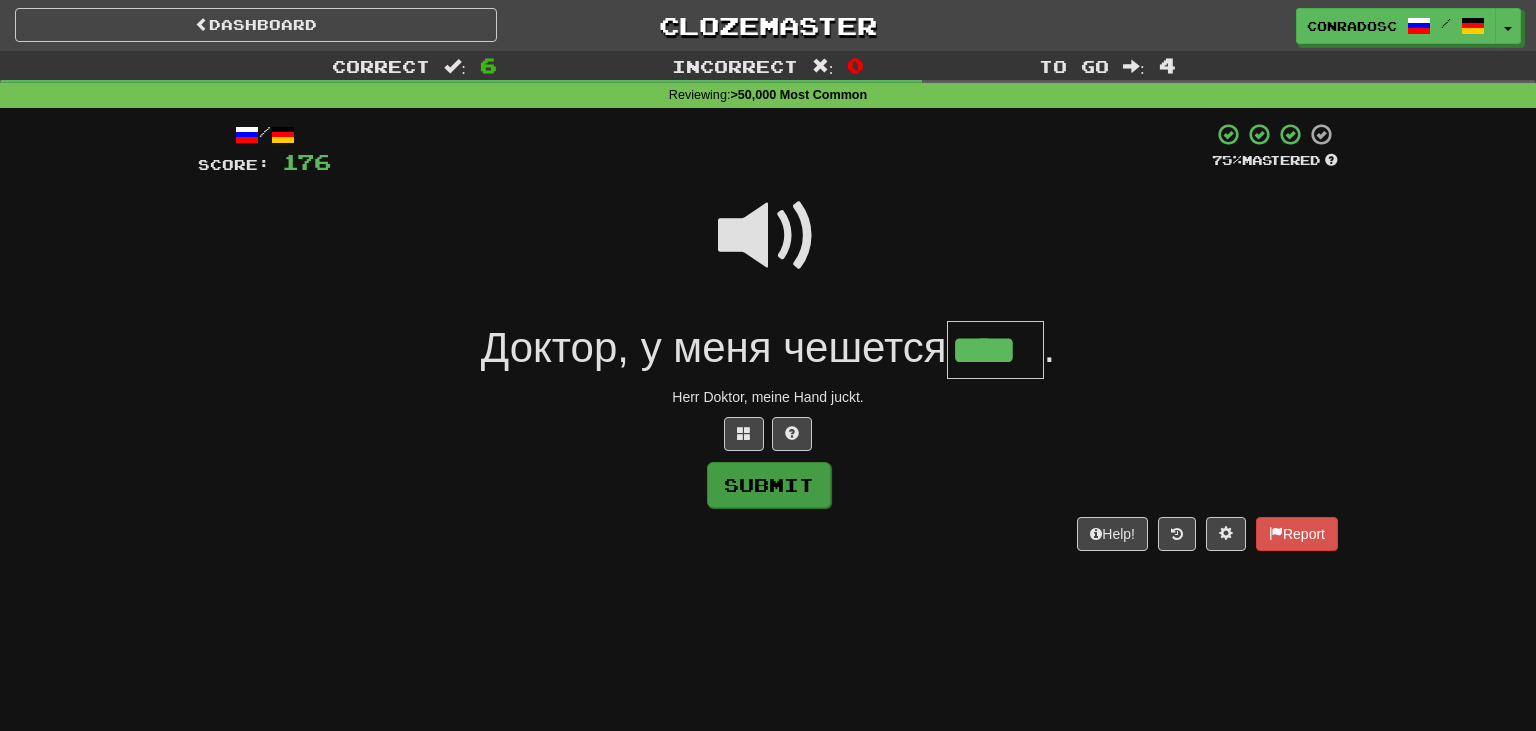 type on "****" 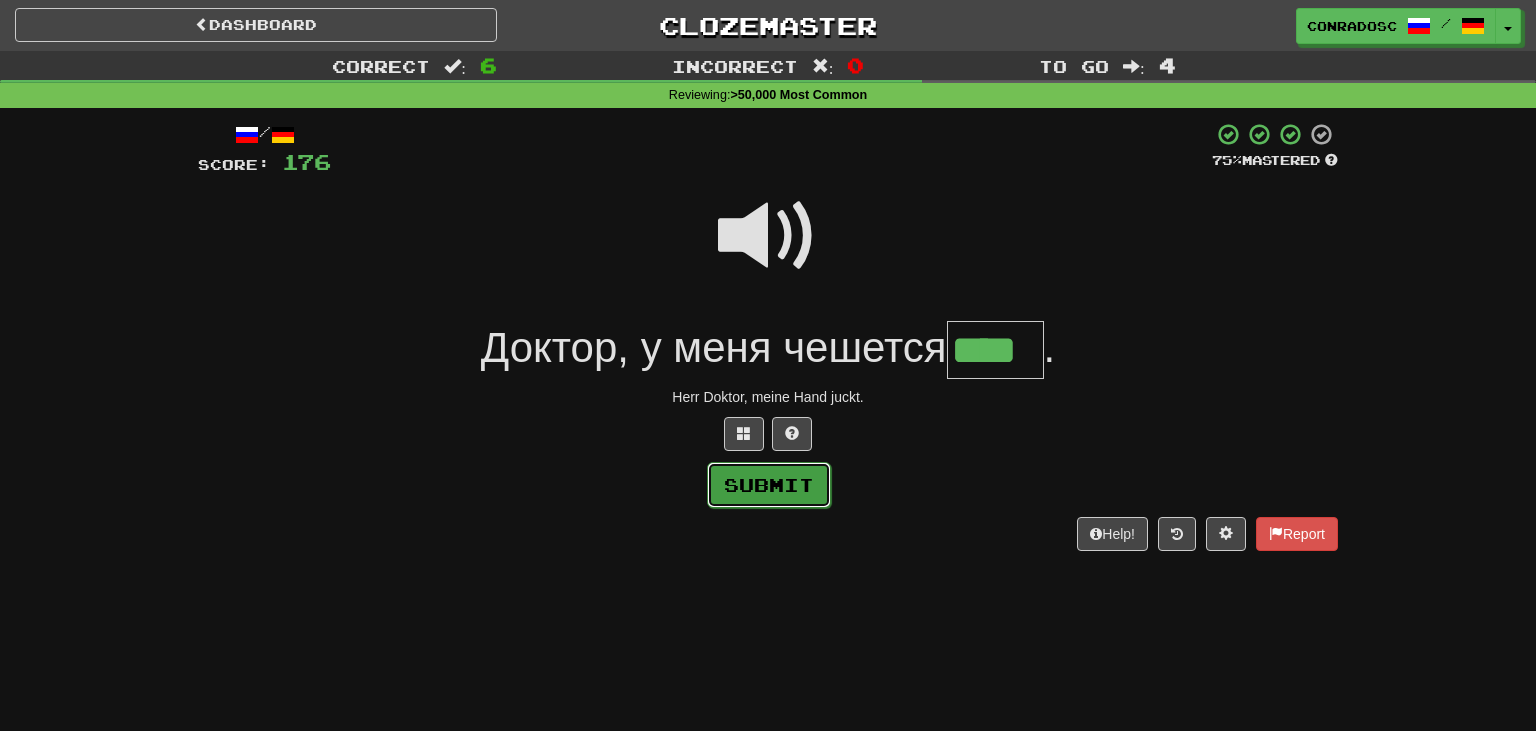 click on "Submit" at bounding box center [769, 485] 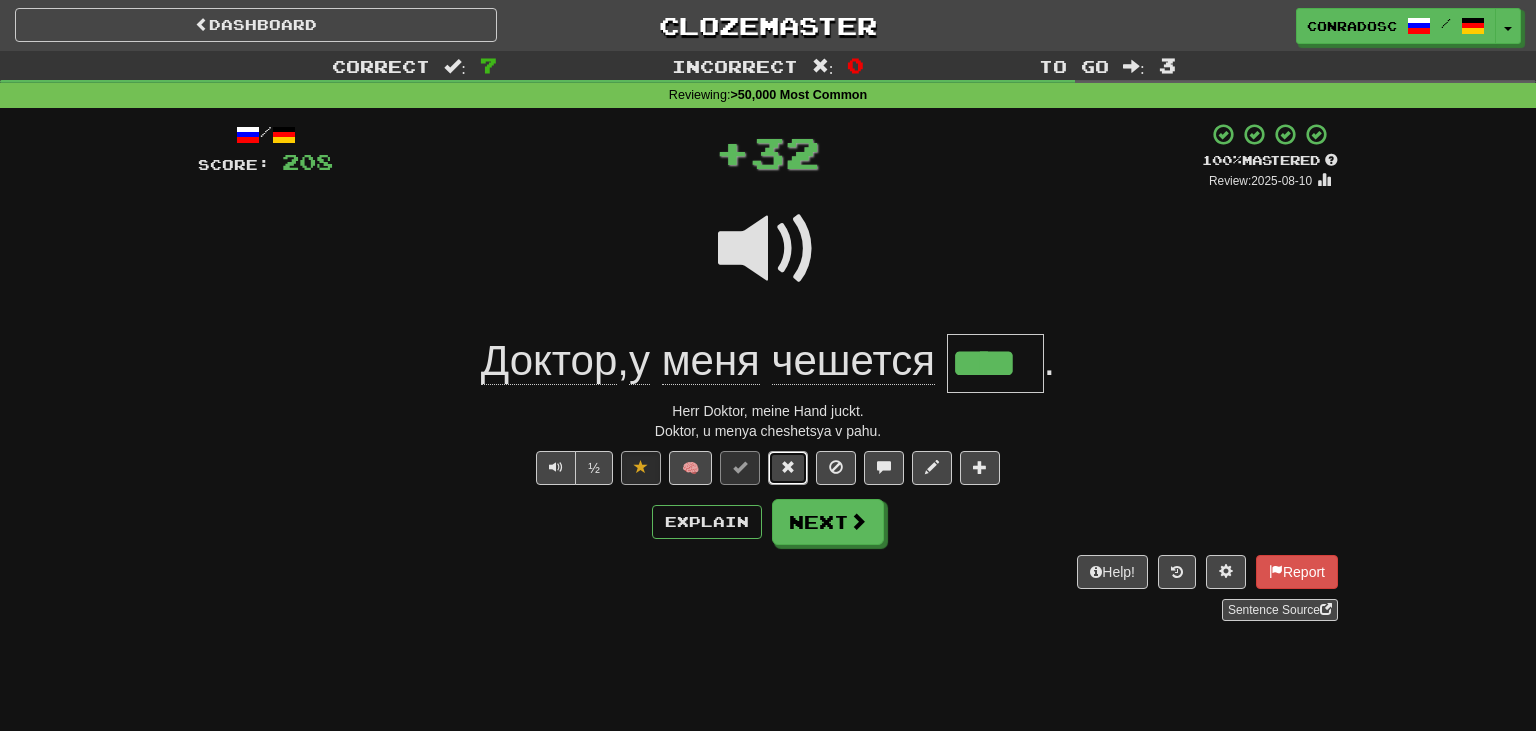 click at bounding box center [788, 468] 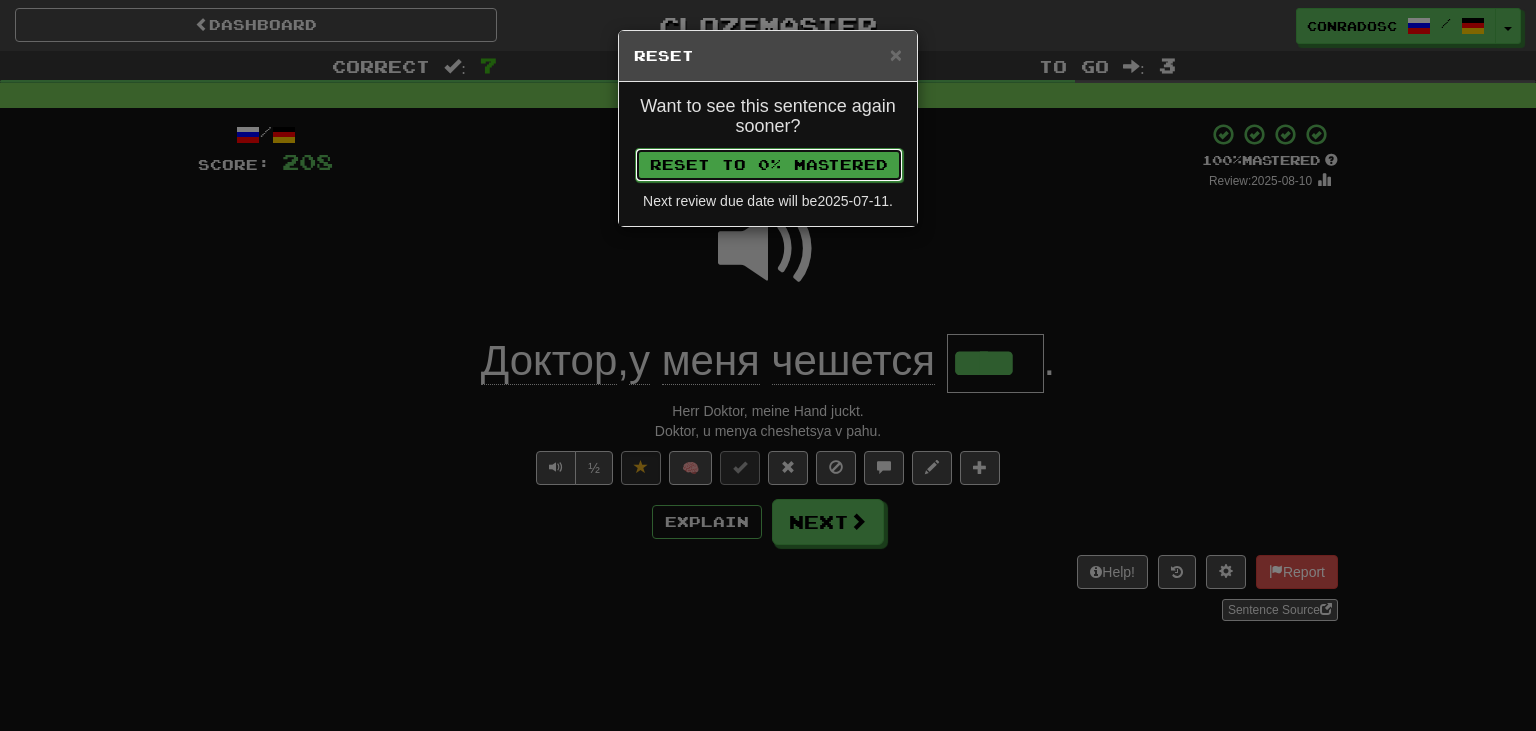 click on "Reset to 0% Mastered" at bounding box center (769, 165) 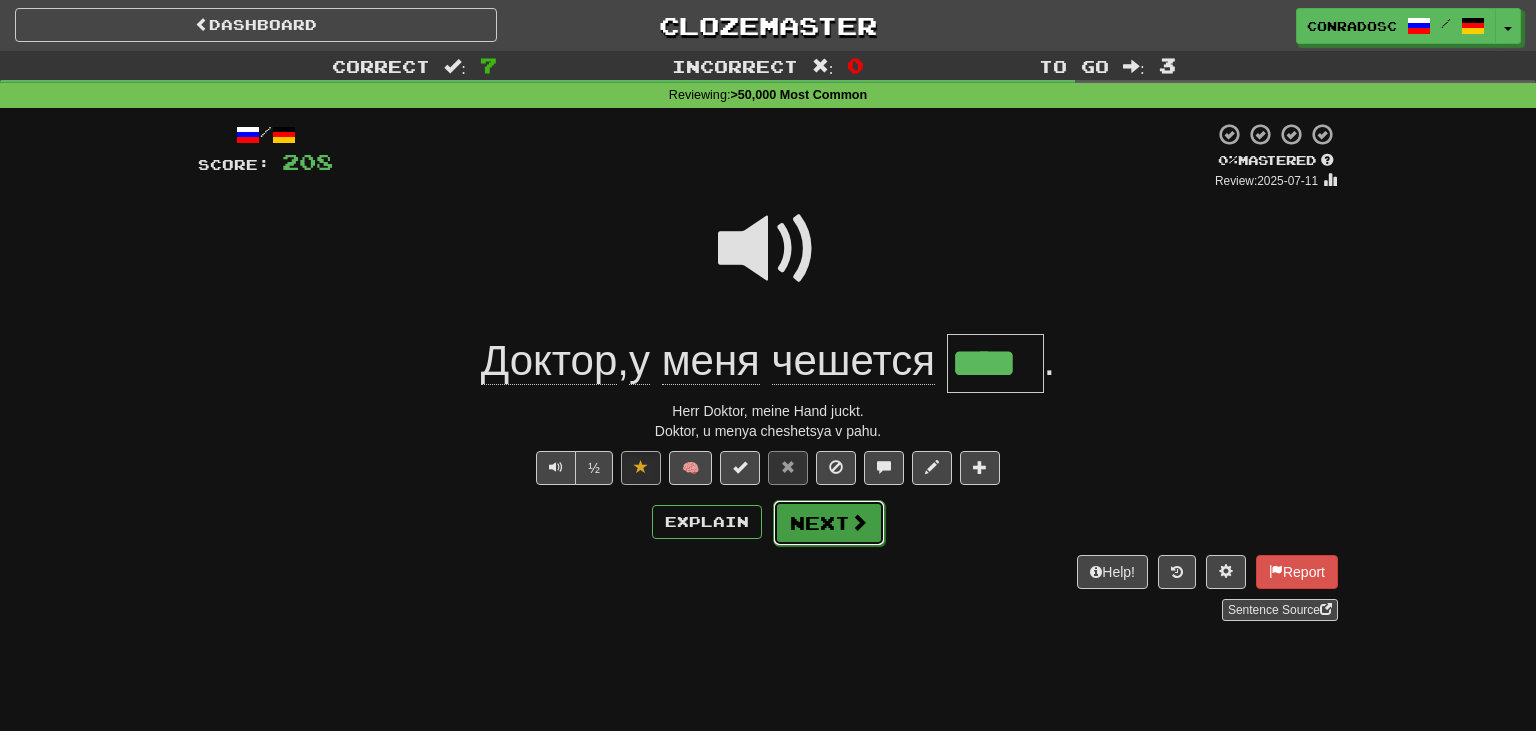 click on "Next" at bounding box center [829, 523] 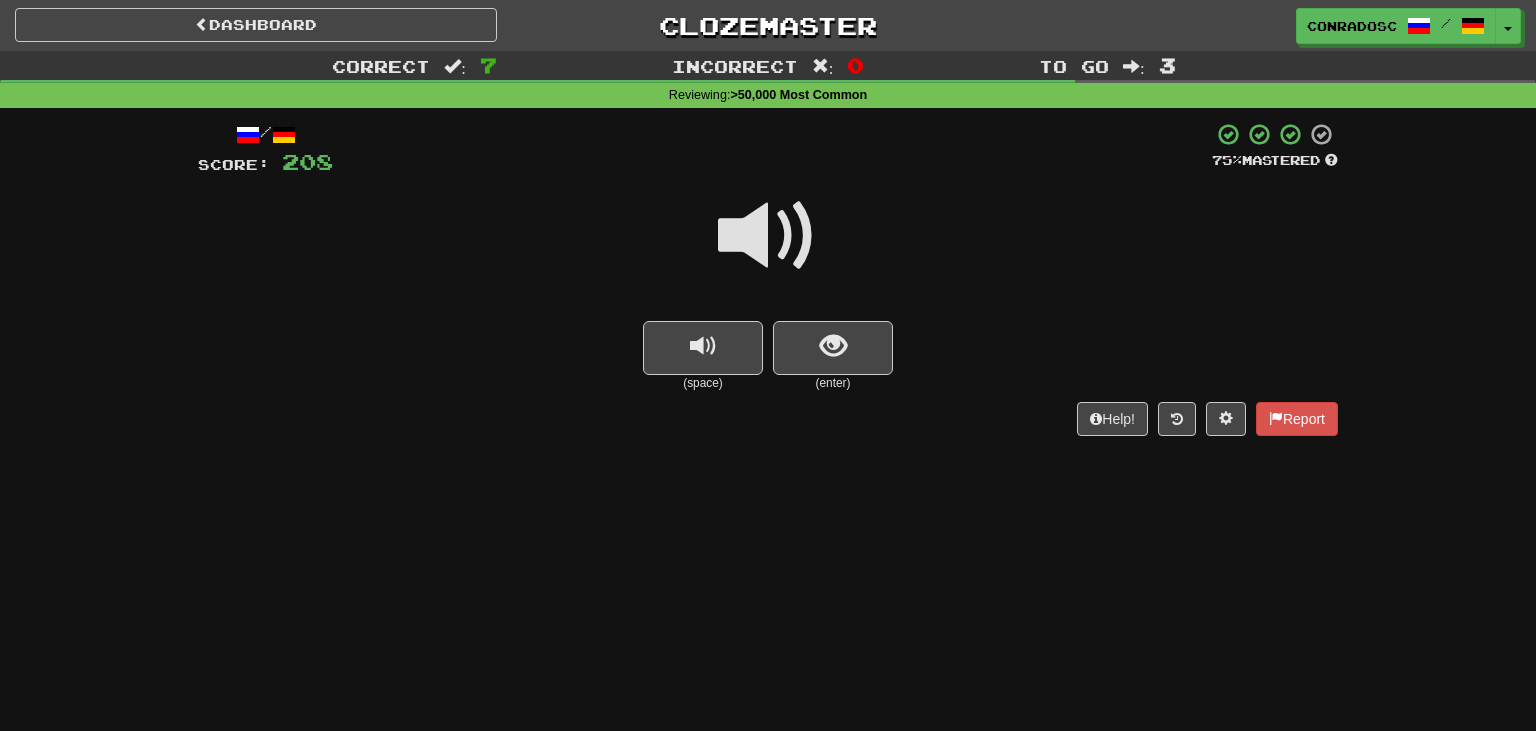 click at bounding box center [768, 236] 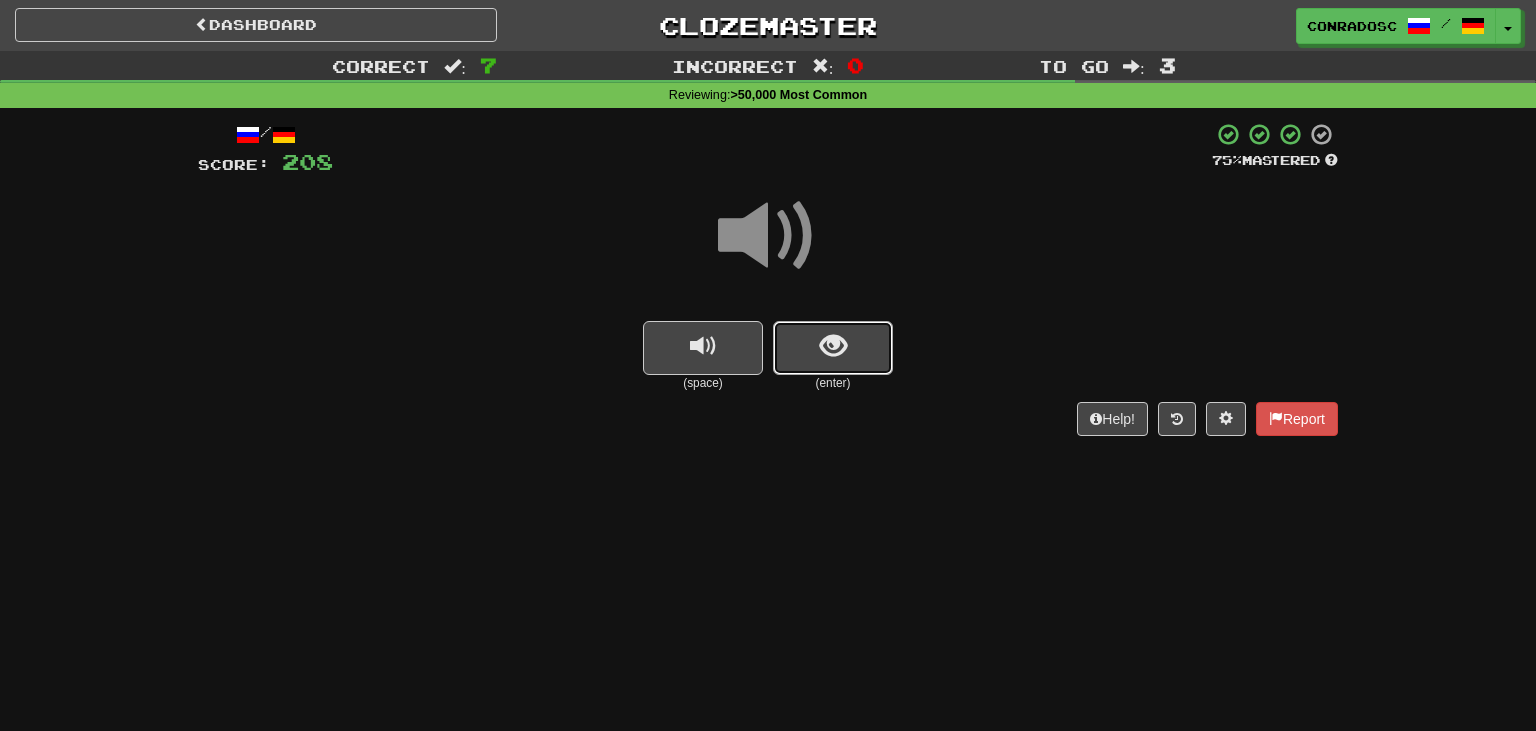 click at bounding box center [833, 348] 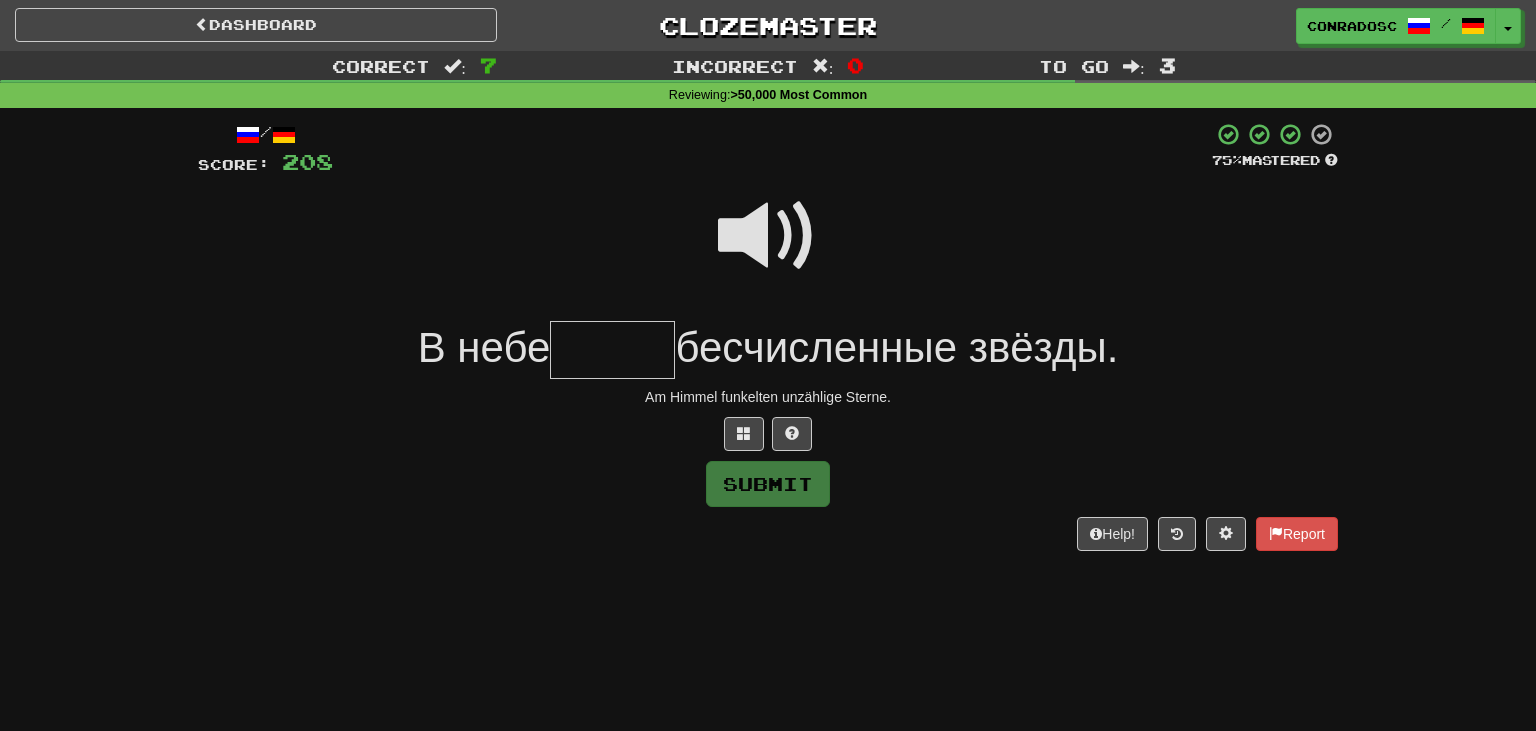 click at bounding box center [768, 236] 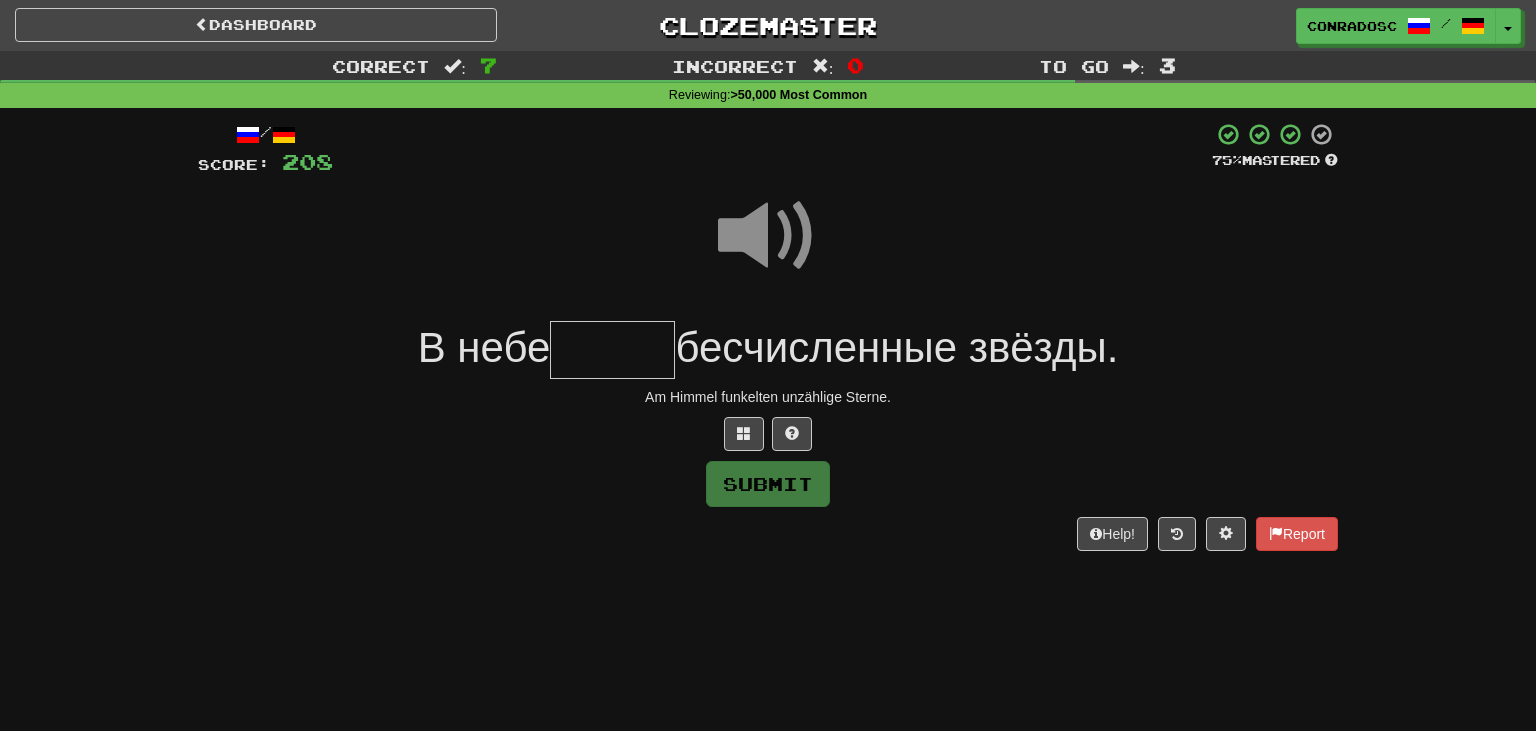 click at bounding box center [612, 350] 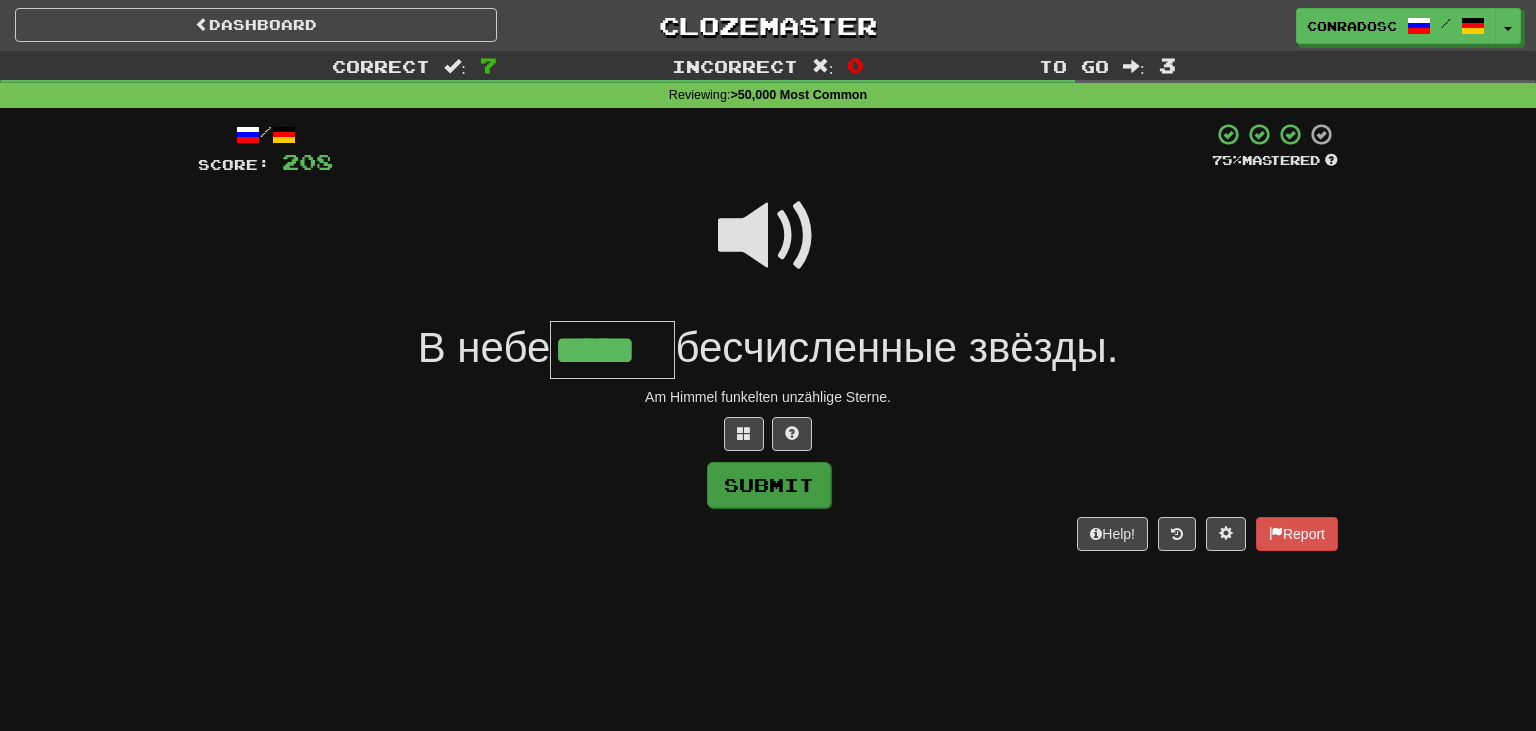 type on "*****" 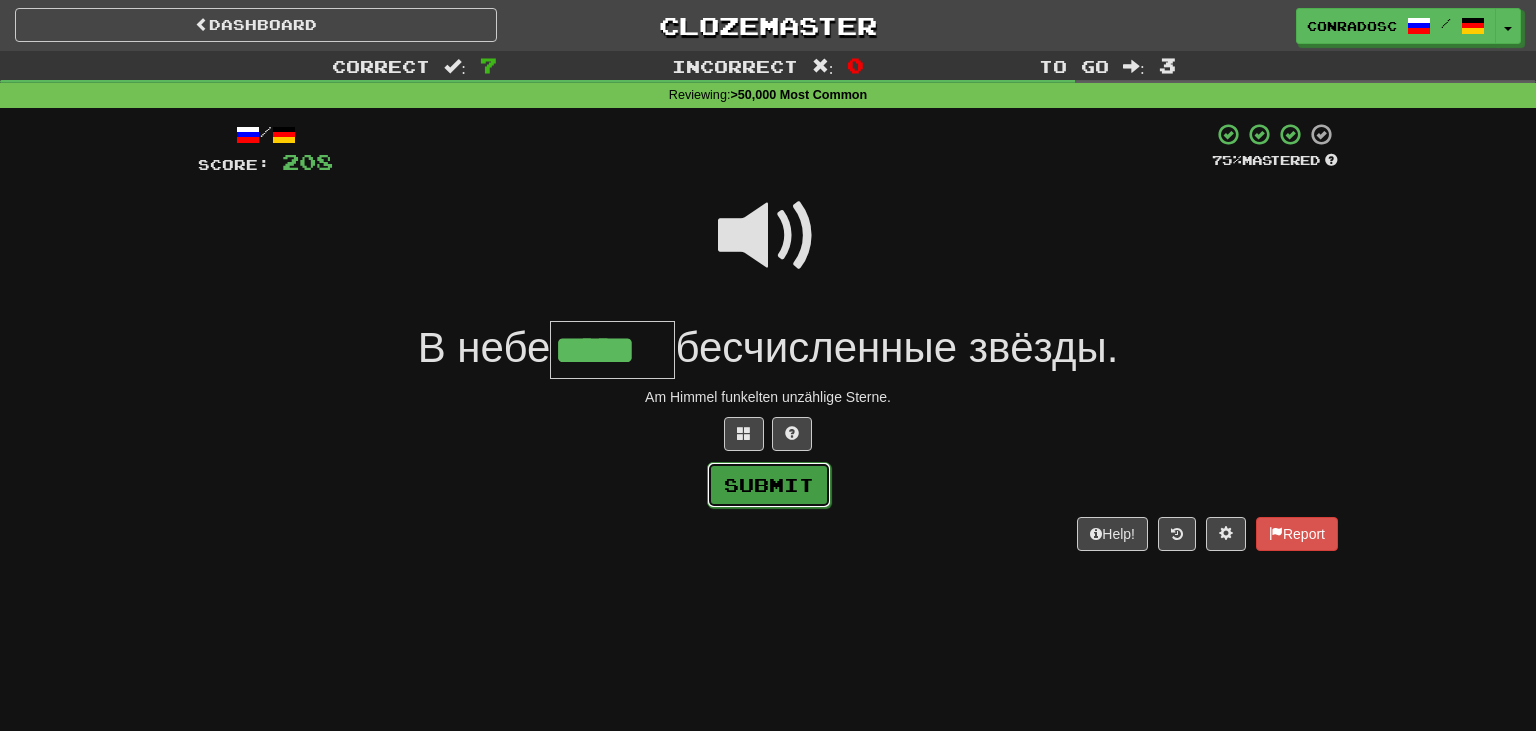 click on "Submit" at bounding box center [769, 485] 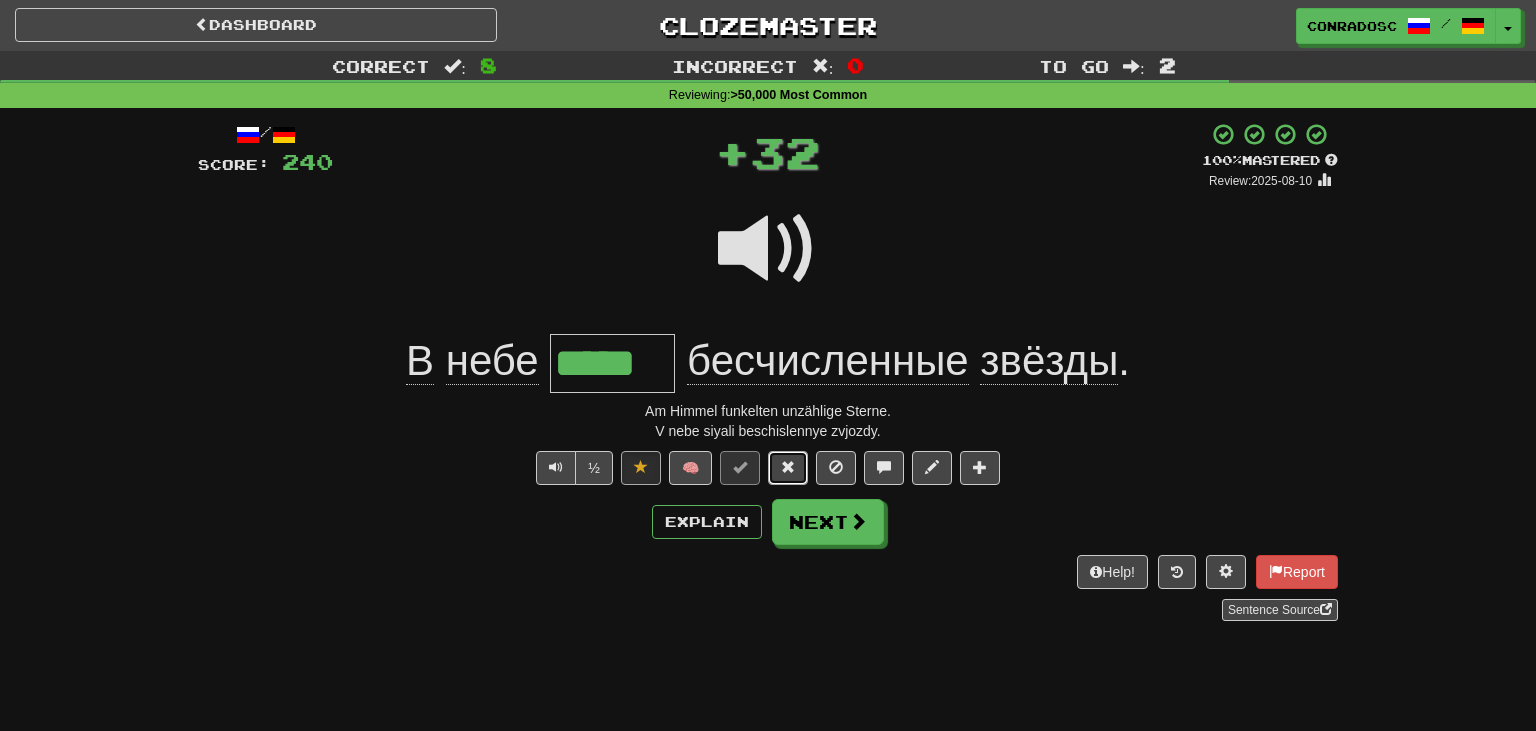 click at bounding box center [788, 467] 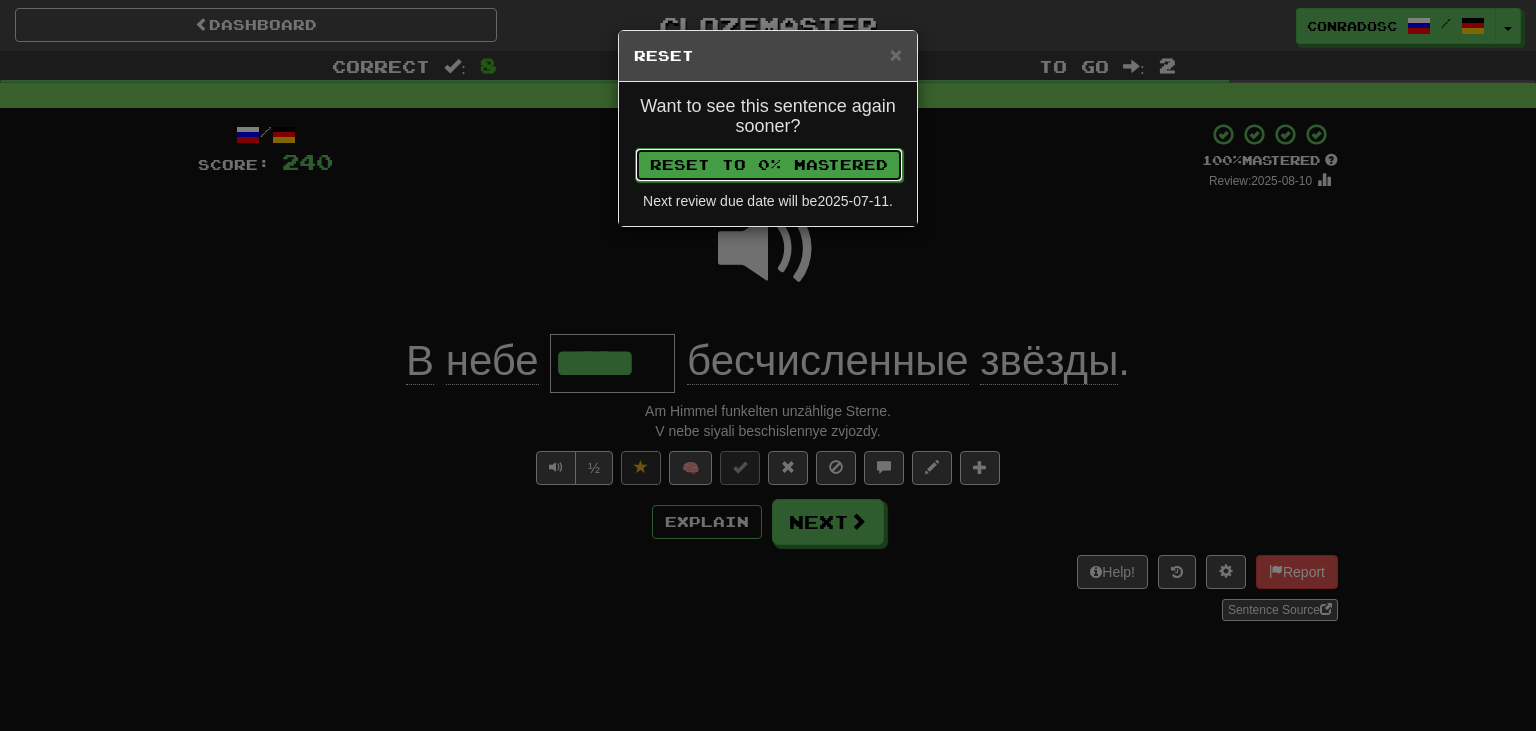 click on "Reset to 0% Mastered" at bounding box center (769, 165) 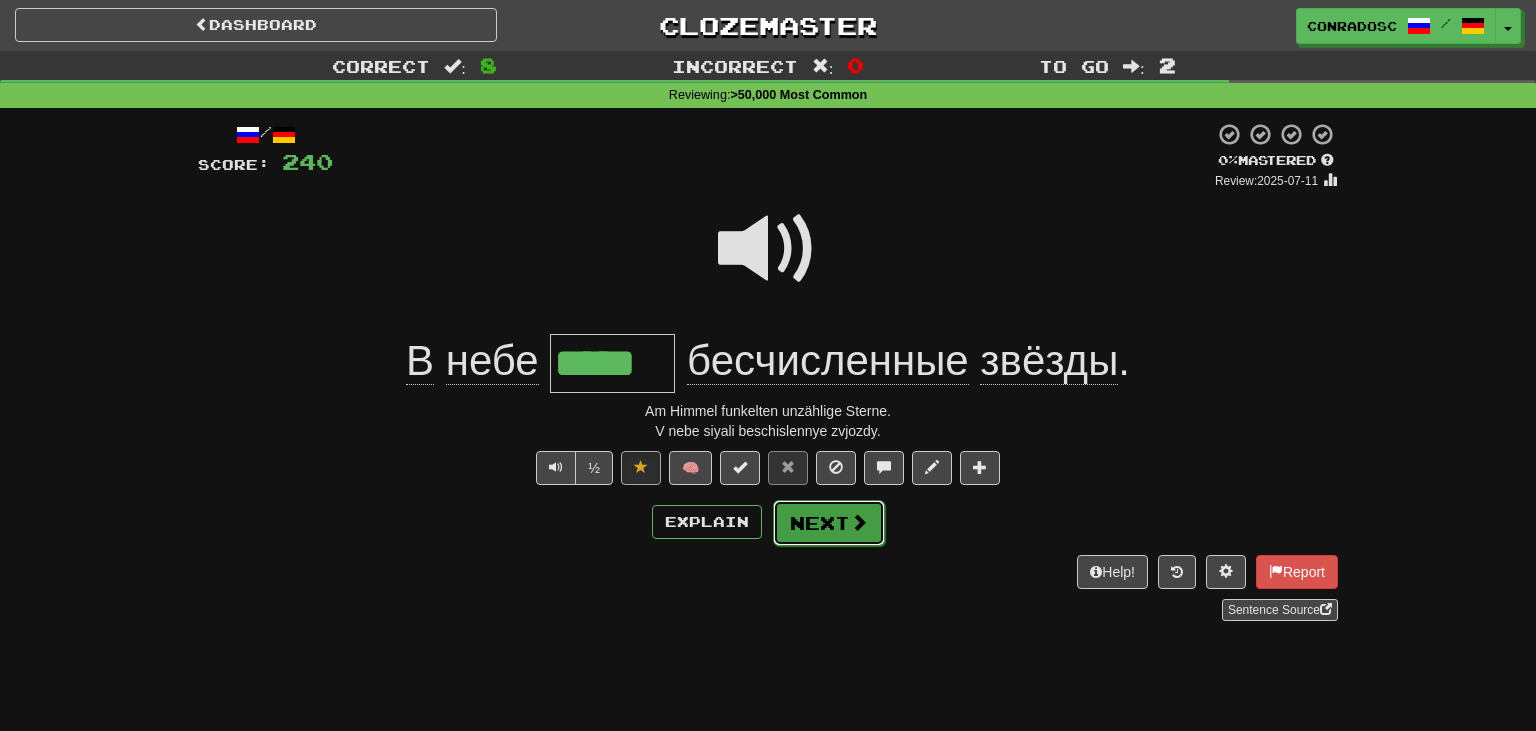 click on "Next" at bounding box center (829, 523) 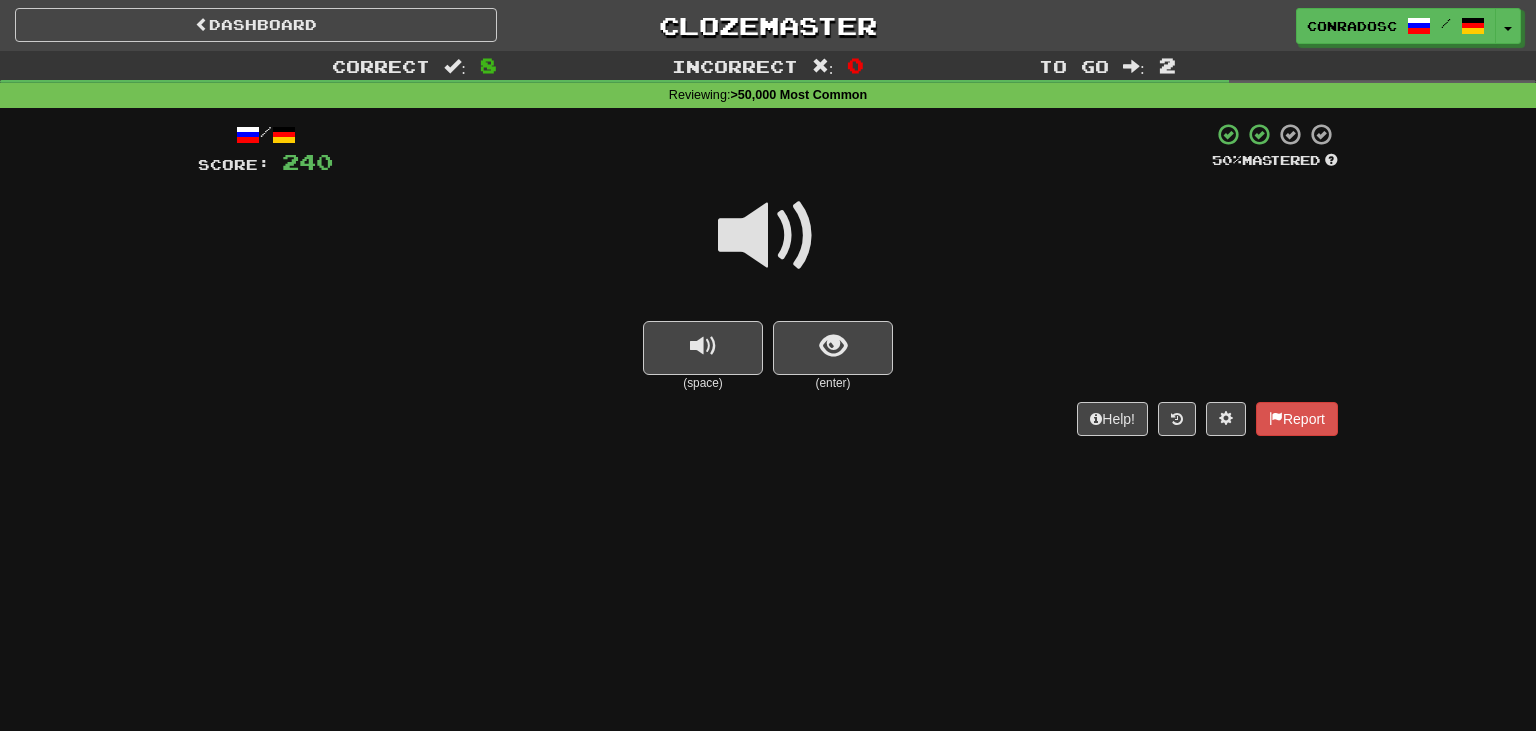 click at bounding box center (768, 236) 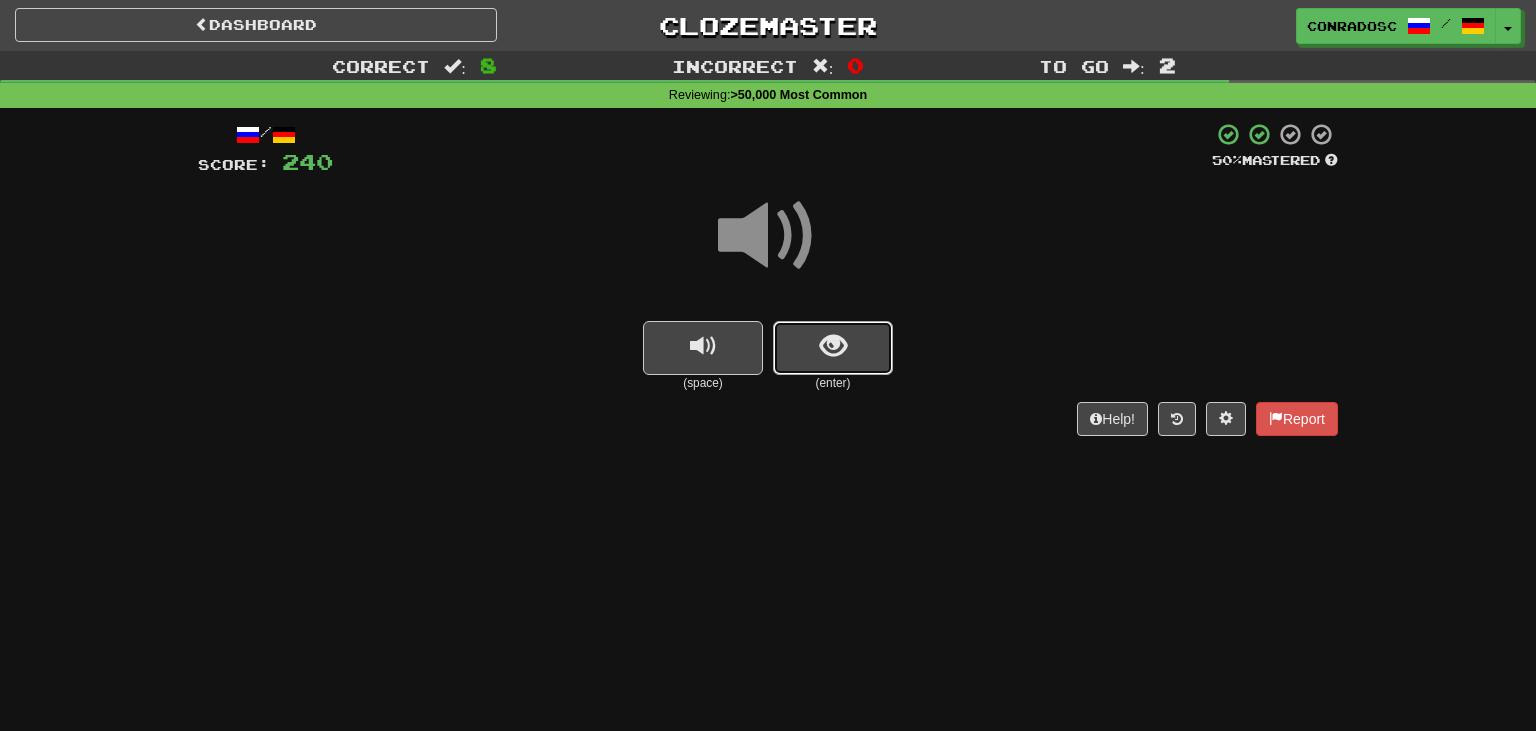 click at bounding box center (833, 348) 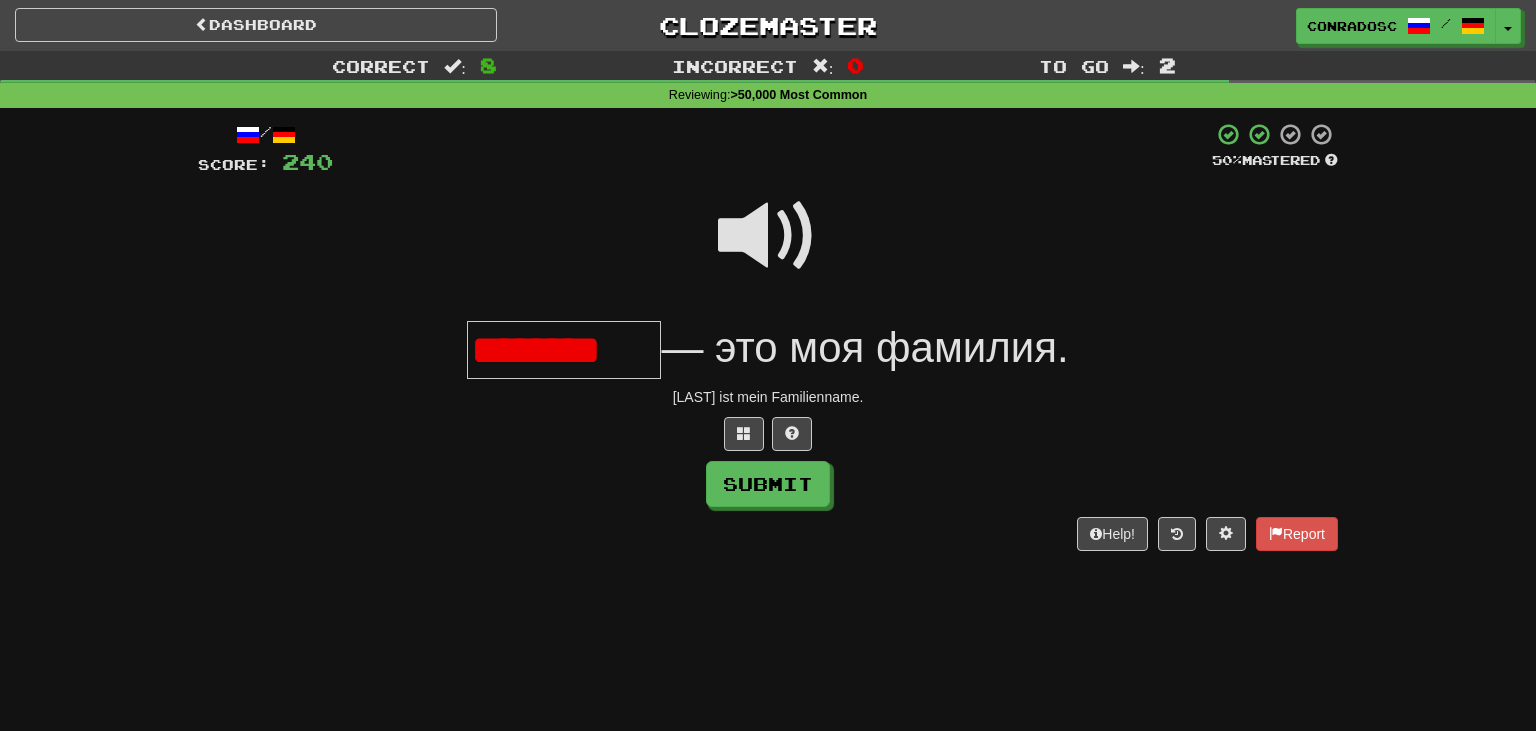 scroll, scrollTop: 0, scrollLeft: 0, axis: both 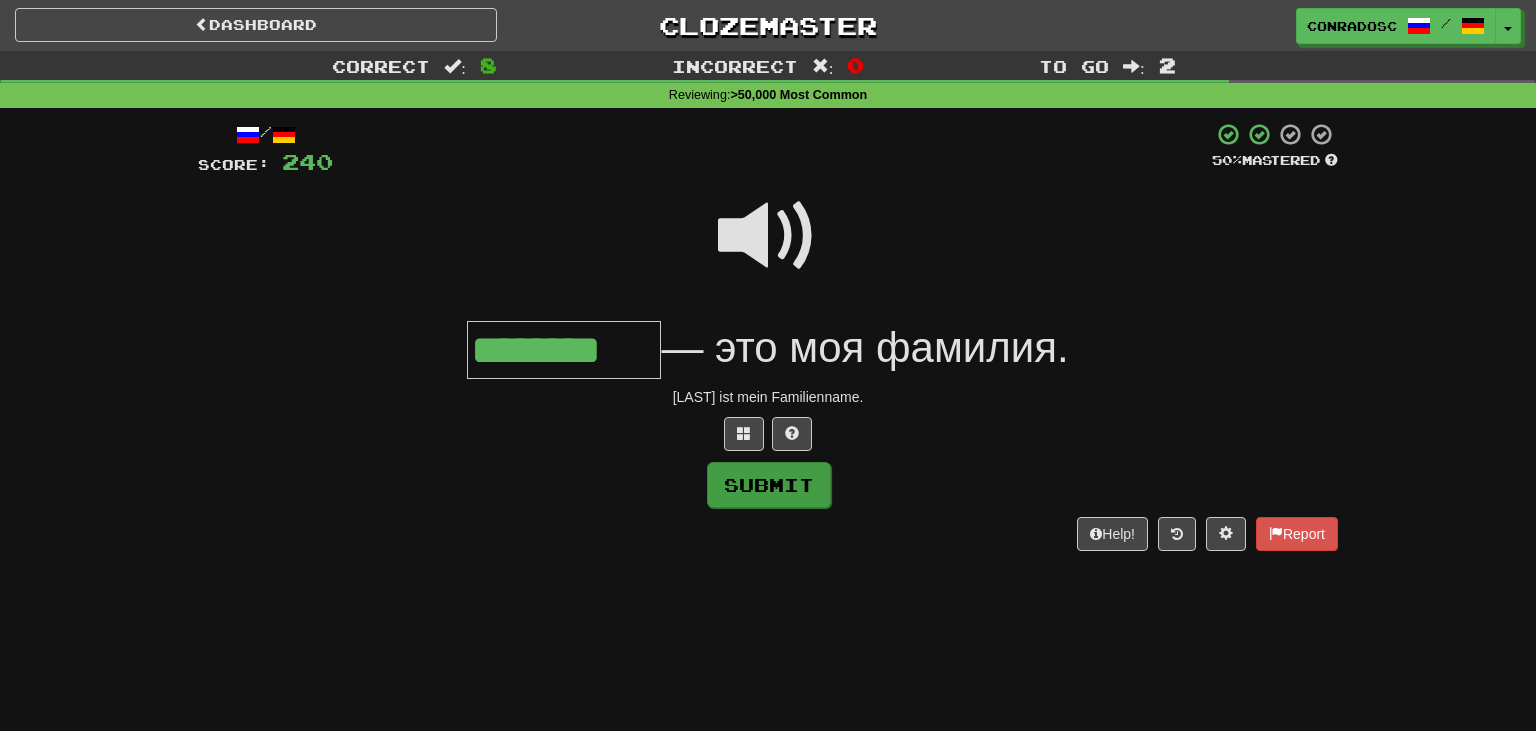 type on "********" 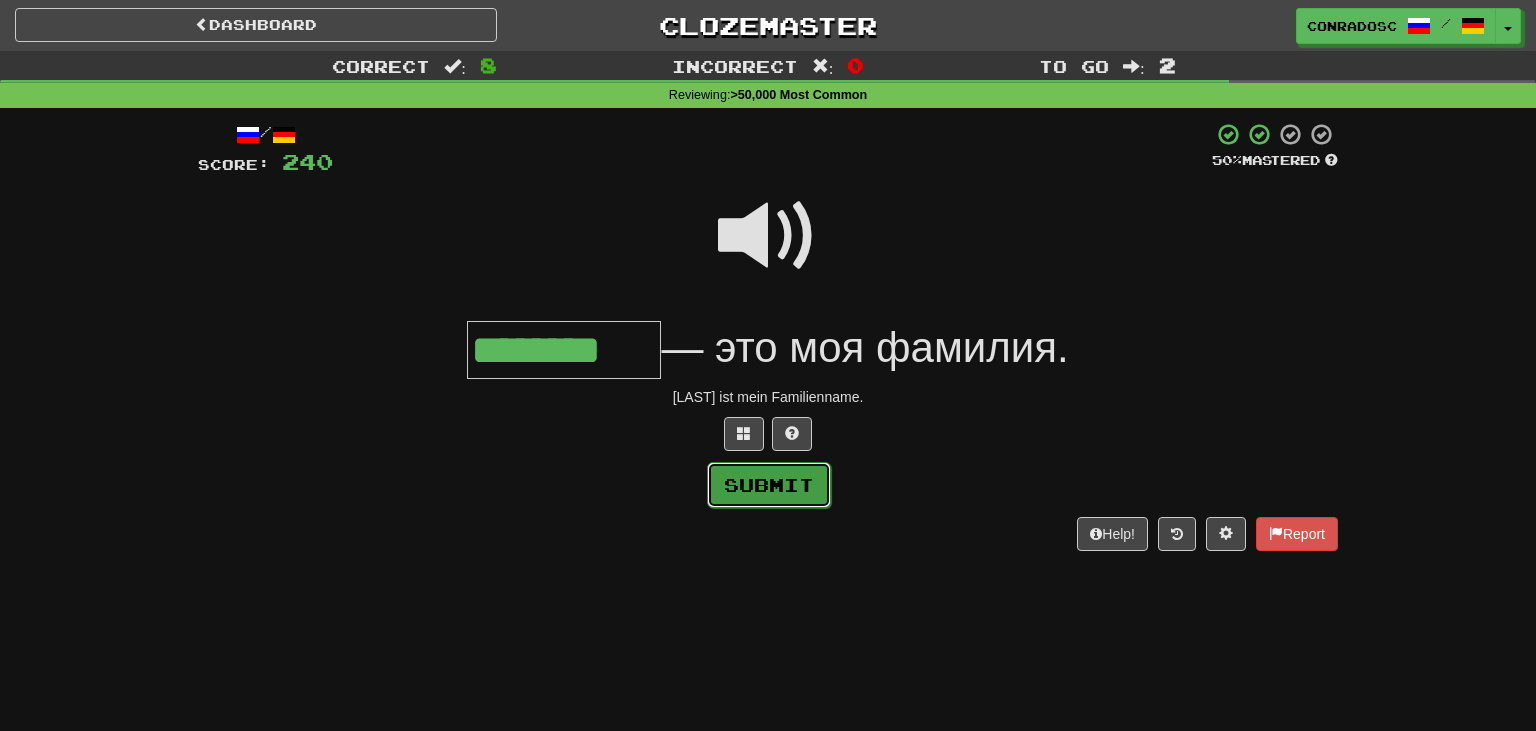 click on "Submit" at bounding box center [769, 485] 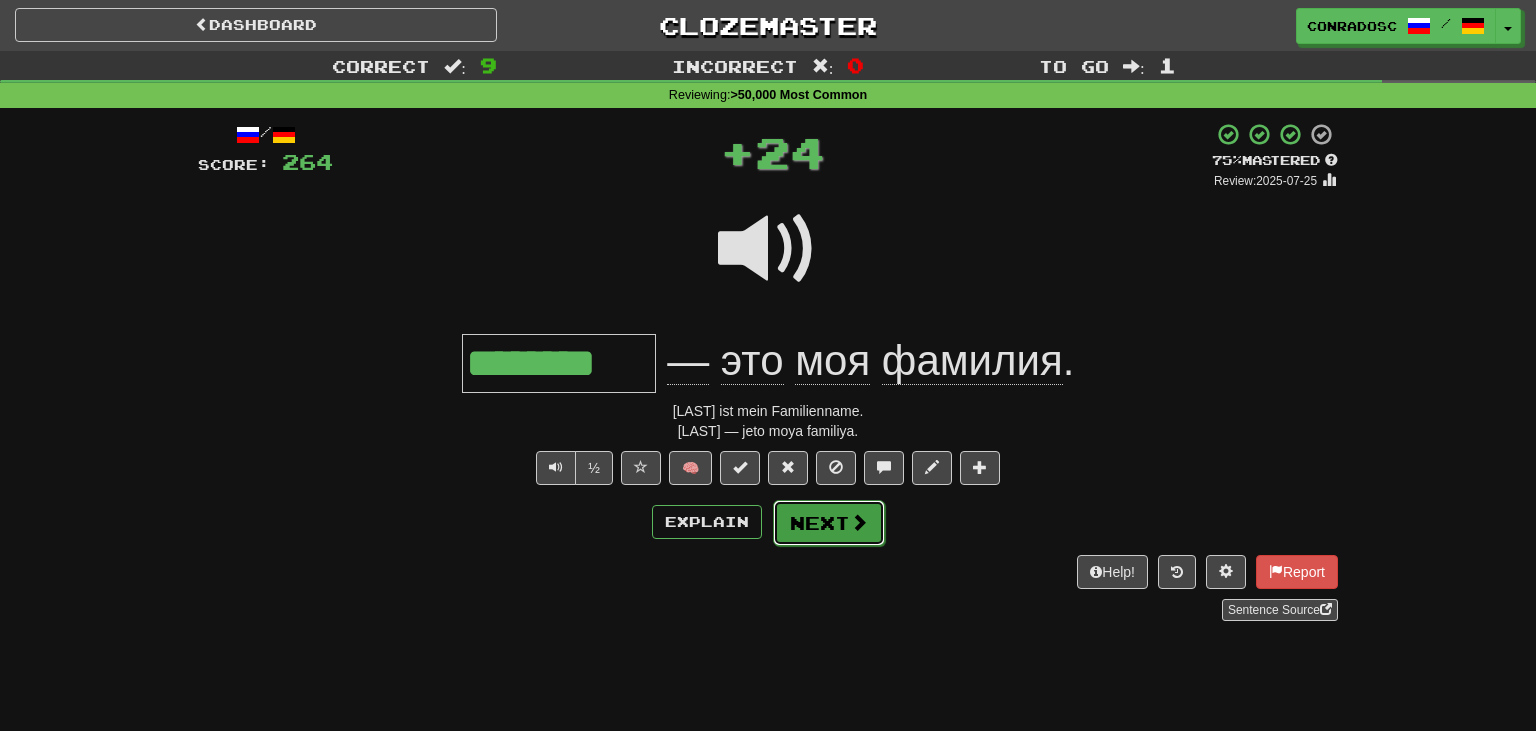 click on "Next" at bounding box center (829, 523) 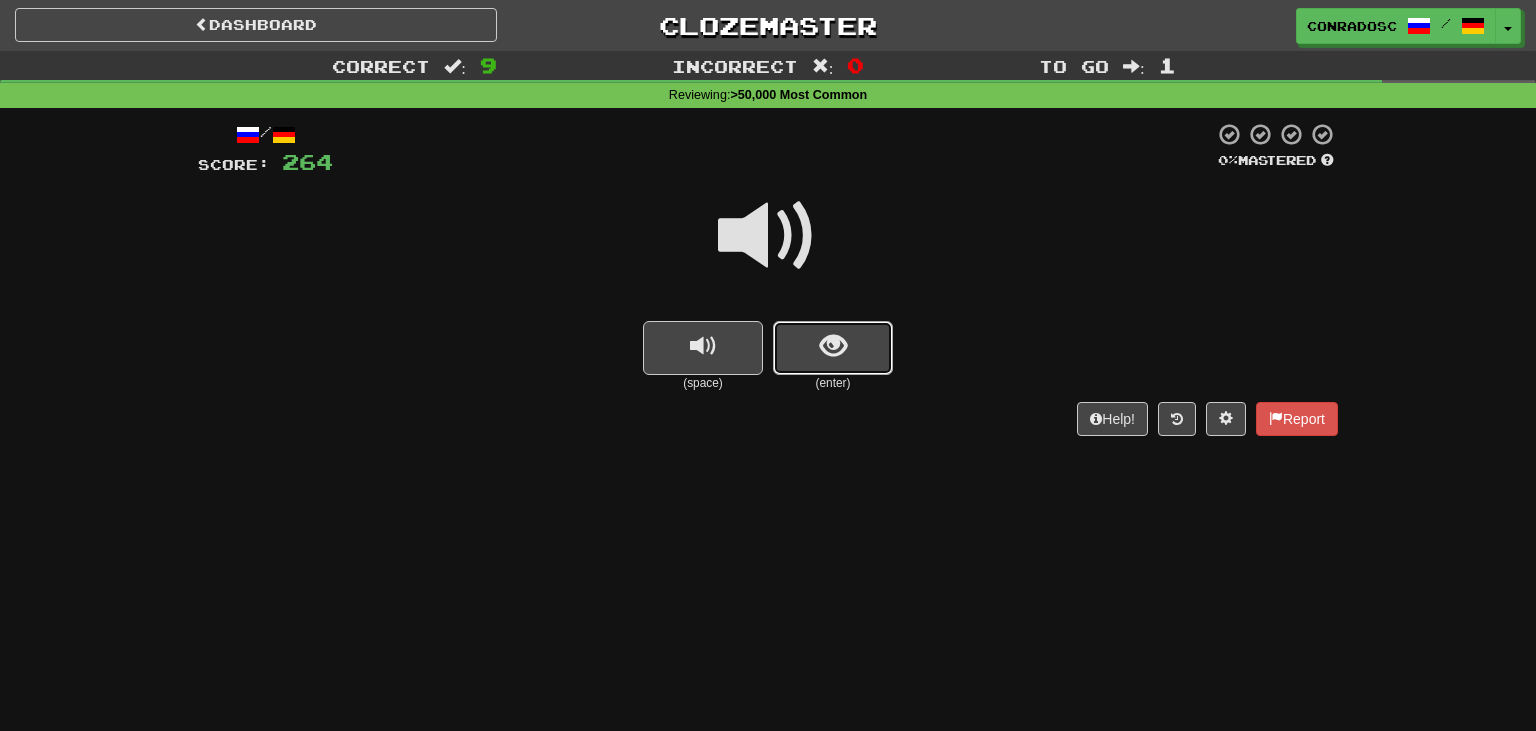 click at bounding box center [833, 348] 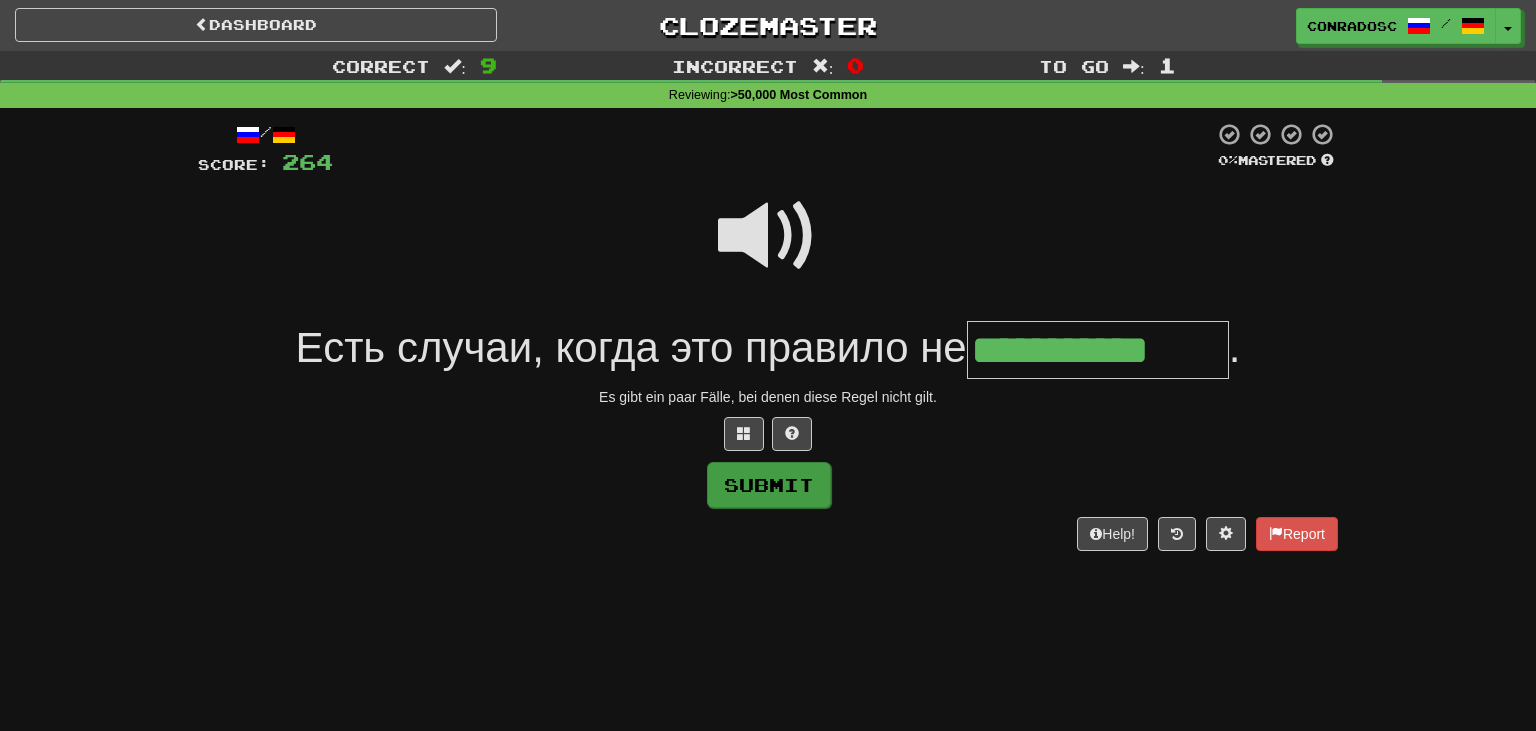 type on "**********" 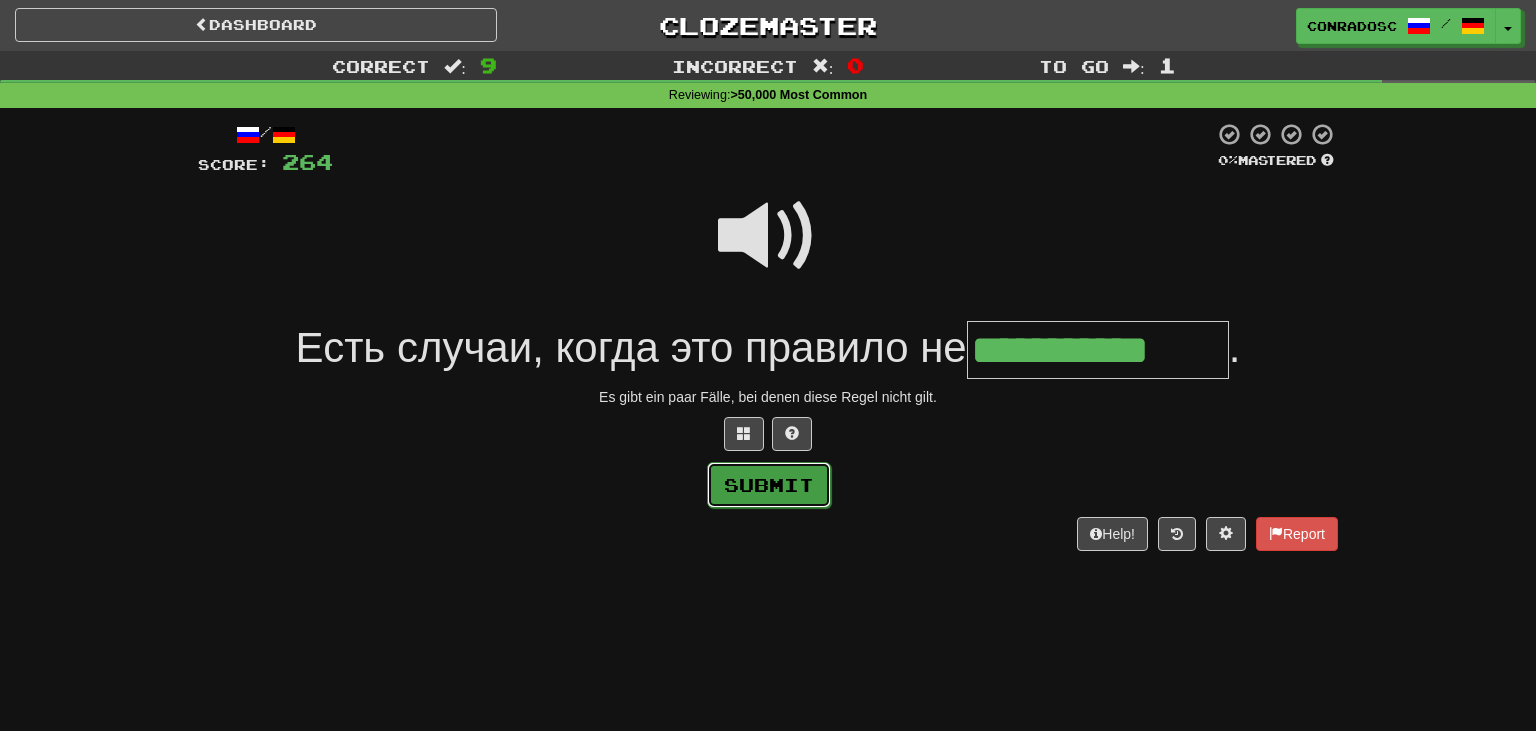 click on "Submit" at bounding box center [769, 485] 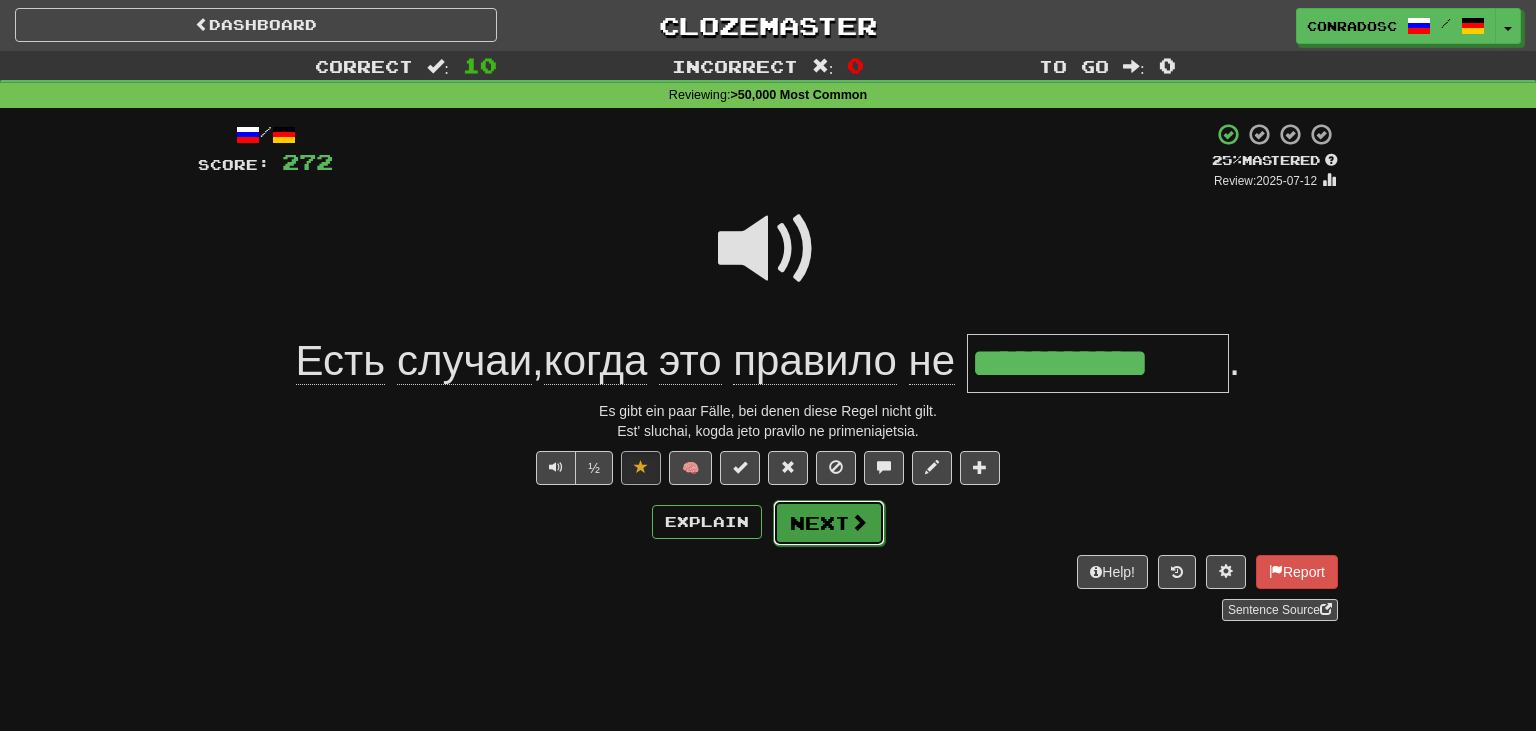 click on "Next" at bounding box center [829, 523] 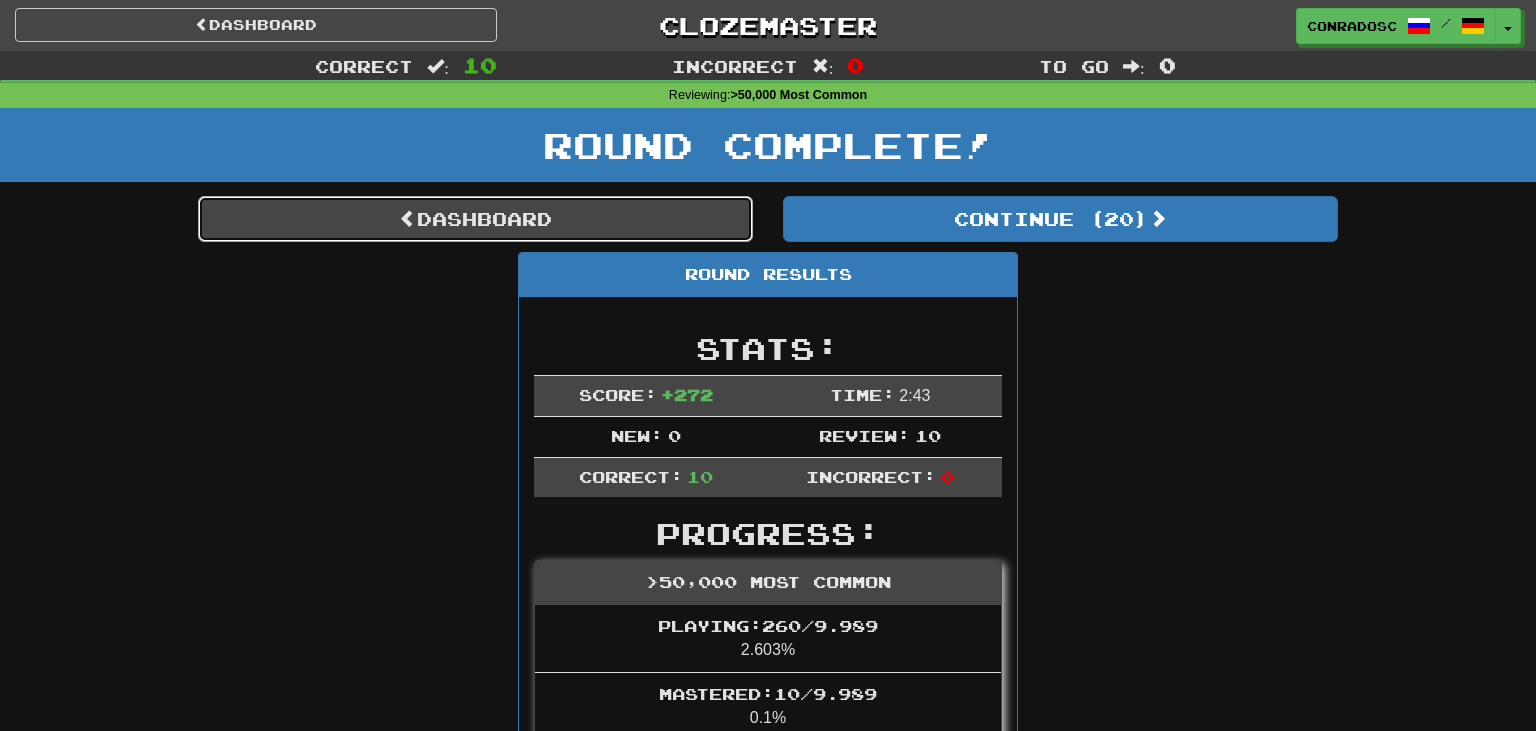 click on "Dashboard" at bounding box center [475, 219] 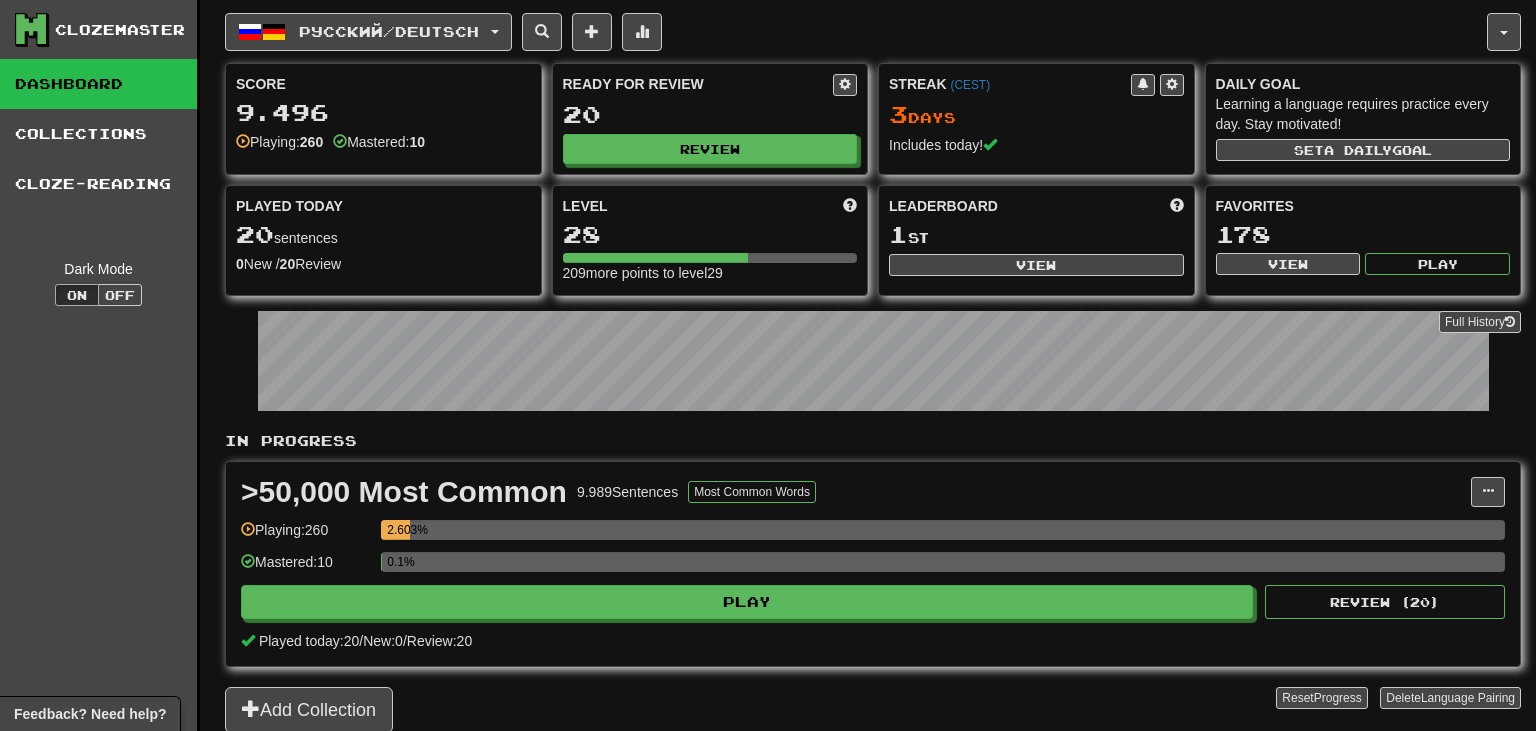 scroll, scrollTop: 0, scrollLeft: 0, axis: both 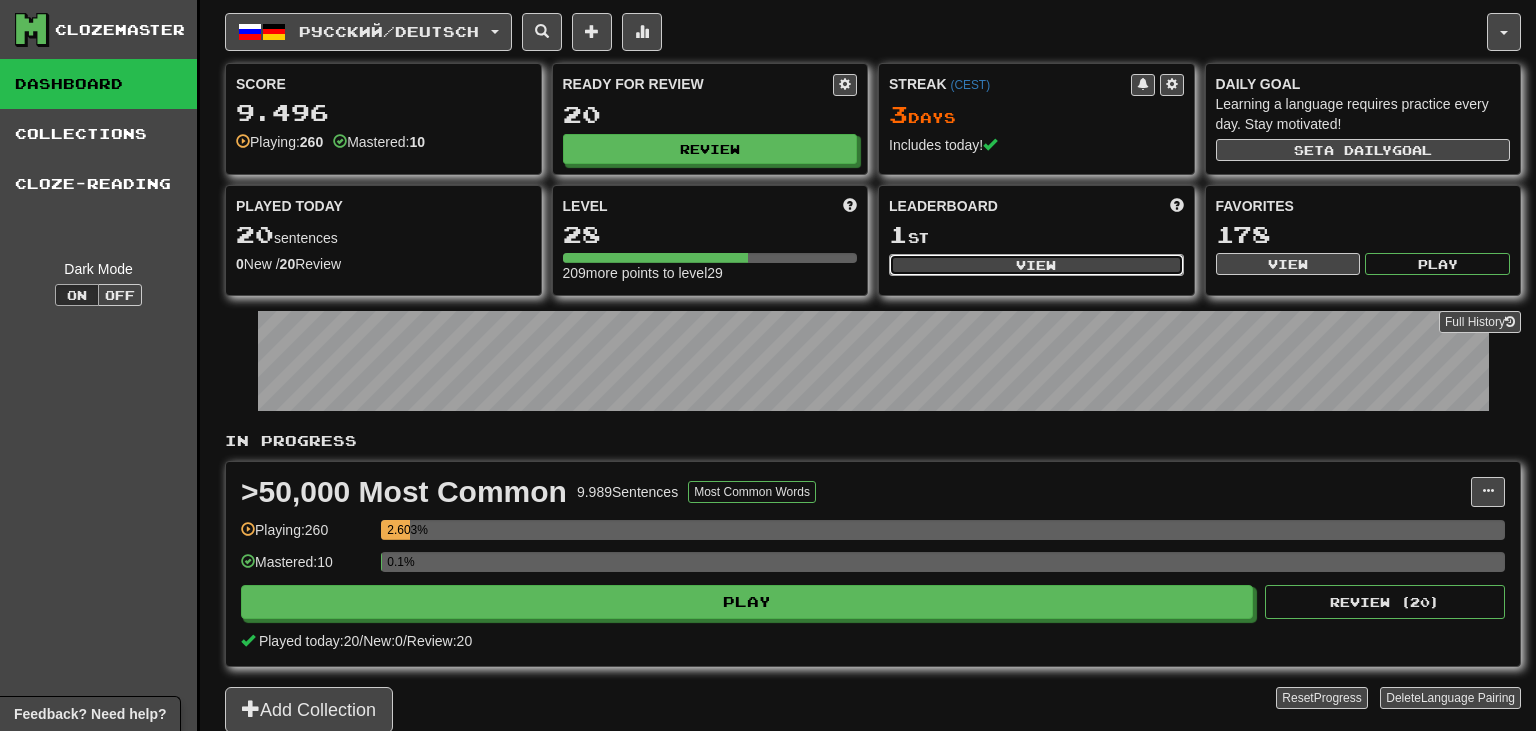 click on "View" at bounding box center [1036, 265] 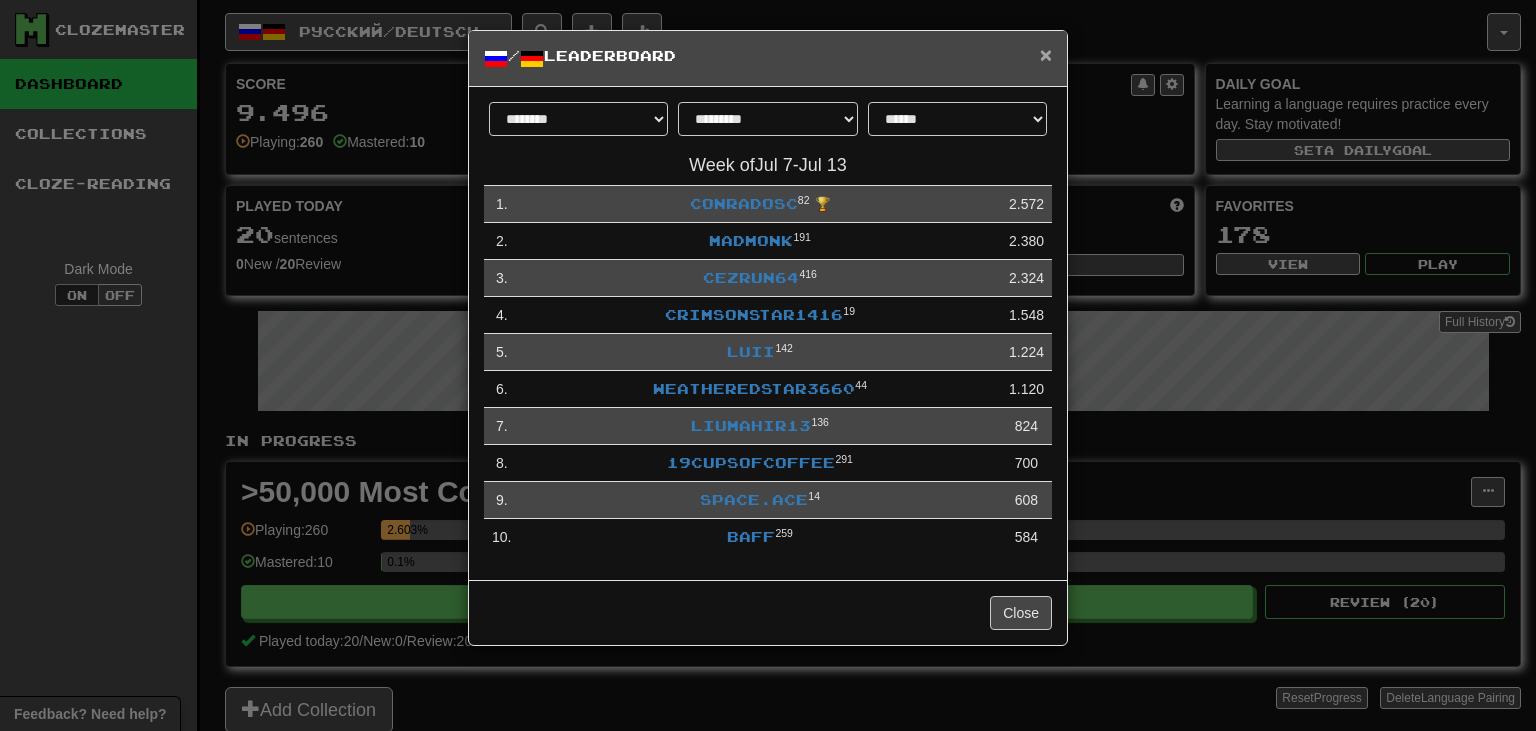 click on "×" at bounding box center [1046, 54] 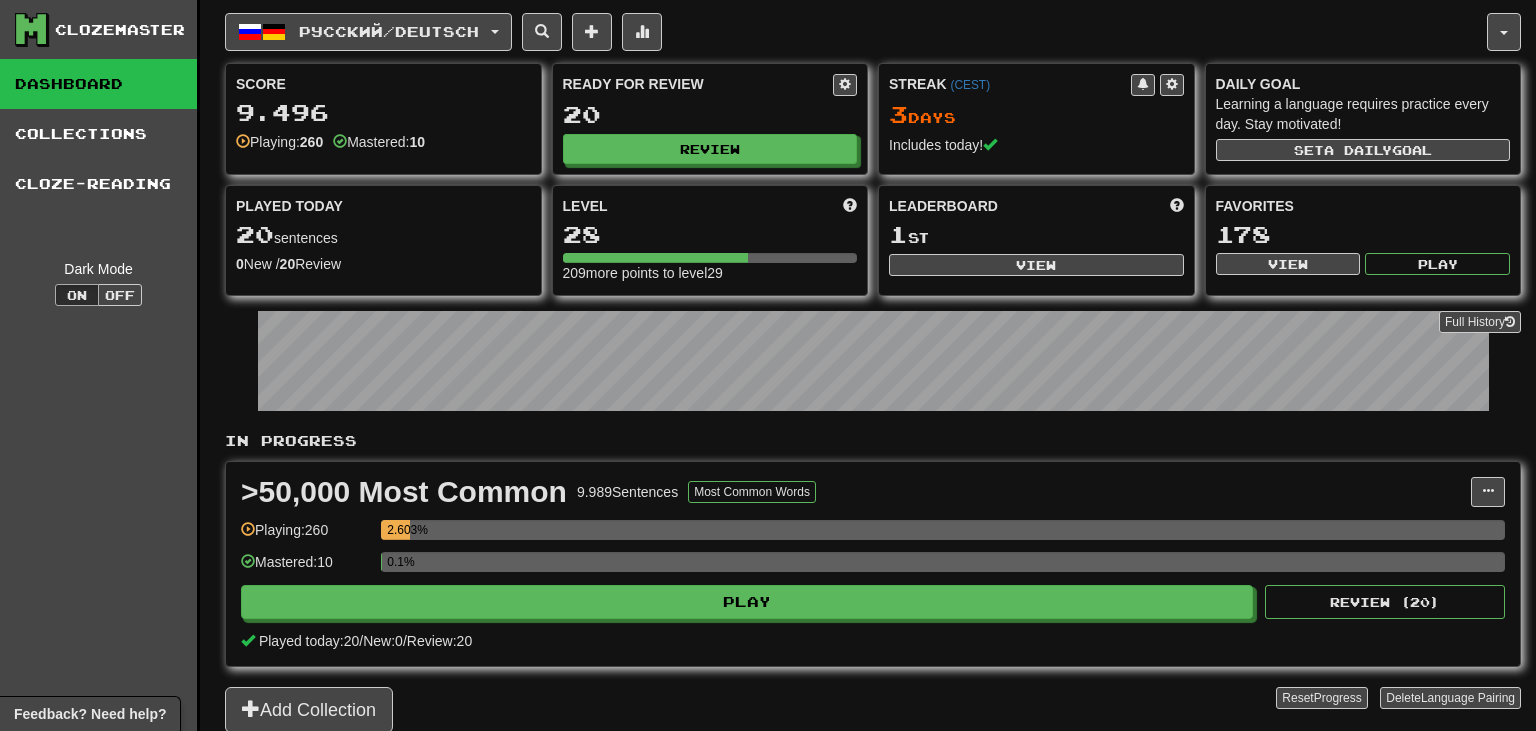 click on "Русский  /  Deutsch English  /  Deutsch Streak:  0   Review:  20 Points today:  0 Polski  /  Deutsch Streak:  48   Review:  20 Points today:  440 Tiếng Việt  /  English Streak:  56   Review:  61 Points today:  200 Tiếng Việt  /  Français Streak:  0   Review:  1 Points today:  0 Русский  /  Deutsch Streak:  3   Review:  20 Points today:  496  Language Pairing Username: conradosc Edit  Account  Notifications  Activity Feed  Profile  Leaderboard  Forum  Logout Score 9.496  Playing:  260  Mastered:  10 Ready for Review 20   Review Streak   ( CEST ) 3  Day s Includes today!  Daily Goal Learning a language requires practice every day. Stay motivated! Set  a daily  goal Played Today 20  sentences 0  New /  20  Review Full History  Level 28 209  more points to level  29 Leaderboard 1 st View Favorites 178 View Play Full History  In Progress >50,000 Most Common 9.989  Sentences Most Common Words Manage Sentences Unpin from Dashboard  Playing:  260 2.603%  Mastered:  10 0.1% Play Review ( 20 )" at bounding box center (873, 391) 